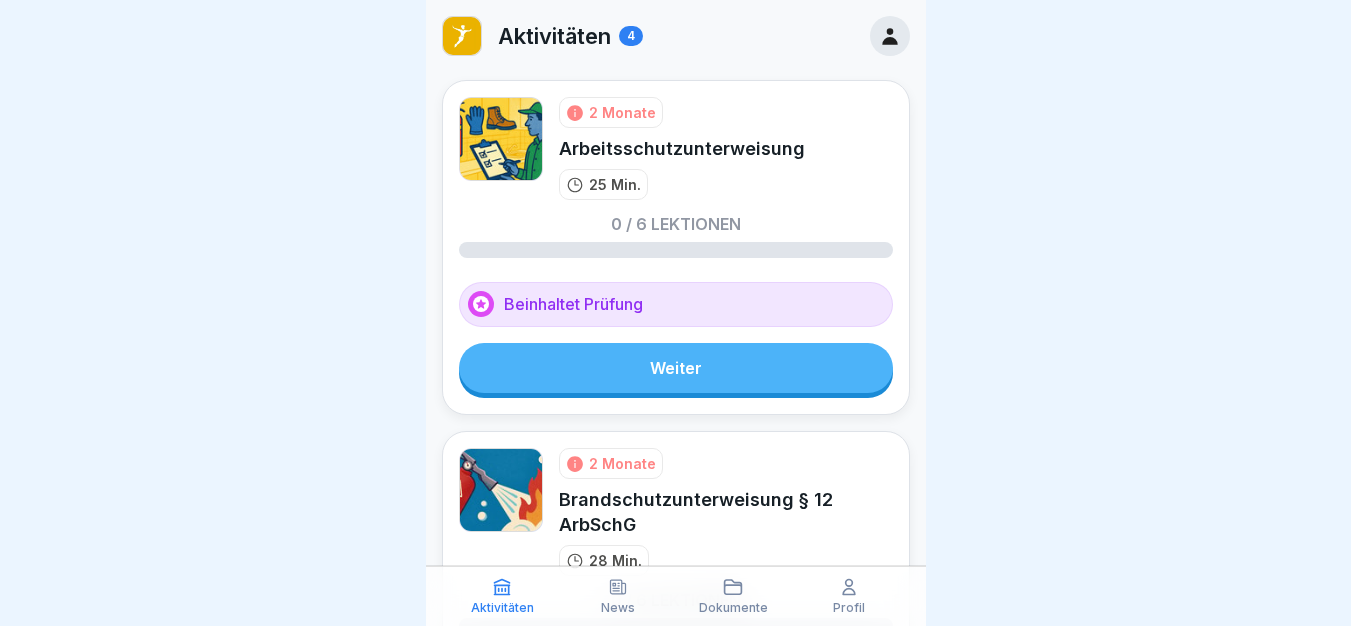 scroll, scrollTop: 0, scrollLeft: 0, axis: both 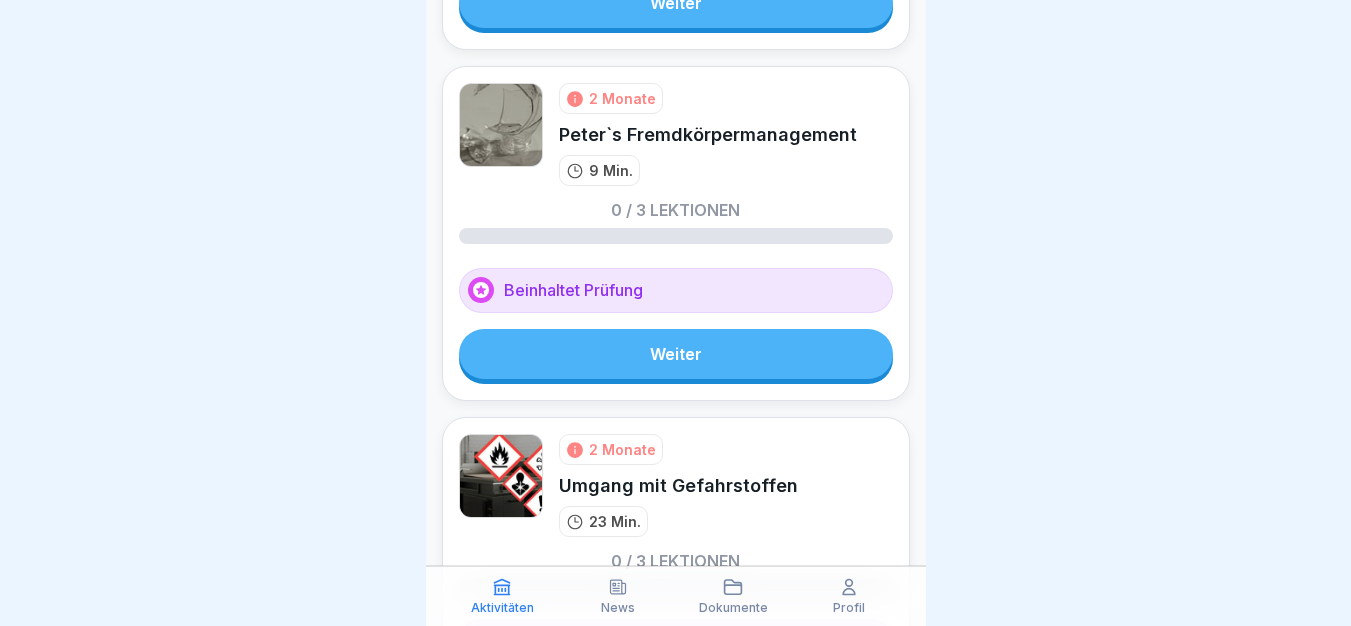 click on "Weiter" at bounding box center (676, 354) 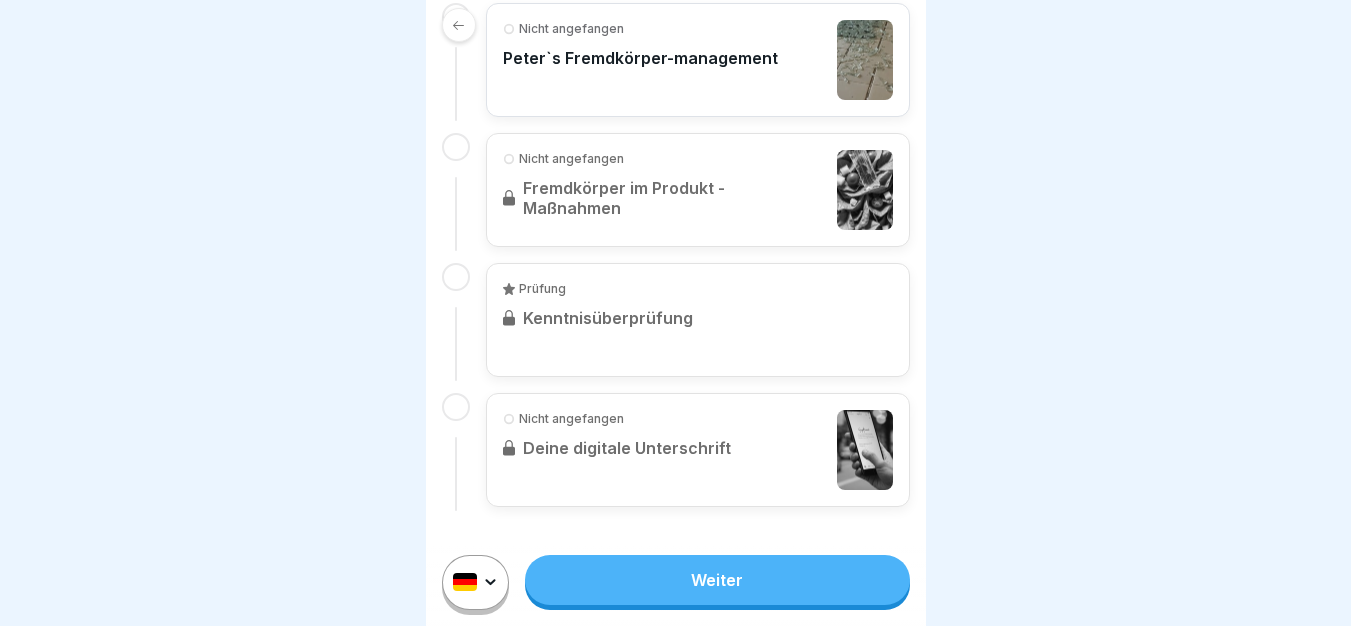 scroll, scrollTop: 0, scrollLeft: 0, axis: both 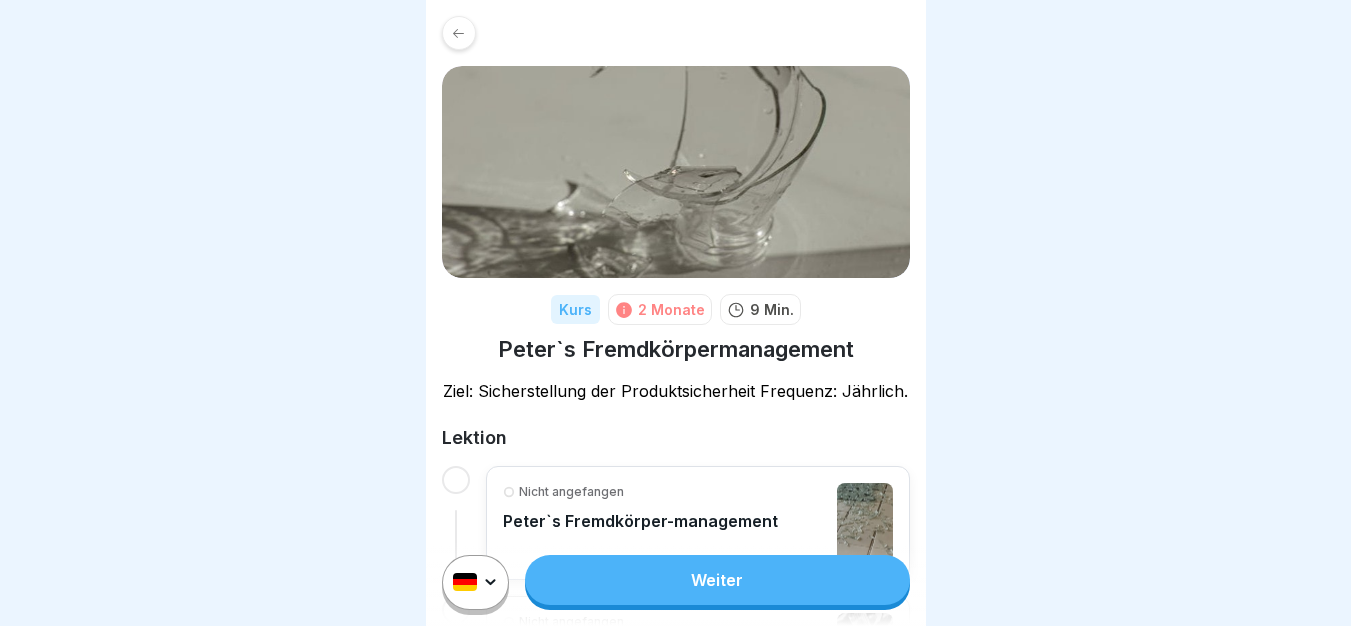 click on "Weiter" at bounding box center (717, 580) 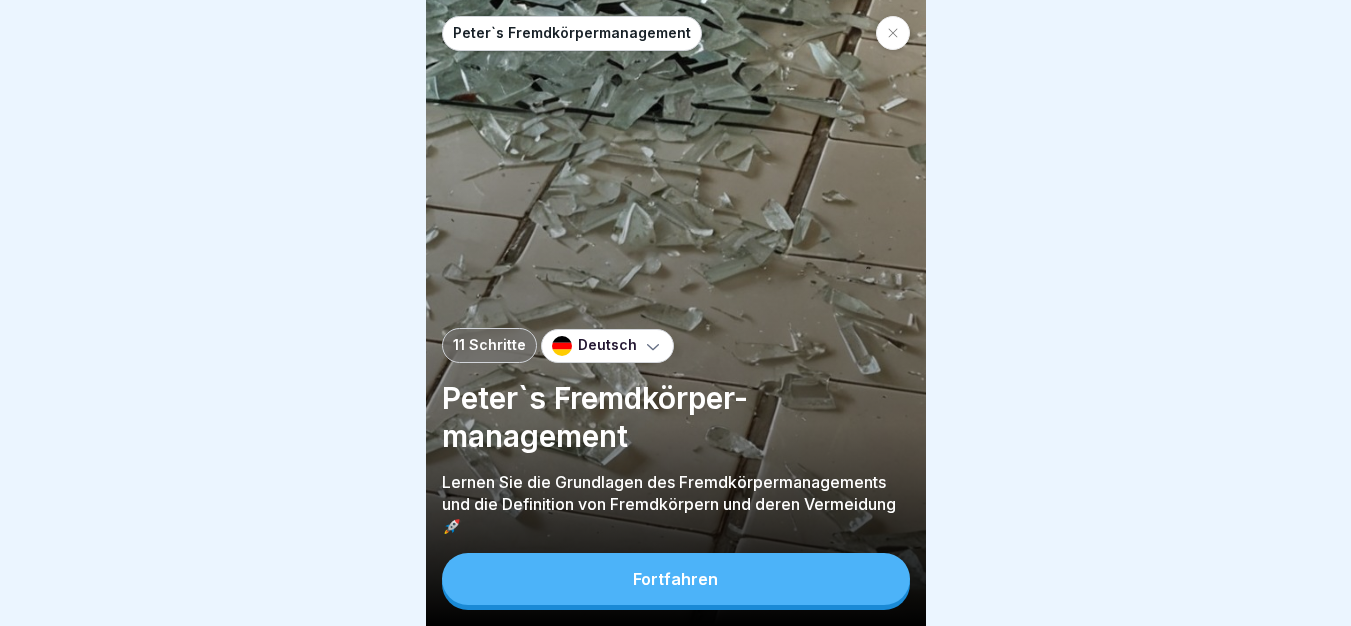 click on "Fortfahren" at bounding box center [676, 579] 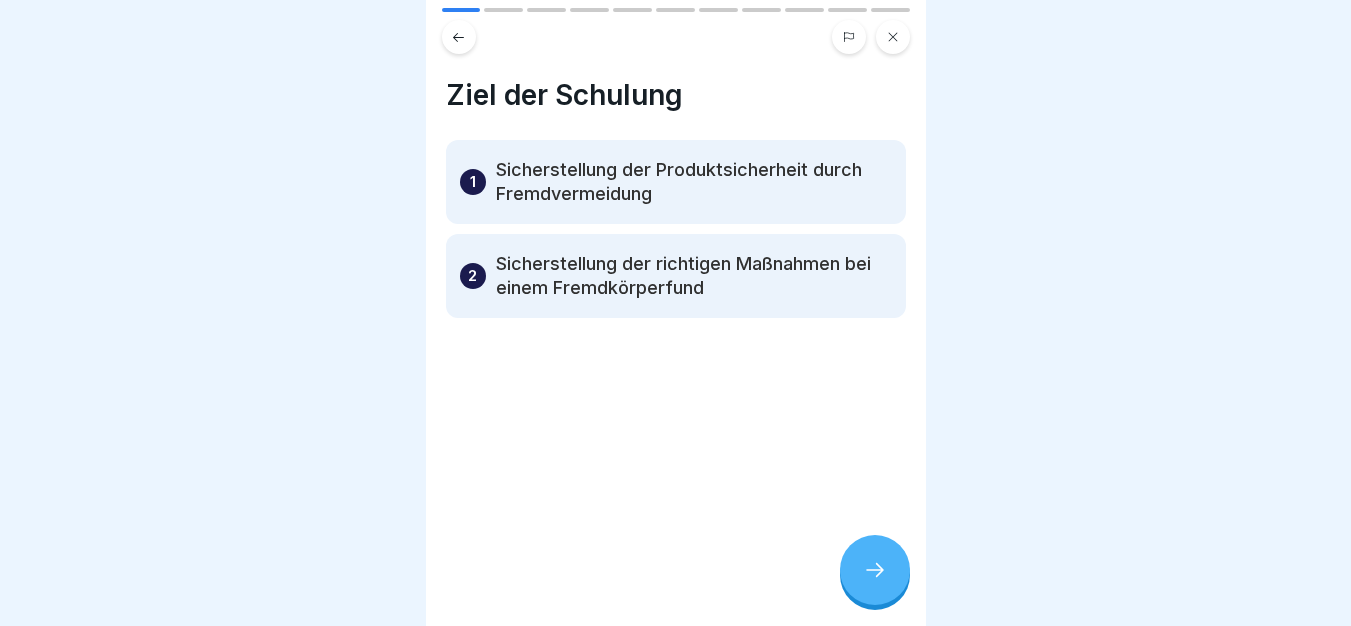 click at bounding box center (875, 570) 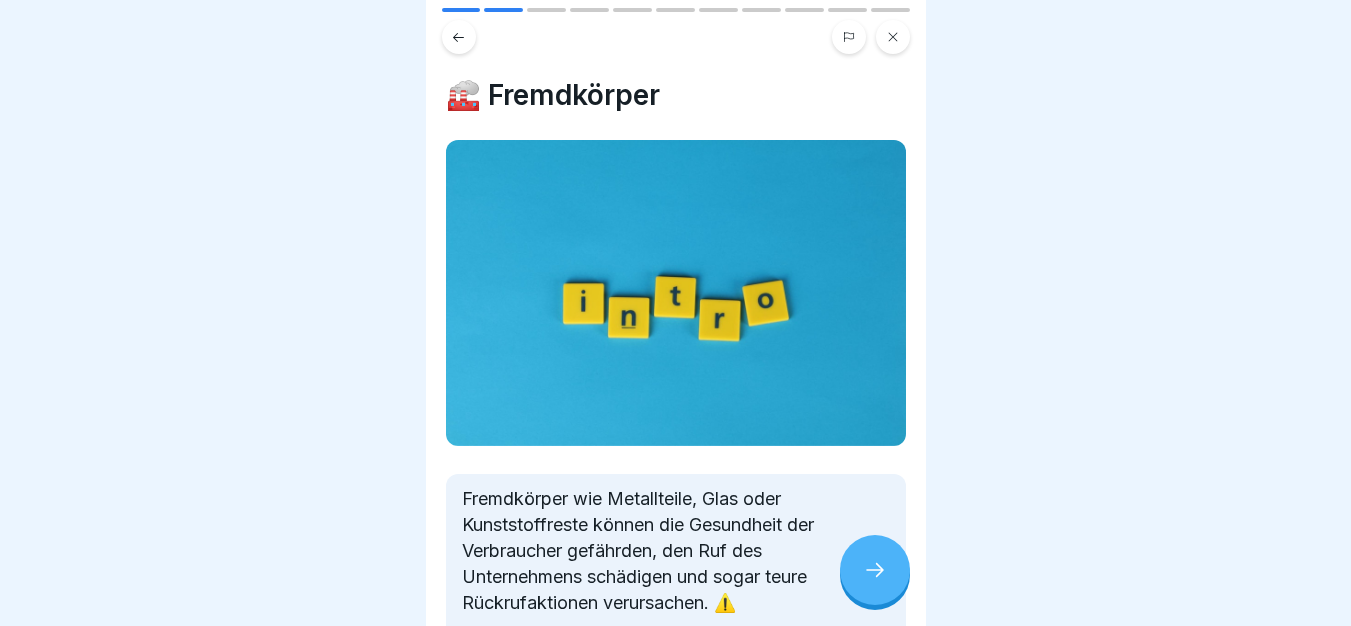click at bounding box center [875, 570] 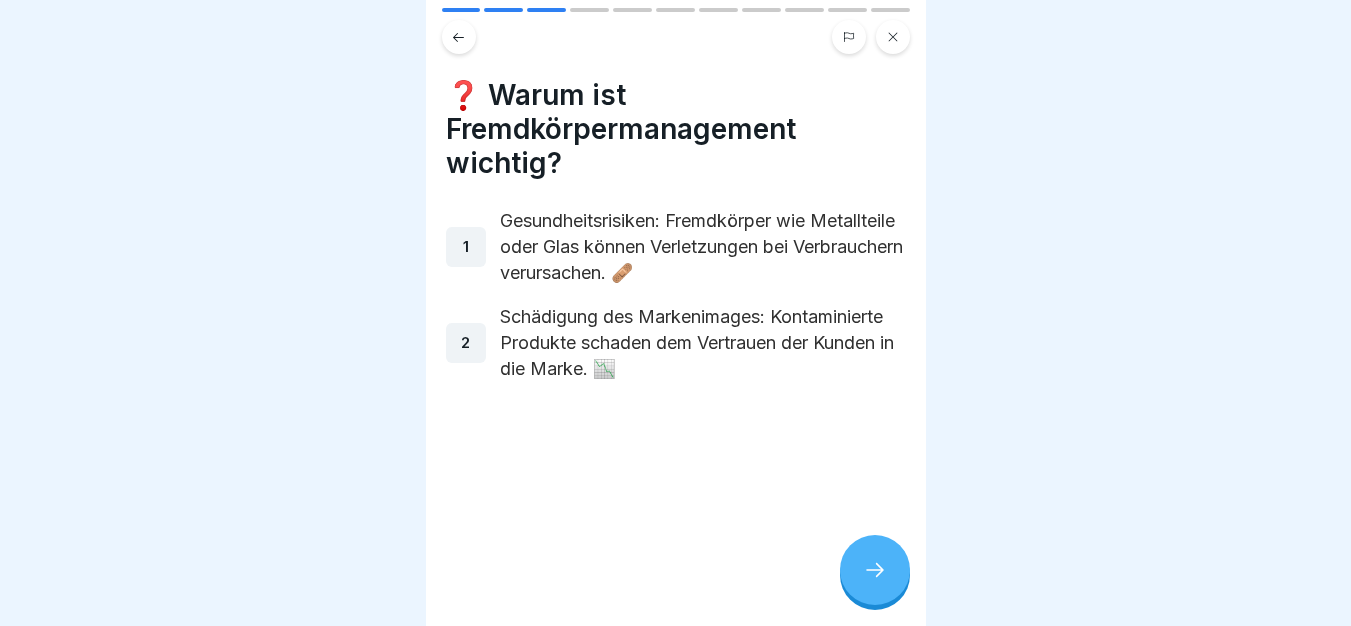 click at bounding box center [875, 570] 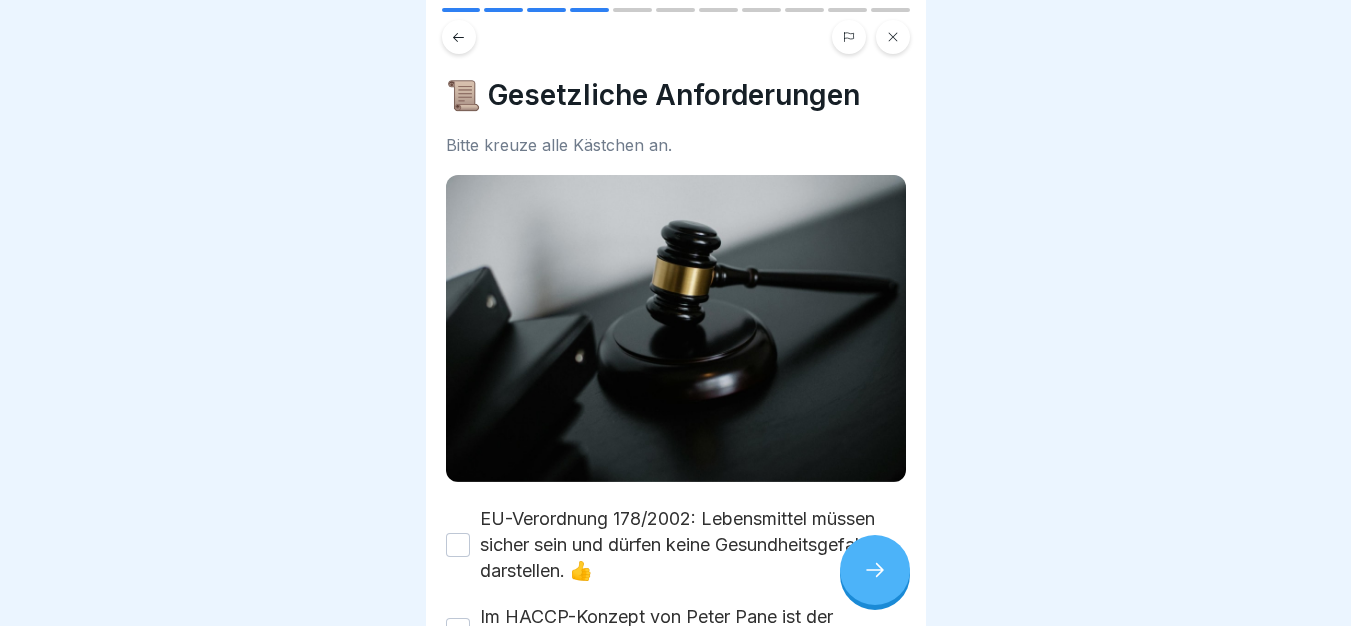 click on "EU-Verordnung 178/2002: Lebensmittel müssen sicher sein und dürfen keine Gesundheitsgefahr darstellen. 👍" at bounding box center [693, 545] 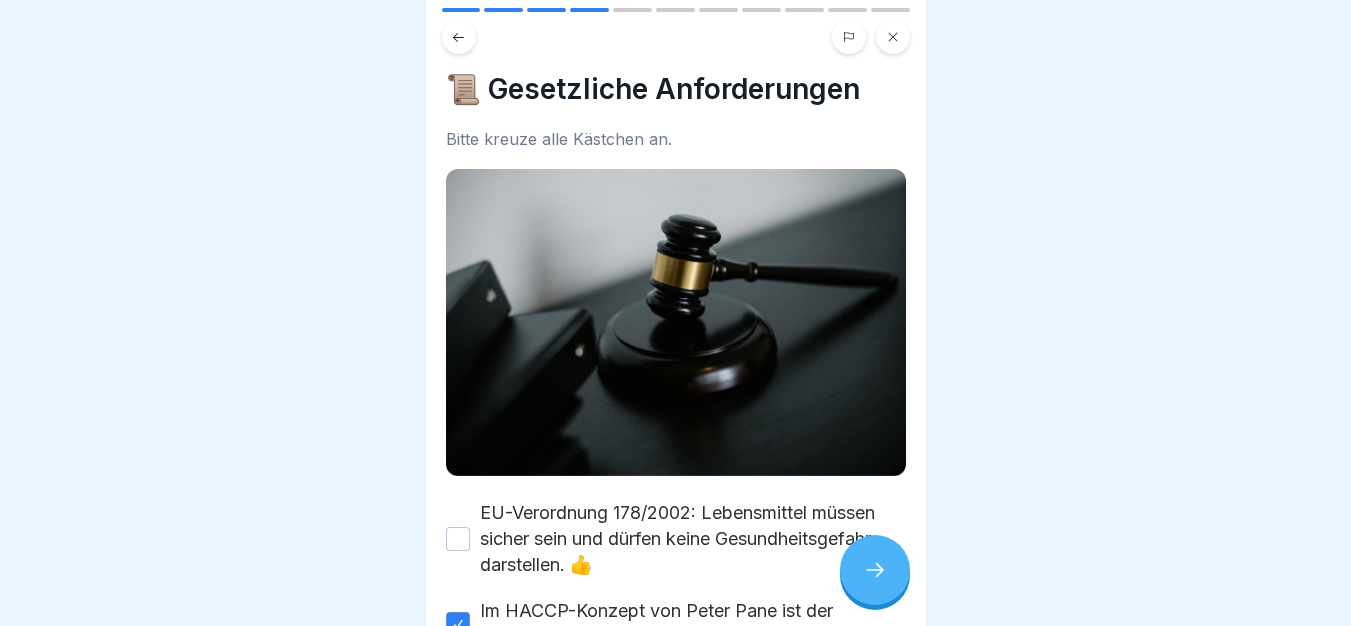 click on "EU-Verordnung 178/2002: Lebensmittel müssen sicher sein und dürfen keine Gesundheitsgefahr darstellen. 👍" at bounding box center [693, 539] 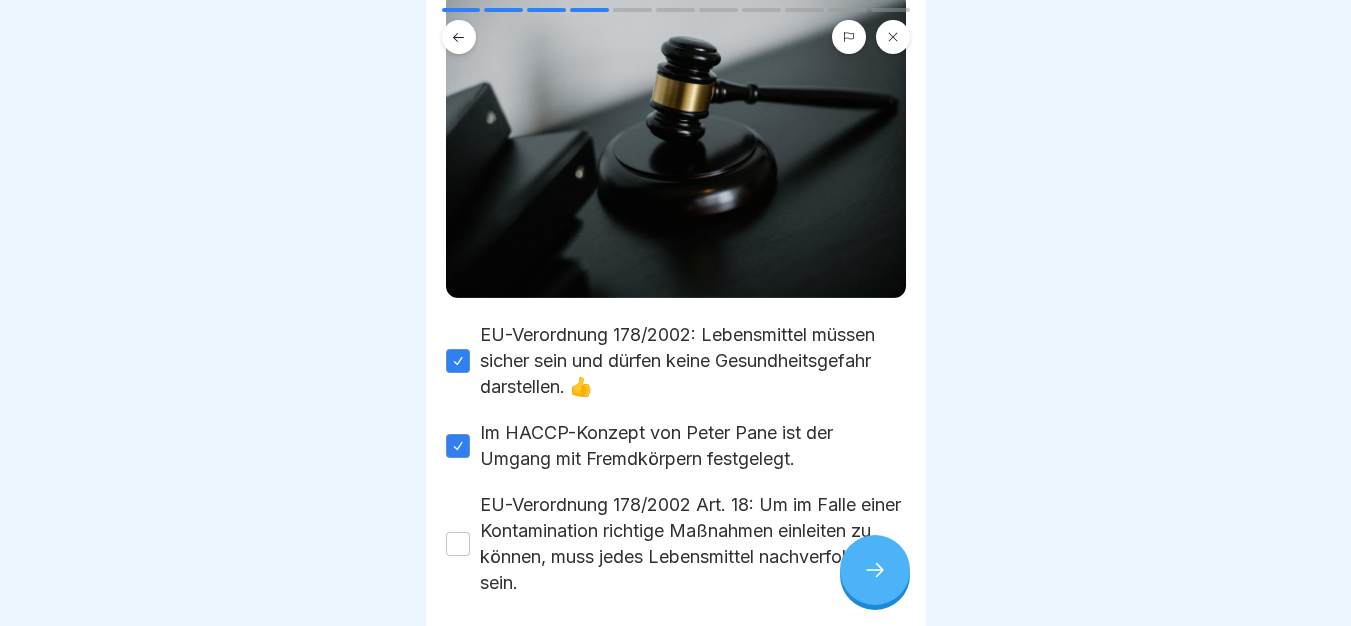 scroll, scrollTop: 264, scrollLeft: 0, axis: vertical 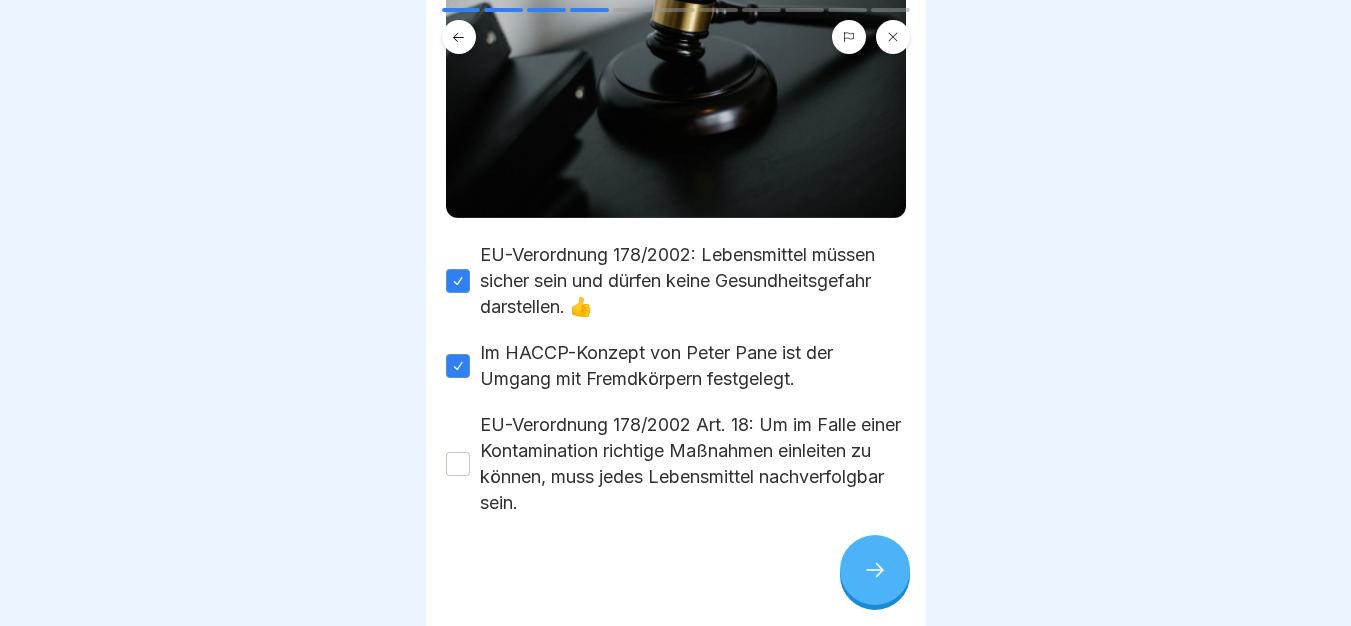 click on "EU-Verordnung 178/2002 Art. 18: Um im Falle einer Kontamination richtige Maßnahmen einleiten zu können, muss jedes Lebensmittel nachverfolgbar sein." at bounding box center [693, 464] 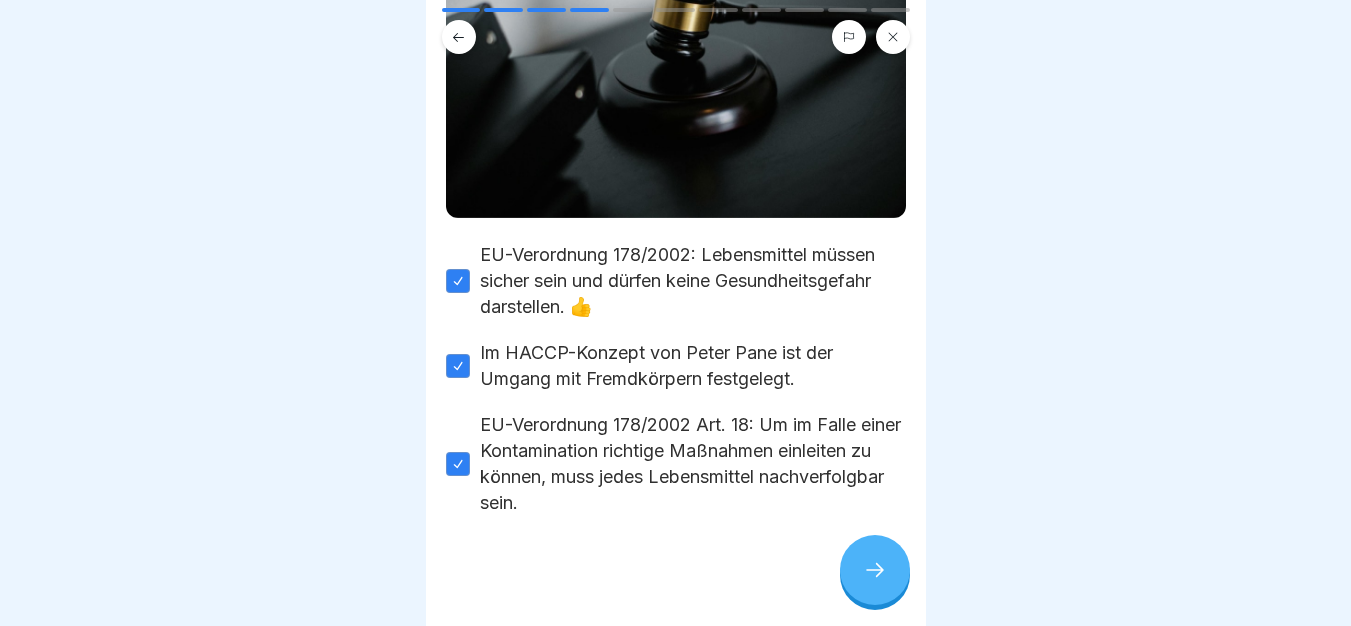 click 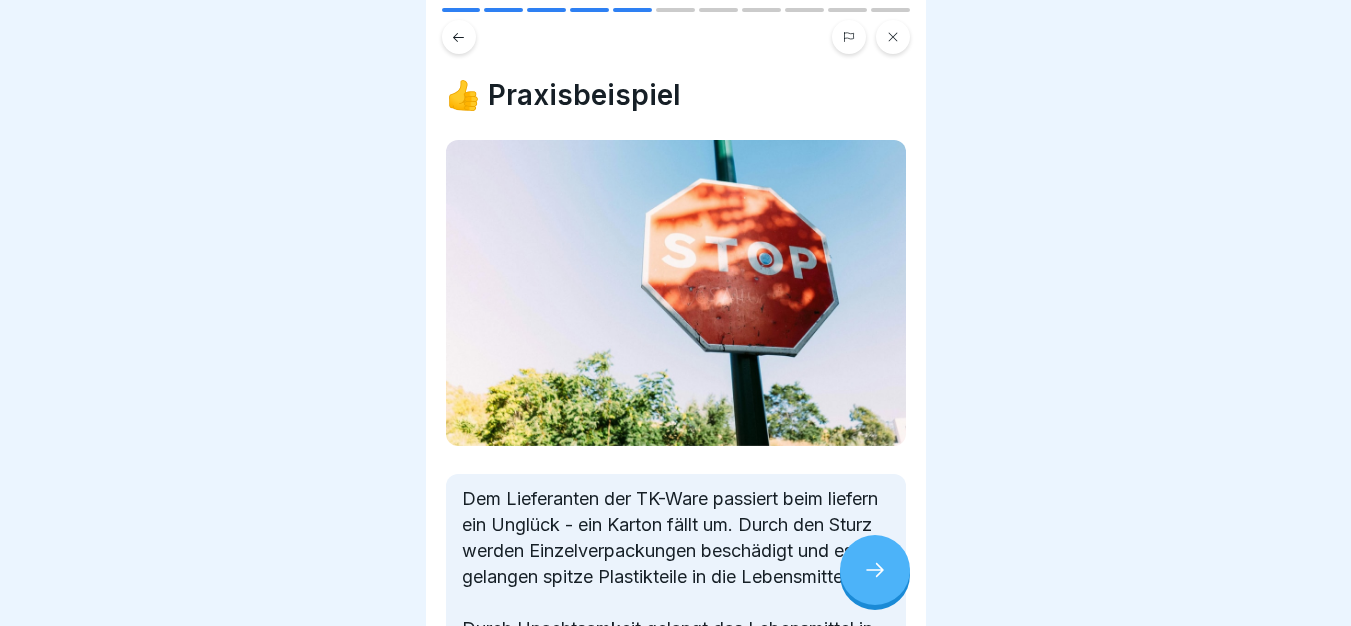 click 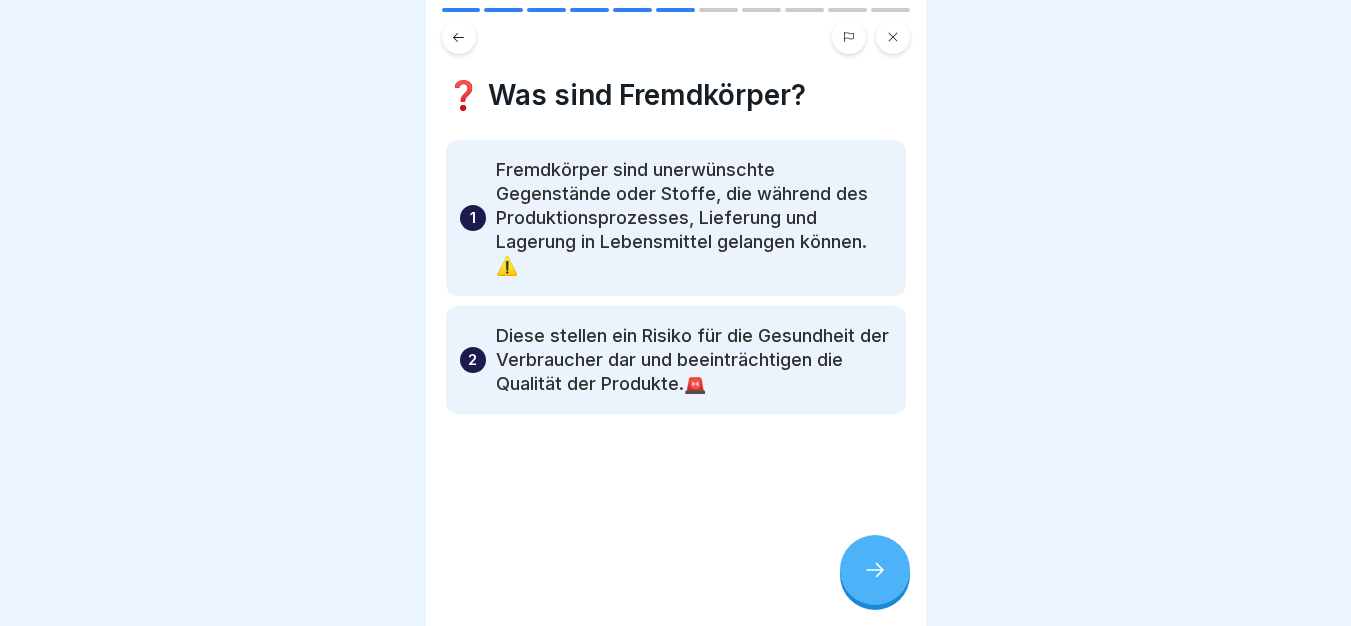 click at bounding box center (875, 570) 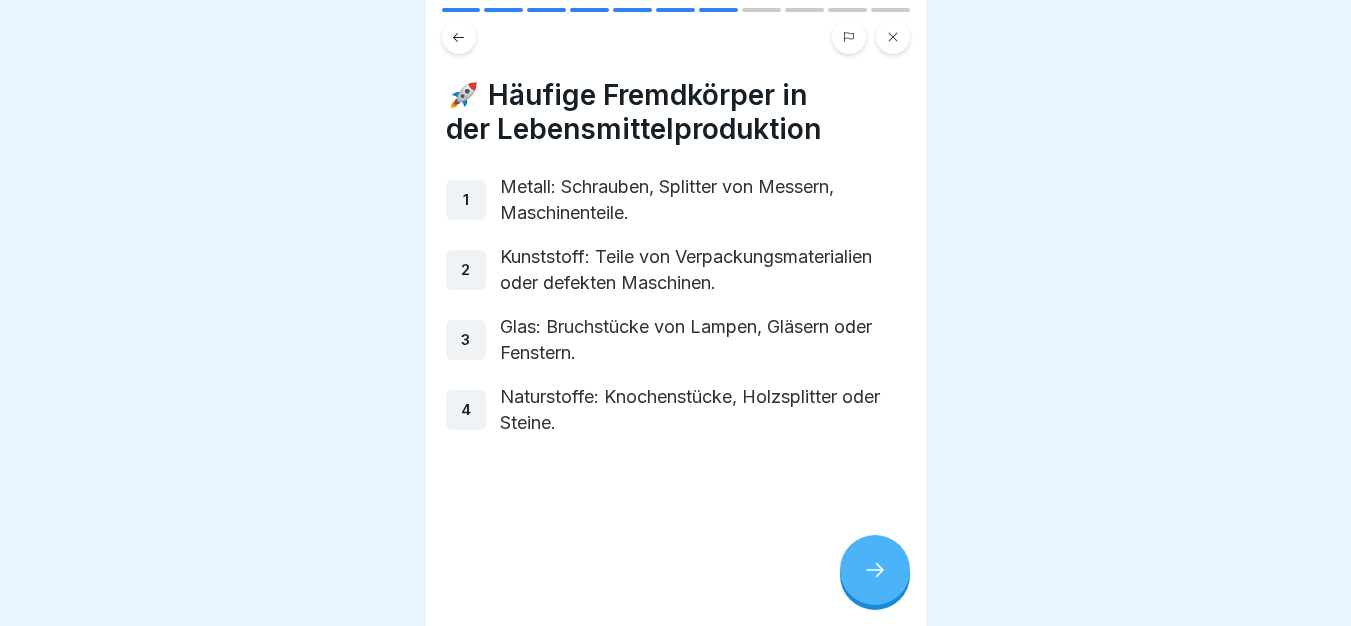 click at bounding box center [875, 570] 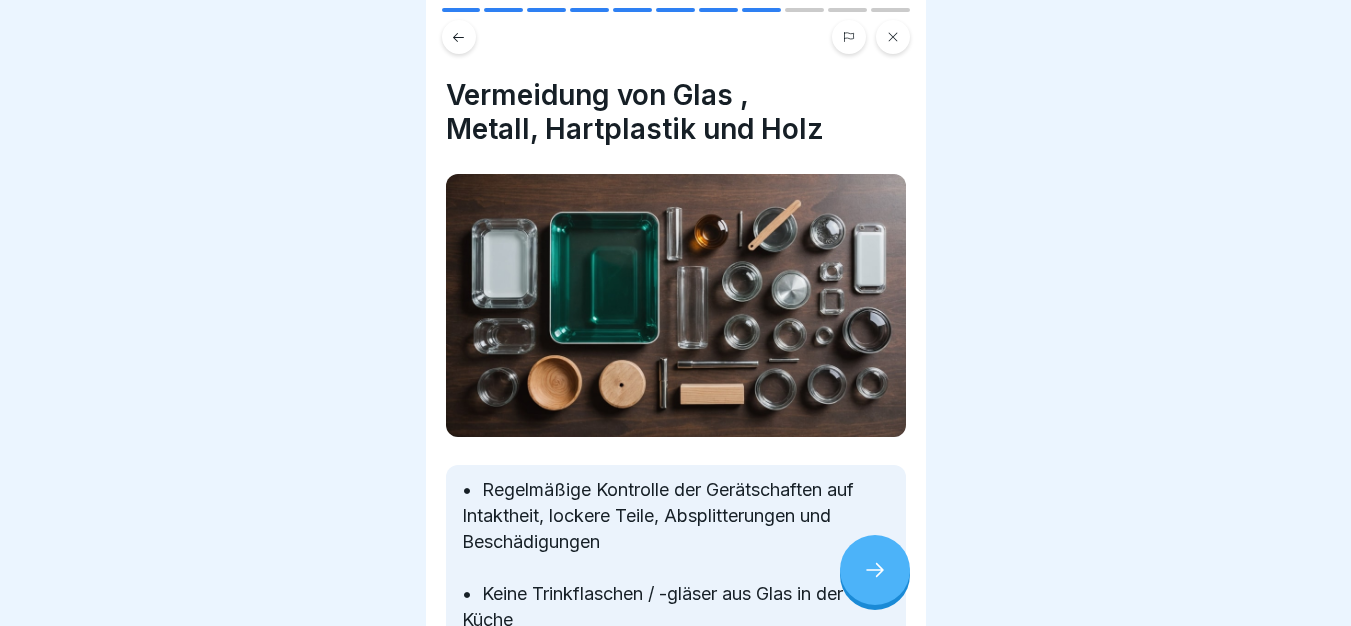 click 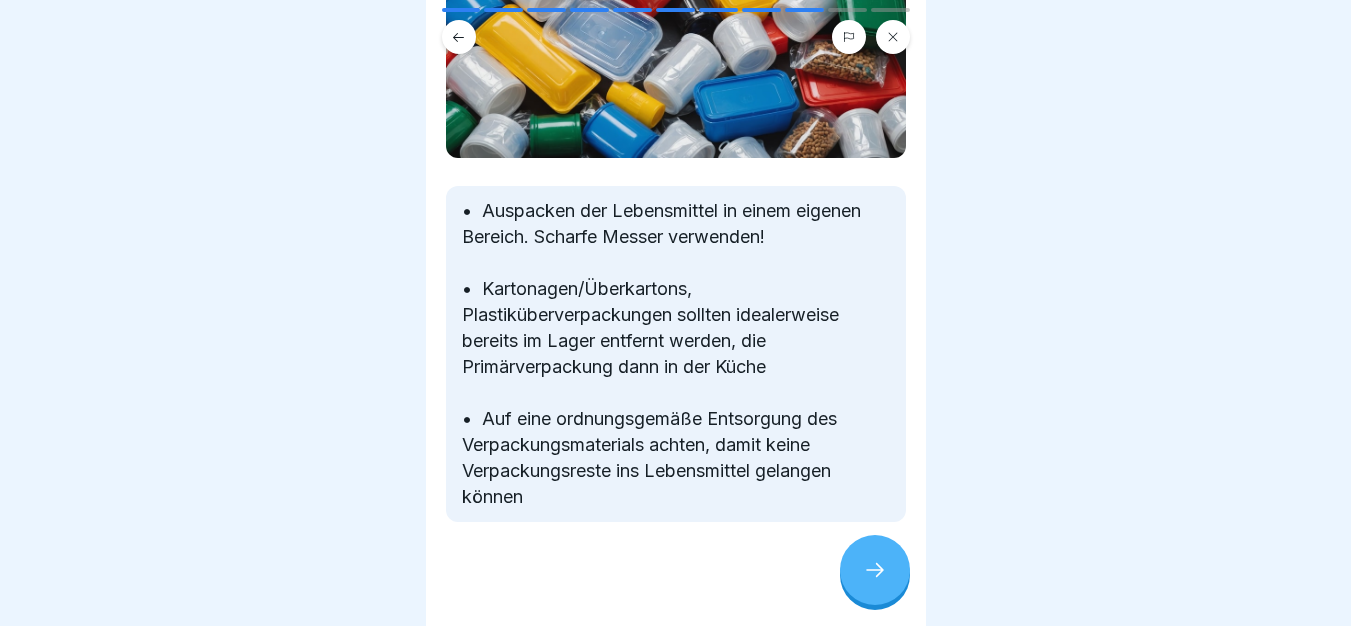 scroll, scrollTop: 320, scrollLeft: 0, axis: vertical 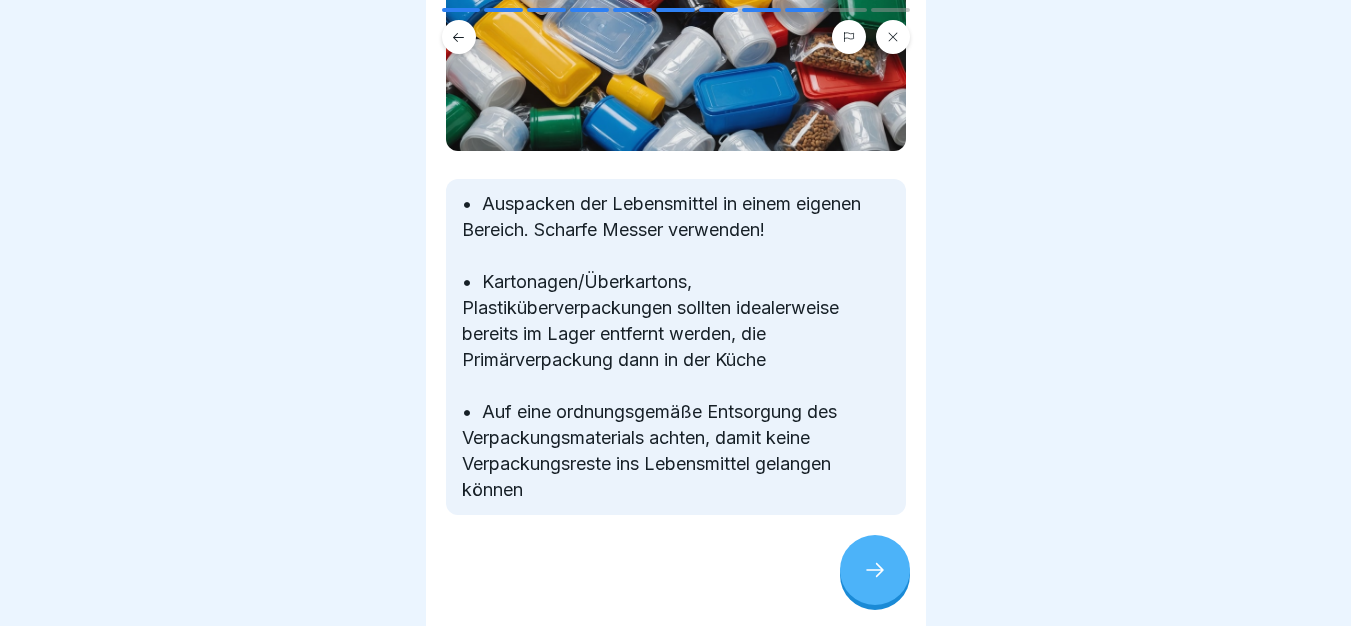 click at bounding box center [875, 570] 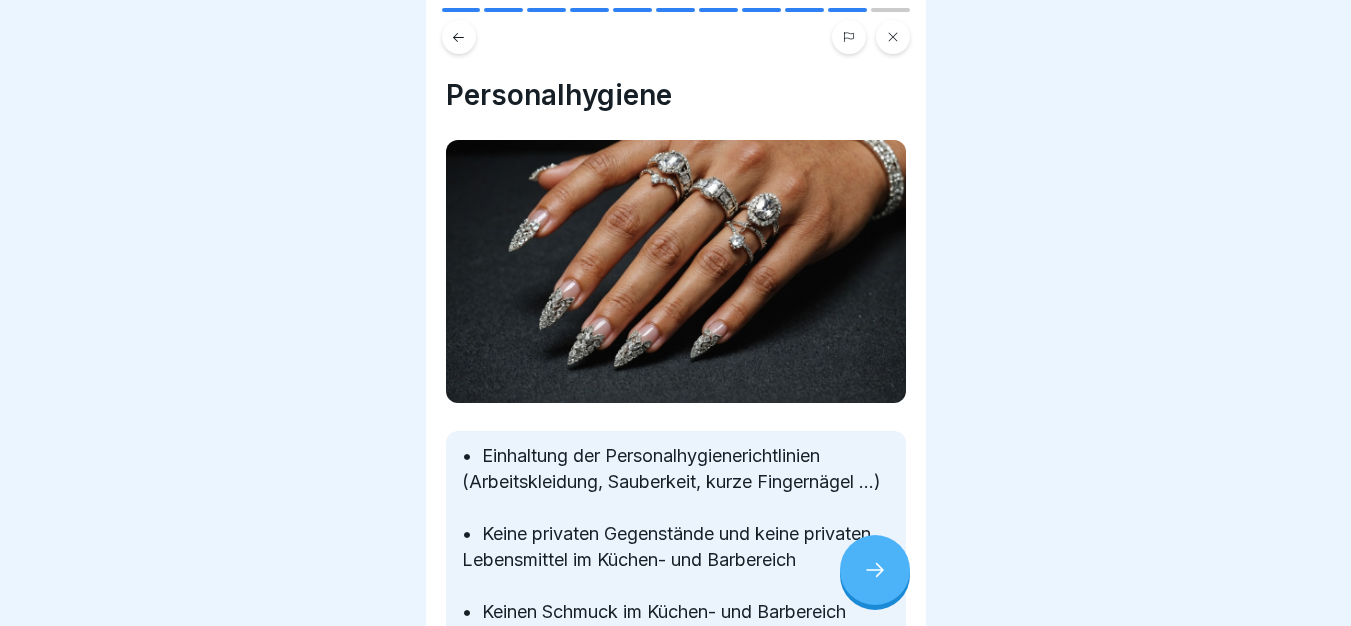 click 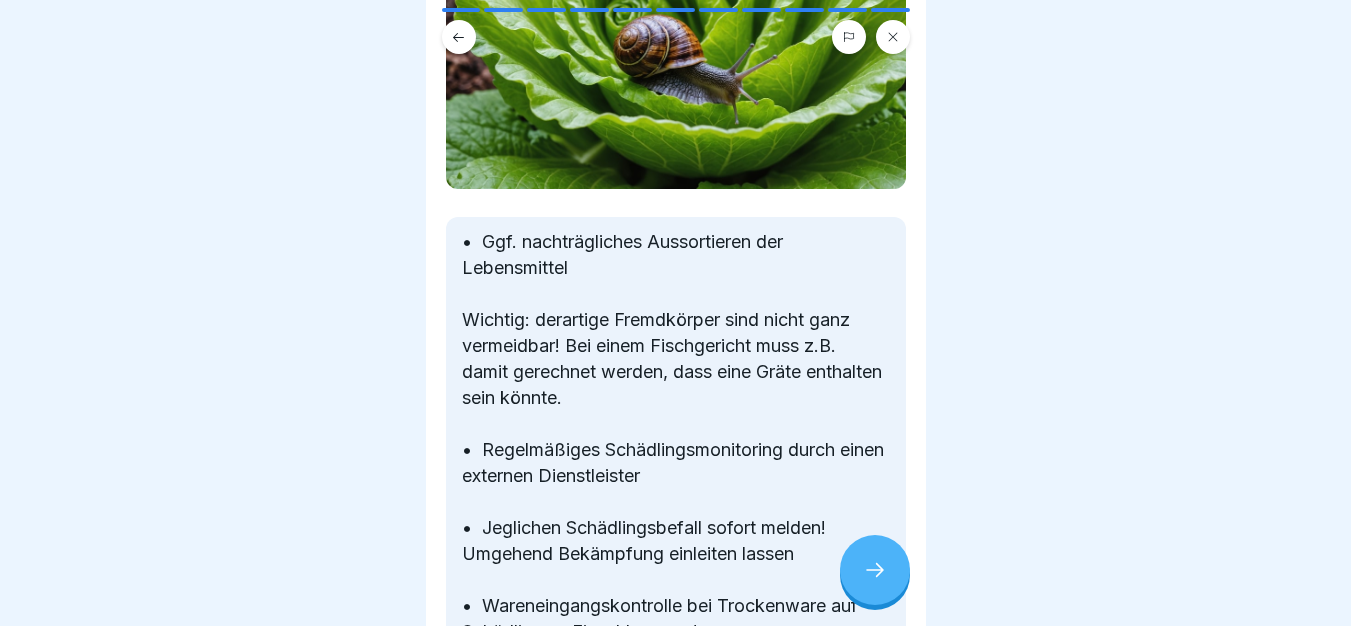 scroll, scrollTop: 502, scrollLeft: 0, axis: vertical 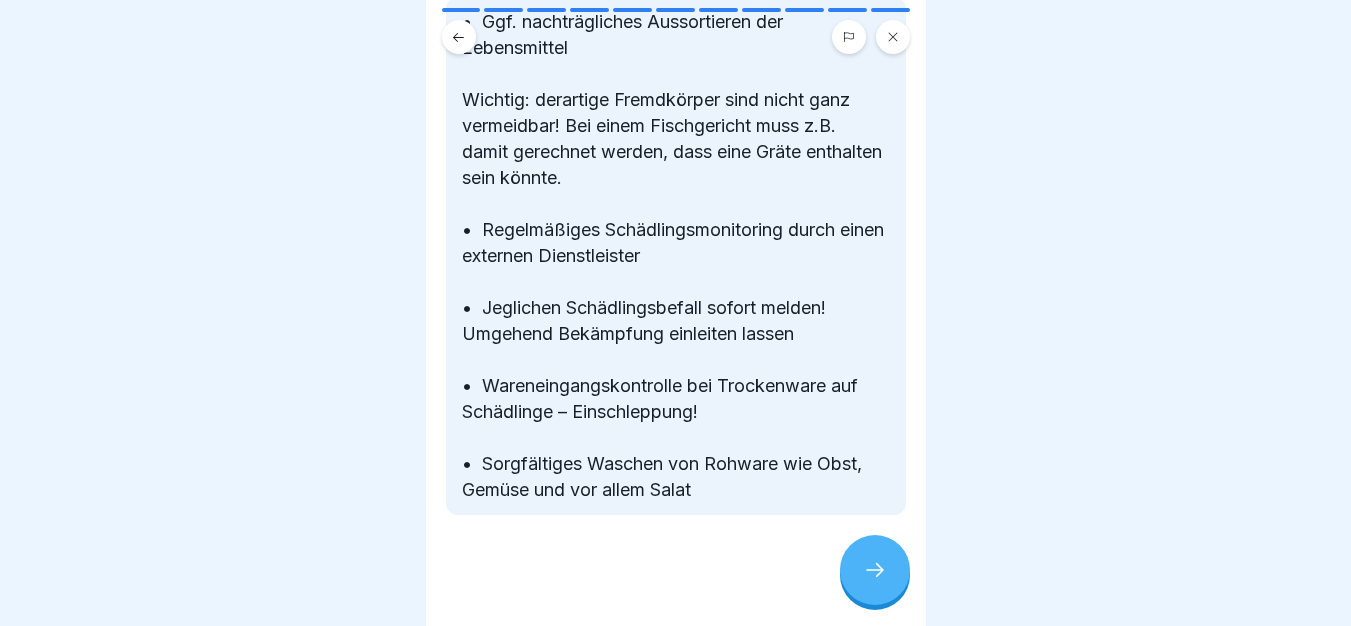 click at bounding box center [875, 570] 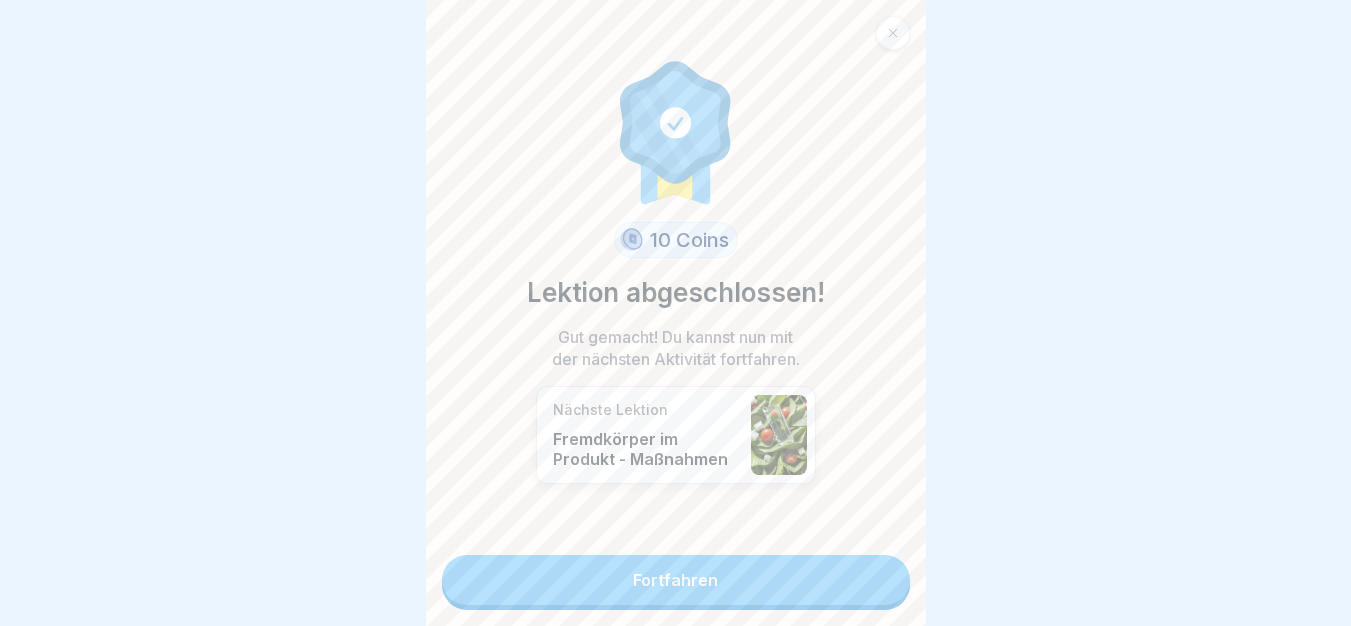 click on "Fortfahren" at bounding box center [676, 580] 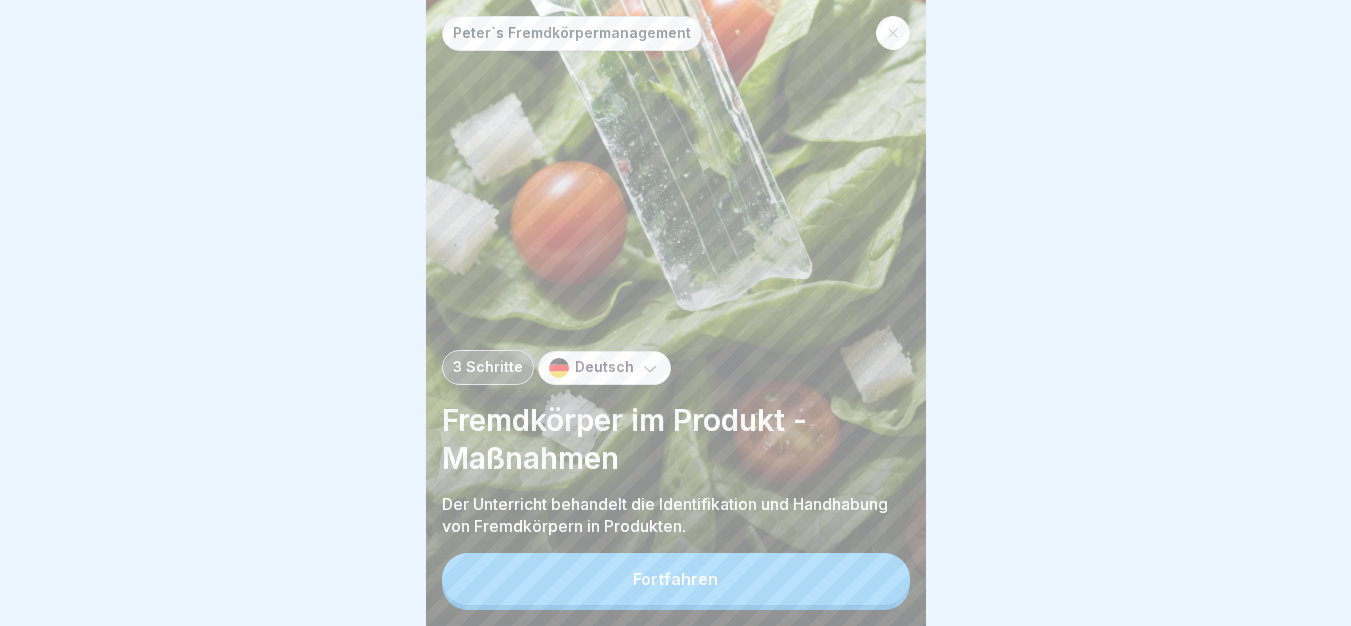 click on "Fortfahren" at bounding box center (676, 579) 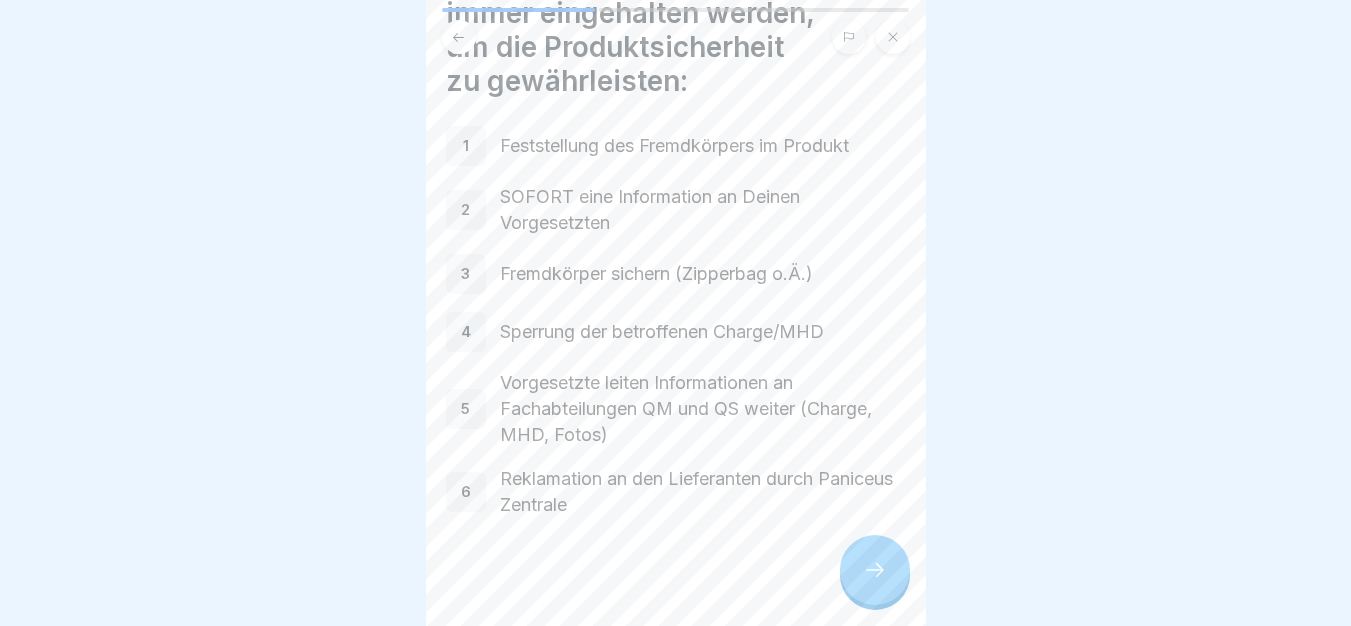scroll, scrollTop: 162, scrollLeft: 0, axis: vertical 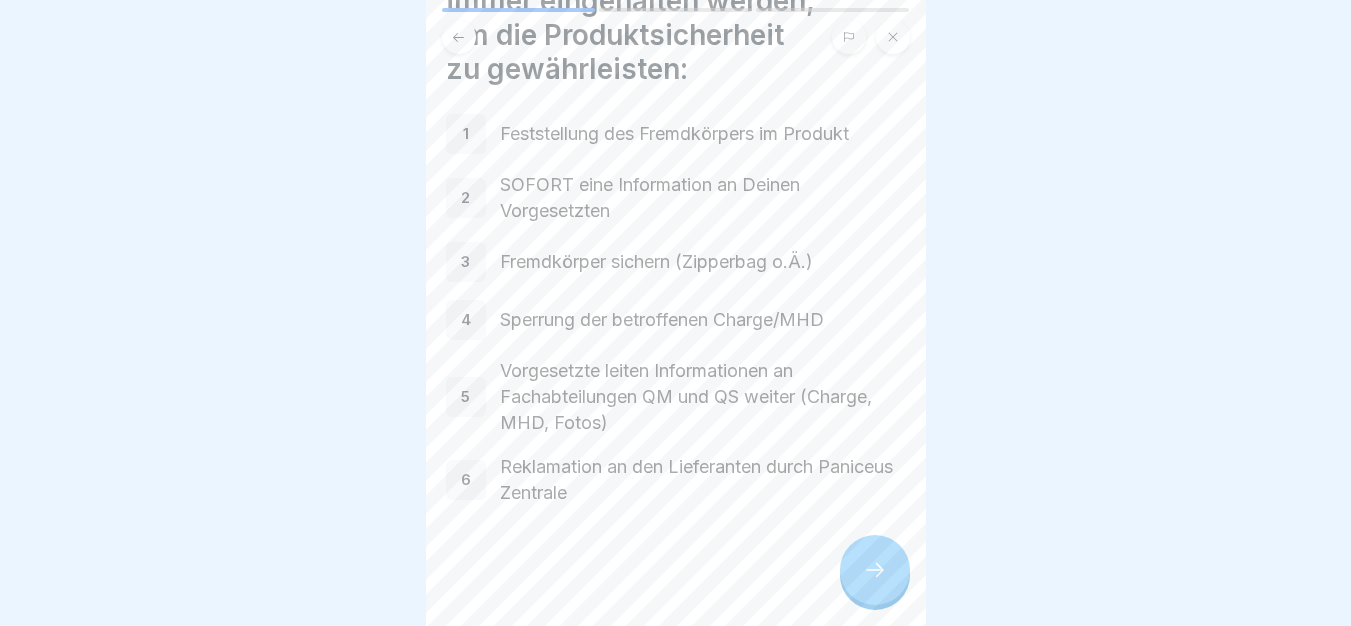 click at bounding box center [875, 570] 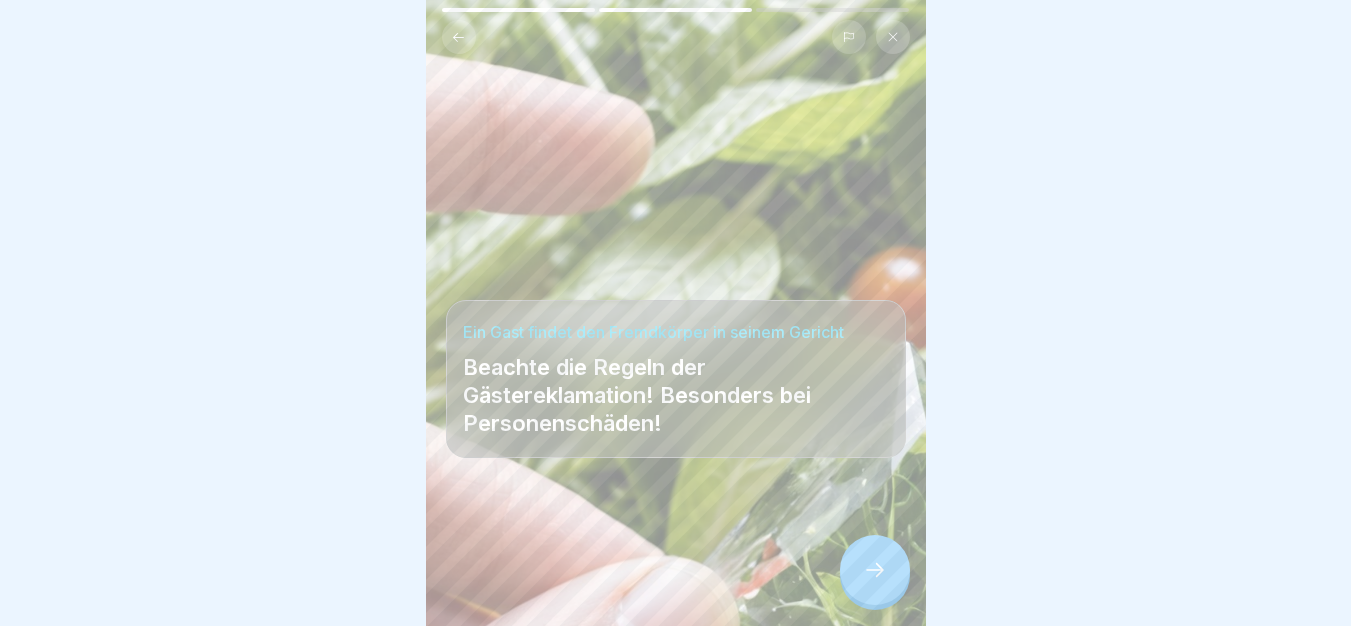 click at bounding box center [875, 570] 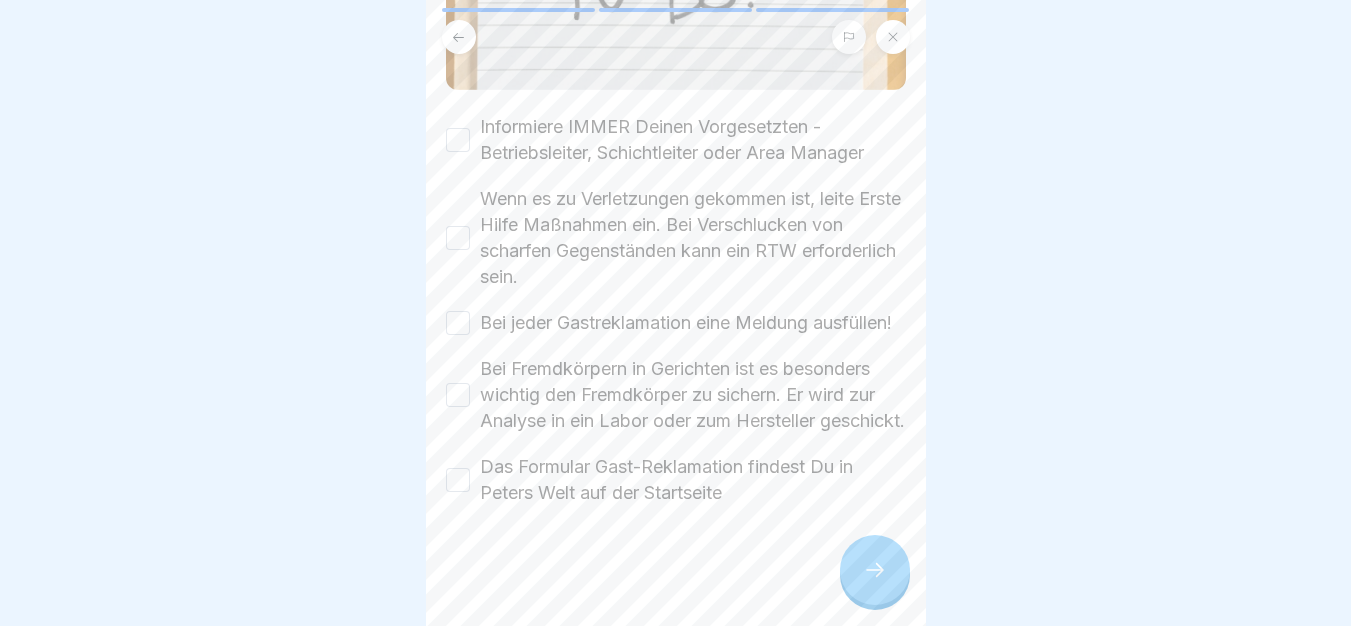 scroll, scrollTop: 460, scrollLeft: 0, axis: vertical 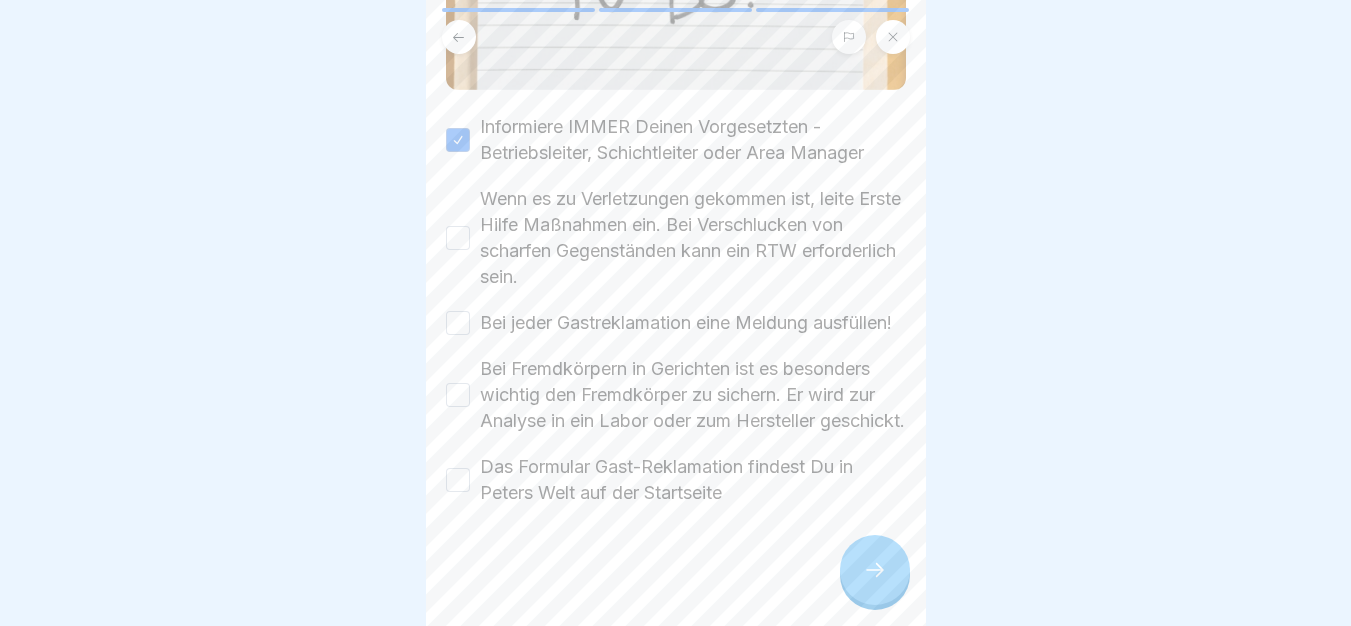 click on "Wenn es zu Verletzungen gekommen ist, leite Erste Hilfe Maßnahmen ein. Bei Verschlucken von scharfen Gegenständen kann ein RTW erforderlich sein." at bounding box center [693, 238] 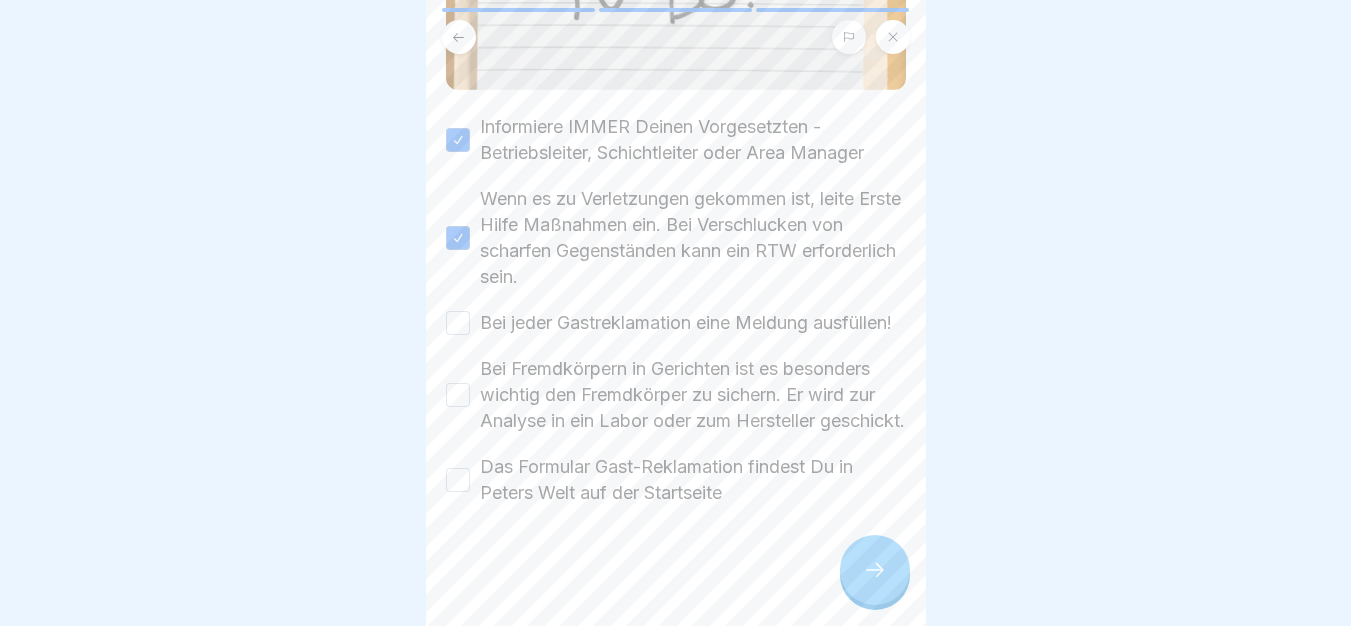 click on "Bei jeder Gastreklamation eine Meldung ausfüllen!" at bounding box center [686, 323] 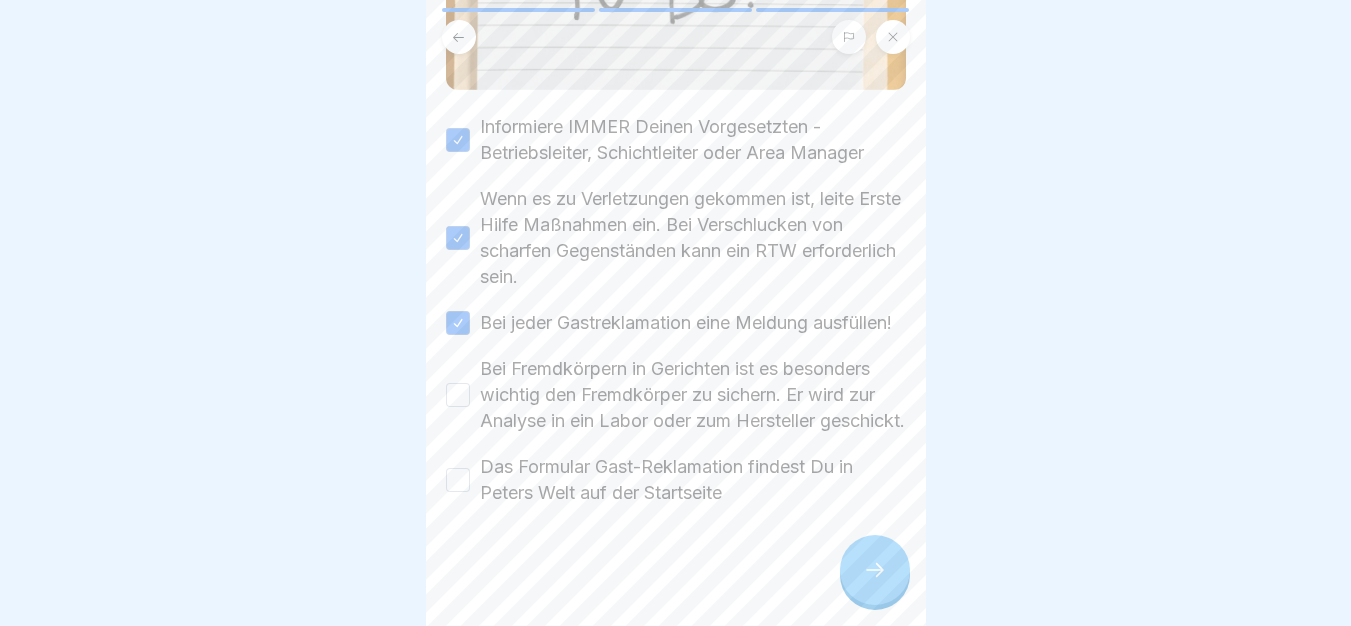 click on "Bei Fremdkörpern in Gerichten ist es besonders wichtig den Fremdkörper zu sichern. Er wird zur Analyse in ein Labor oder zum Hersteller geschickt." at bounding box center [693, 395] 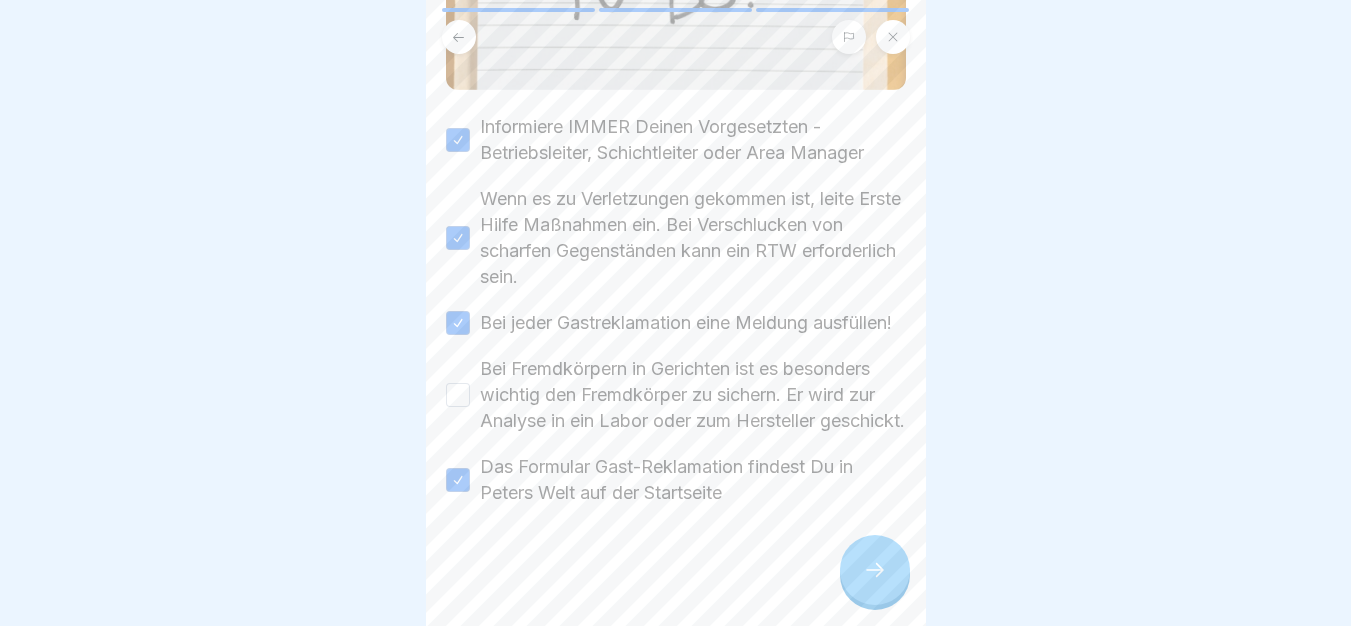 drag, startPoint x: 631, startPoint y: 334, endPoint x: 632, endPoint y: 344, distance: 10.049875 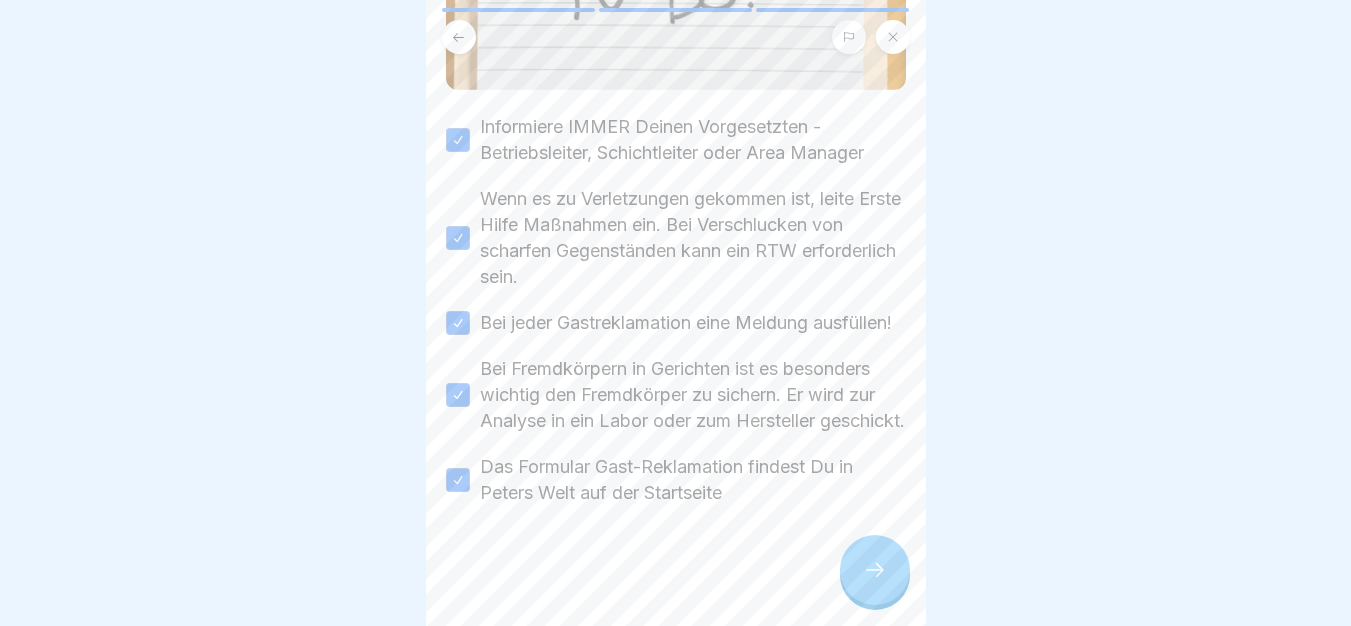 click at bounding box center (875, 570) 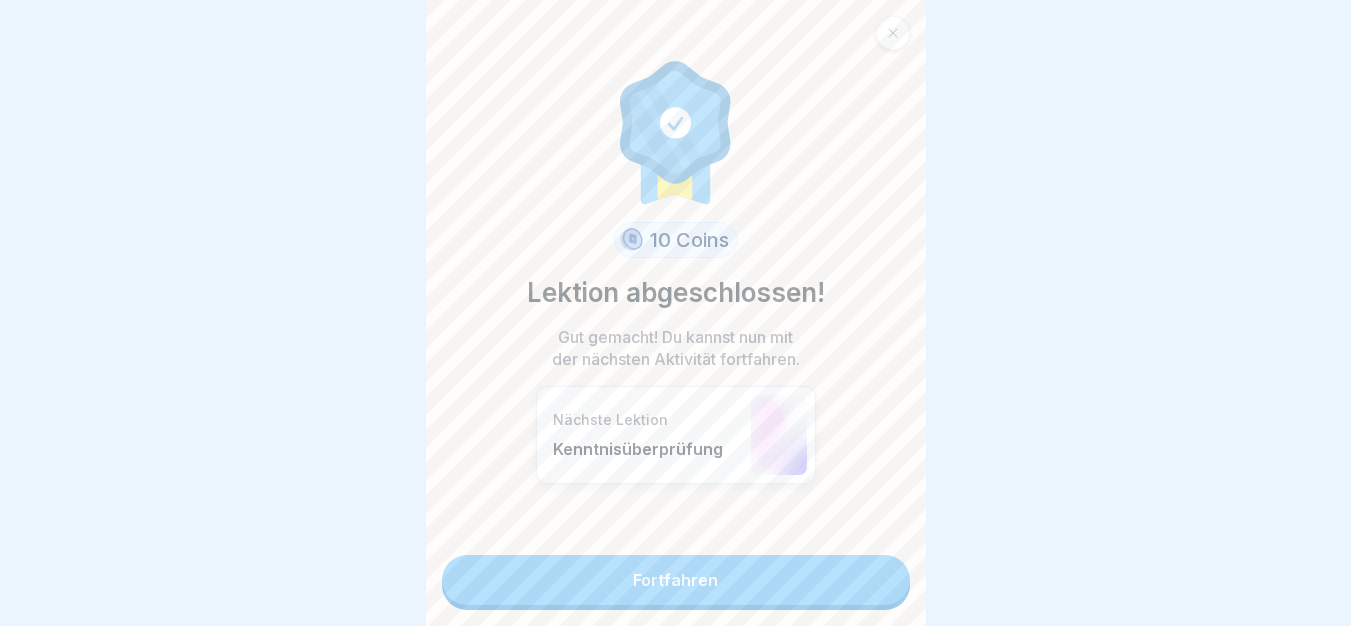 click on "Fortfahren" at bounding box center [676, 580] 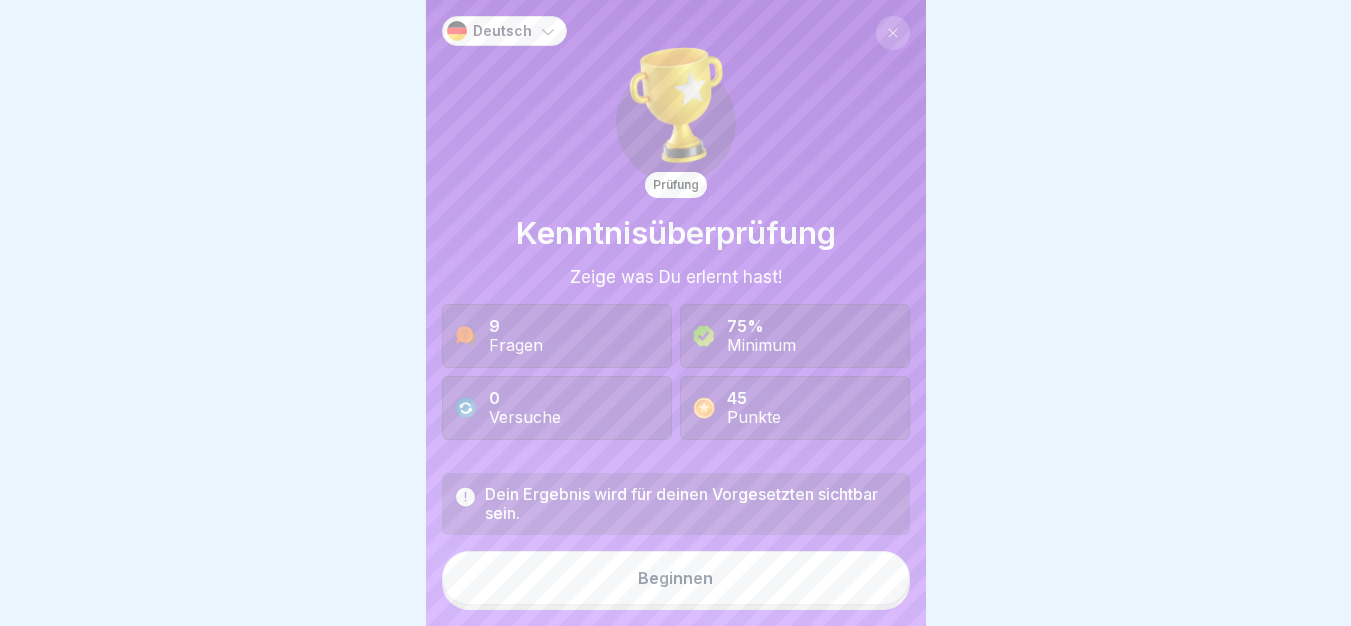 click on "Beginnen" at bounding box center [676, 578] 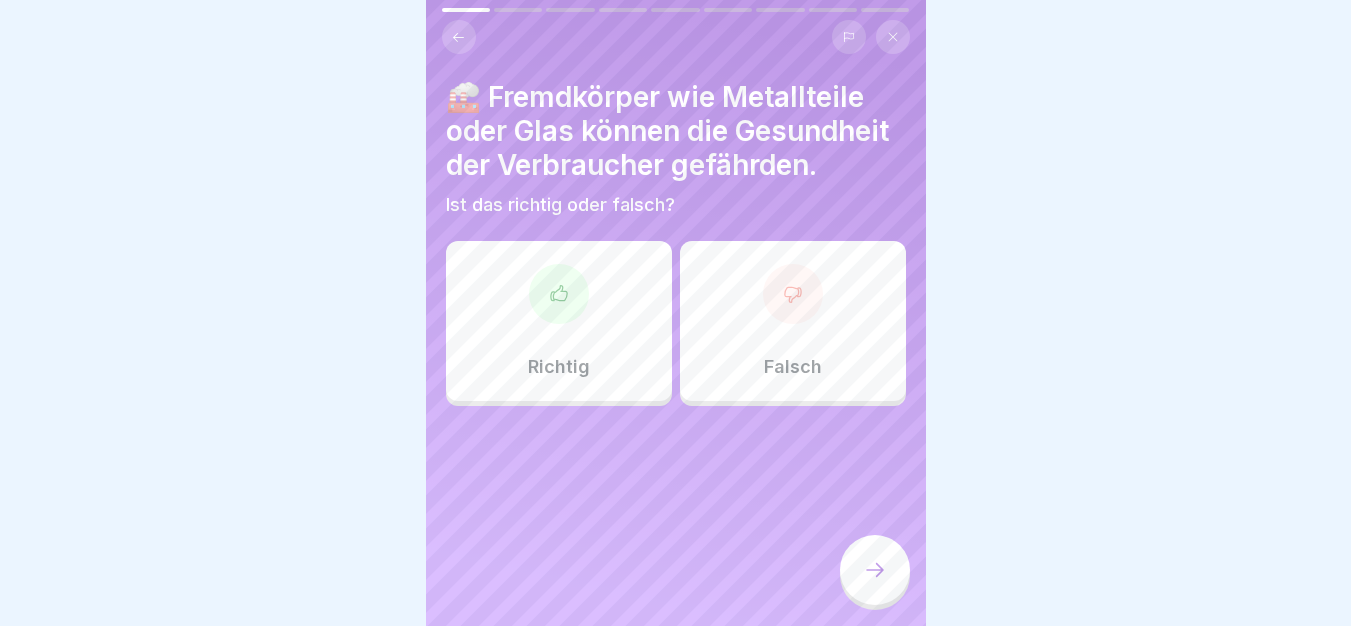 click at bounding box center [559, 294] 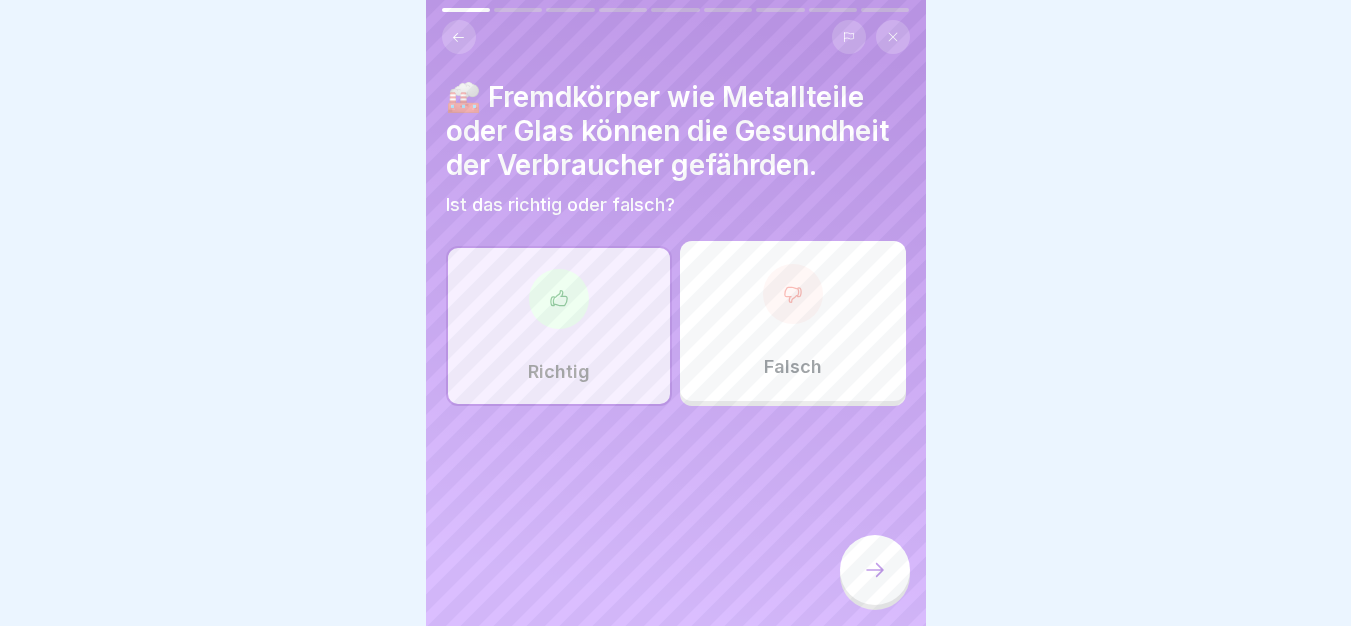 click on "🏭 Fremdkörper wie Metallteile oder Glas können die Gesundheit der Verbraucher gefährden. Ist das richtig oder falsch? Richtig Falsch" at bounding box center (676, 313) 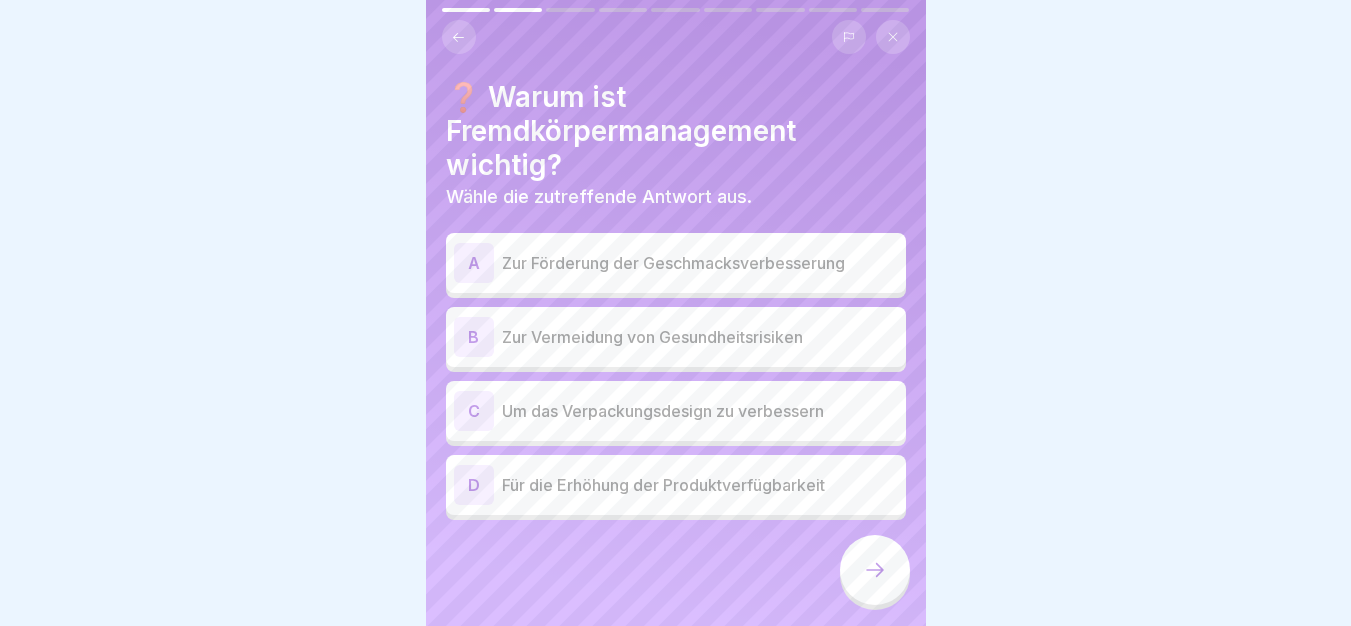 click on "C Um das Verpackungsdesign zu verbessern" at bounding box center (676, 411) 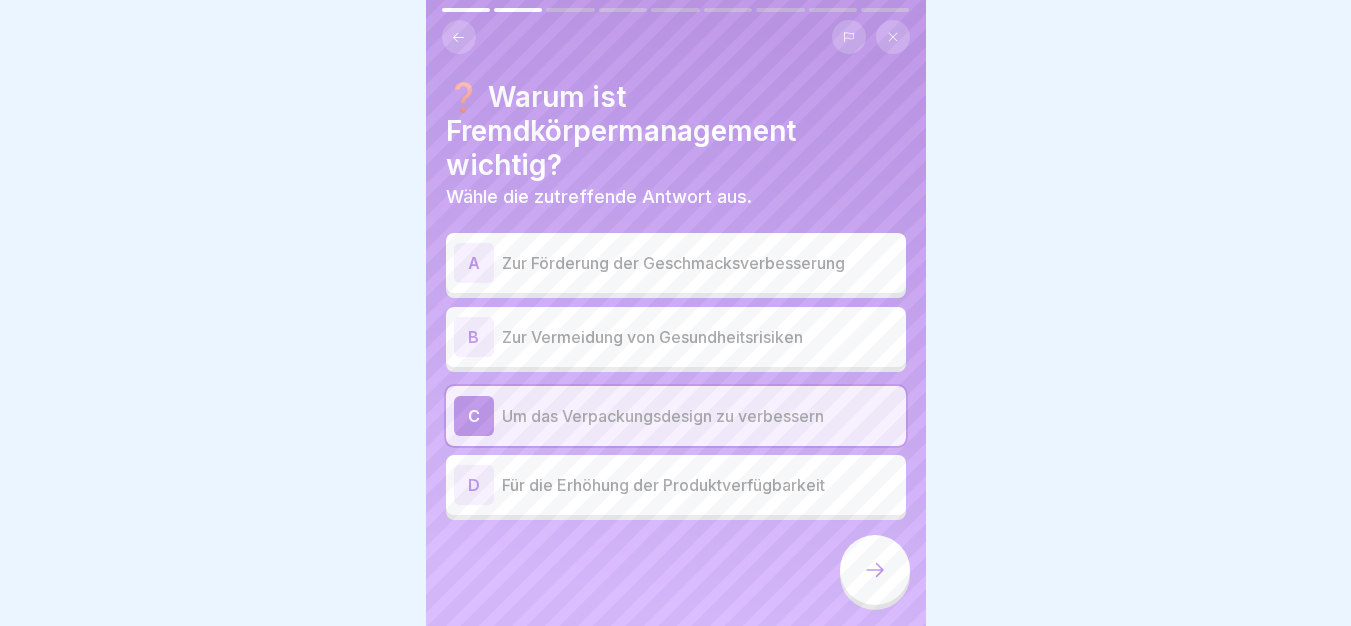 click on "A Zur Förderung der Geschmacksverbesserung B Zur Vermeidung von Gesundheitsrisiken C Um das Verpackungsdesign zu verbessern D Für die Erhöhung der Produktverfügbarkeit" at bounding box center [676, 379] 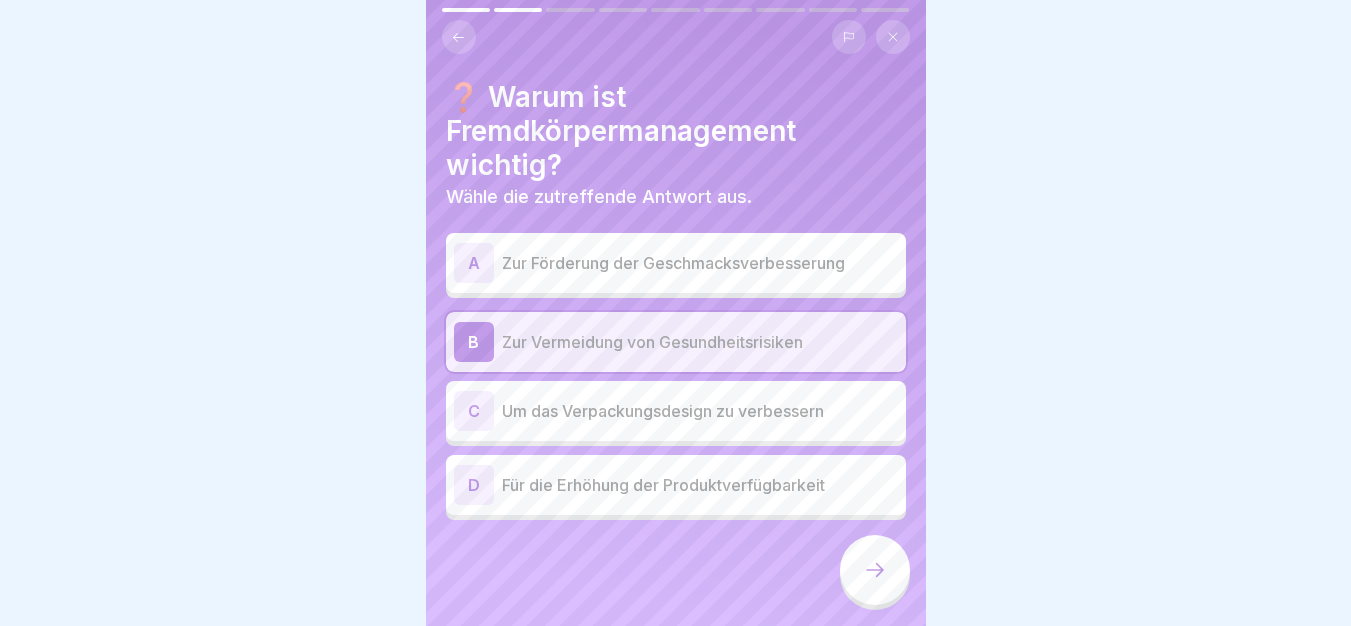 click at bounding box center (875, 570) 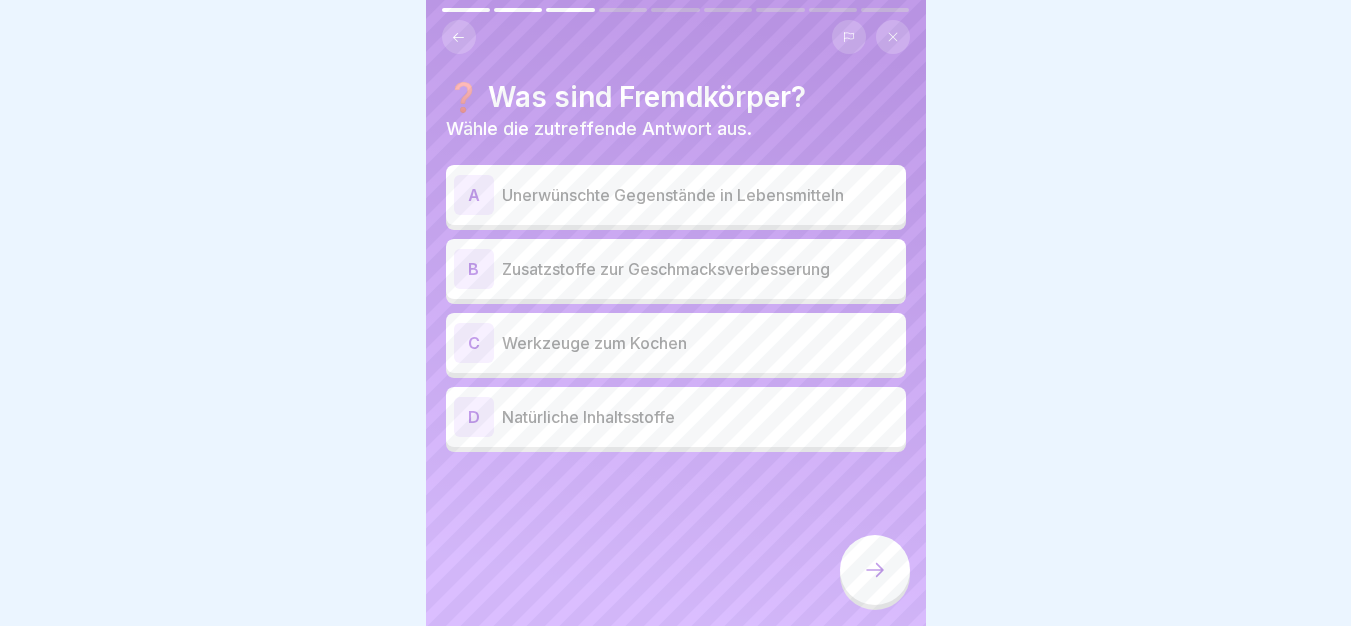 click on "Unerwünschte Gegenstände in Lebensmitteln" at bounding box center (700, 195) 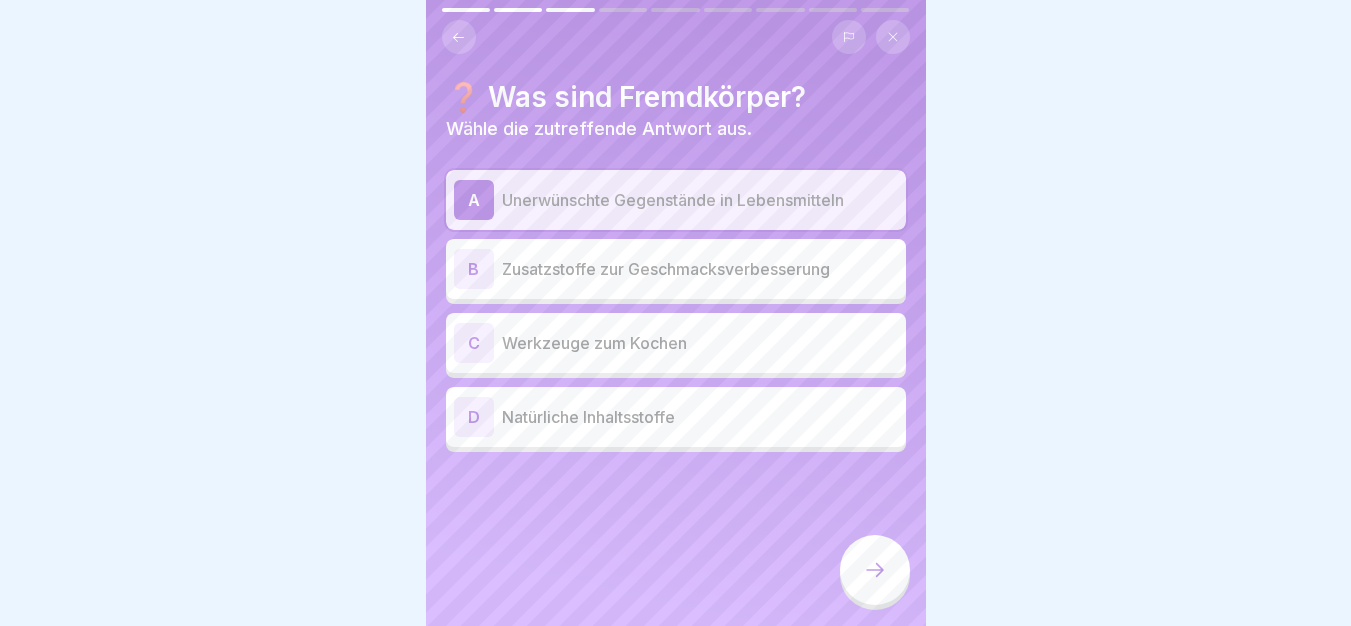 click at bounding box center [875, 570] 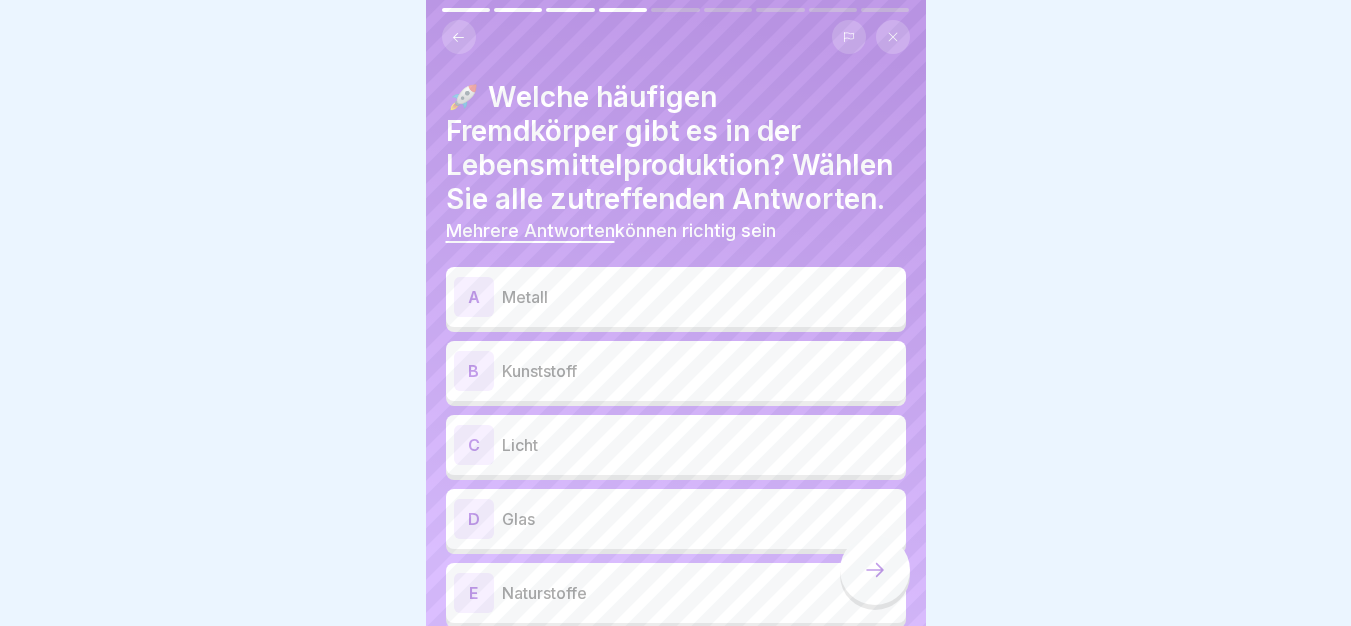 click on "A Metall" at bounding box center [676, 297] 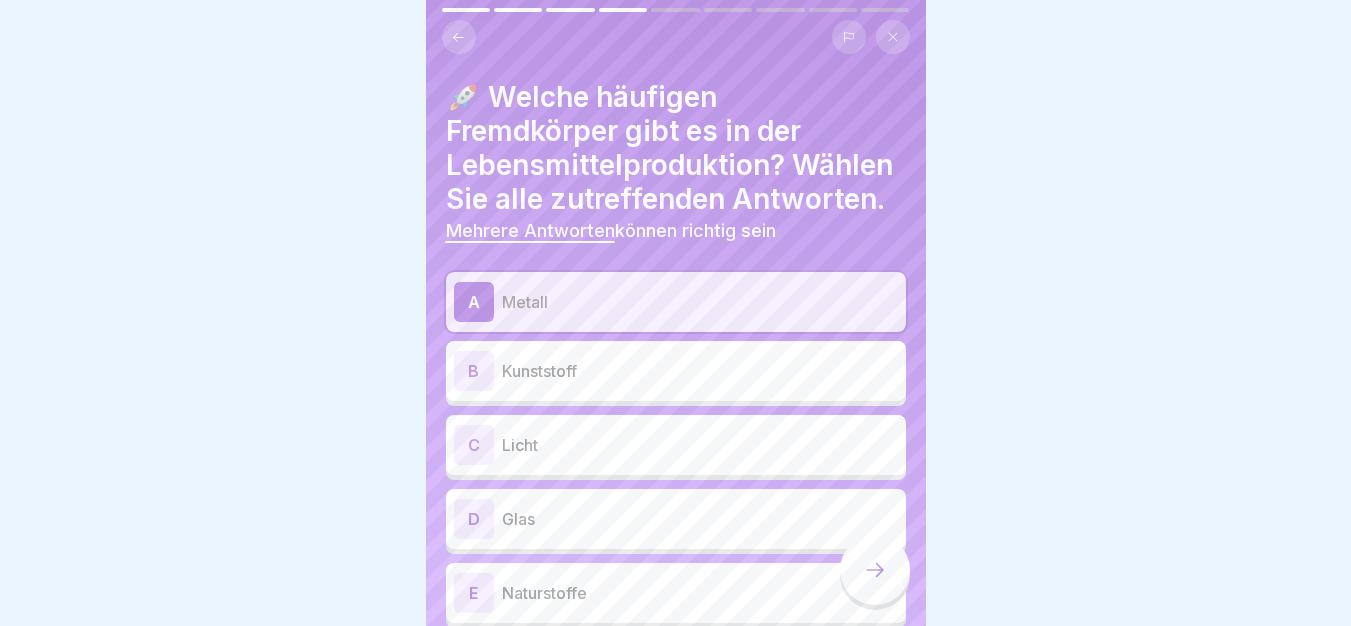 click on "Kunststoff" at bounding box center [700, 371] 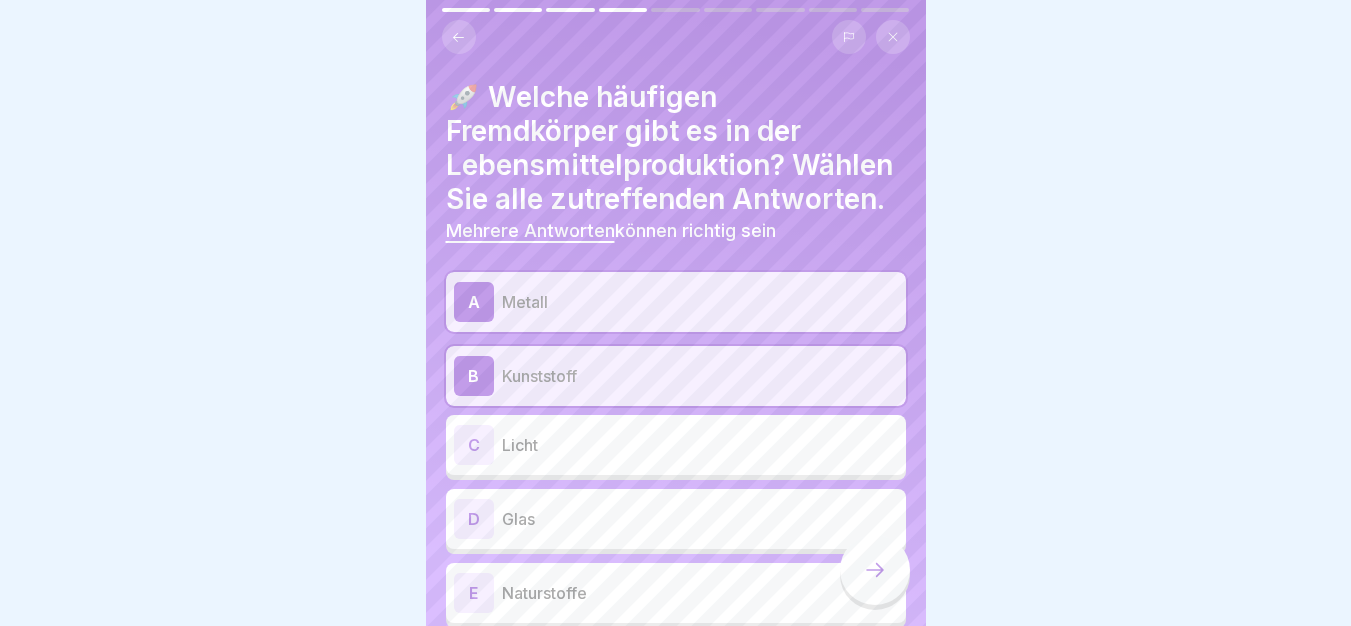 click on "Glas" at bounding box center (700, 519) 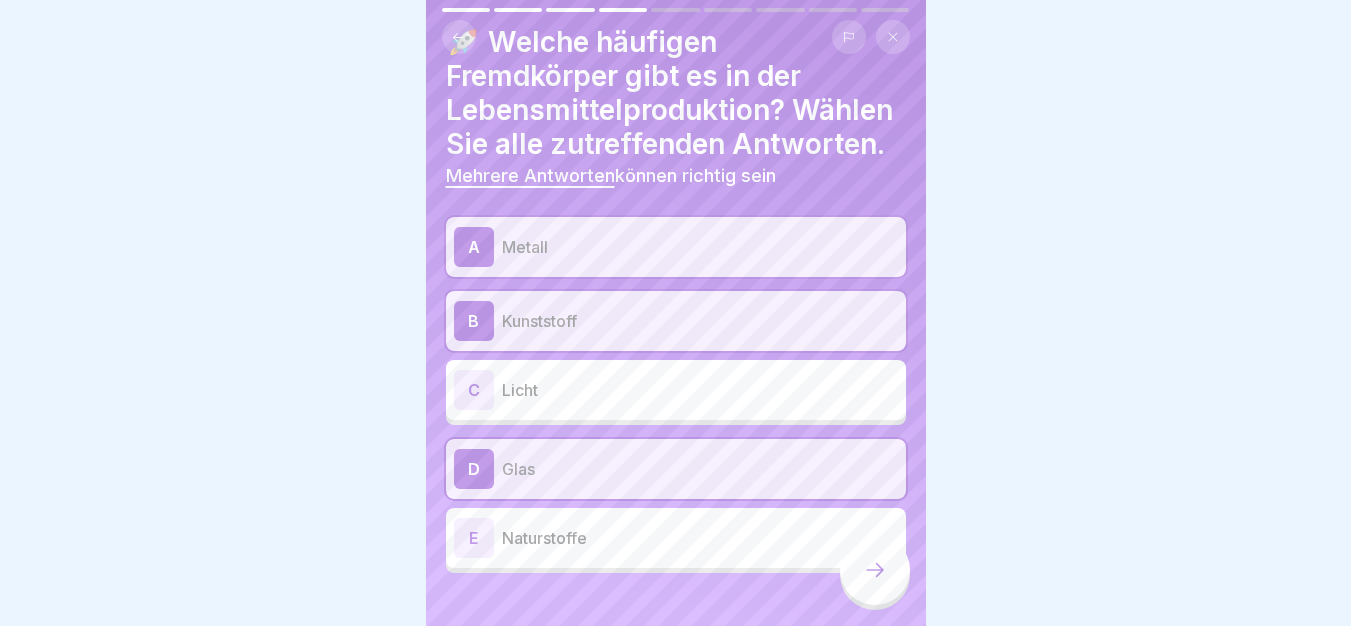 scroll, scrollTop: 116, scrollLeft: 0, axis: vertical 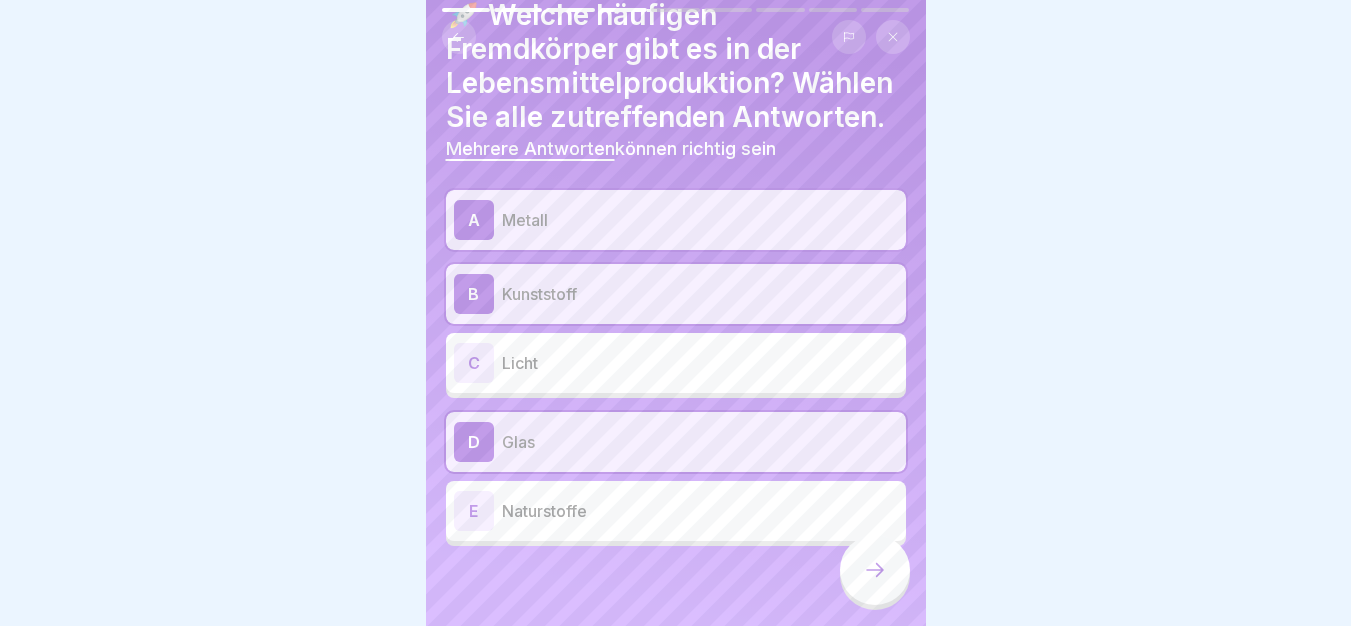 click on "Naturstoffe" at bounding box center (700, 511) 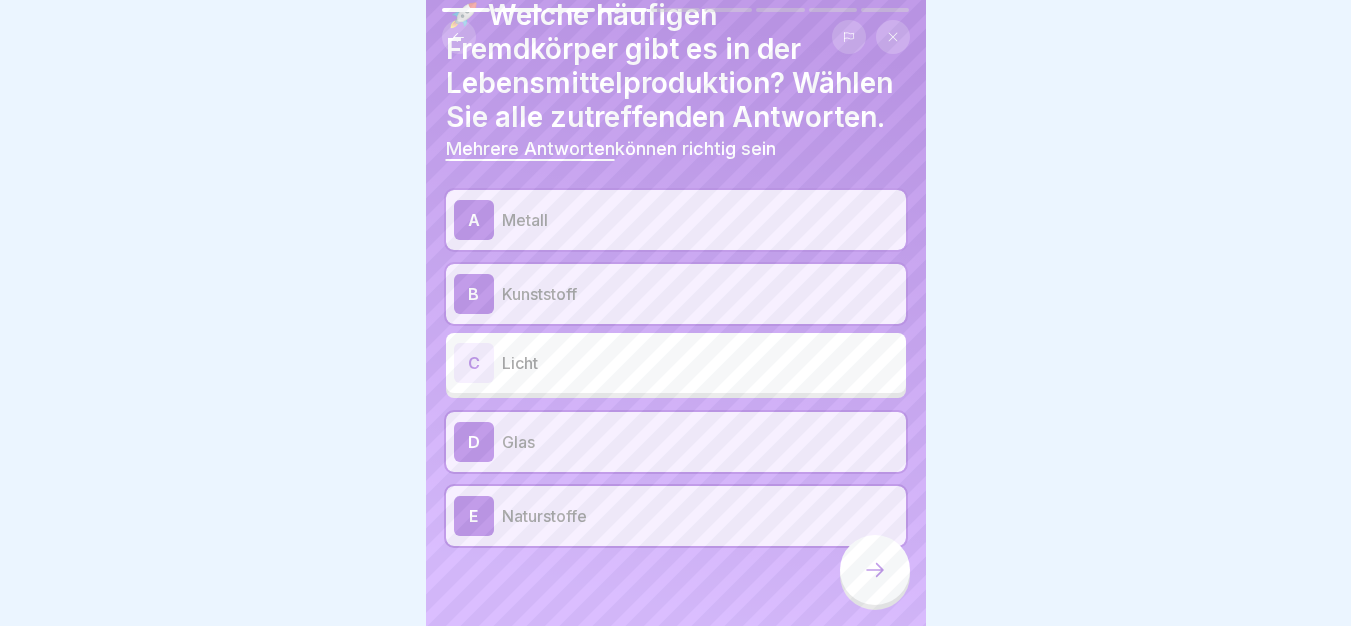 click on "Naturstoffe" at bounding box center [700, 516] 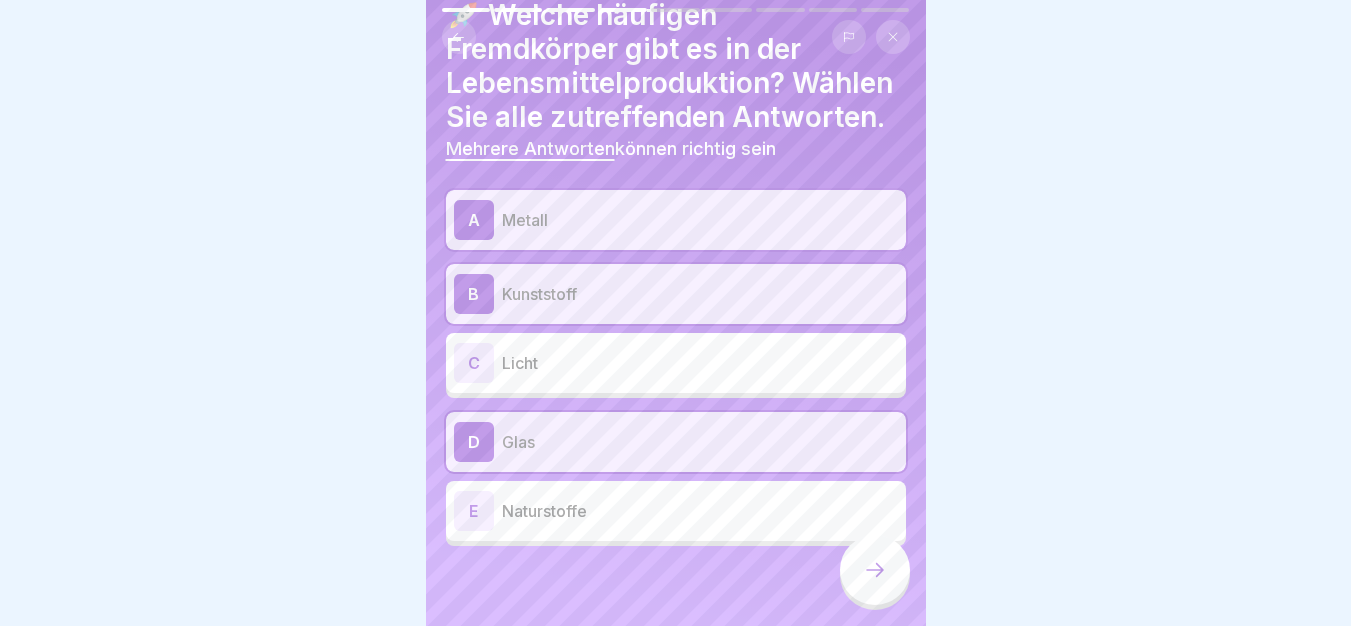 click on "Naturstoffe" at bounding box center [700, 511] 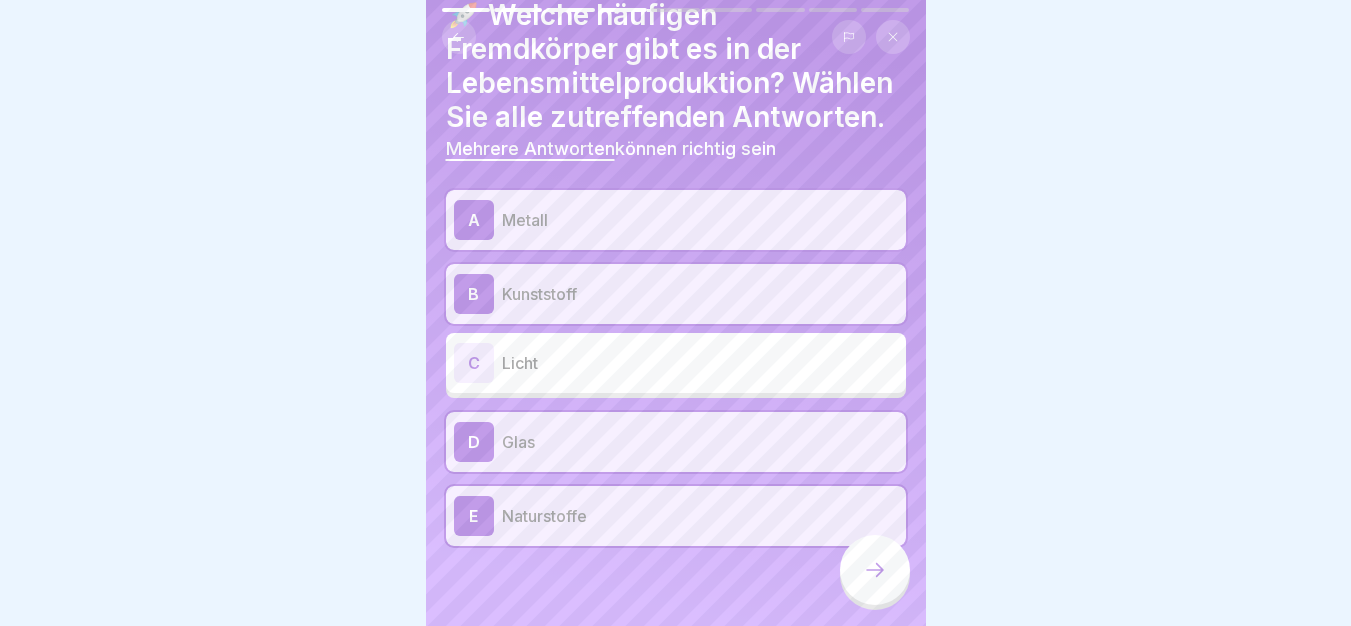 click at bounding box center [875, 570] 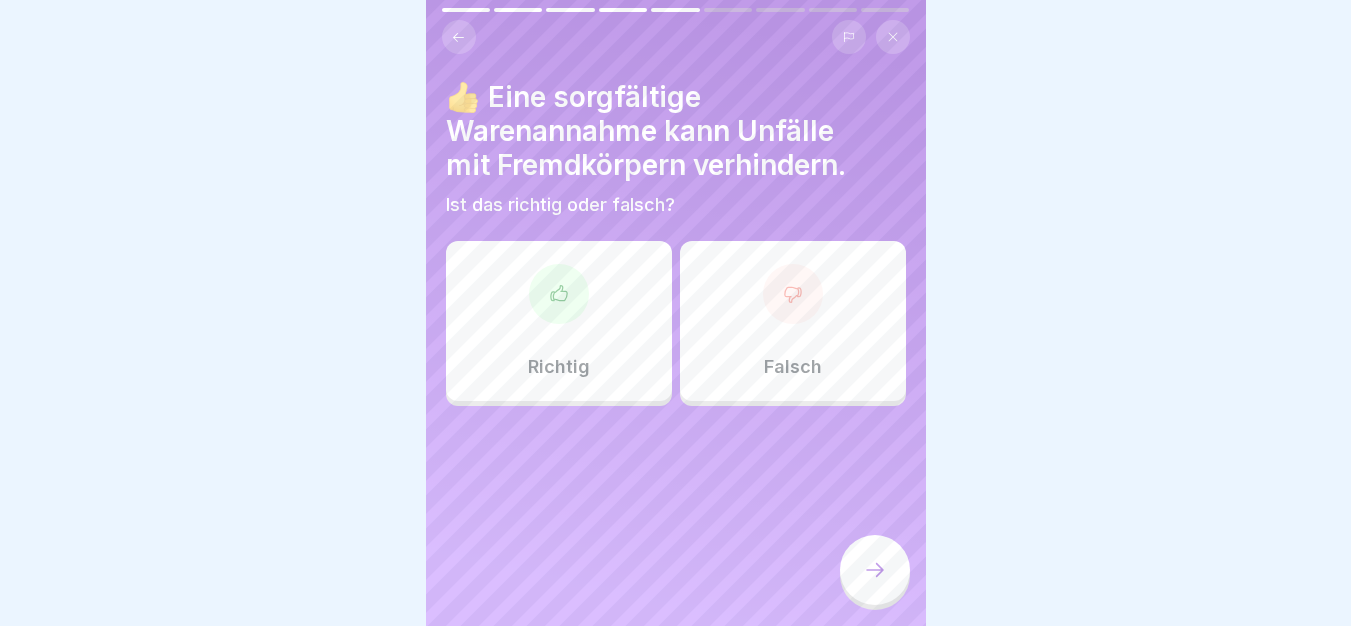 click on "Falsch" at bounding box center (793, 321) 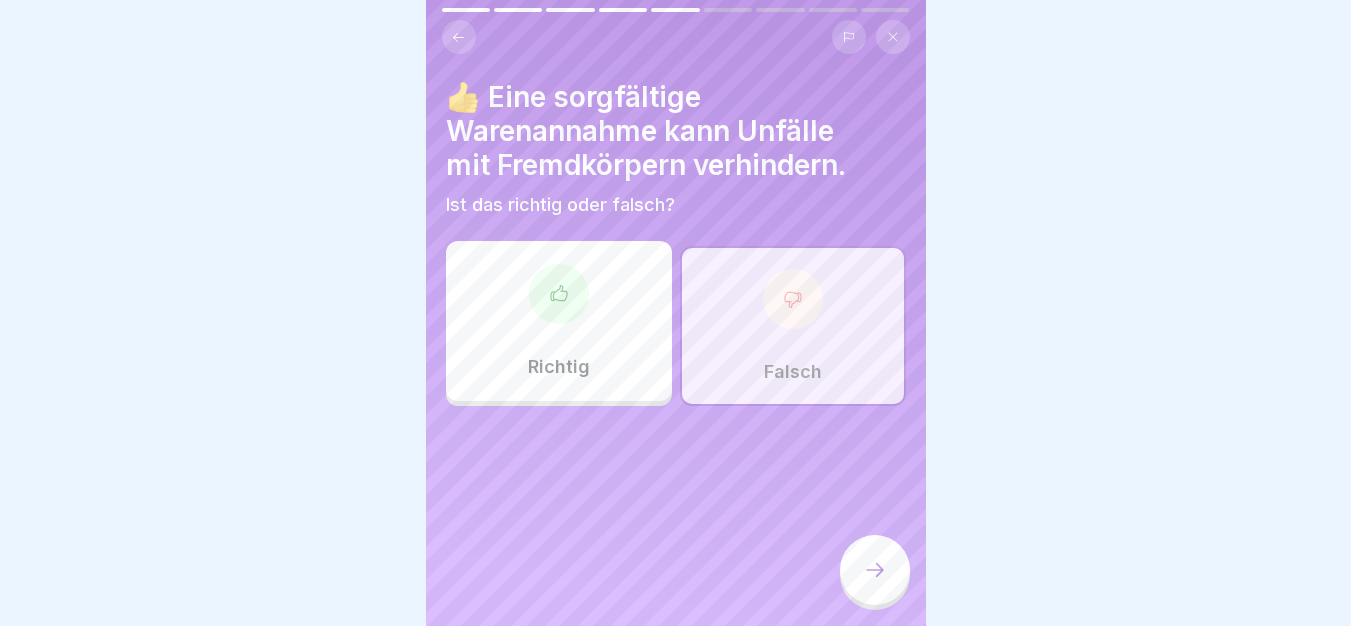click on "Richtig" at bounding box center (559, 321) 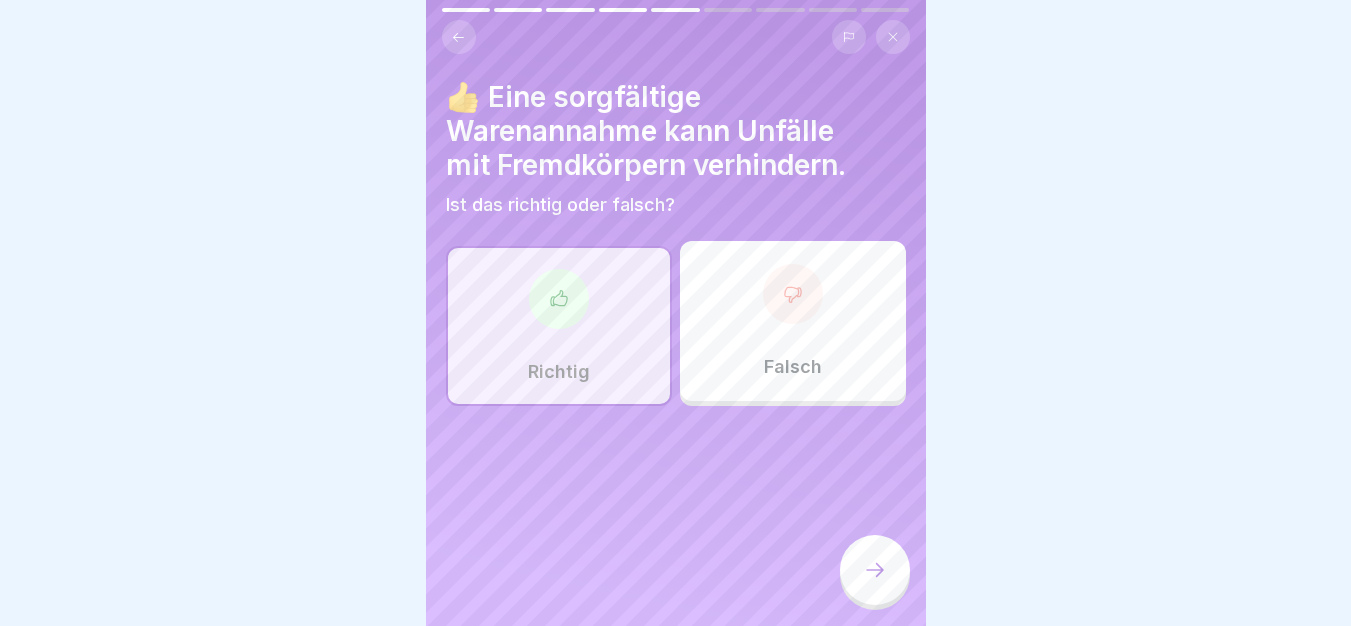 click at bounding box center [875, 570] 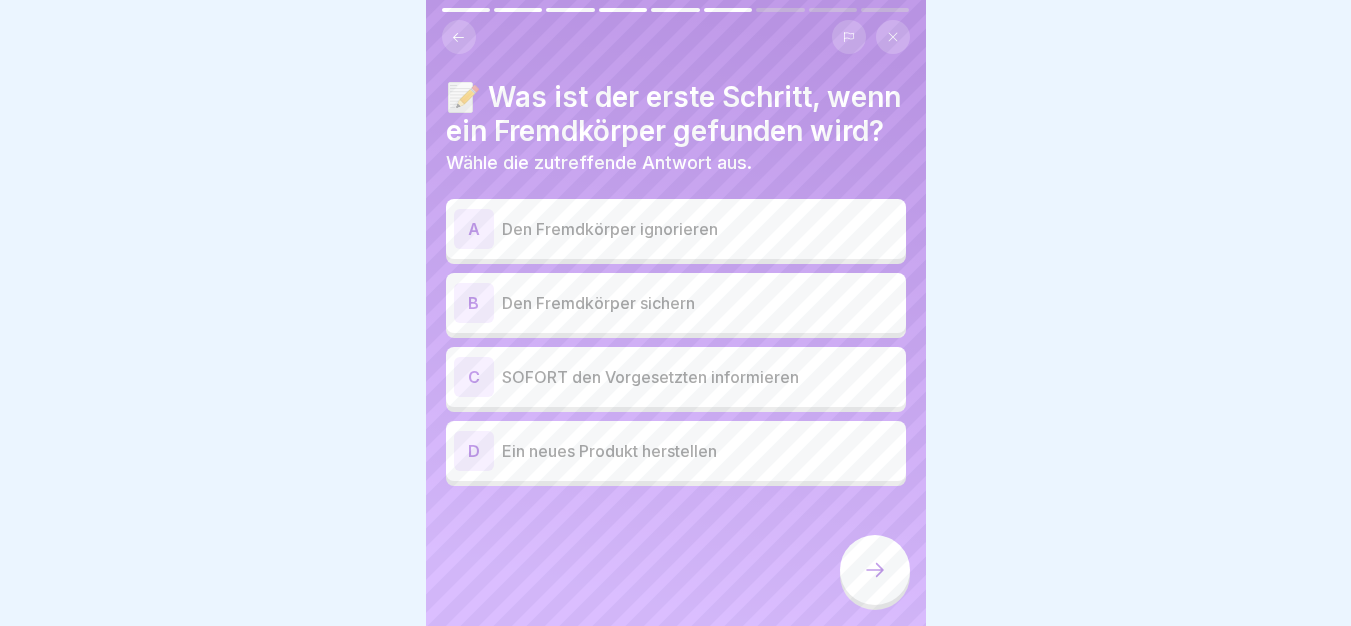 click on "SOFORT den Vorgesetzten informieren" at bounding box center (700, 377) 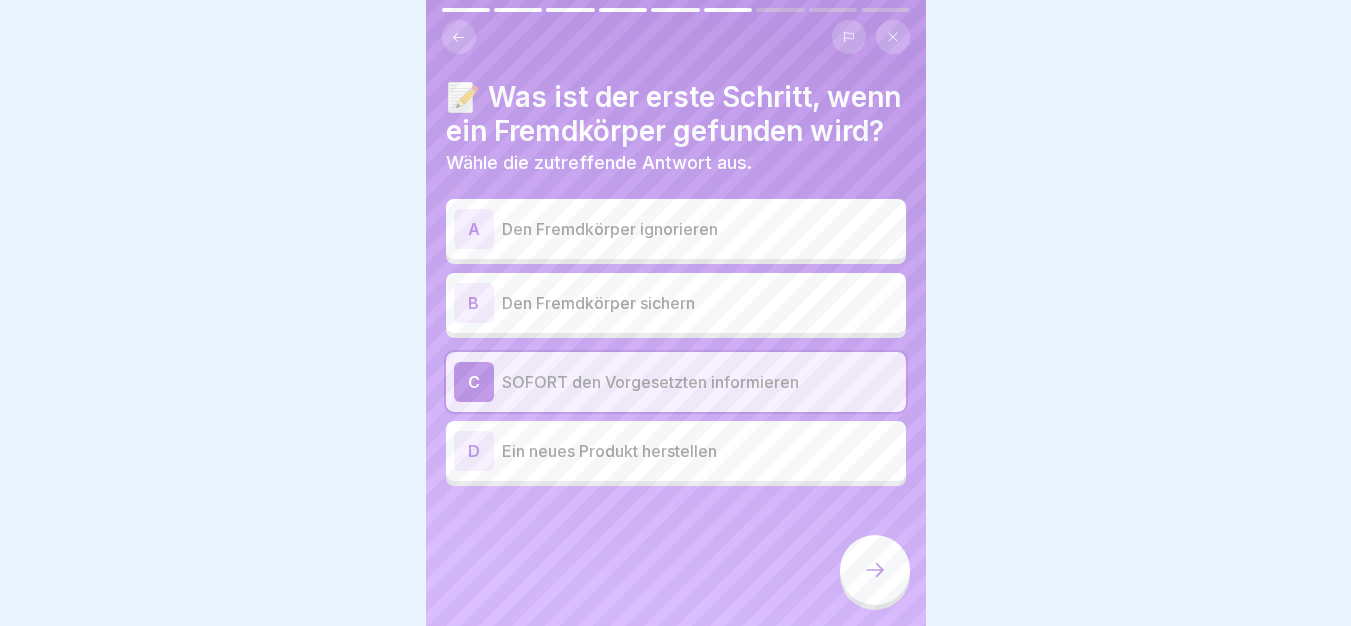 click at bounding box center (875, 570) 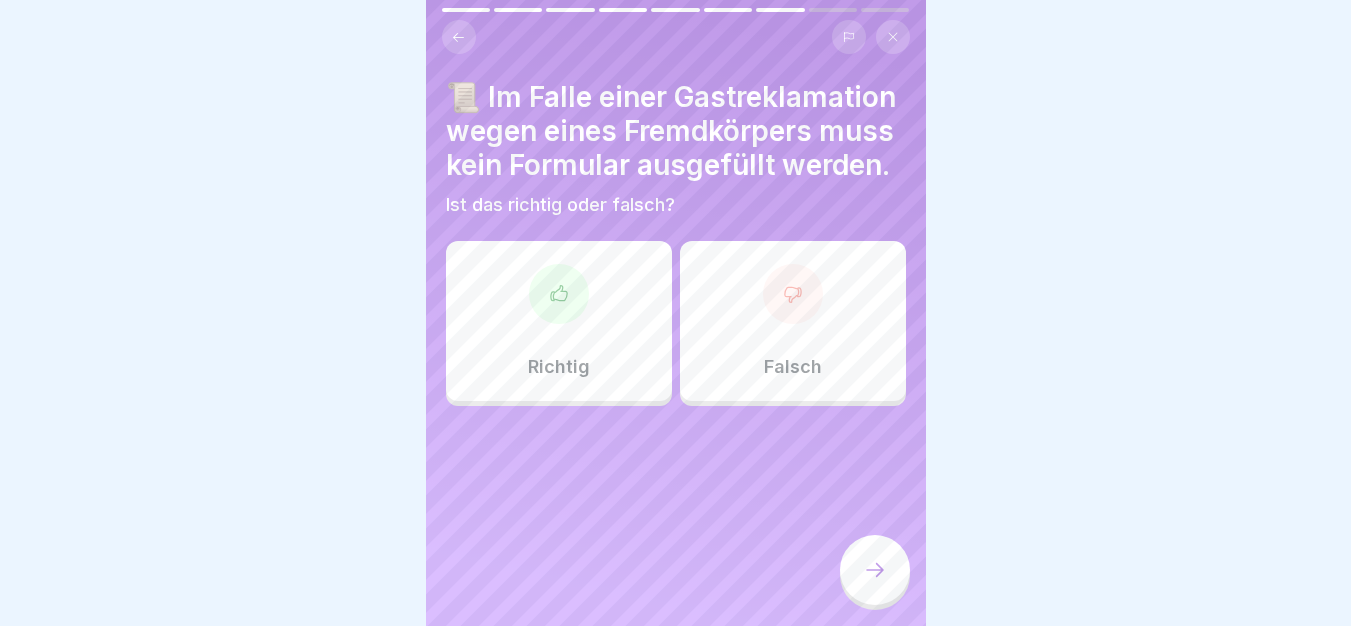 click on "Falsch" at bounding box center [793, 321] 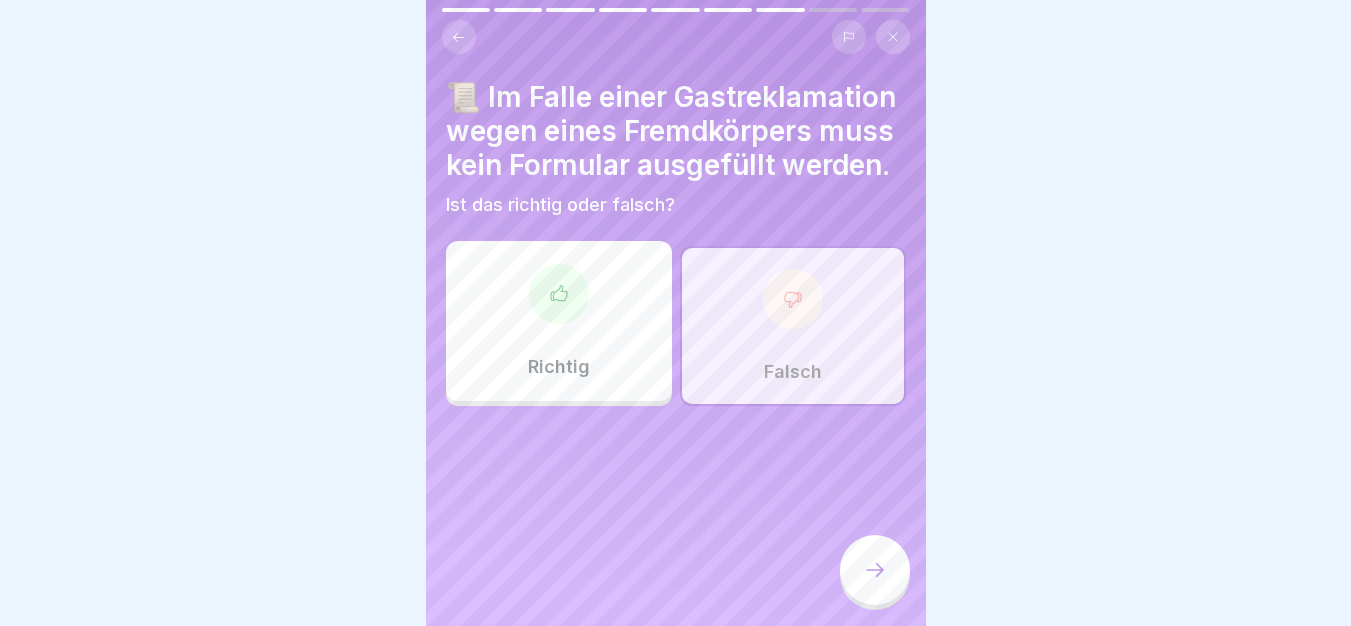 click at bounding box center [875, 570] 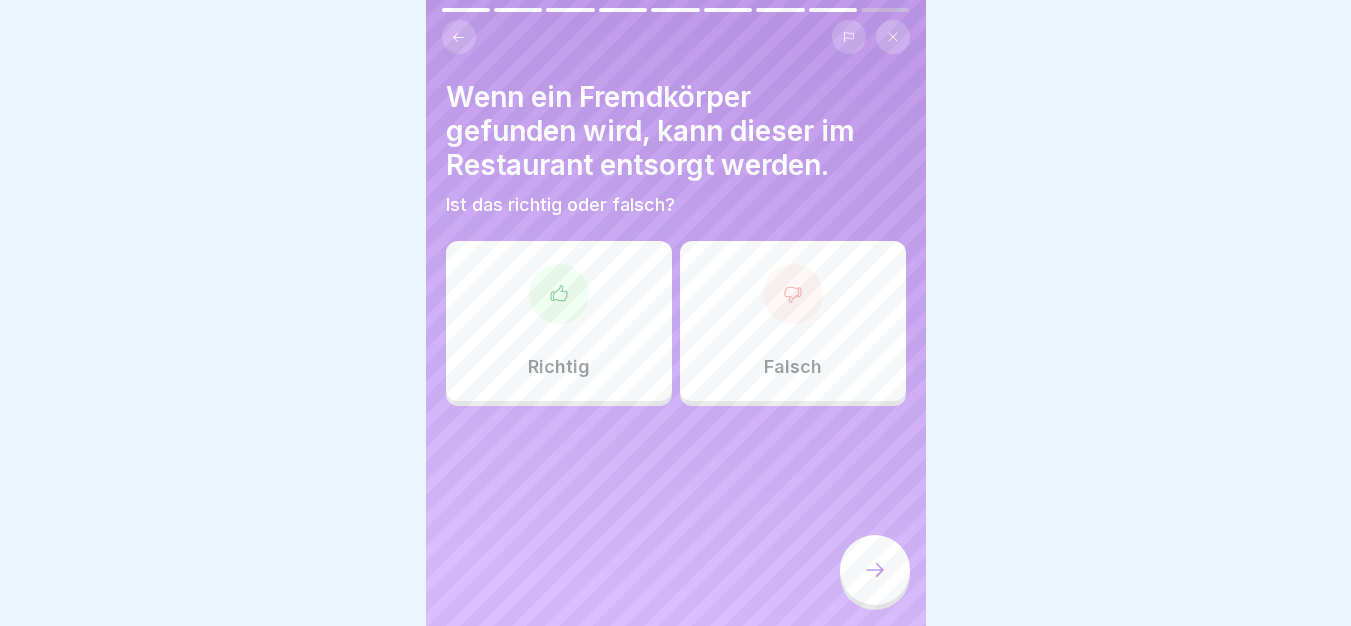 click on "Falsch" at bounding box center [793, 321] 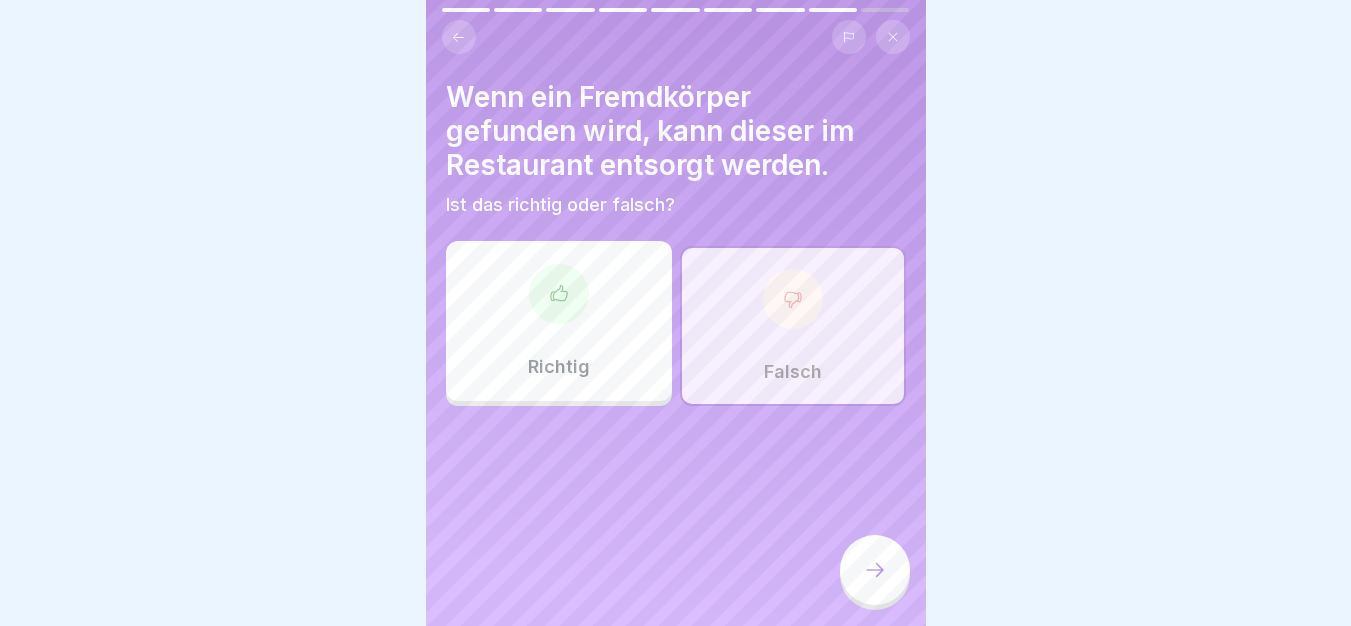 click 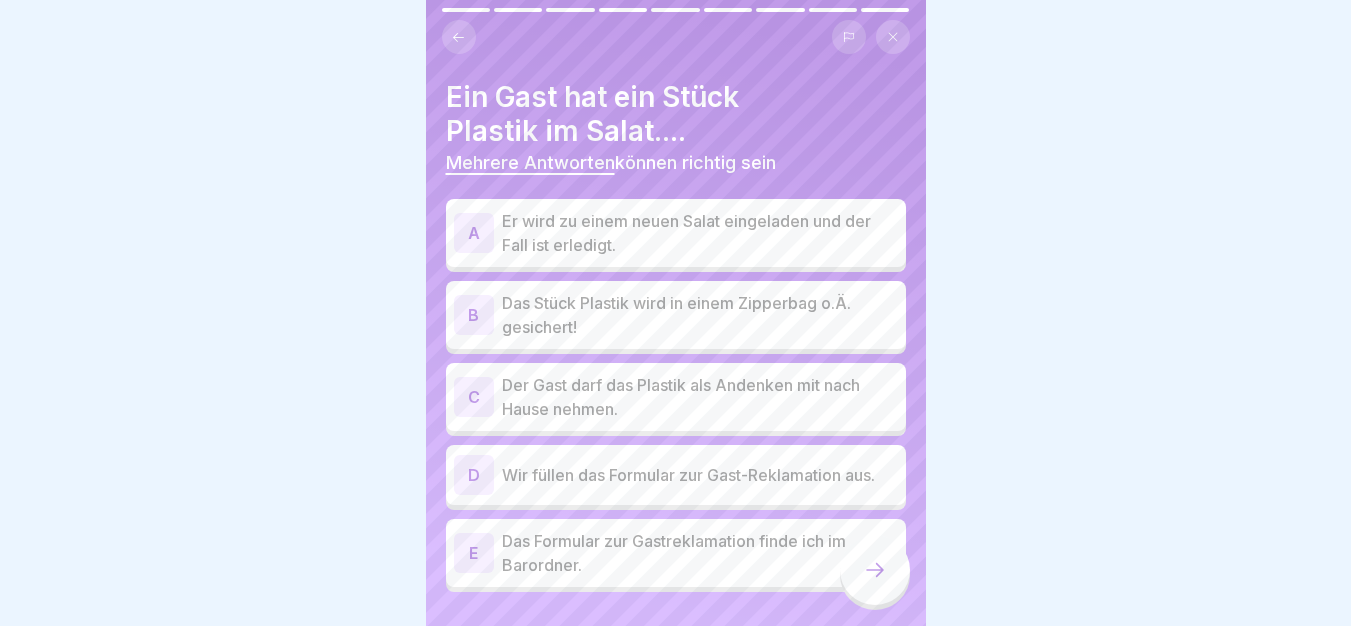 click on "Das Stück Plastik wird in einem Zipperbag o.Ä. gesichert!" at bounding box center [700, 315] 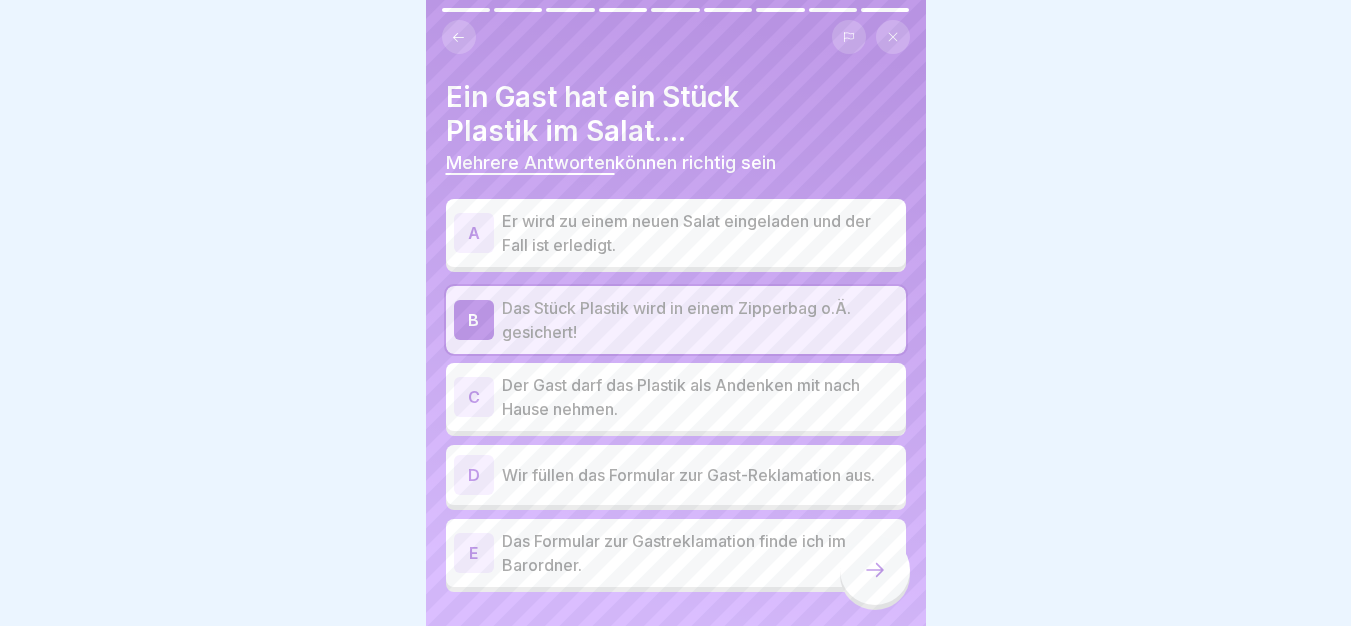 click on "Wir füllen das Formular zur Gast-Reklamation aus." at bounding box center (700, 475) 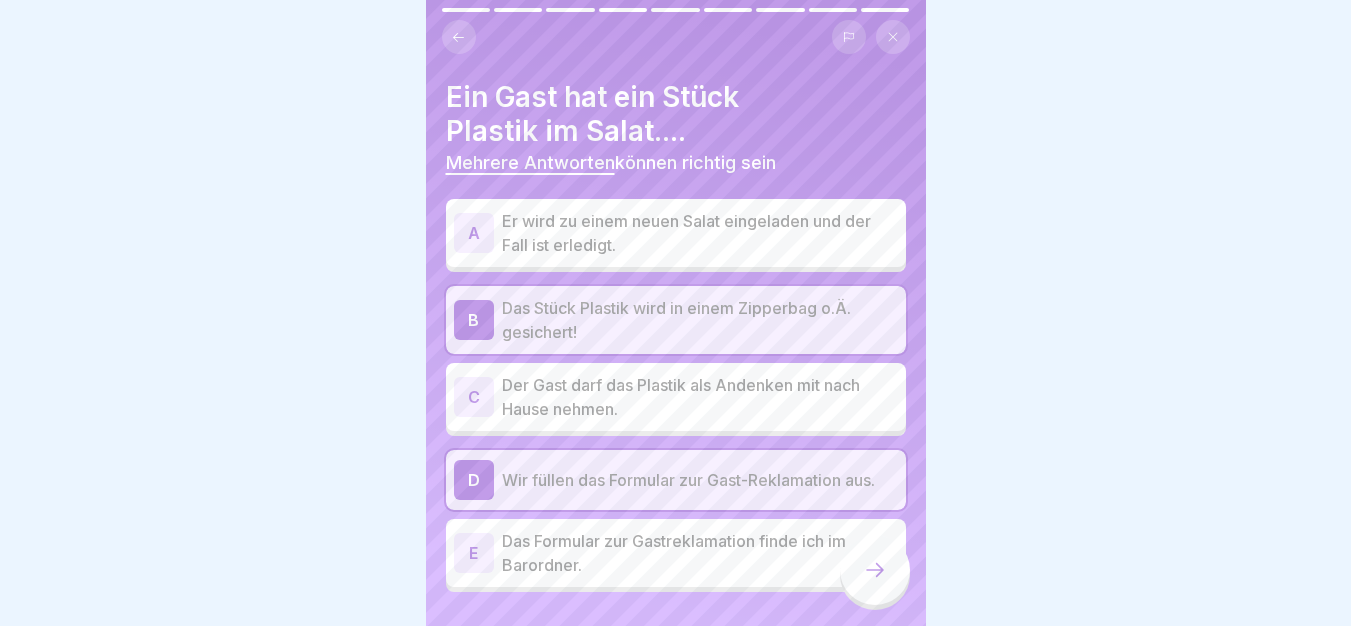 click at bounding box center [875, 572] 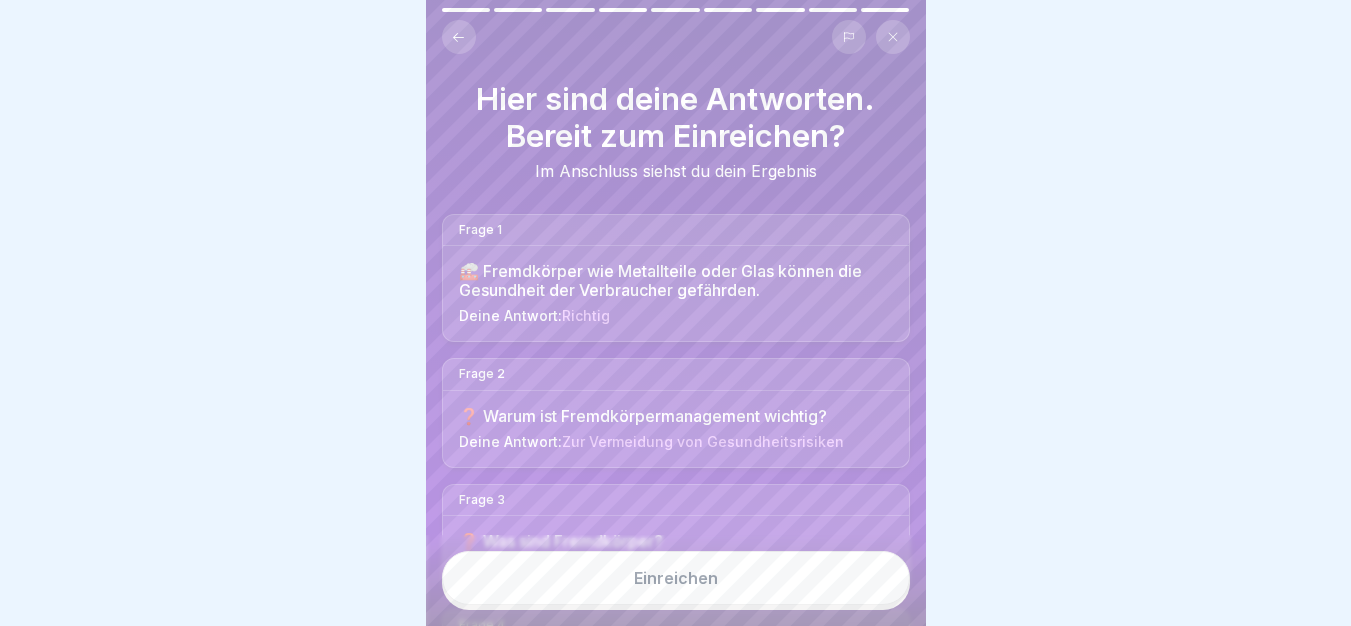 click on "Einreichen" at bounding box center [676, 578] 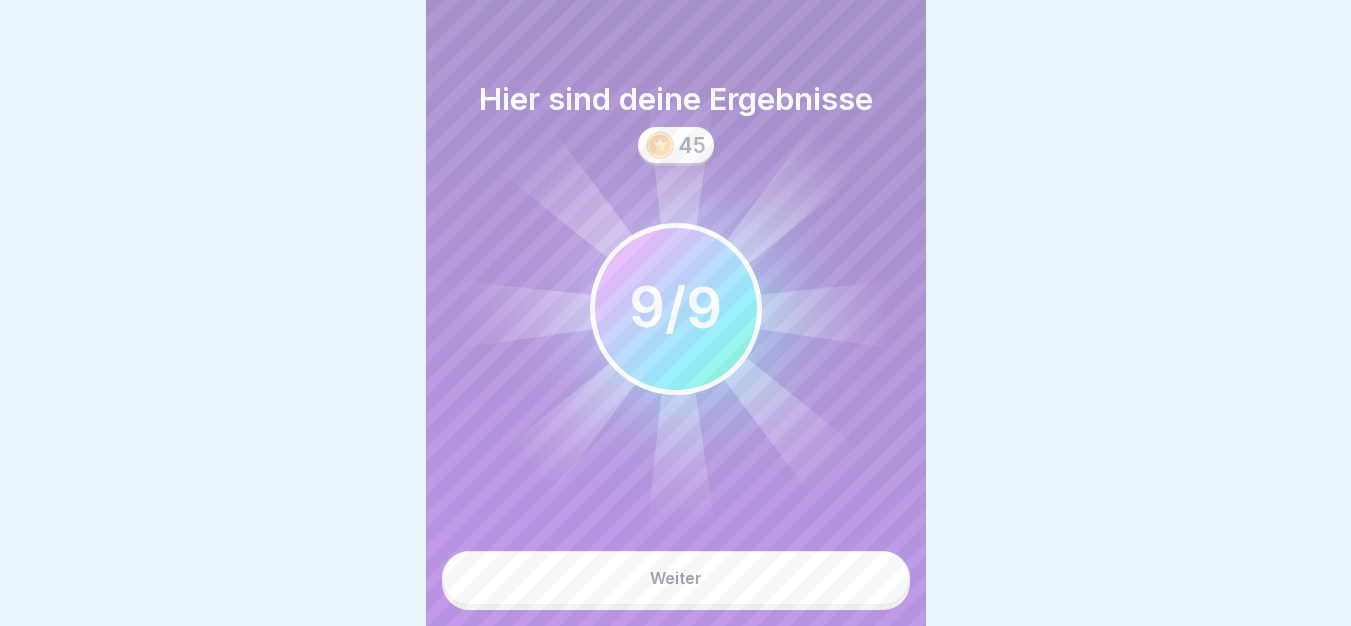 click on "Weiter" at bounding box center [676, 578] 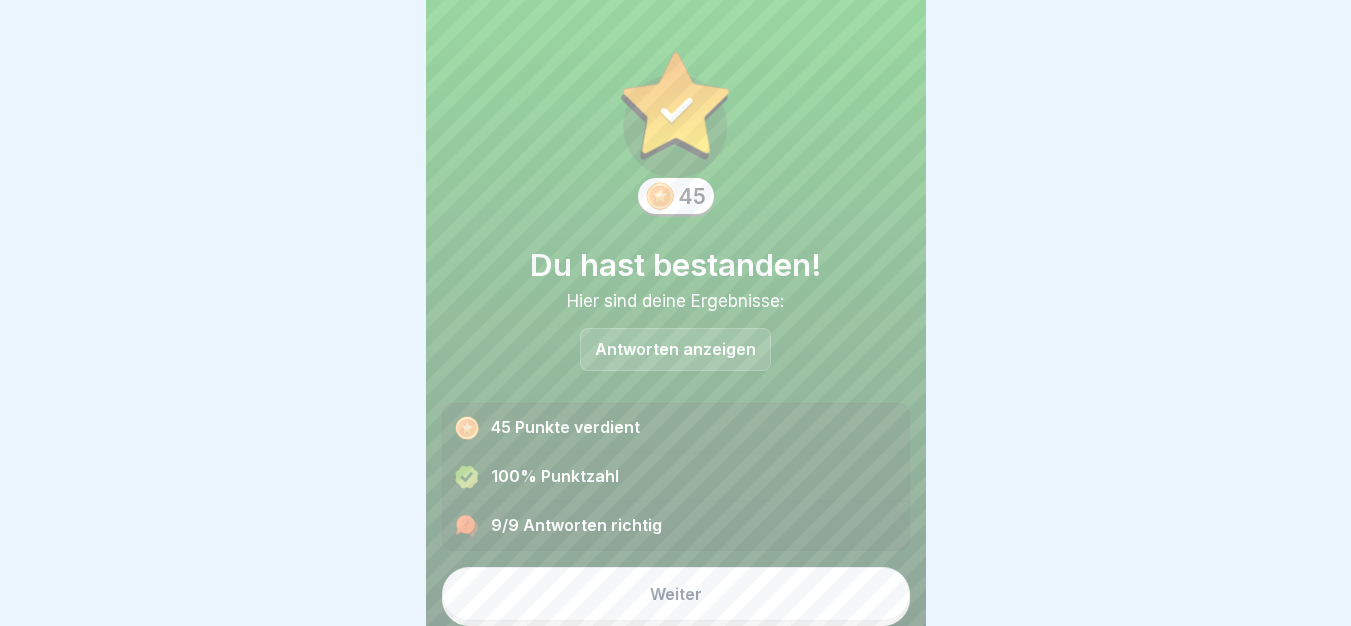 click on "Weiter" at bounding box center (676, 594) 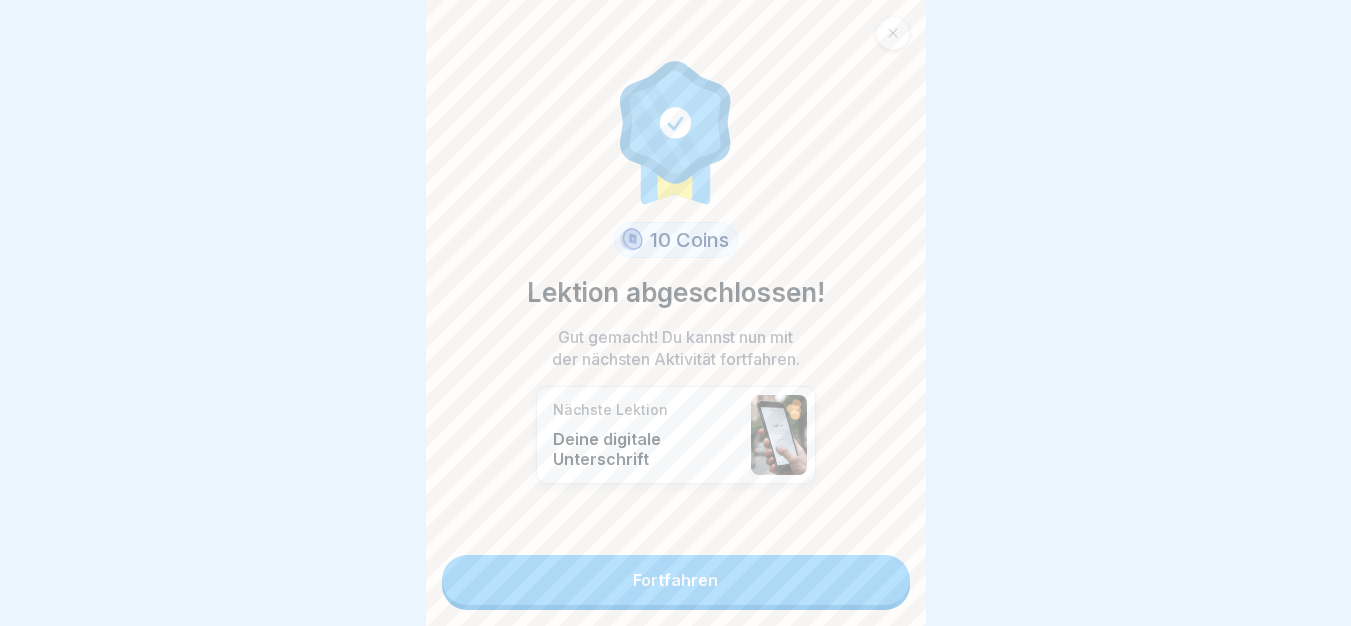 click on "Fortfahren" at bounding box center [676, 580] 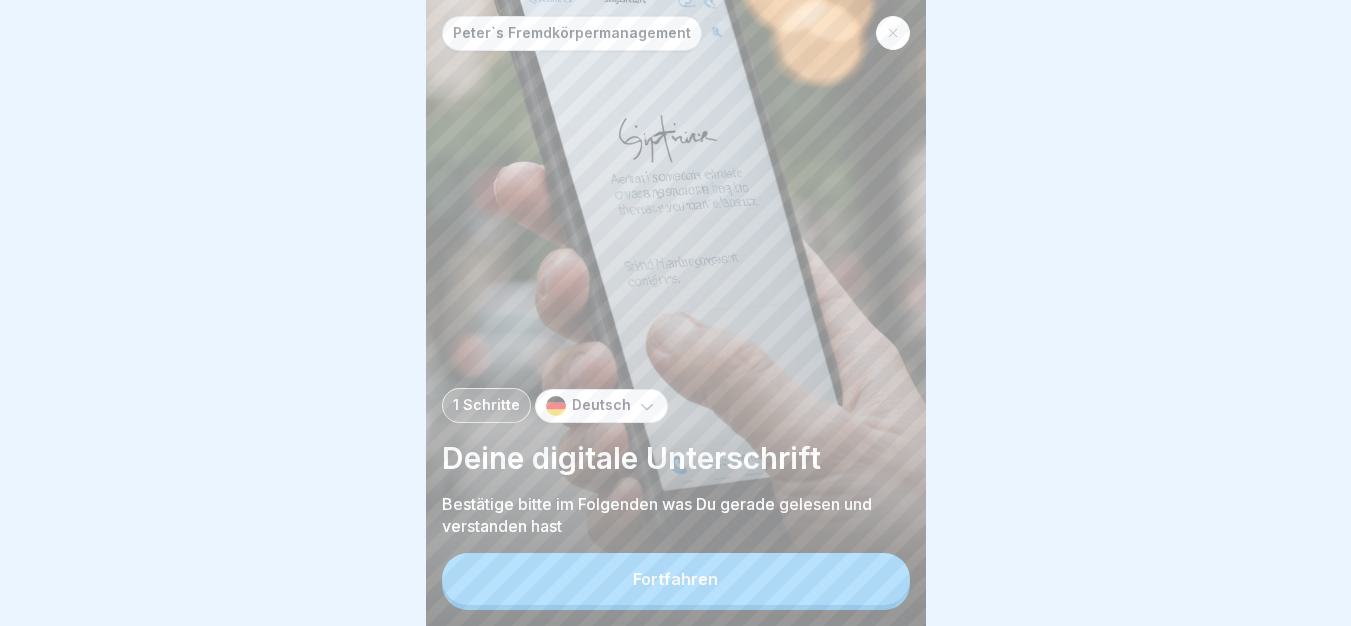 click on "Fortfahren" at bounding box center [676, 579] 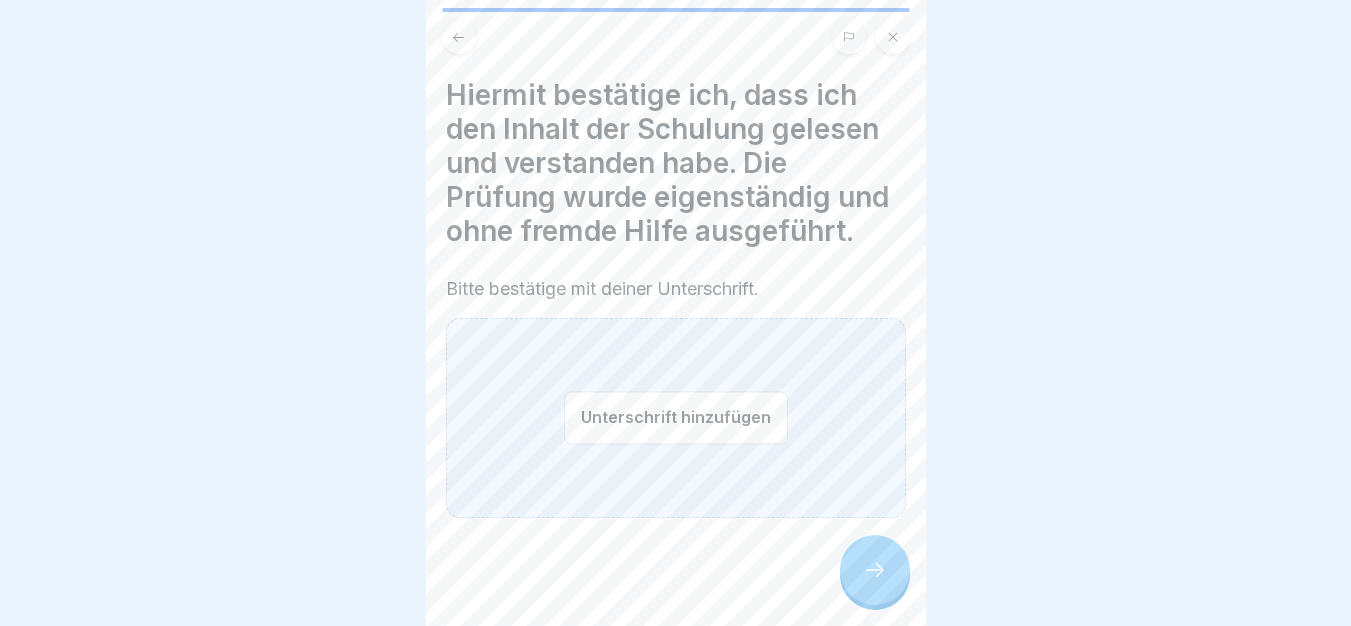 click on "Unterschrift hinzufügen" at bounding box center (676, 417) 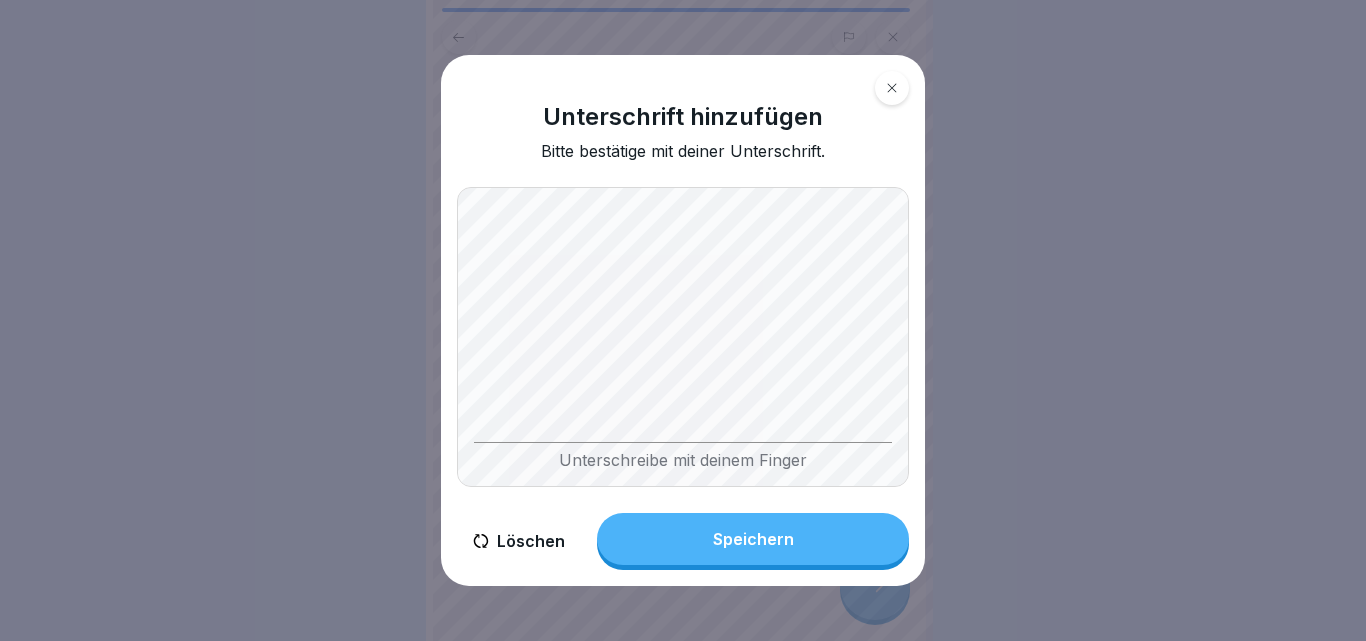 click on "Speichern" at bounding box center (753, 539) 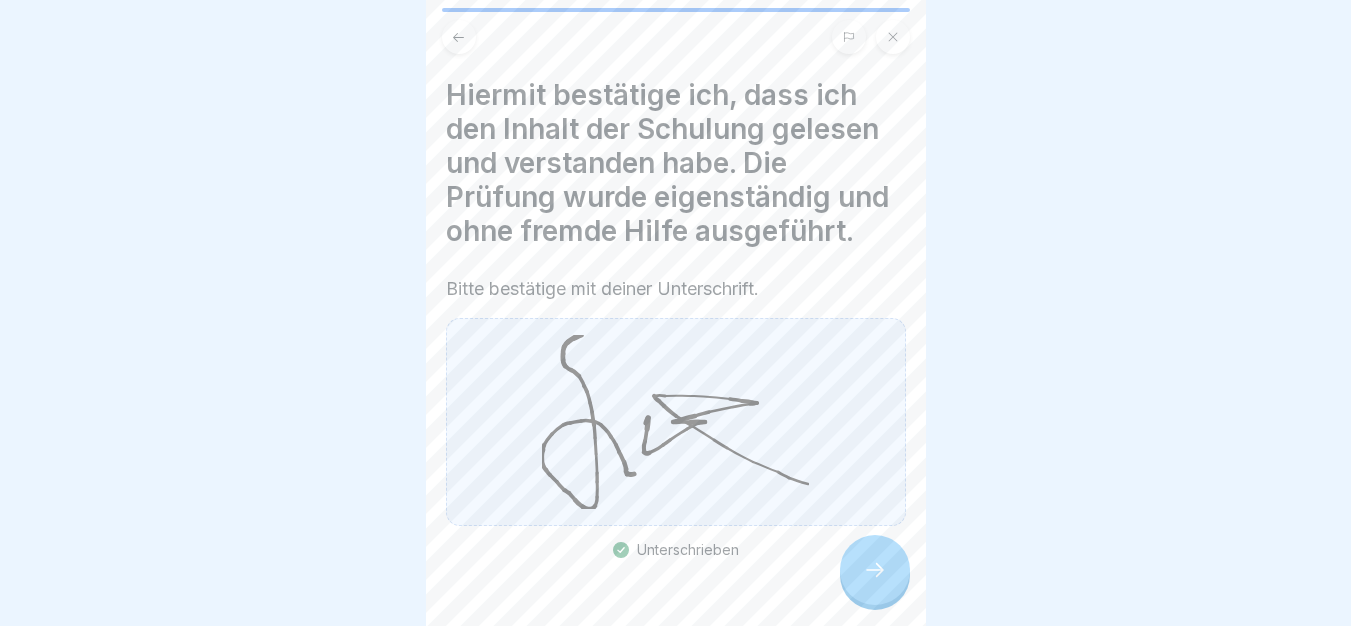 click 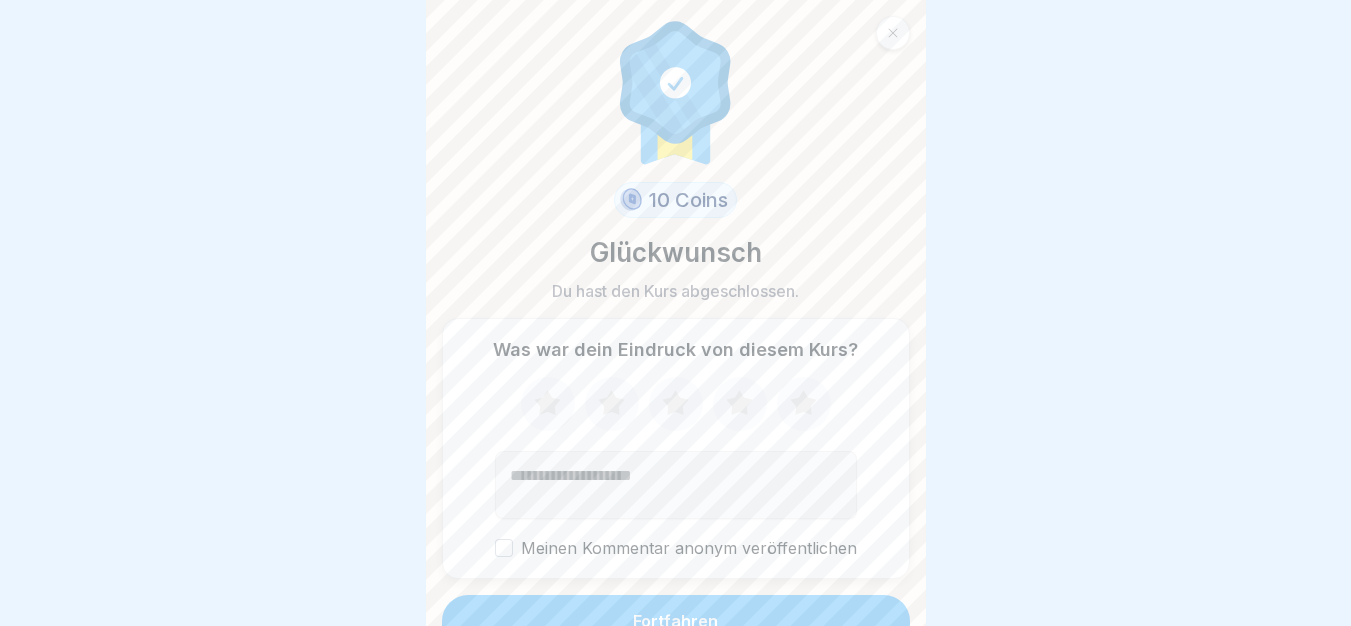 click on "Fortfahren" at bounding box center (676, 621) 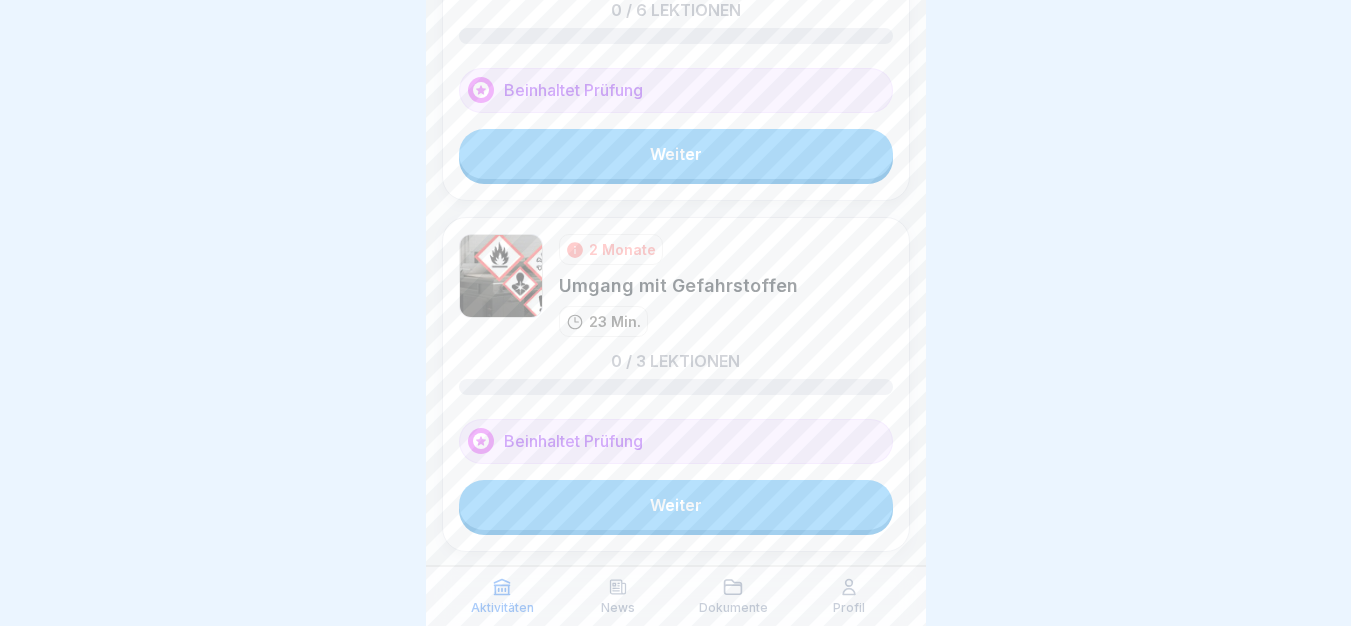 scroll, scrollTop: 637, scrollLeft: 0, axis: vertical 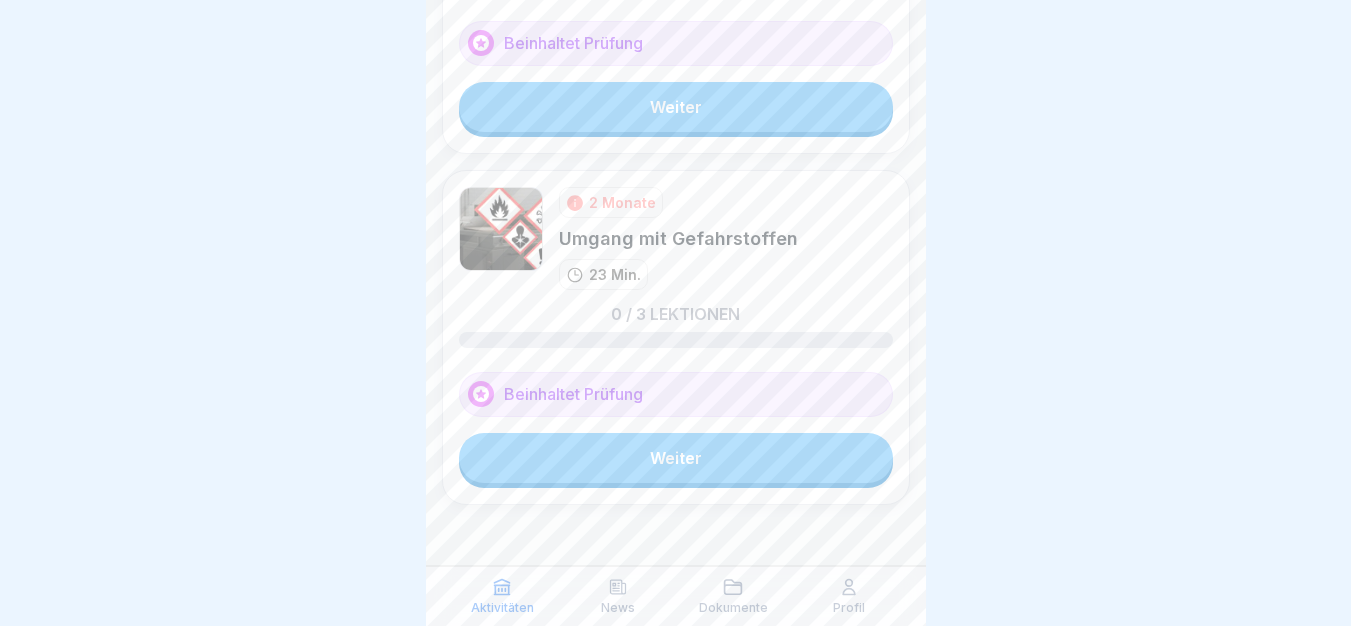 click on "Weiter" at bounding box center (676, 458) 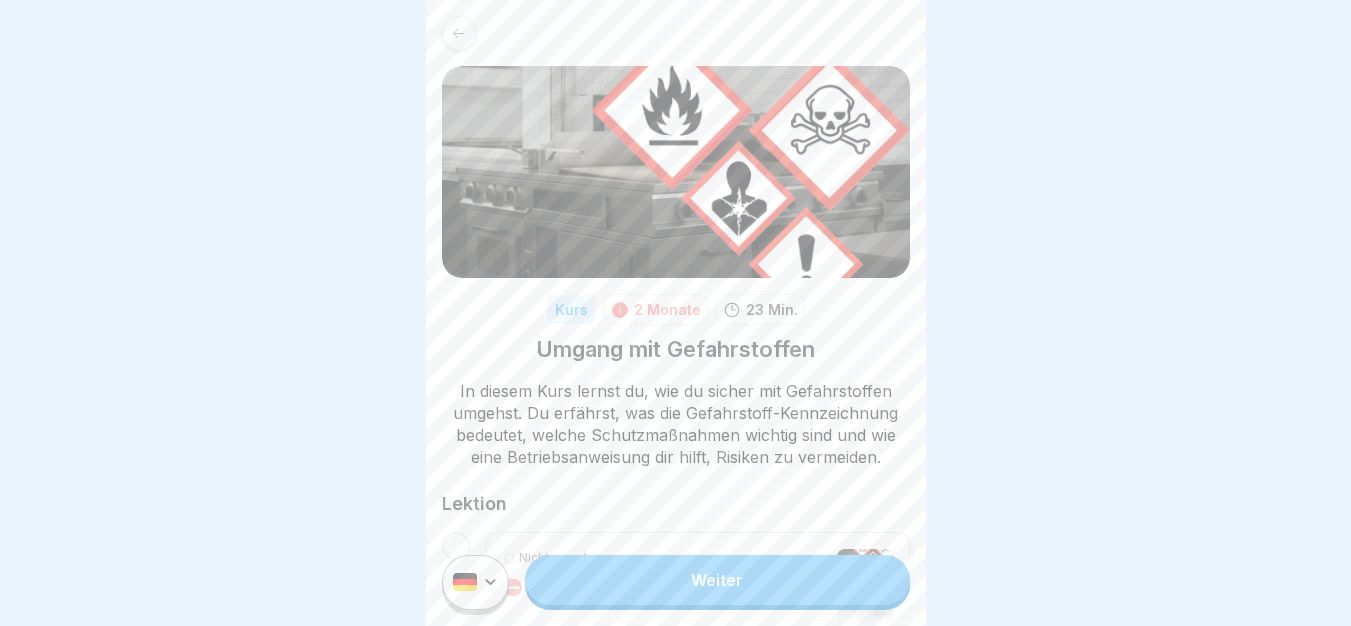 click on "Weiter" at bounding box center [717, 580] 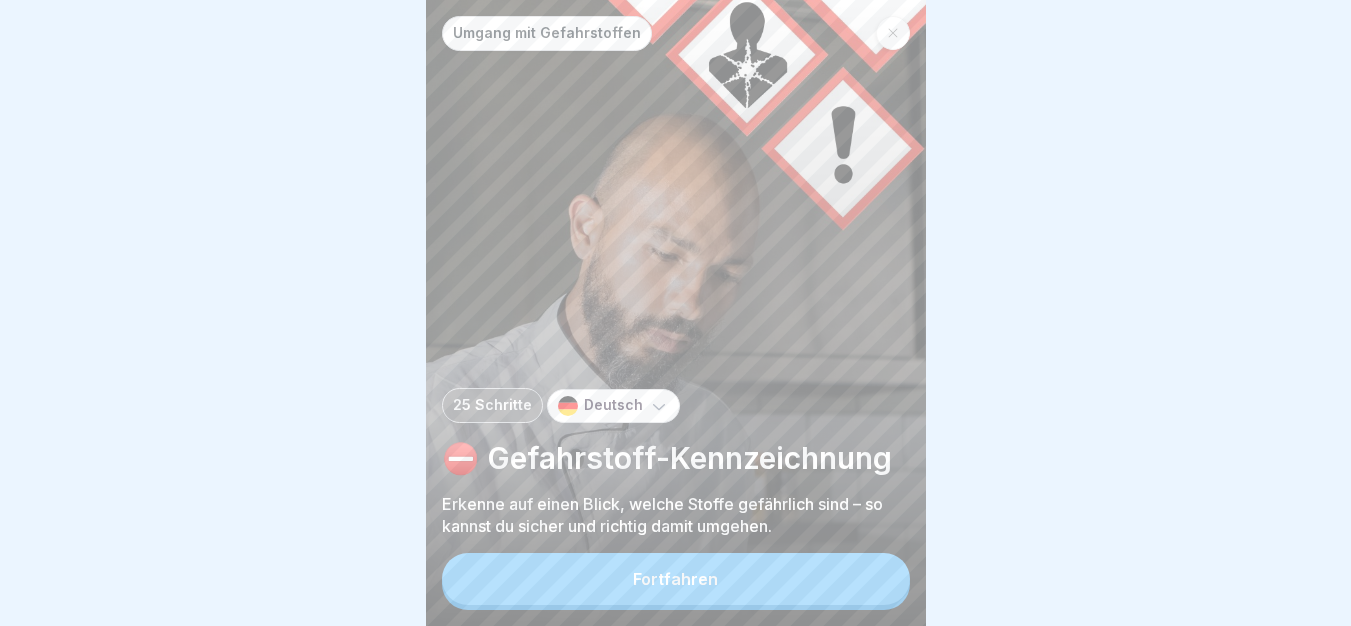 click on "Fortfahren" at bounding box center [676, 579] 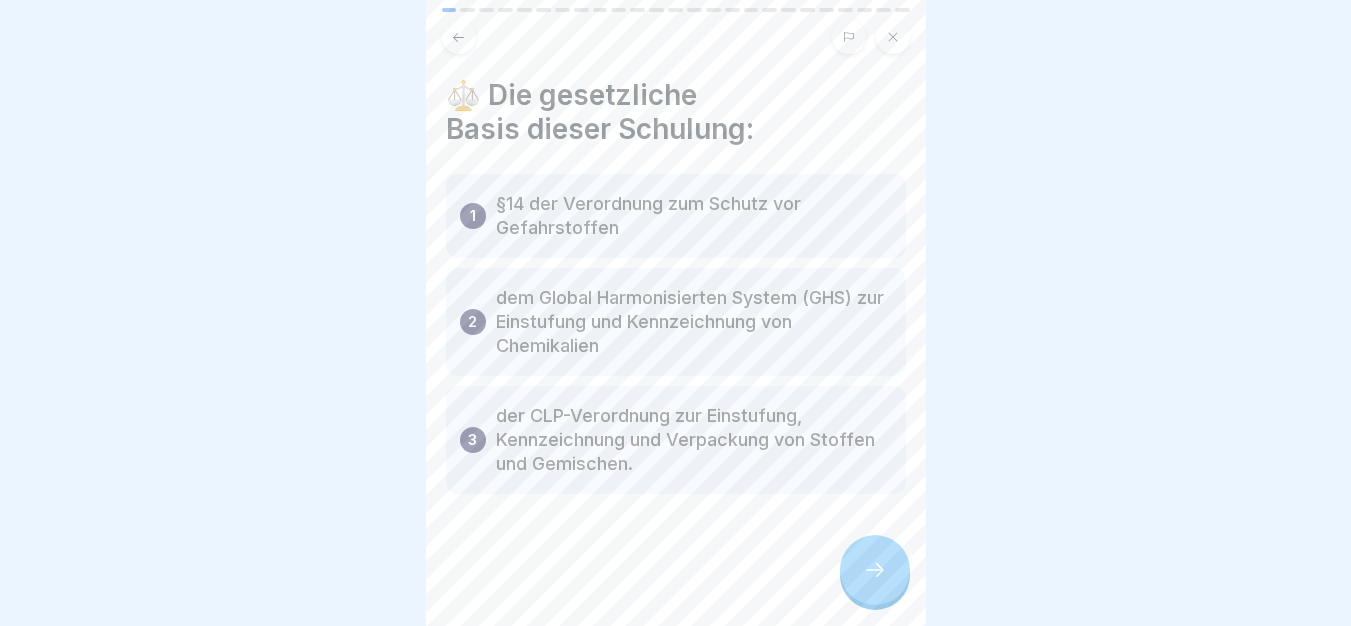 click at bounding box center (875, 570) 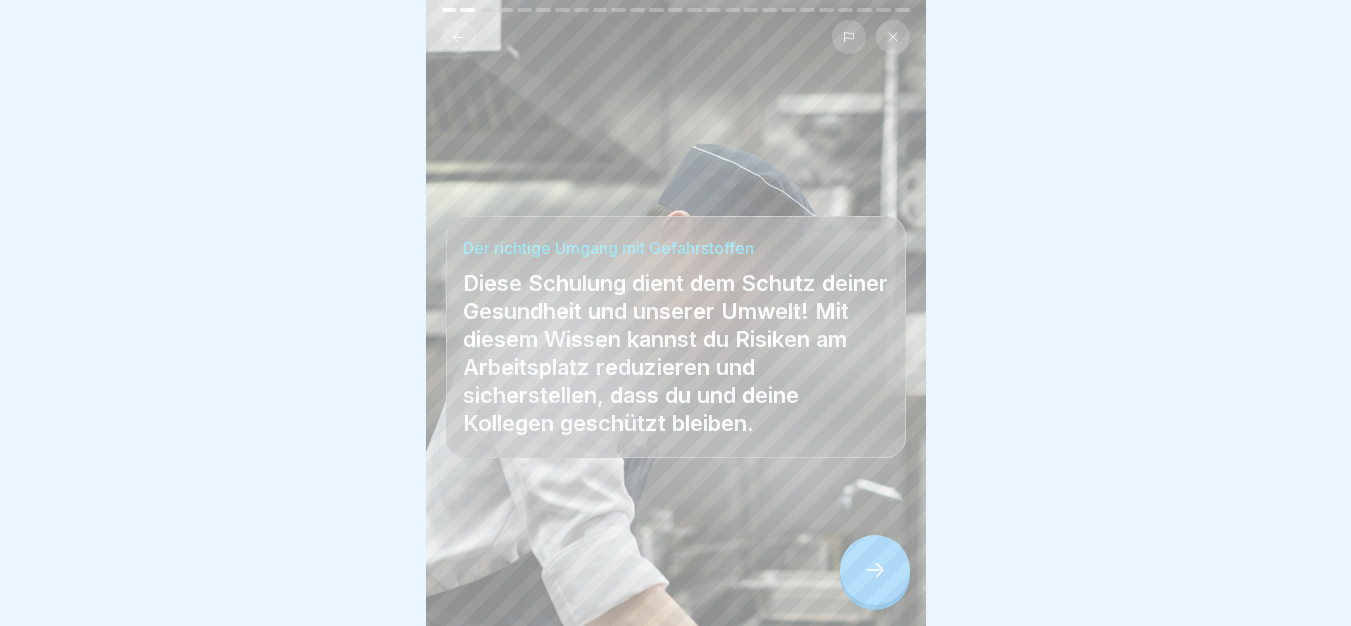 scroll, scrollTop: 15, scrollLeft: 0, axis: vertical 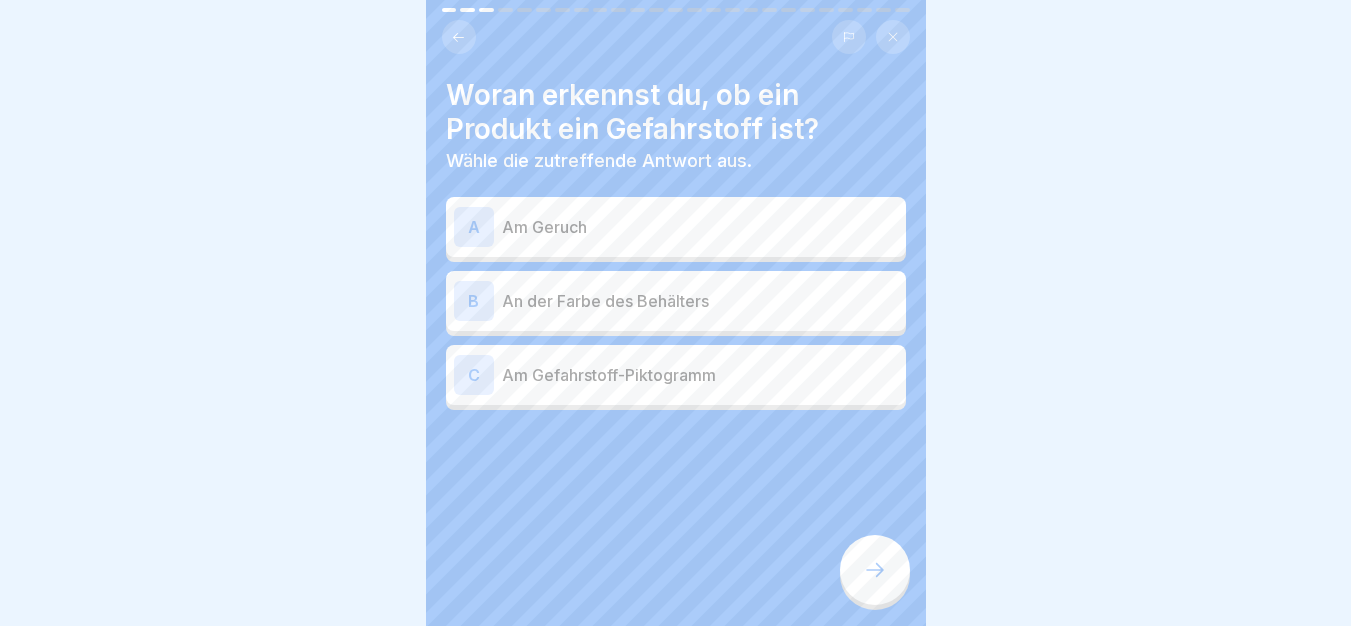 click on "Am Gefahrstoff-Piktogramm" at bounding box center (700, 375) 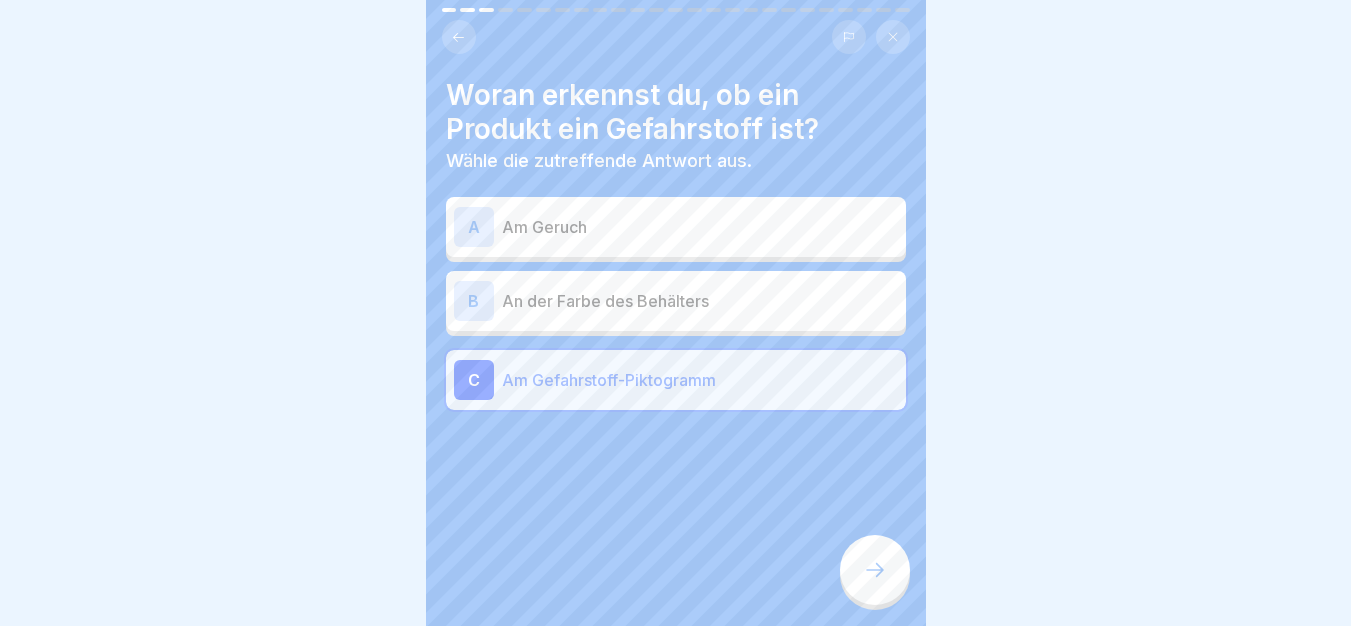 click 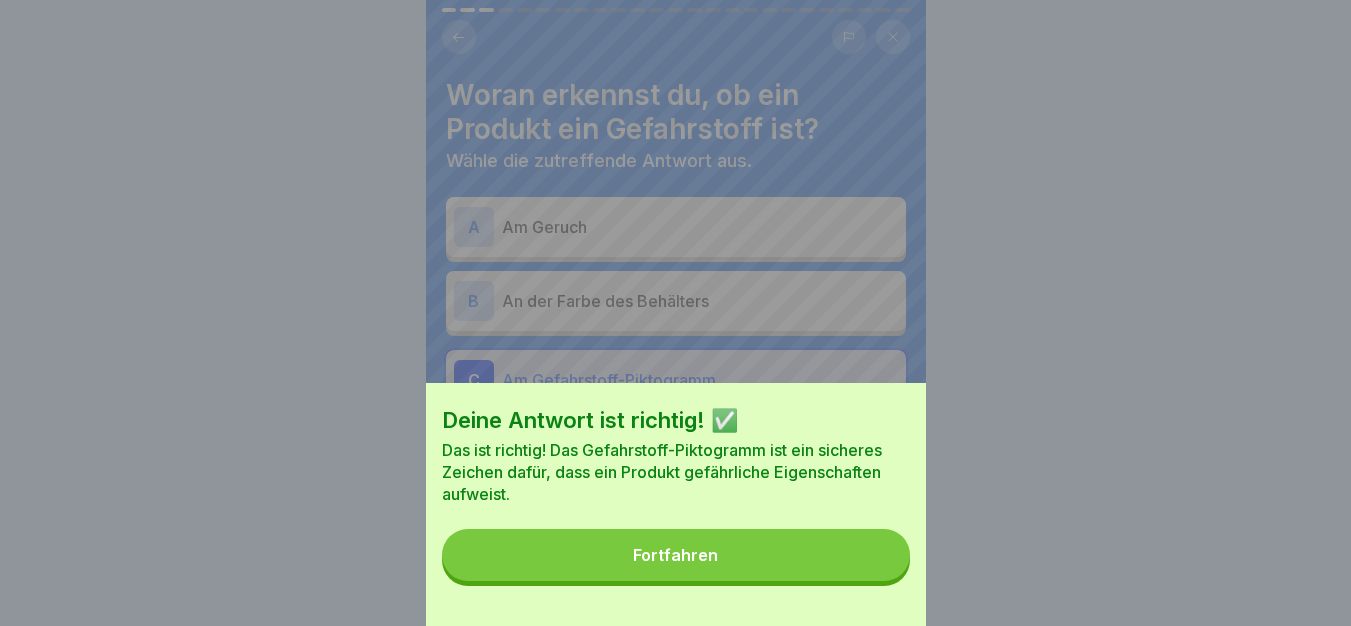 click on "Fortfahren" at bounding box center [676, 555] 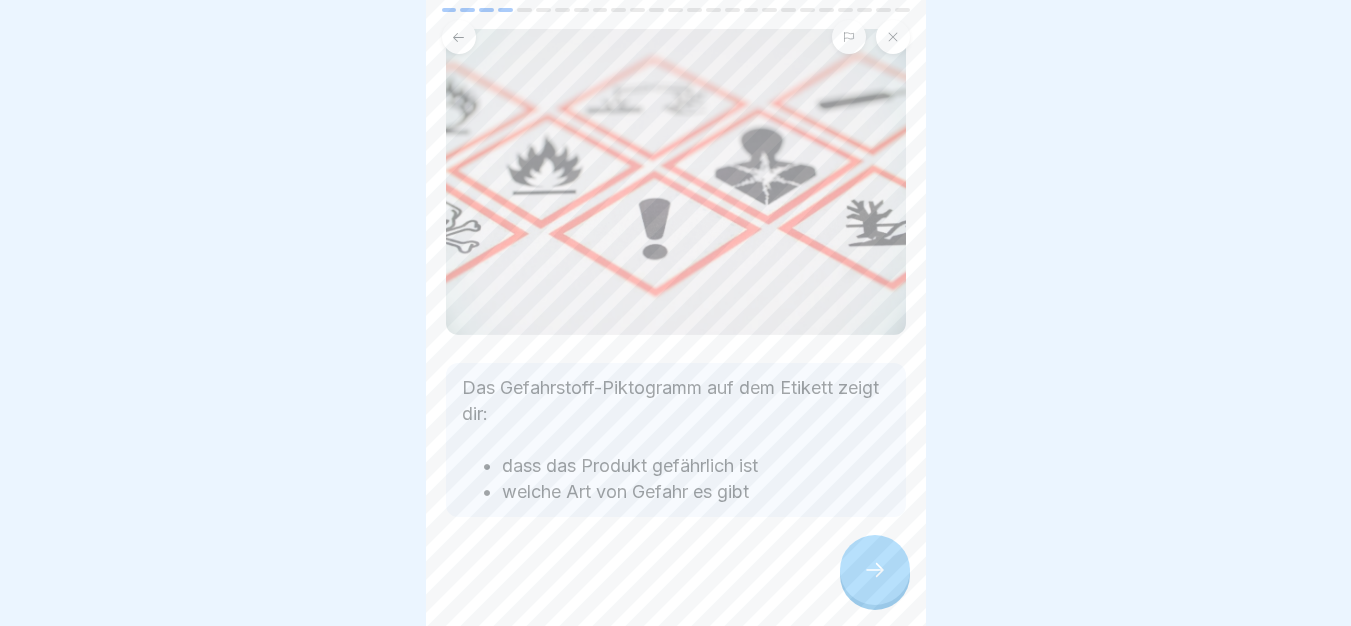 scroll, scrollTop: 112, scrollLeft: 0, axis: vertical 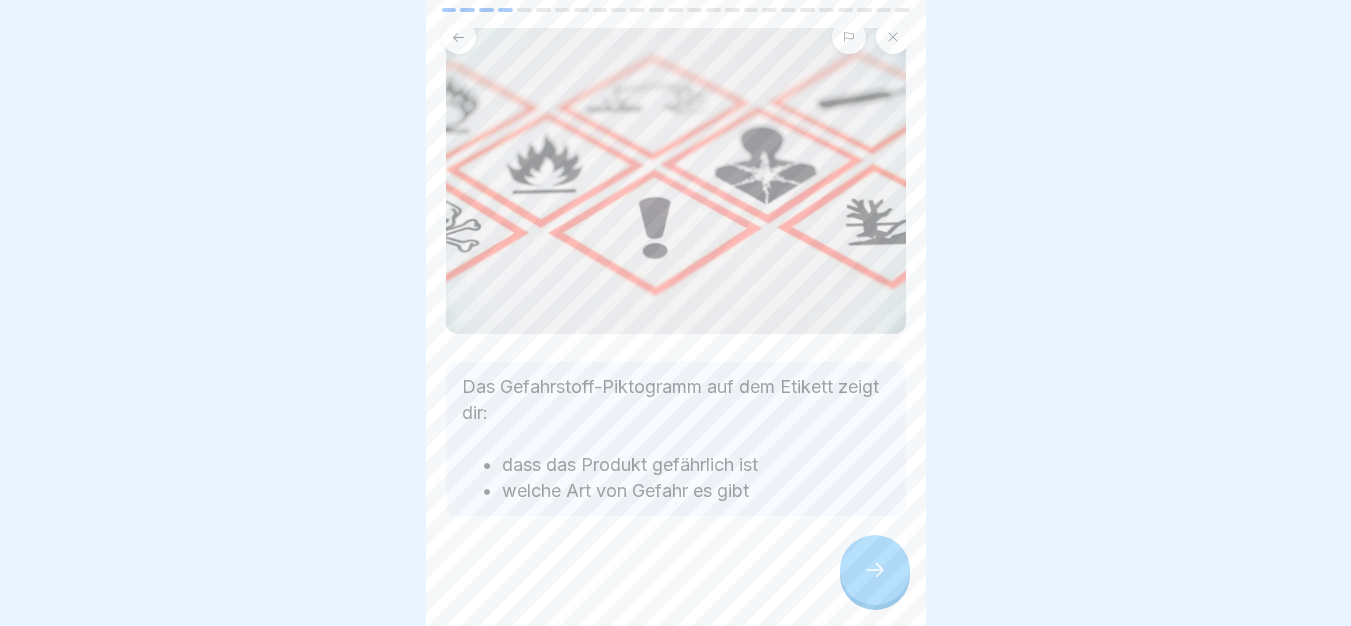 click 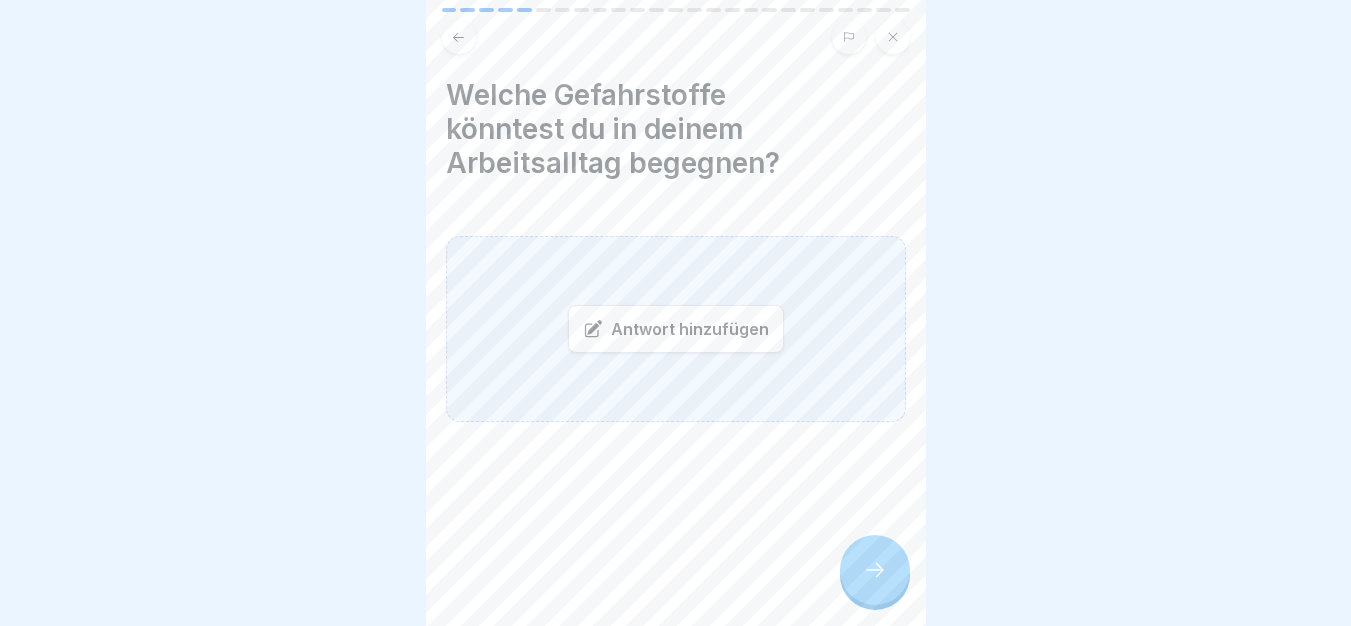 click 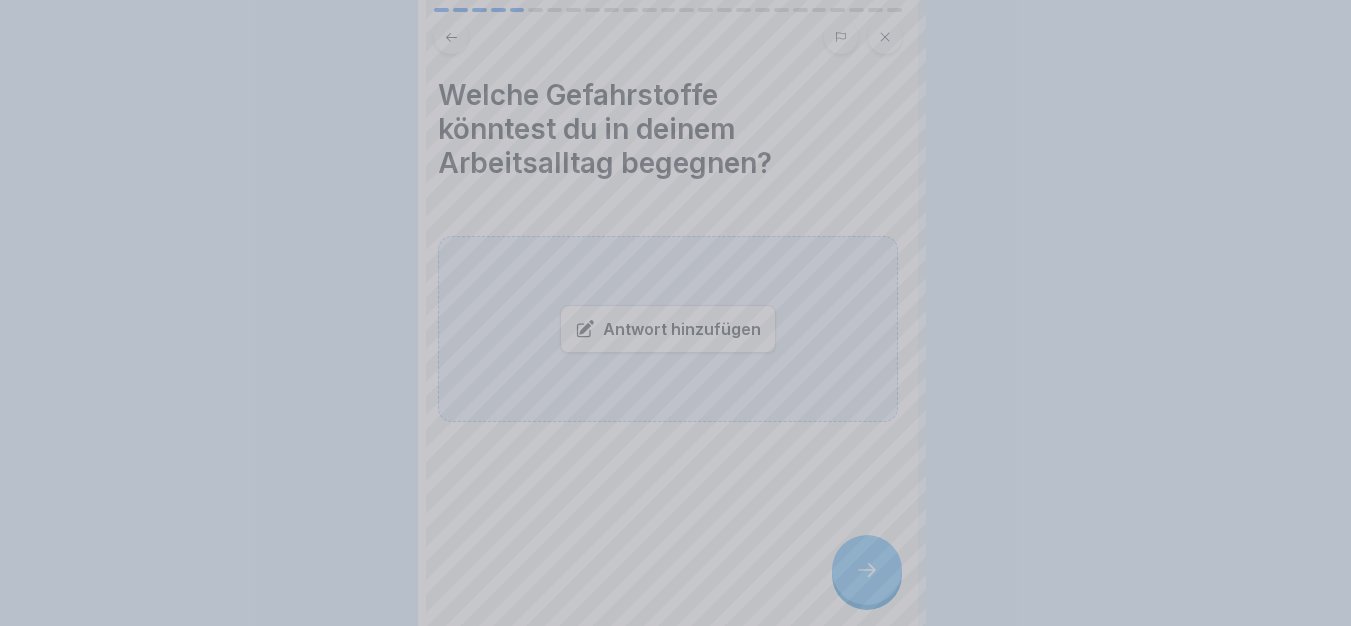 scroll, scrollTop: 0, scrollLeft: 0, axis: both 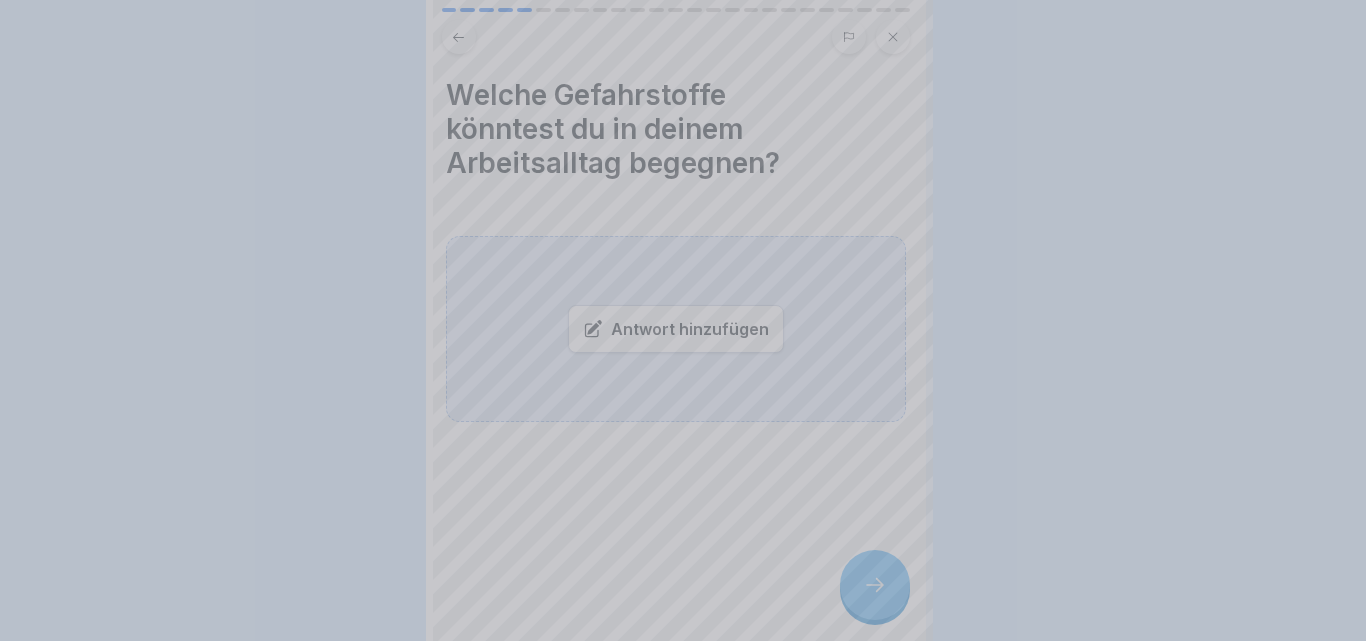 click at bounding box center (683, 320) 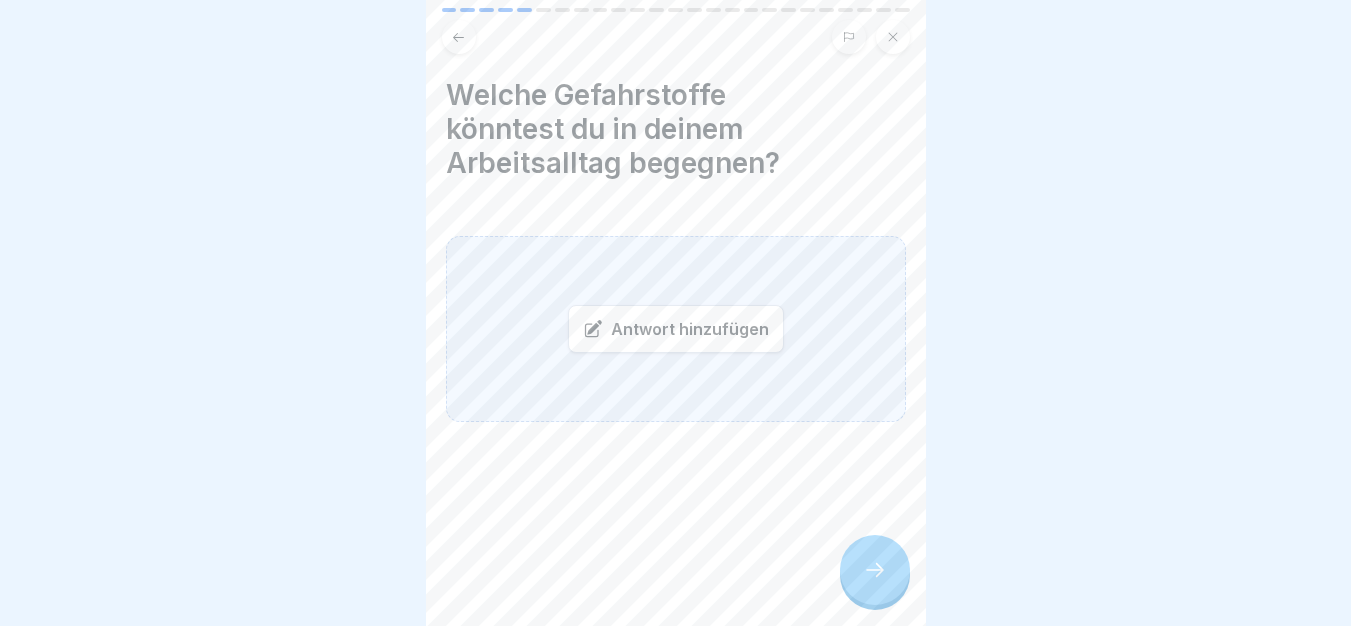 click on "Antwort hinzufügen" at bounding box center [676, 329] 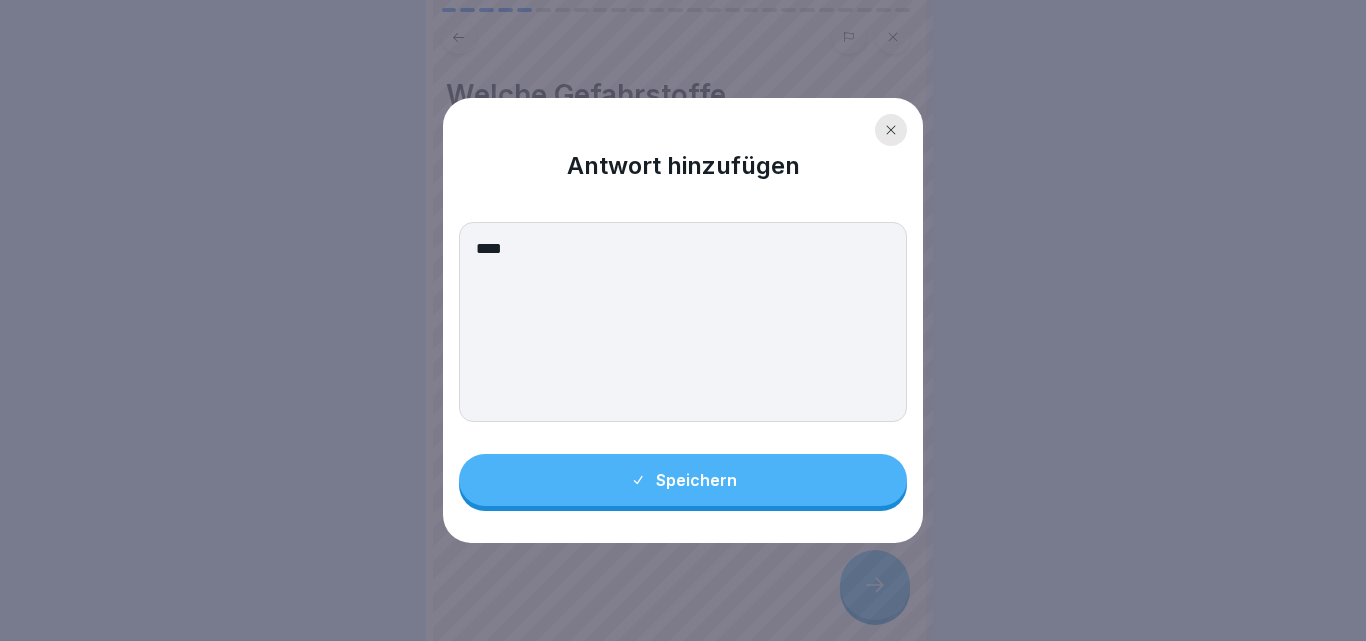 type on "****" 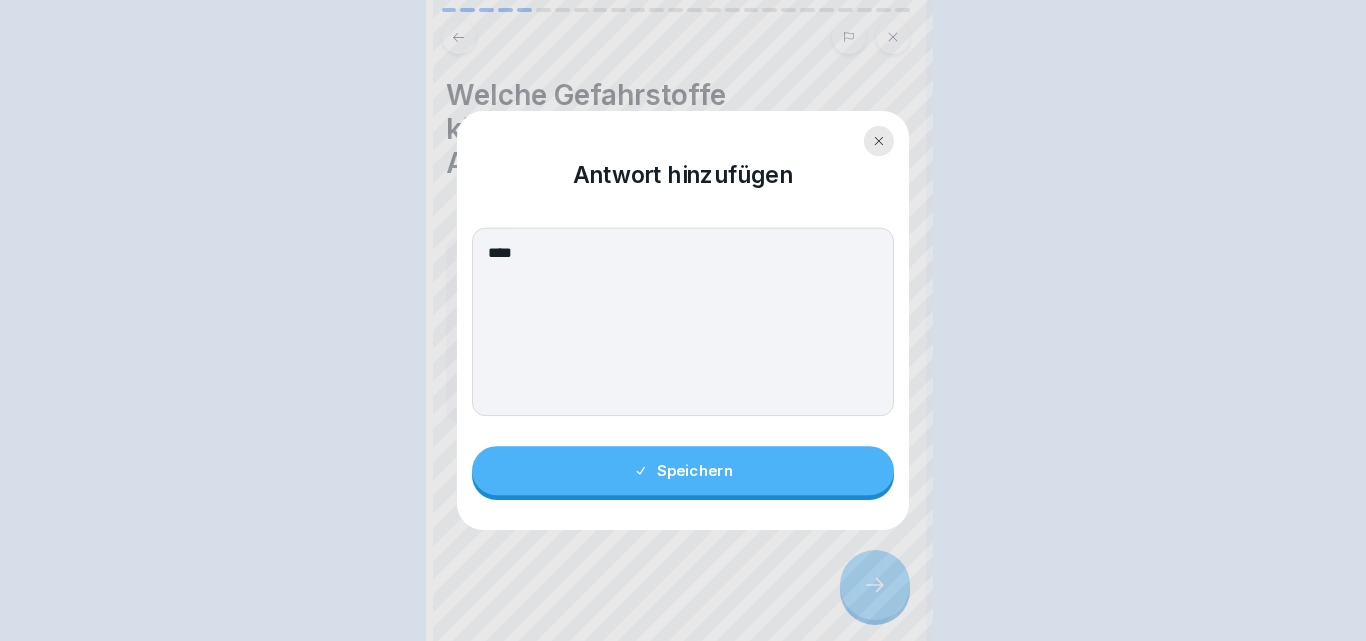 click 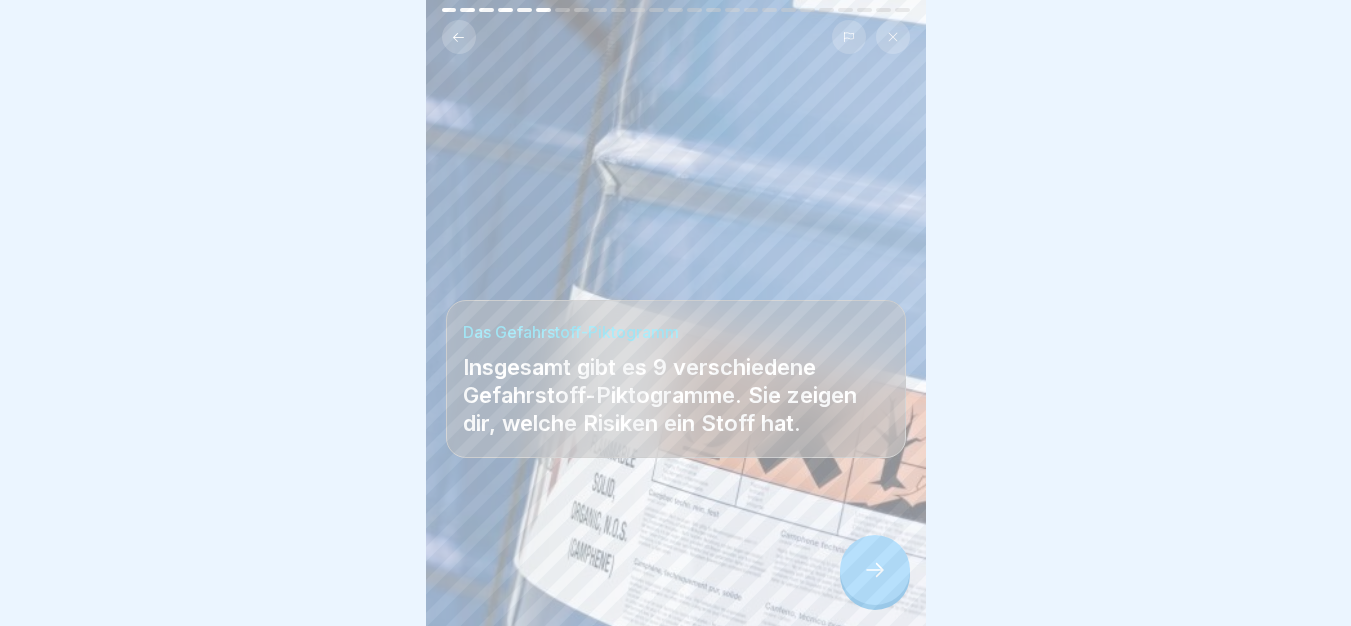 click 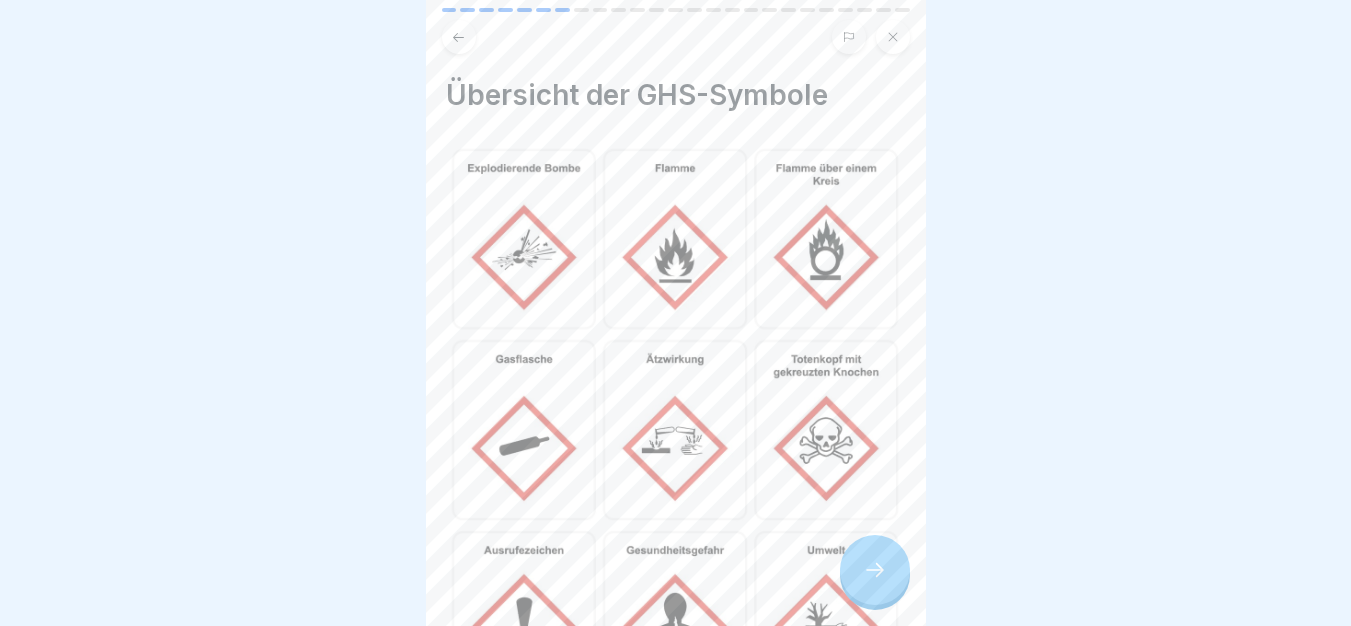 click at bounding box center [875, 570] 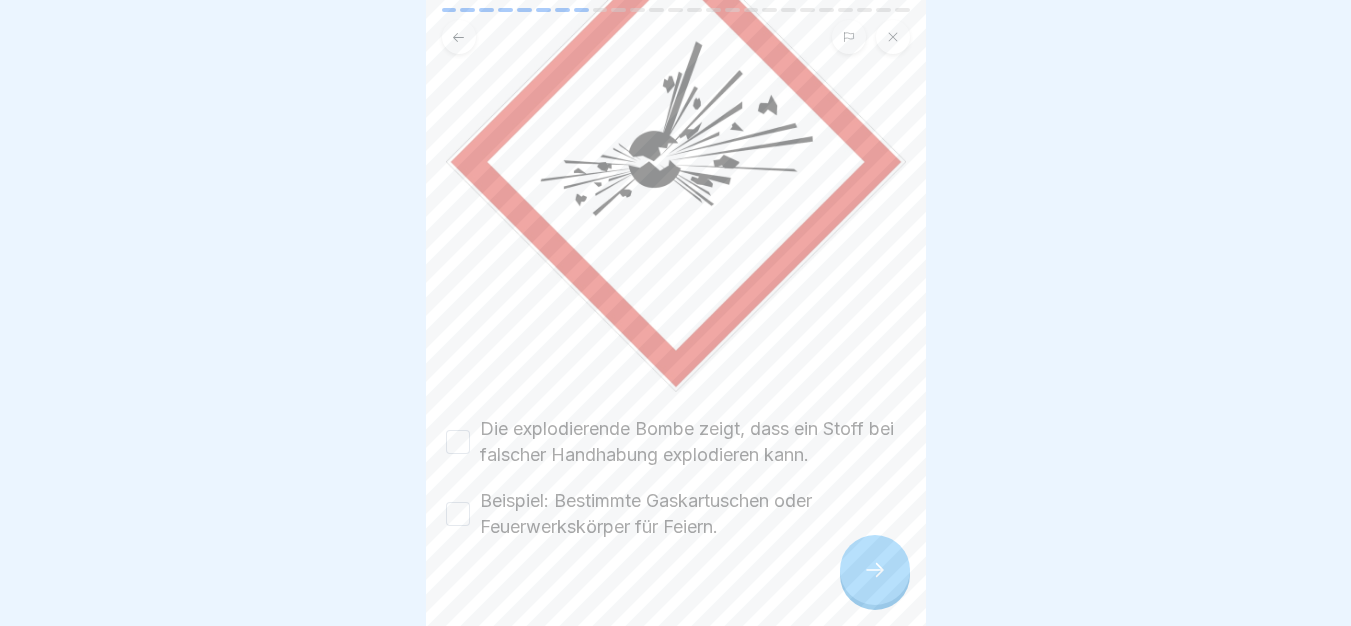 scroll, scrollTop: 262, scrollLeft: 0, axis: vertical 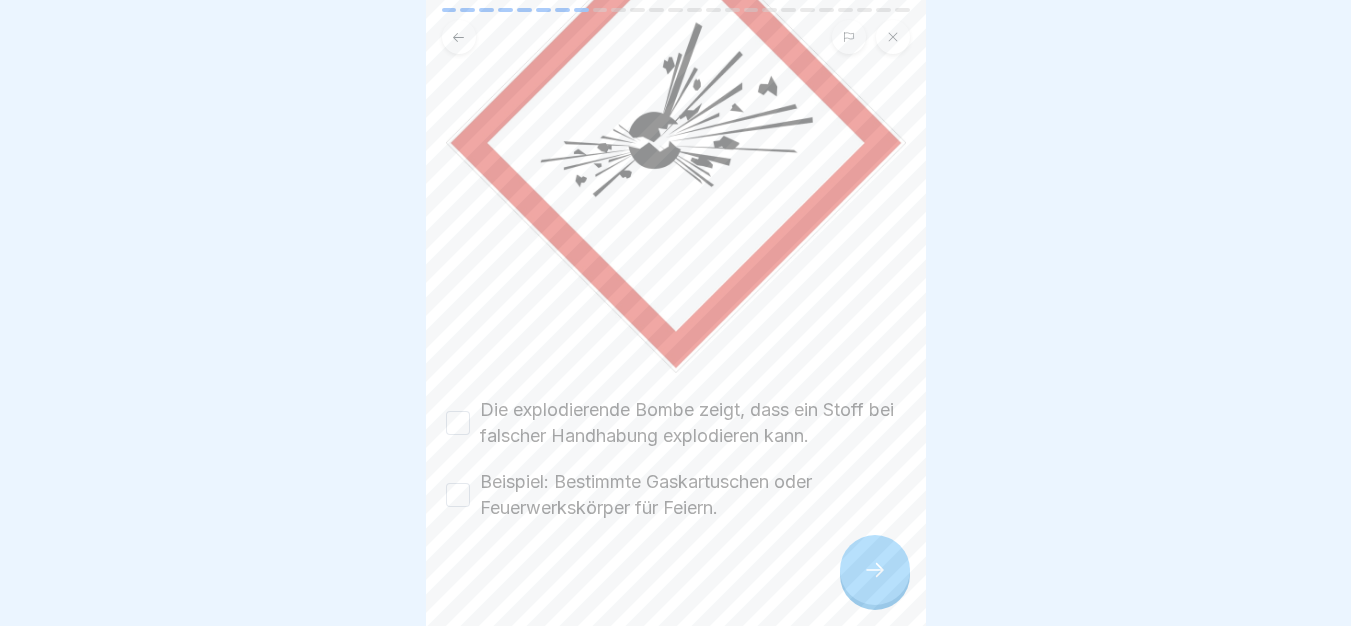 click on "Die explodierende Bombe zeigt, dass ein Stoff bei falscher Handhabung explodieren kann." at bounding box center (693, 423) 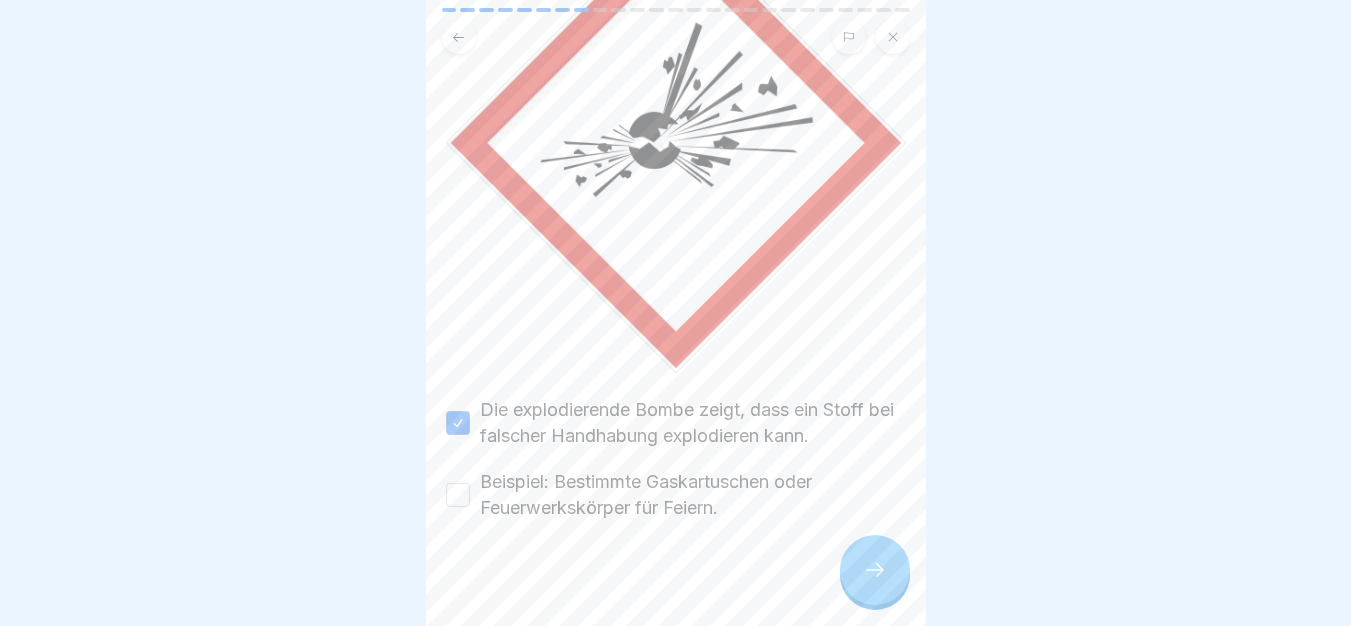 click on "Beispiel: Bestimmte Gaskartuschen oder Feuerwerkskörper für Feiern." at bounding box center (693, 495) 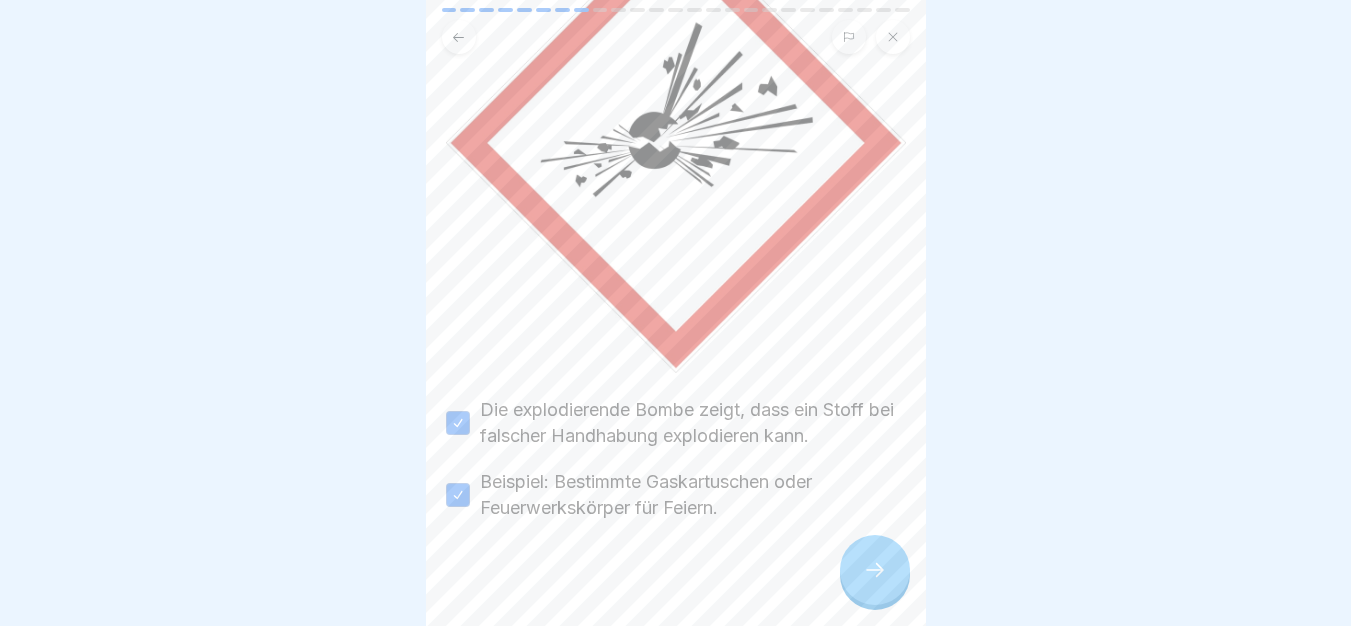 click at bounding box center [875, 570] 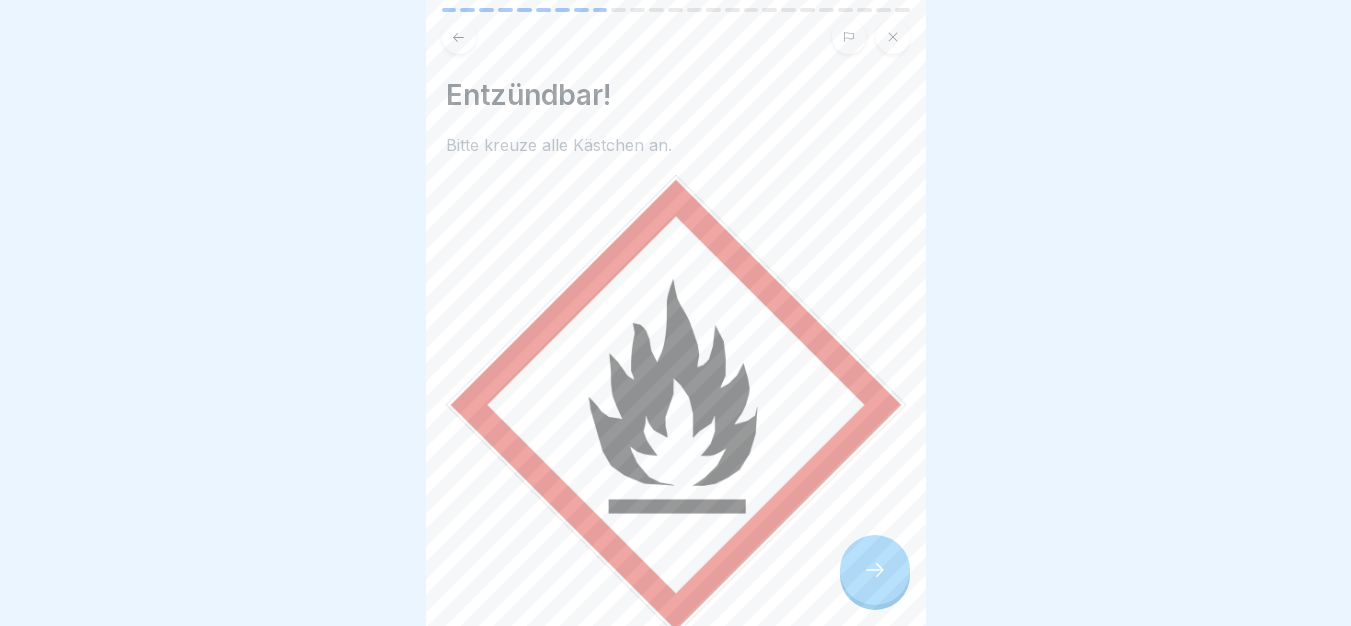click at bounding box center [875, 570] 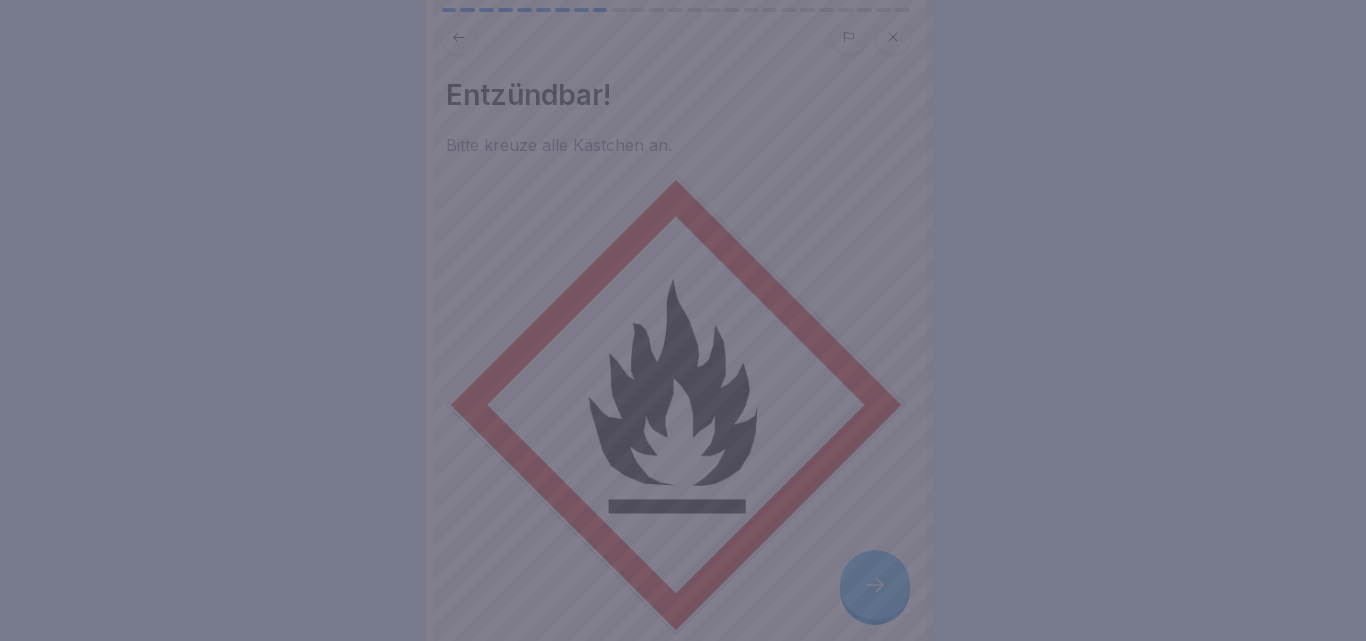 click at bounding box center (683, 320) 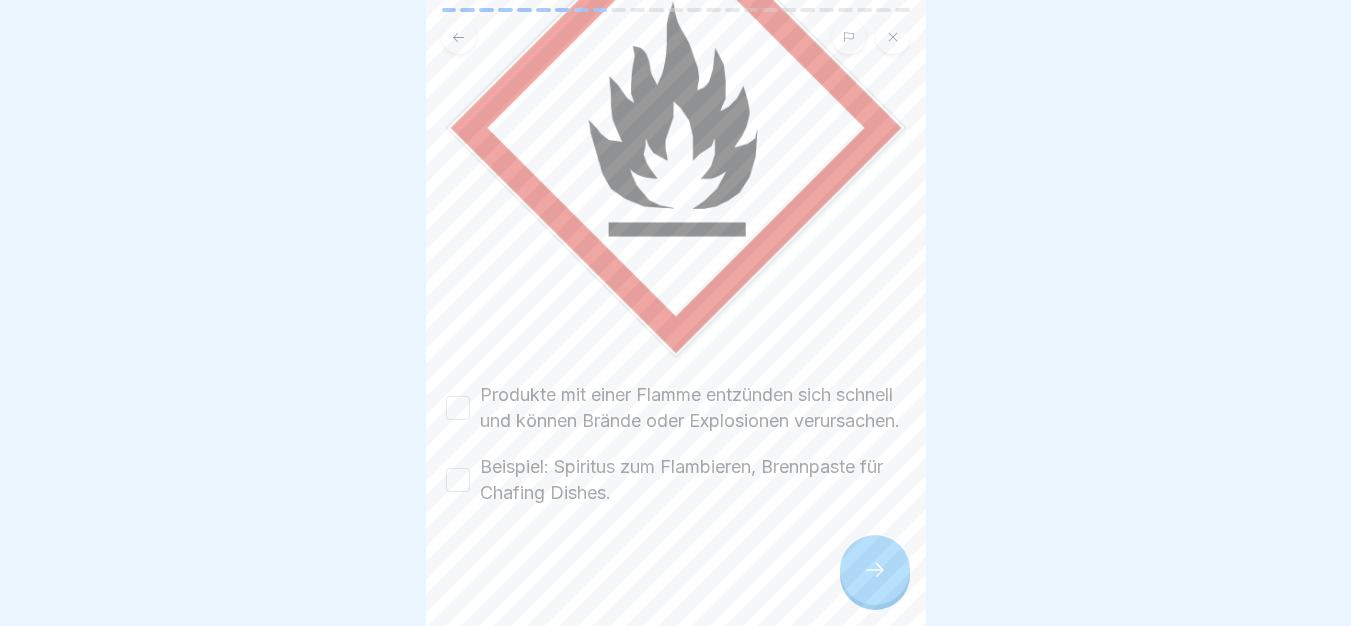 scroll, scrollTop: 288, scrollLeft: 0, axis: vertical 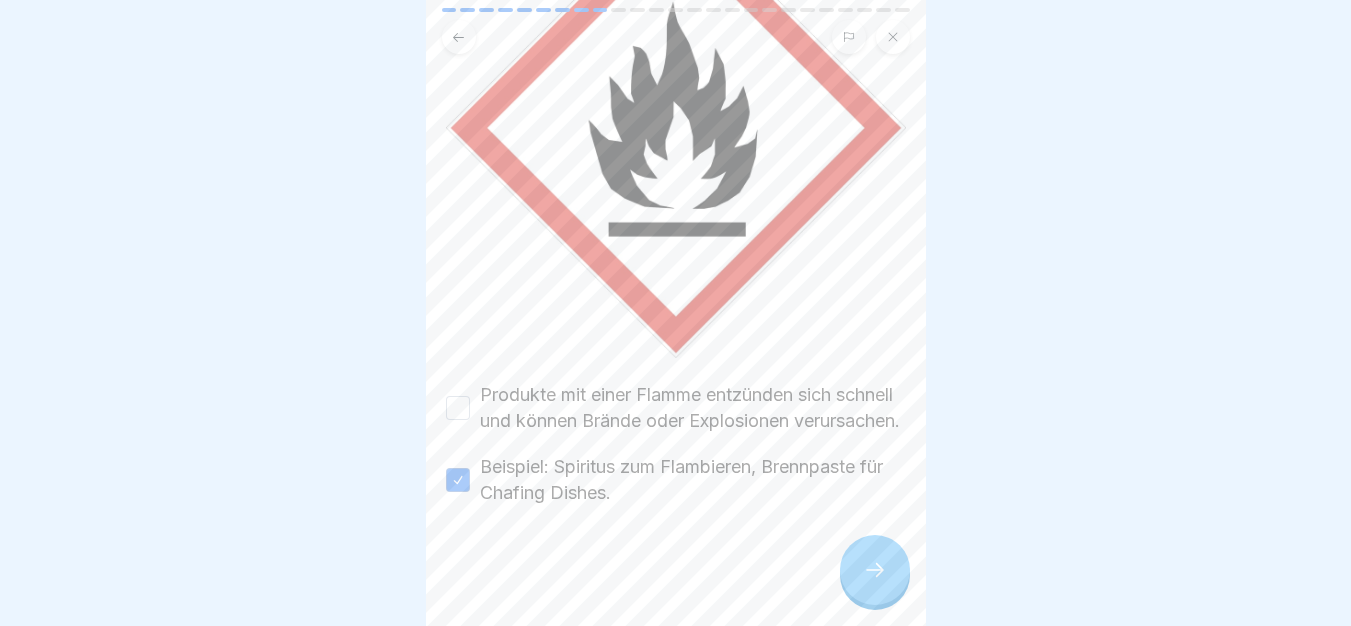 click on "Produkte mit einer Flamme entzünden sich schnell und können Brände oder Explosionen verursachen." at bounding box center (693, 408) 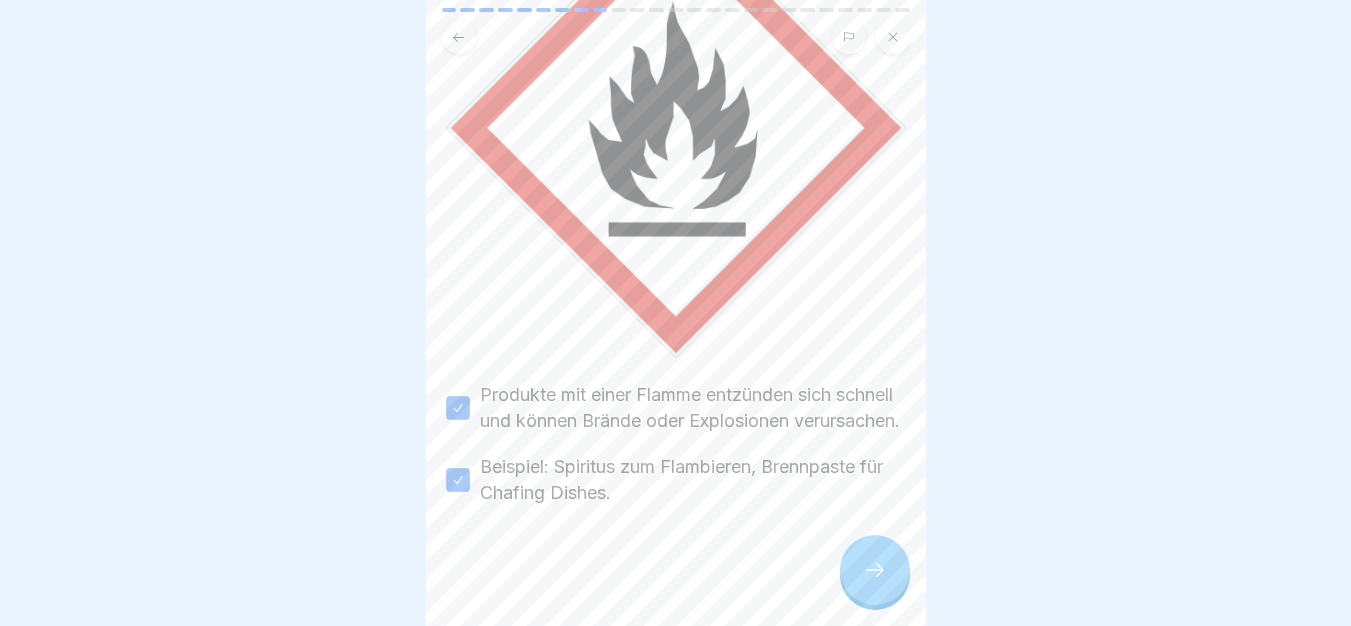 click 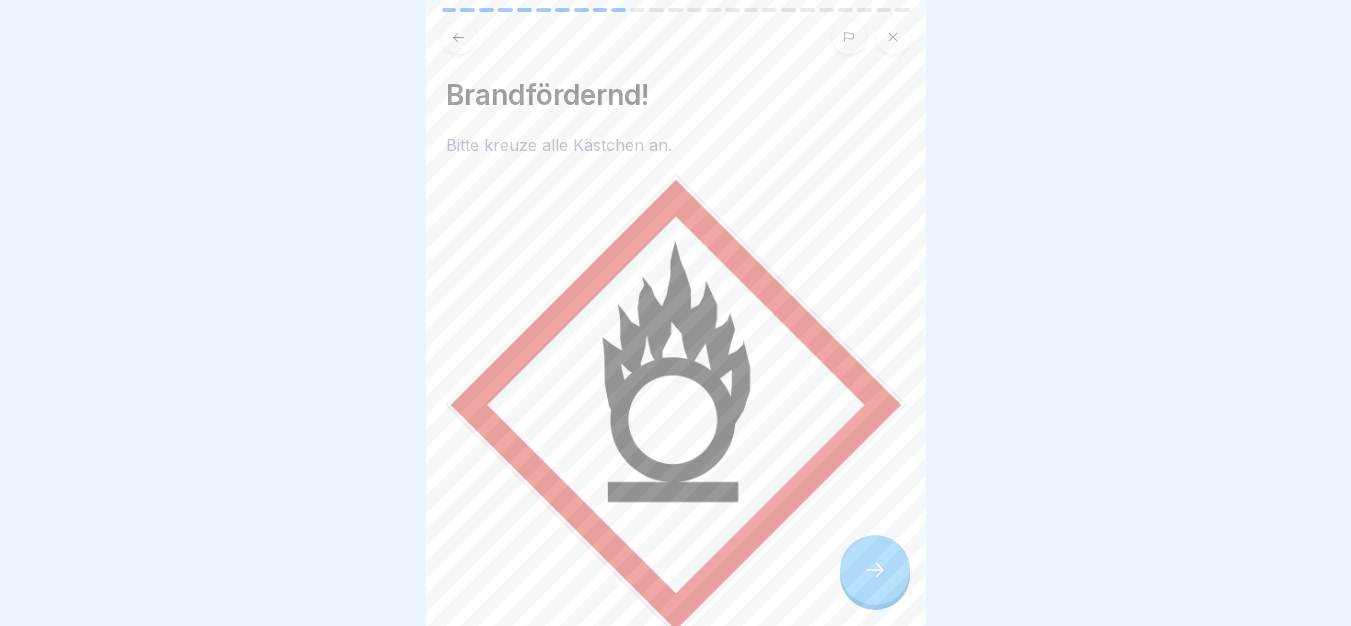 click 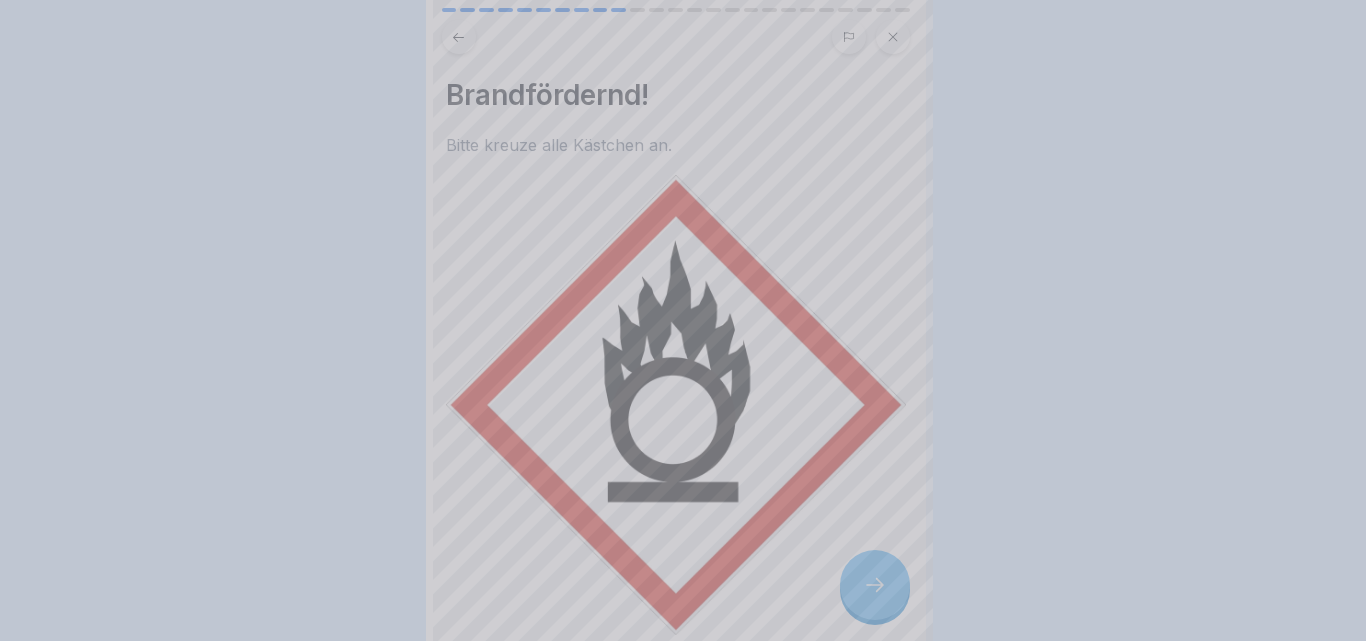 click at bounding box center [683, 320] 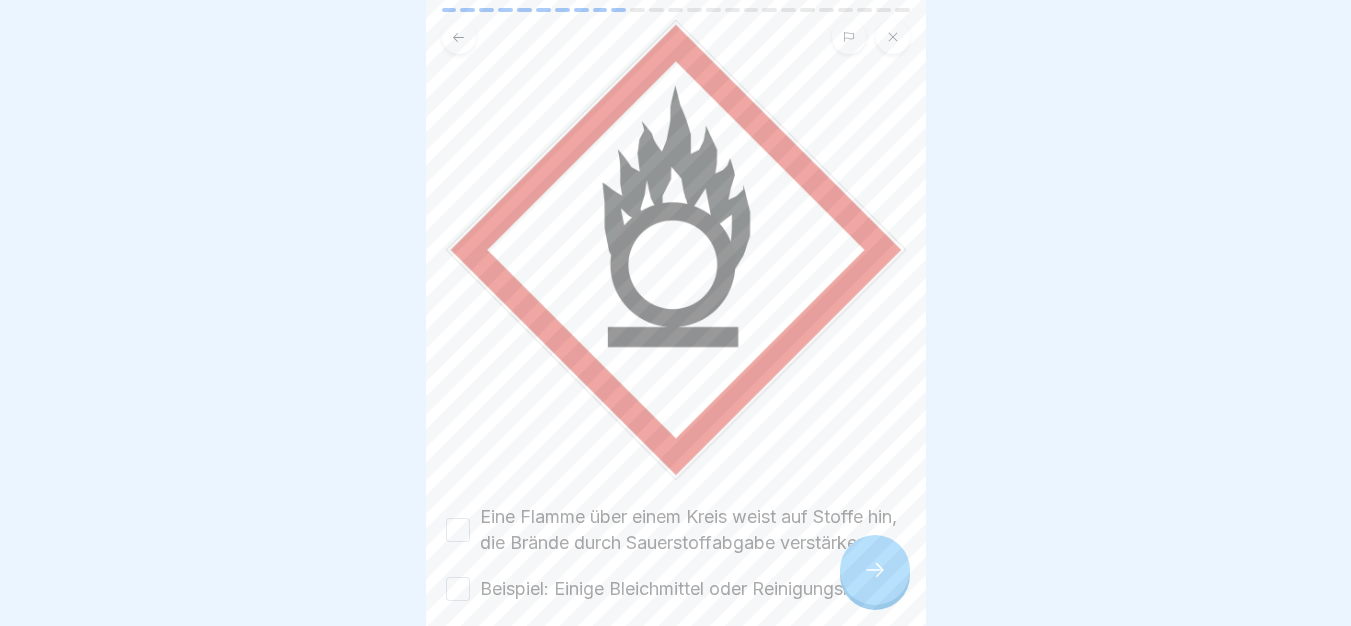scroll, scrollTop: 288, scrollLeft: 0, axis: vertical 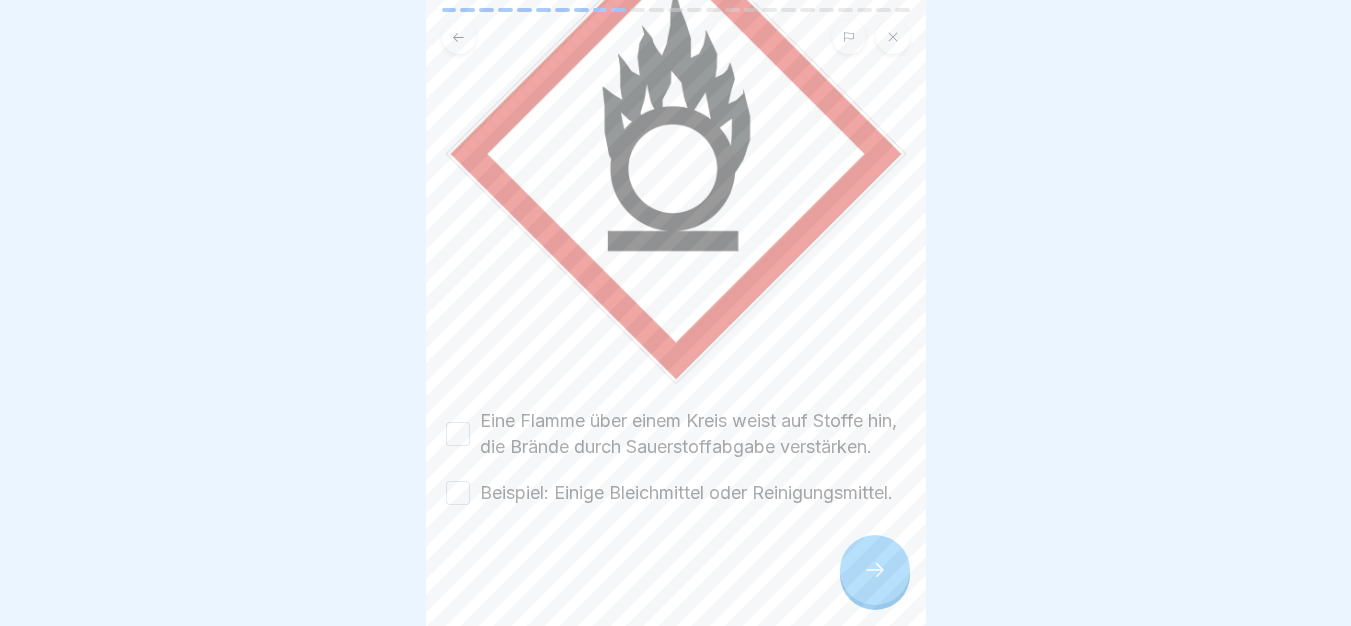 click on "Eine Flamme über einem Kreis weist auf Stoffe hin, die Brände durch Sauerstoffabgabe verstärken." at bounding box center (693, 434) 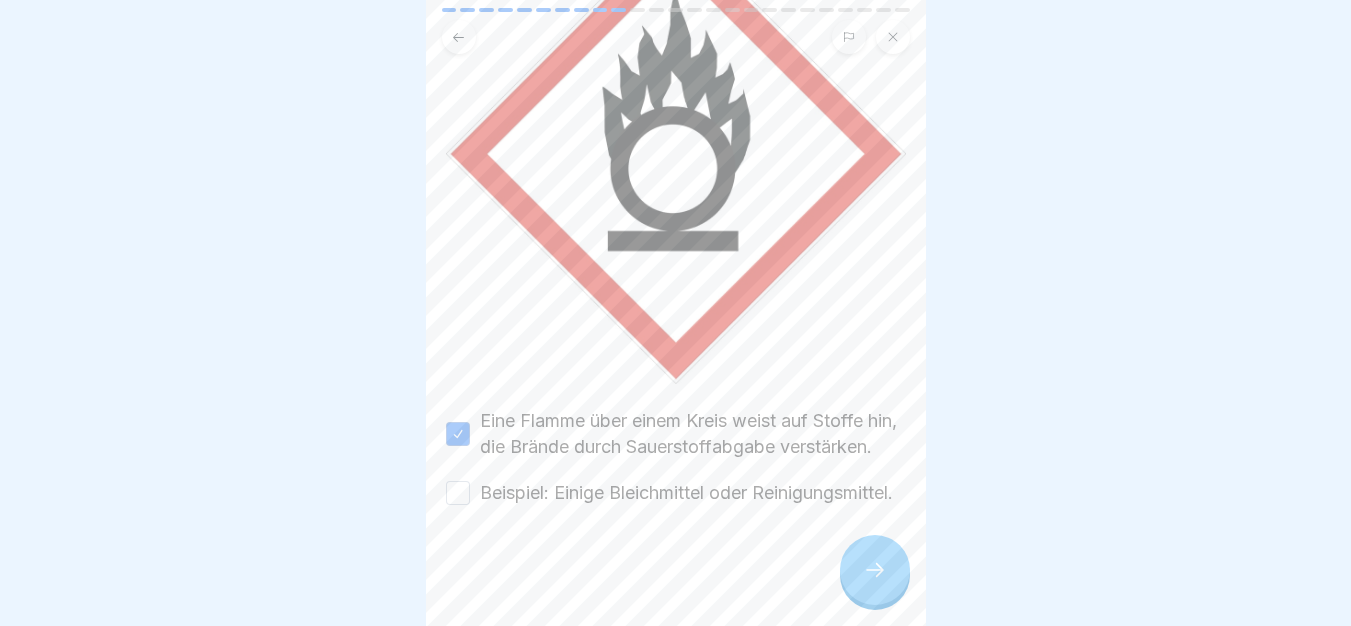 click on "Beispiel: Einige Bleichmittel oder Reinigungsmittel." at bounding box center [686, 493] 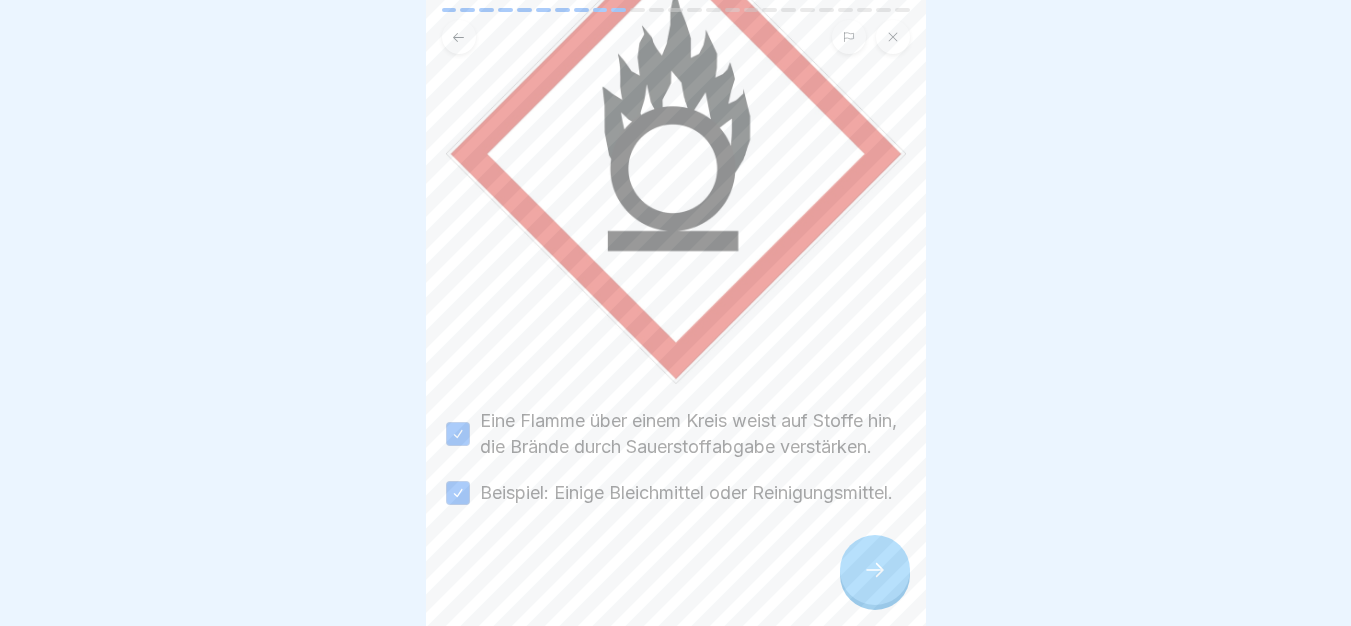 click 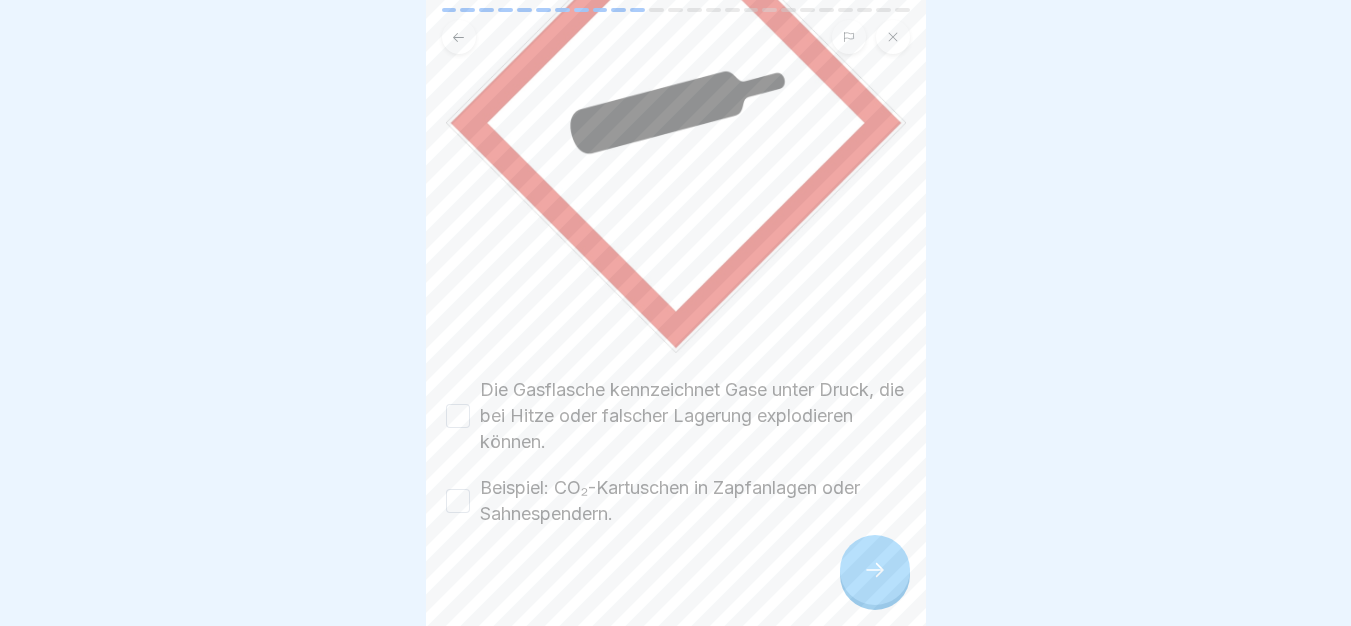 scroll, scrollTop: 288, scrollLeft: 0, axis: vertical 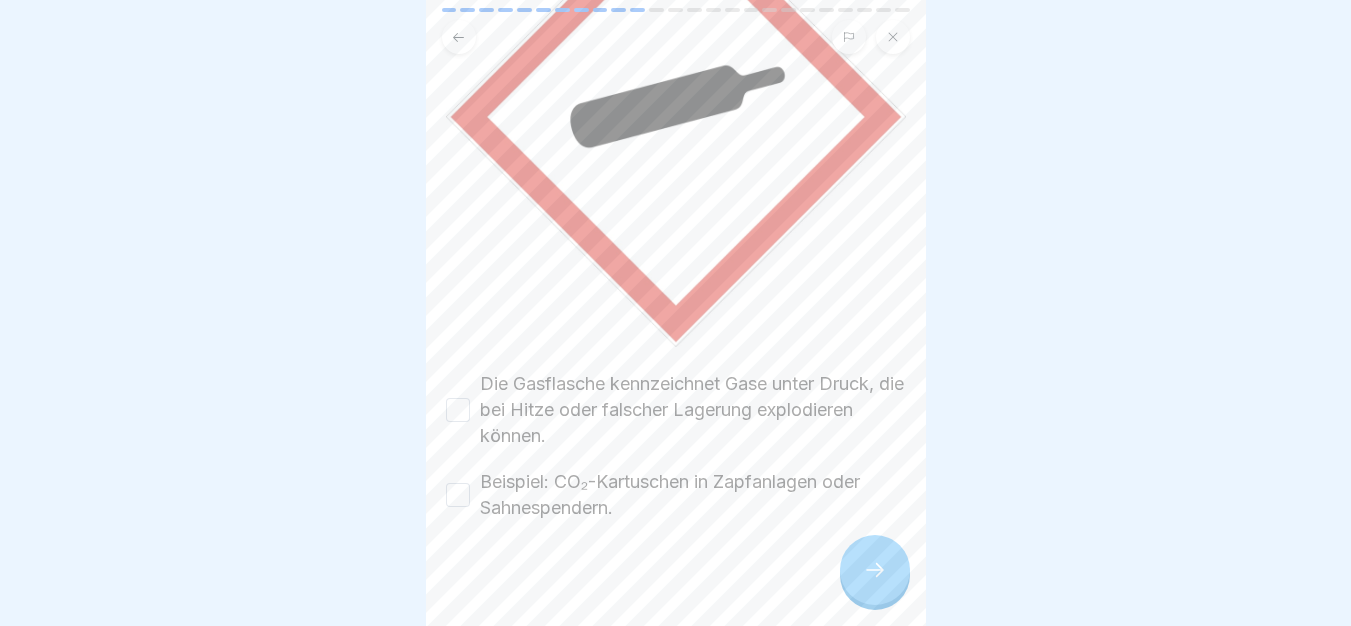 click on "Die Gasflasche kennzeichnet Gase unter Druck, die bei Hitze oder falscher Lagerung explodieren können." at bounding box center (693, 410) 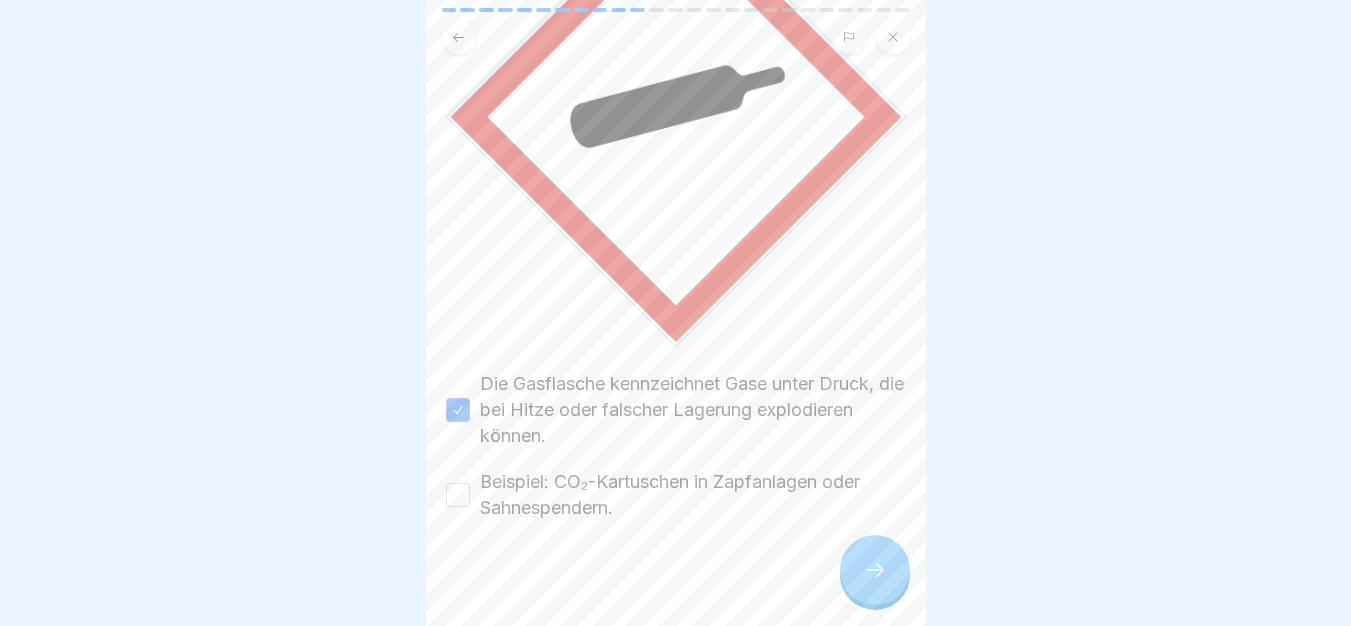 click on "Beispiel: CO₂-Kartuschen in Zapfanlagen oder Sahnespendern." at bounding box center (693, 495) 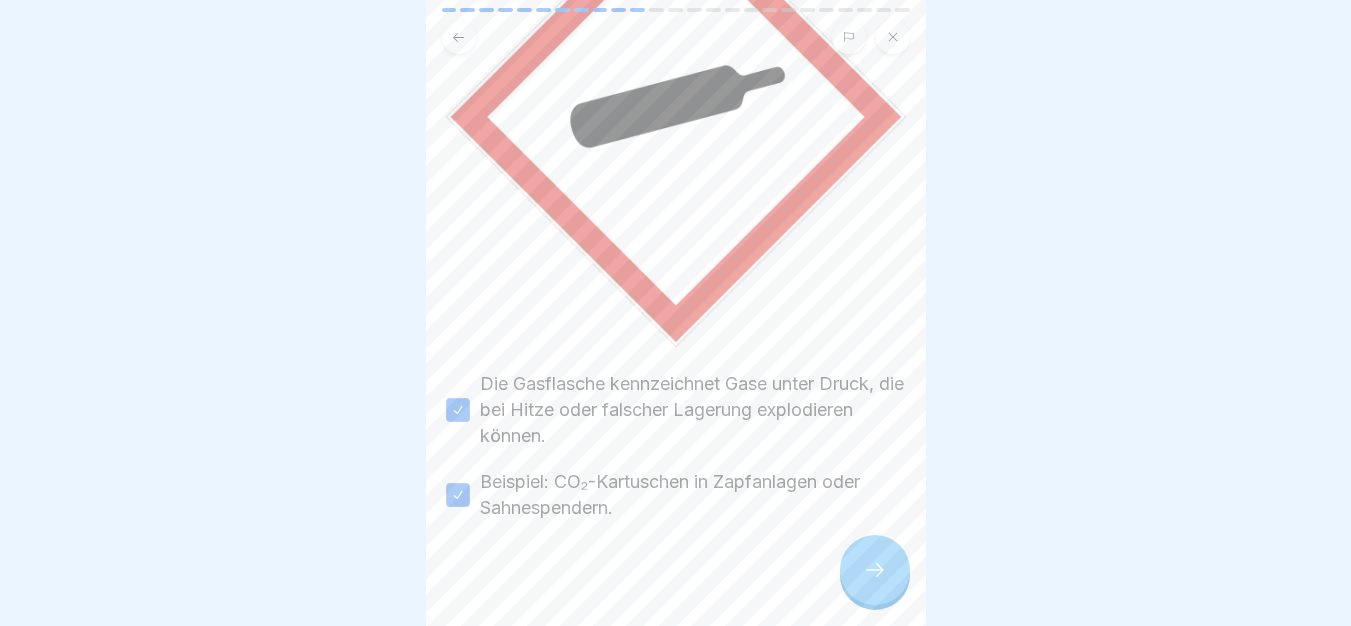 click at bounding box center [875, 570] 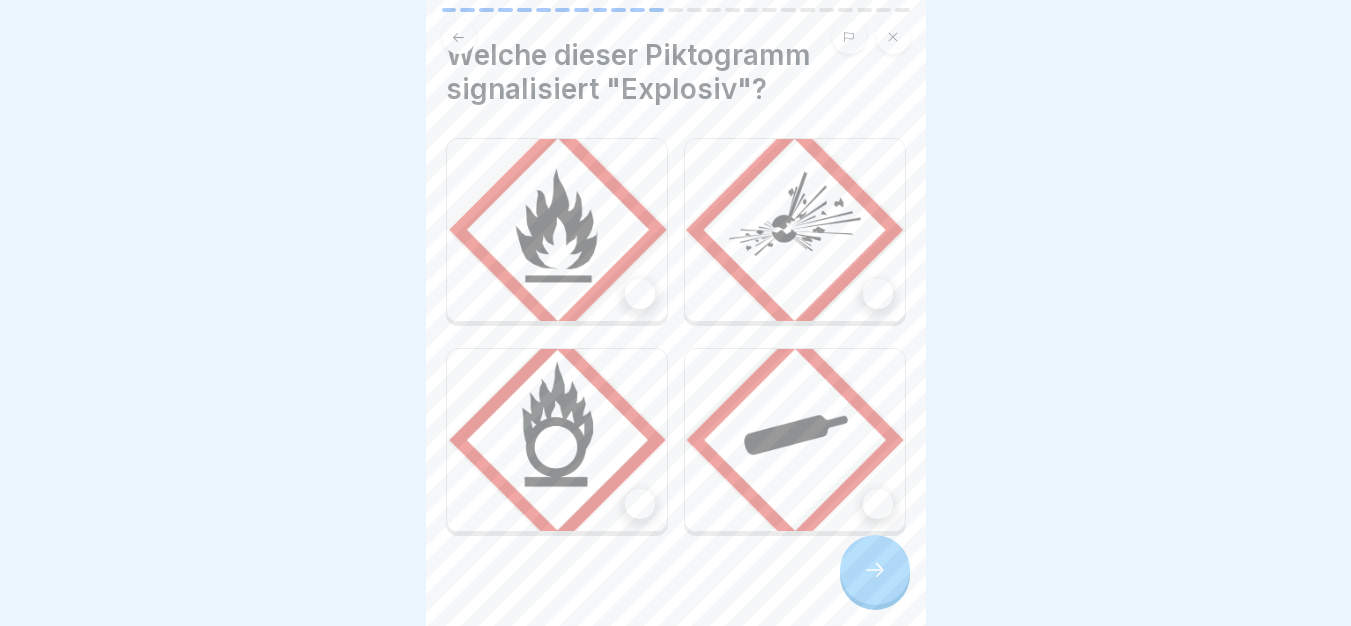 scroll, scrollTop: 76, scrollLeft: 0, axis: vertical 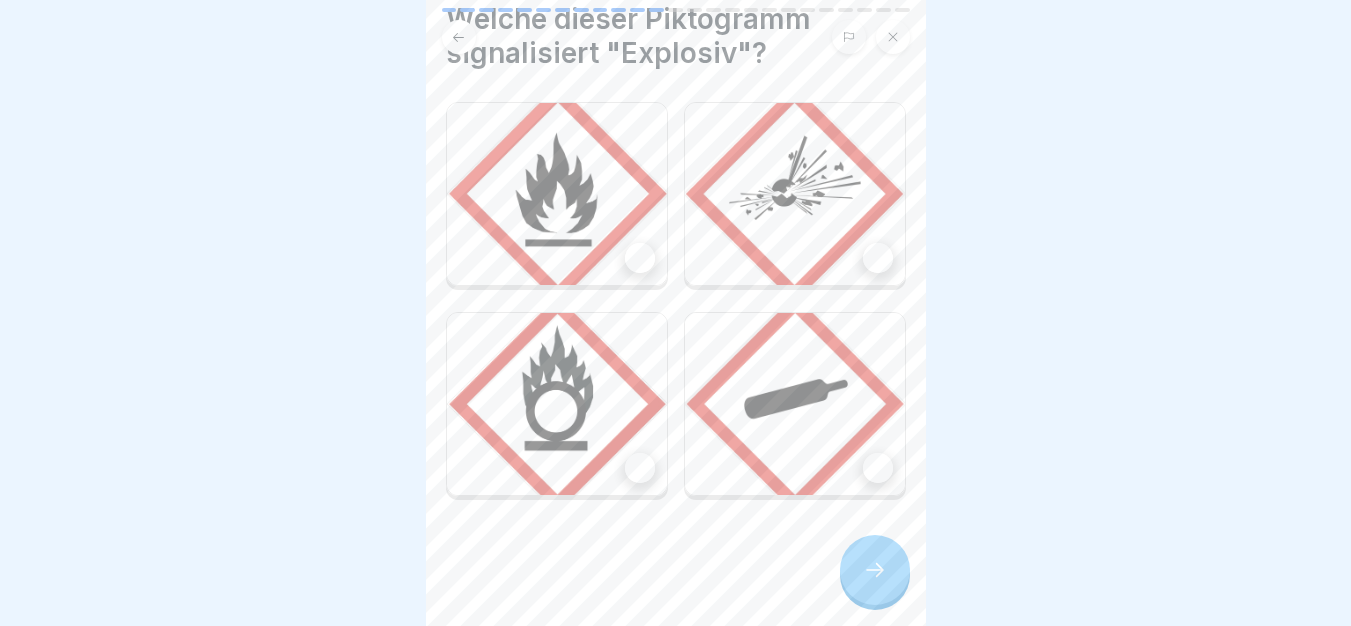 click at bounding box center [795, 194] 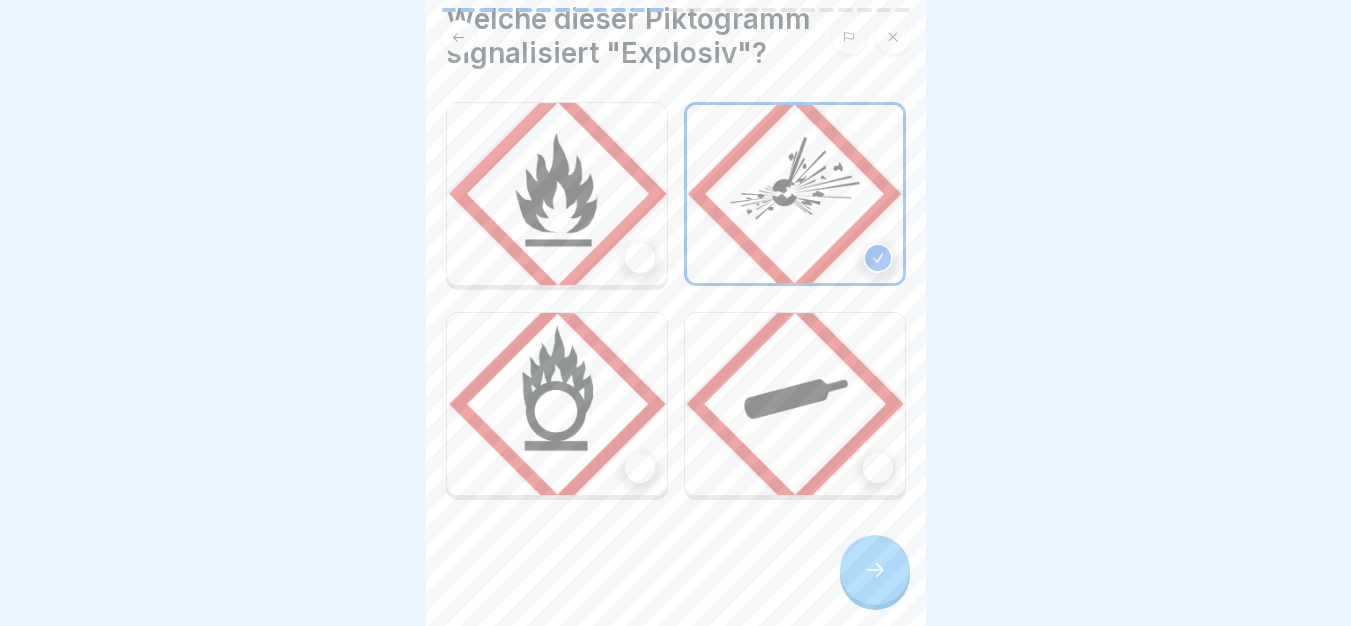 click at bounding box center (875, 570) 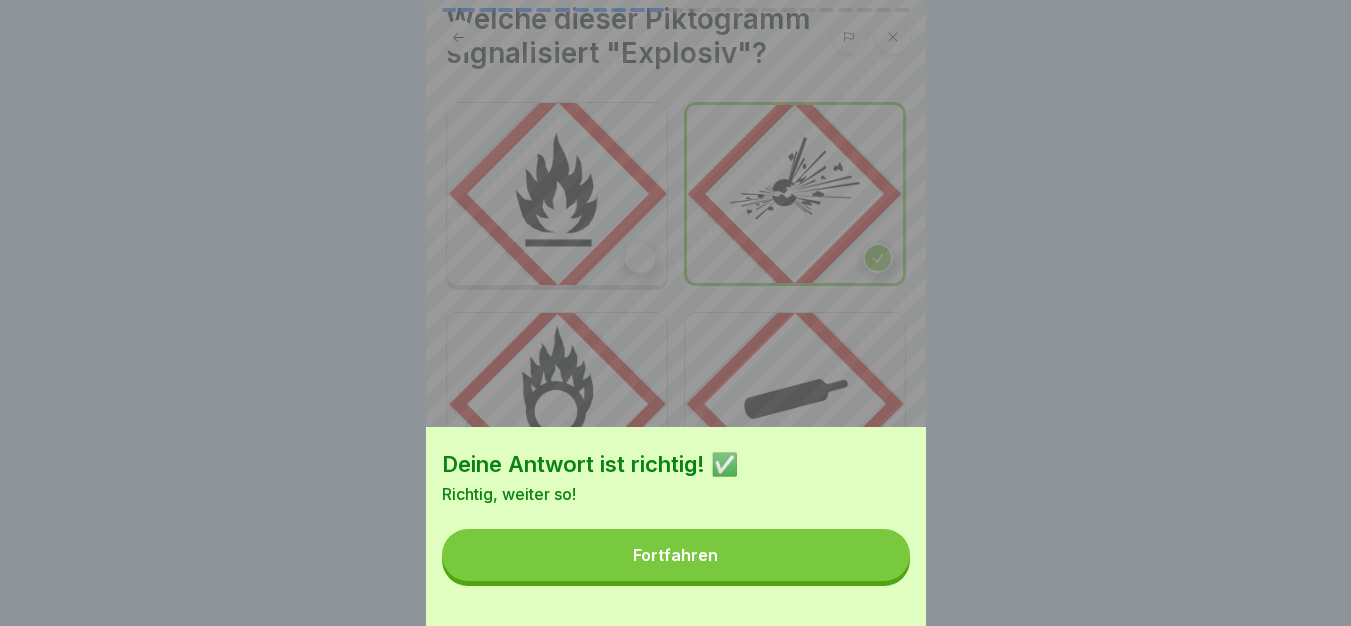click on "Fortfahren" at bounding box center [676, 555] 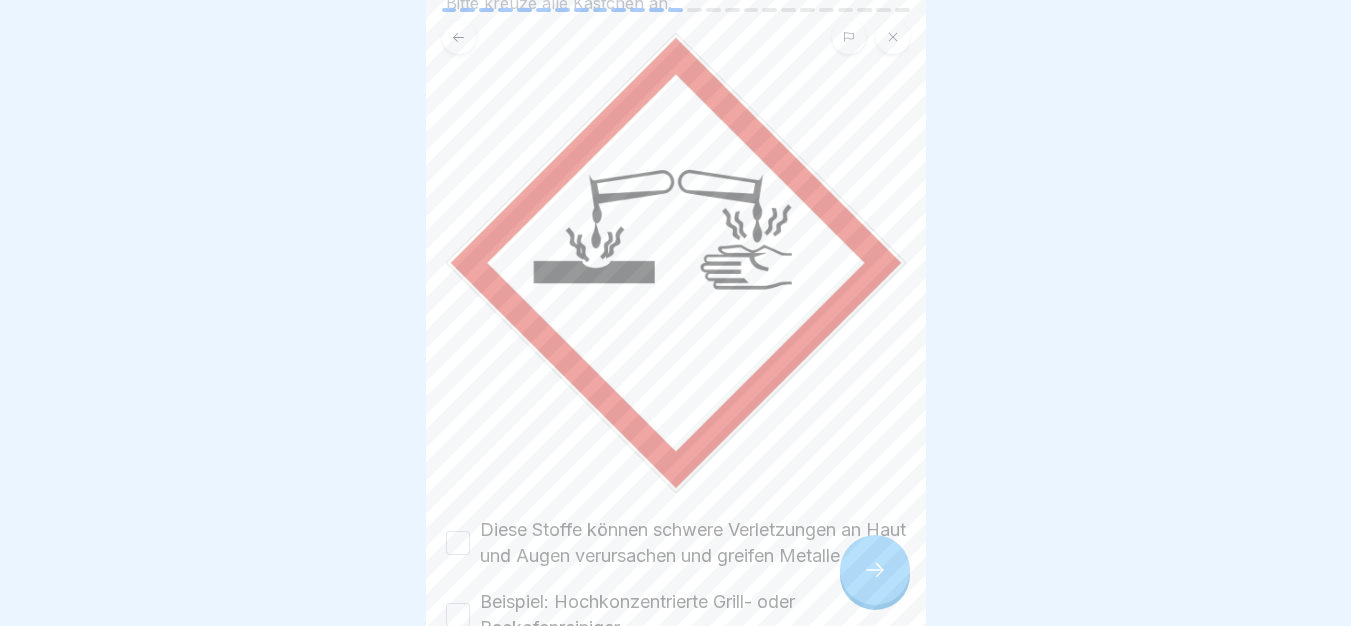 scroll, scrollTop: 288, scrollLeft: 0, axis: vertical 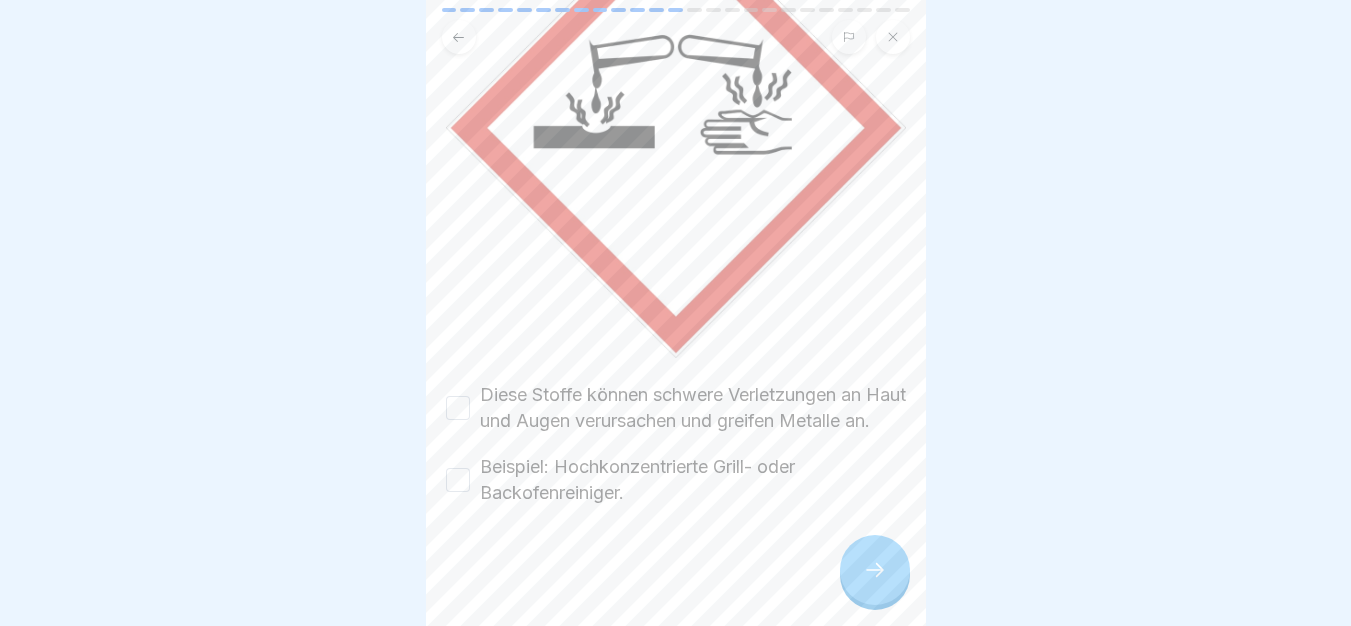 click on "Diese Stoffe können schwere Verletzungen an Haut und Augen verursachen und greifen Metalle an." at bounding box center [693, 408] 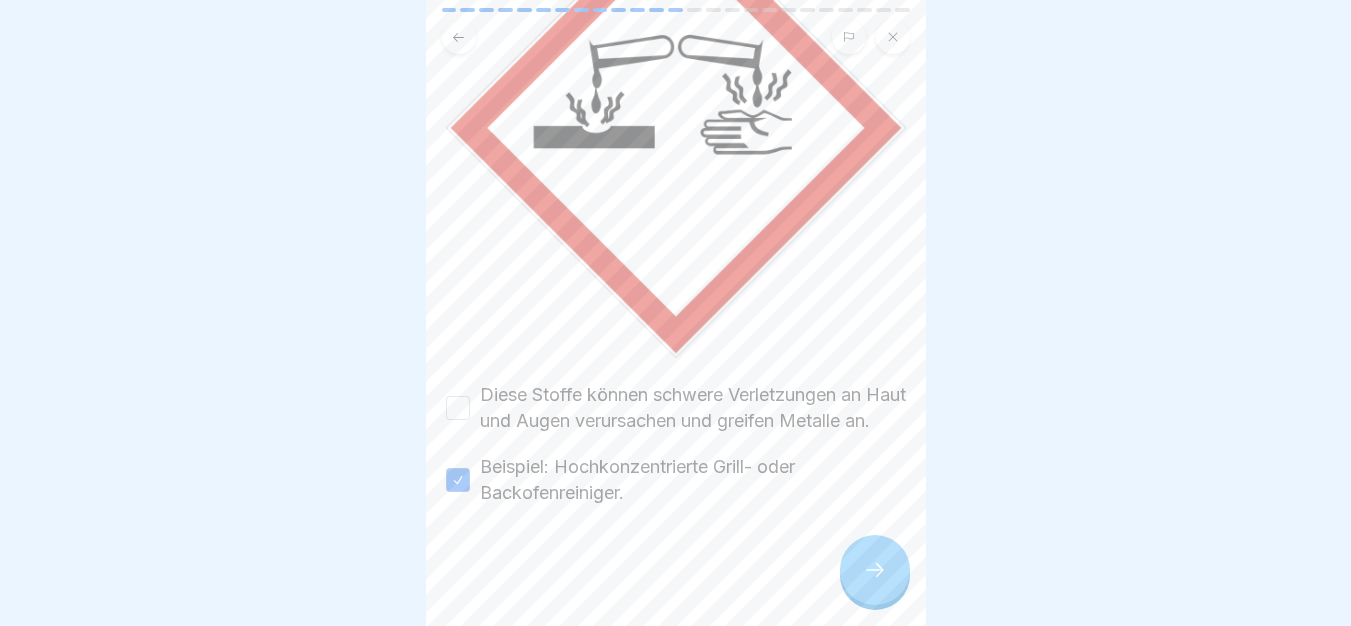 click on "Diese Stoffe können schwere Verletzungen an Haut und Augen verursachen und greifen Metalle an." at bounding box center (693, 408) 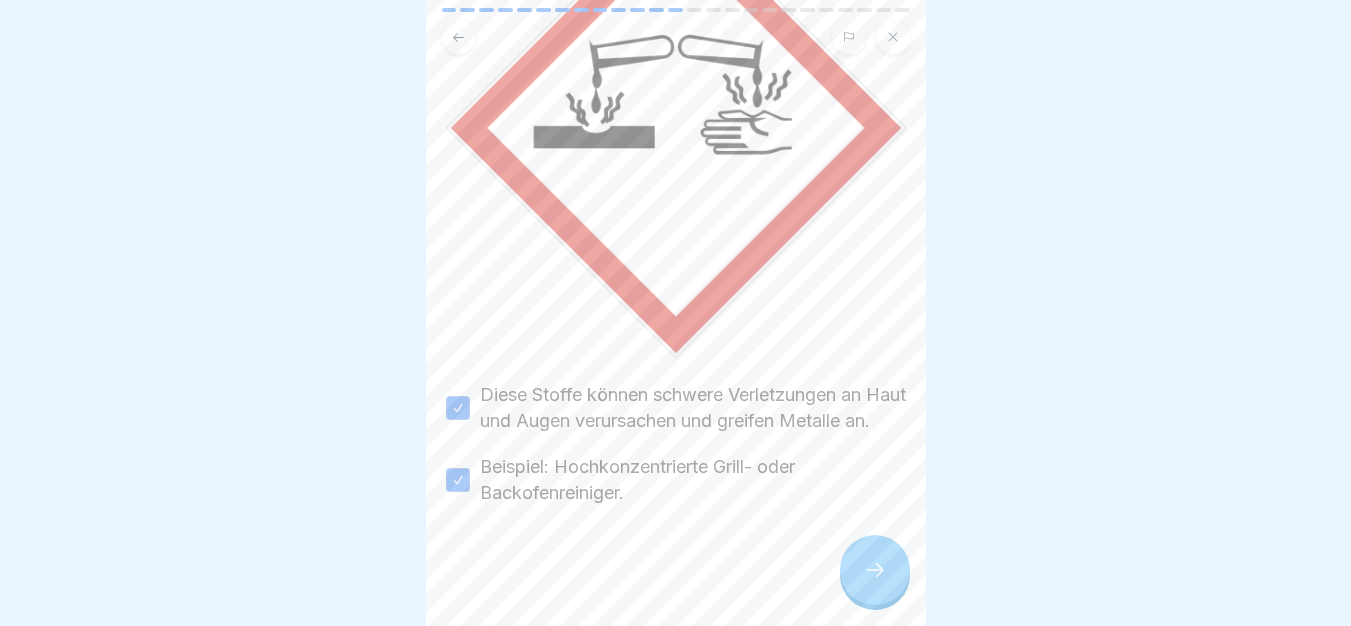 click 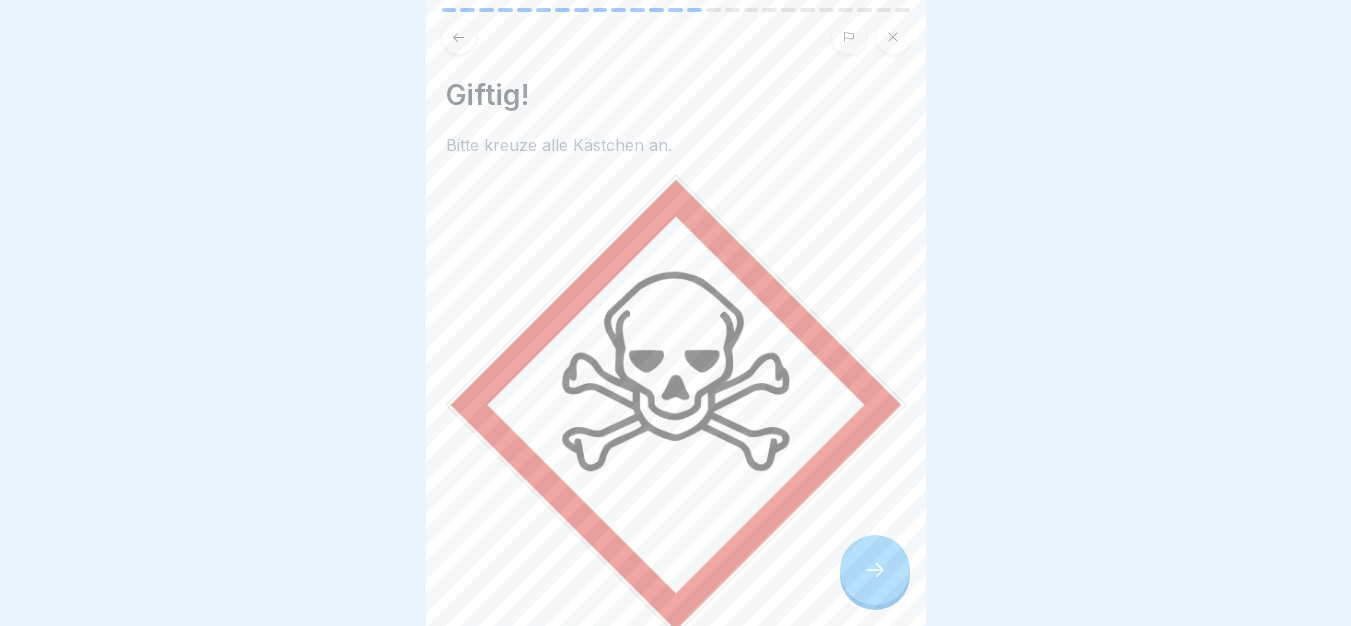 scroll, scrollTop: 236, scrollLeft: 0, axis: vertical 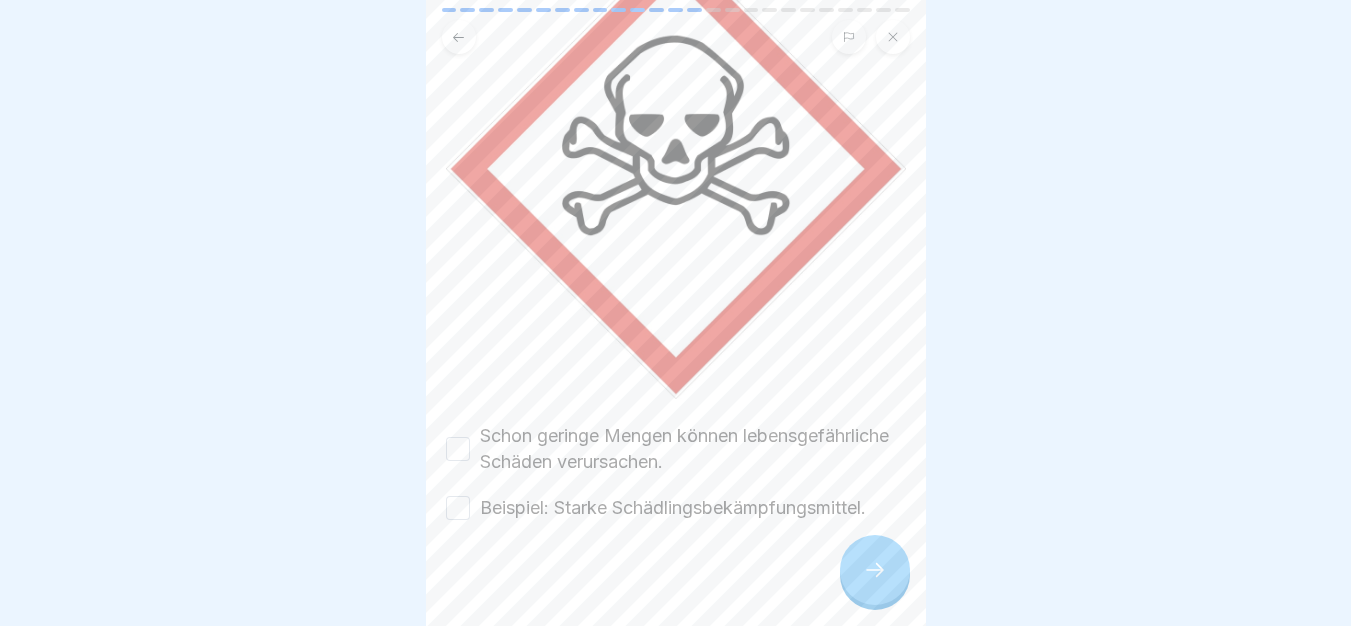 click on "Schon geringe Mengen können lebensgefährliche Schäden verursachen." at bounding box center (693, 449) 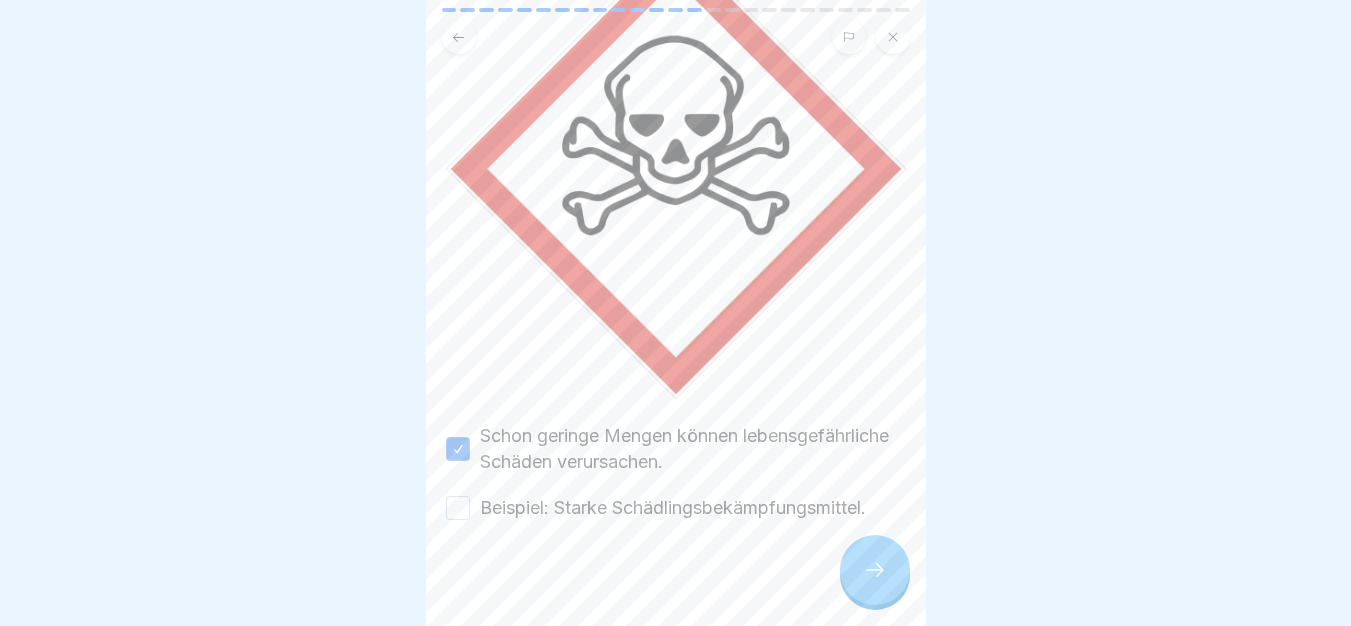 click on "Beispiel: Starke Schädlingsbekämpfungsmittel." at bounding box center (673, 508) 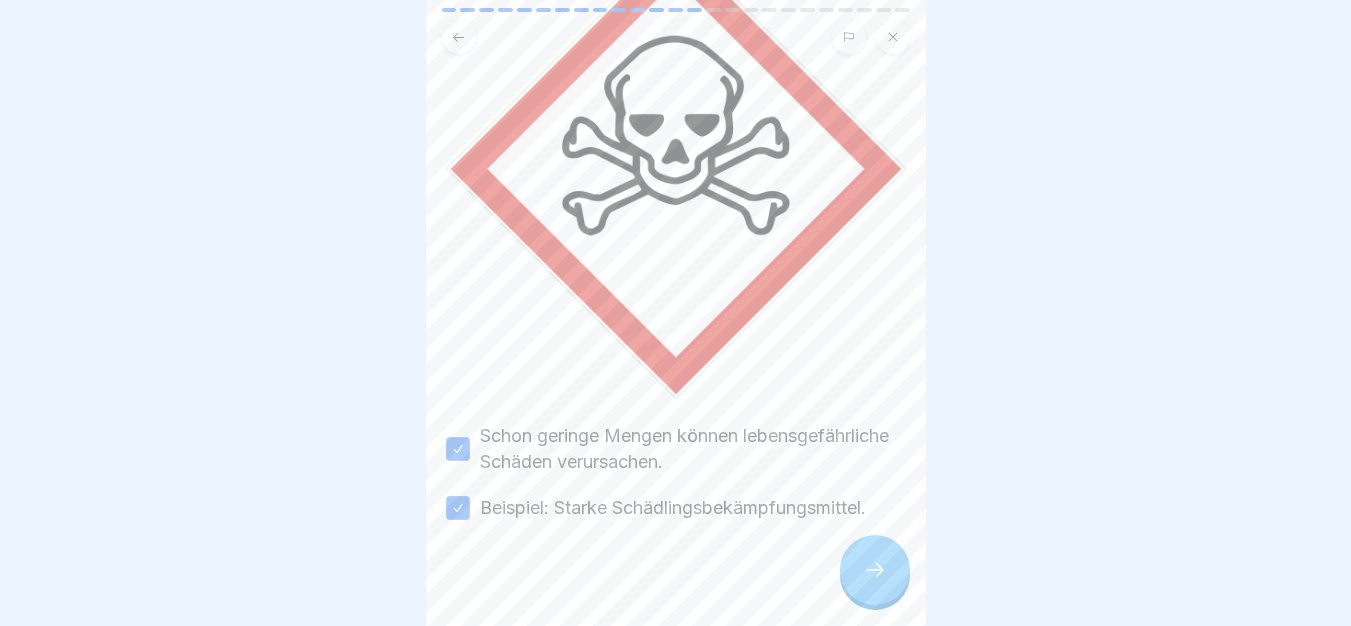 click 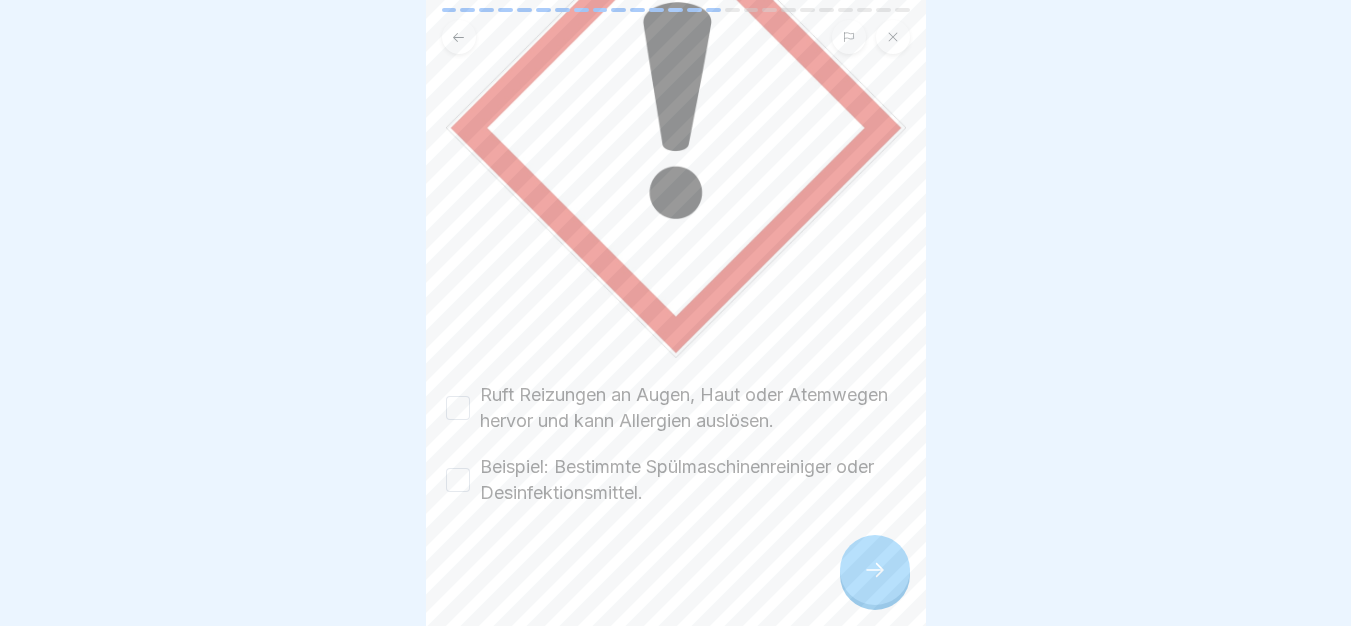 scroll, scrollTop: 288, scrollLeft: 0, axis: vertical 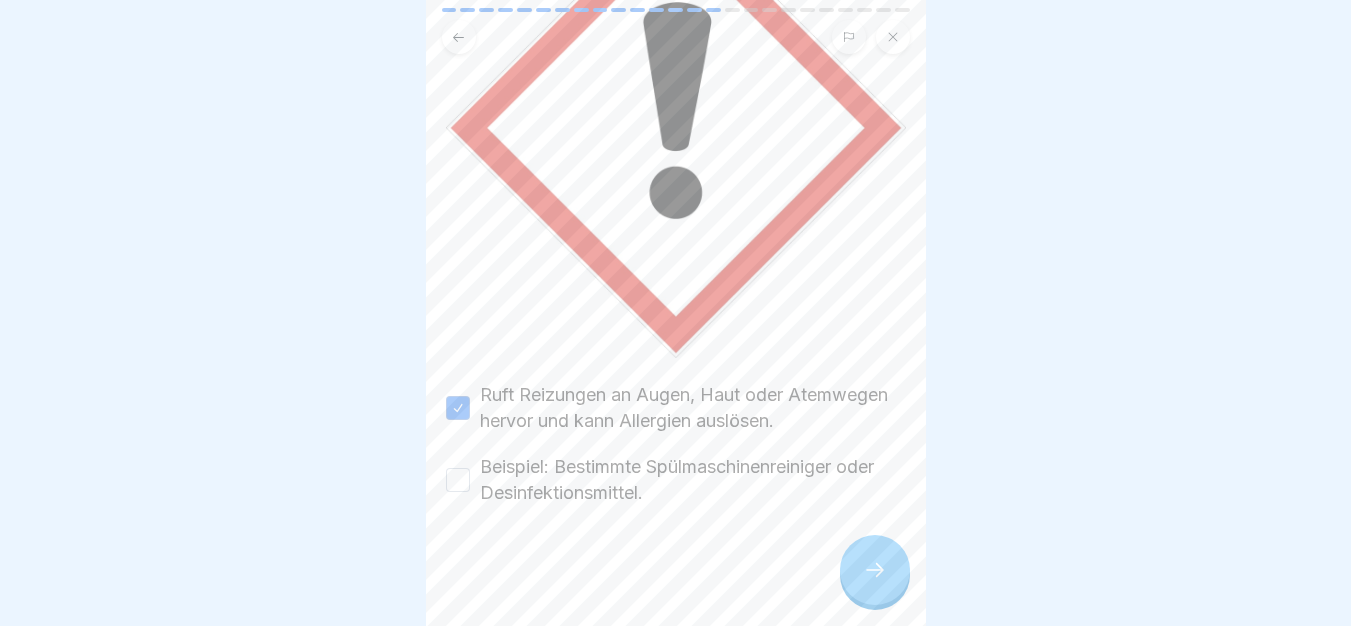 click on "Beispiel: Bestimmte Spülmaschinenreiniger oder Desinfektionsmittel." at bounding box center [693, 480] 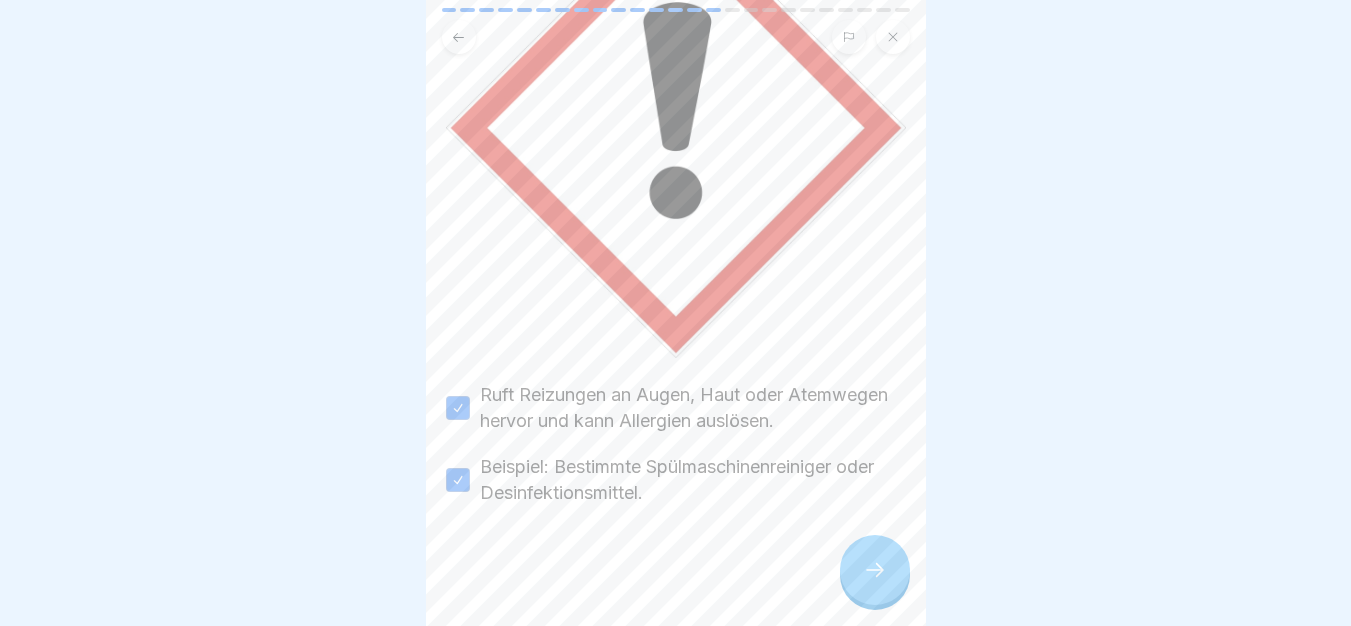 click at bounding box center (875, 570) 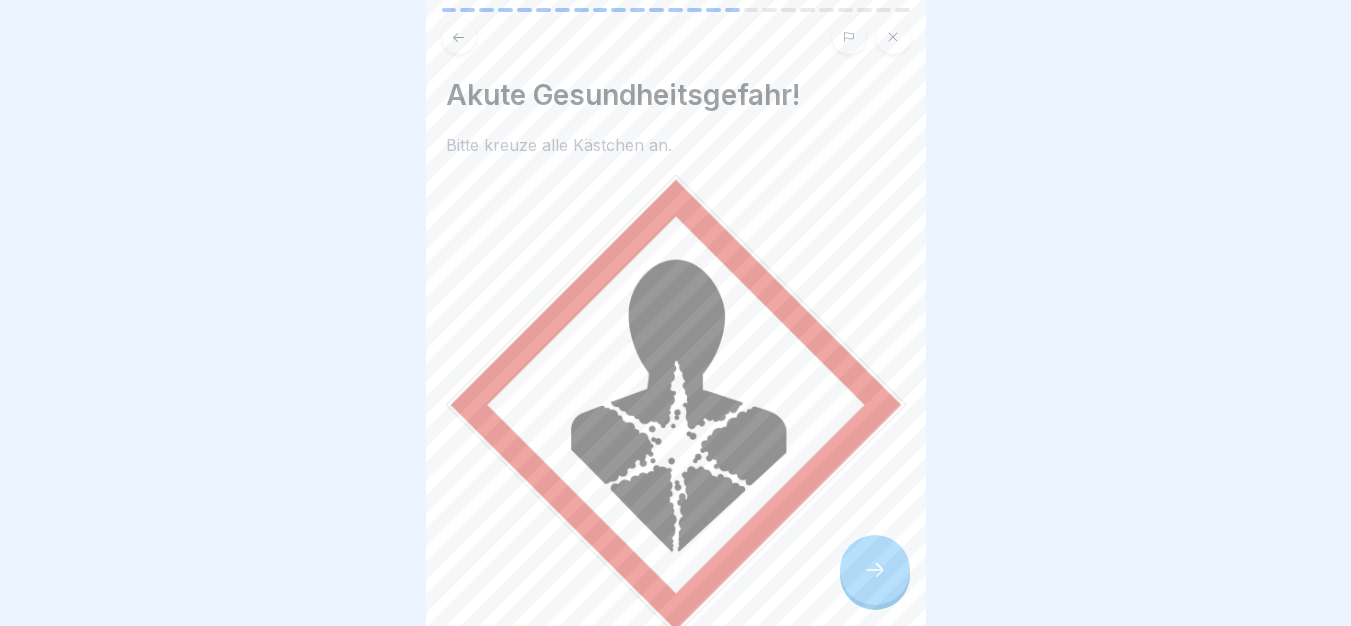 scroll, scrollTop: 262, scrollLeft: 0, axis: vertical 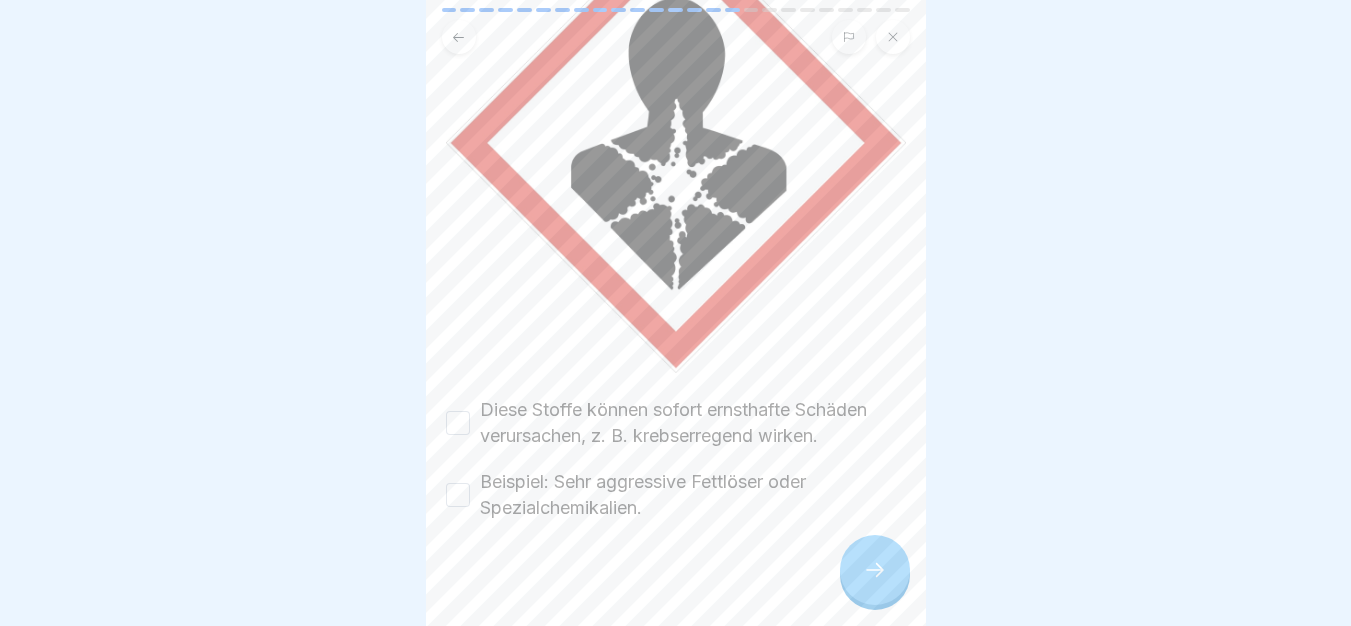 click on "Diese Stoffe können sofort ernsthafte Schäden verursachen, z. B. krebserregend wirken." at bounding box center [693, 423] 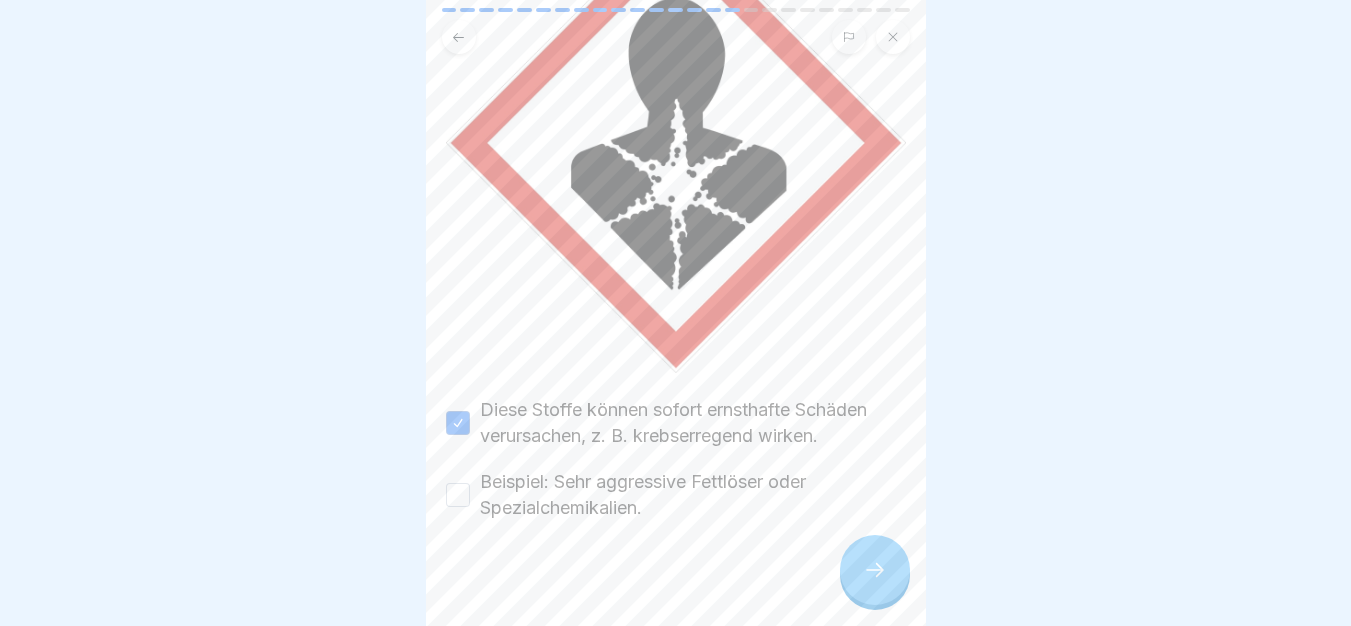 click on "Beispiel: Sehr aggressive Fettlöser oder Spezialchemikalien." at bounding box center (693, 495) 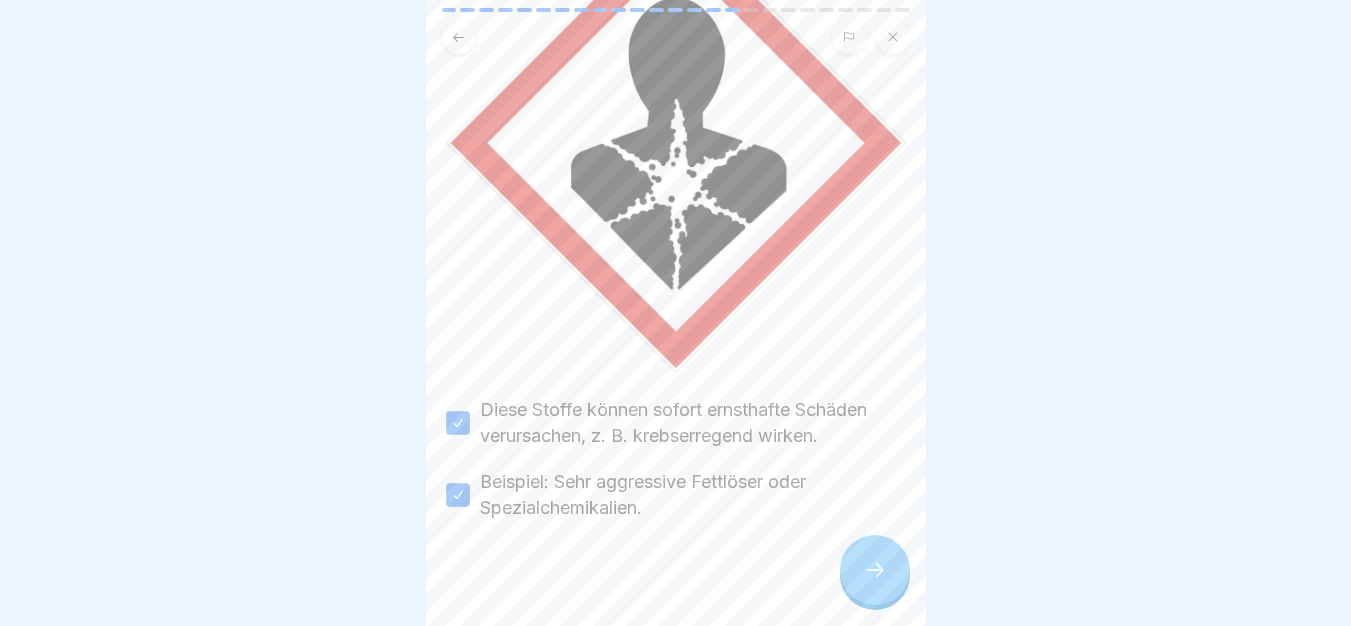 click 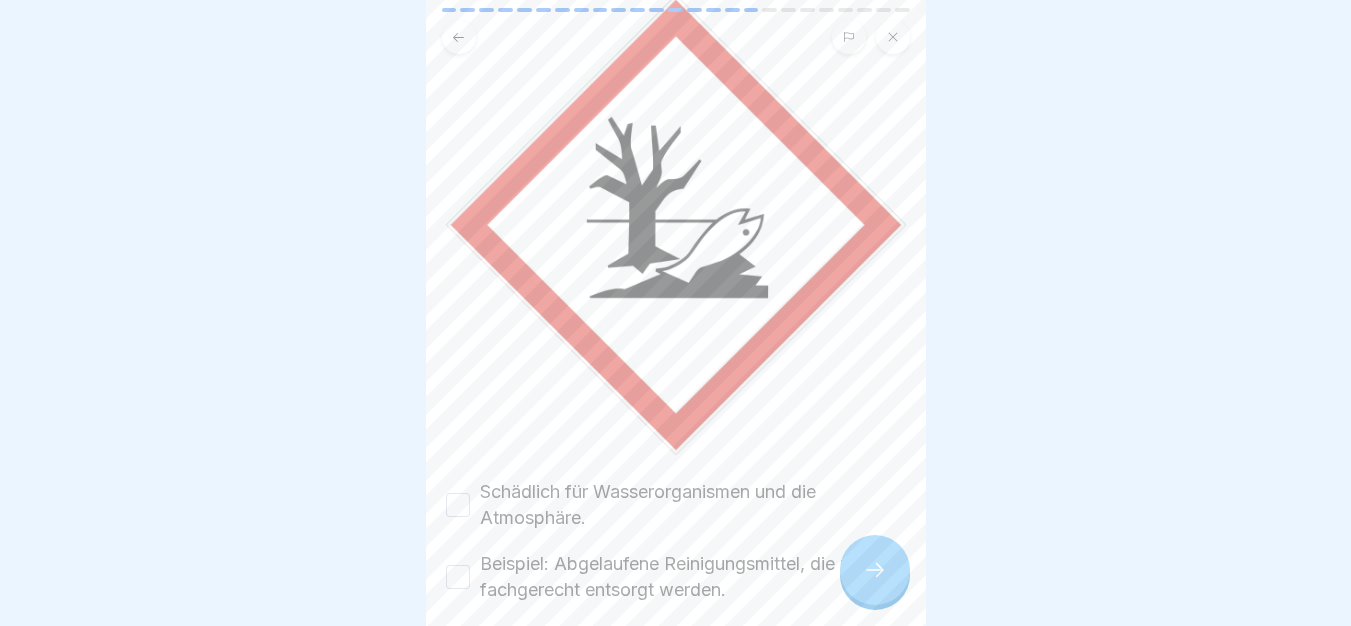 scroll, scrollTop: 262, scrollLeft: 0, axis: vertical 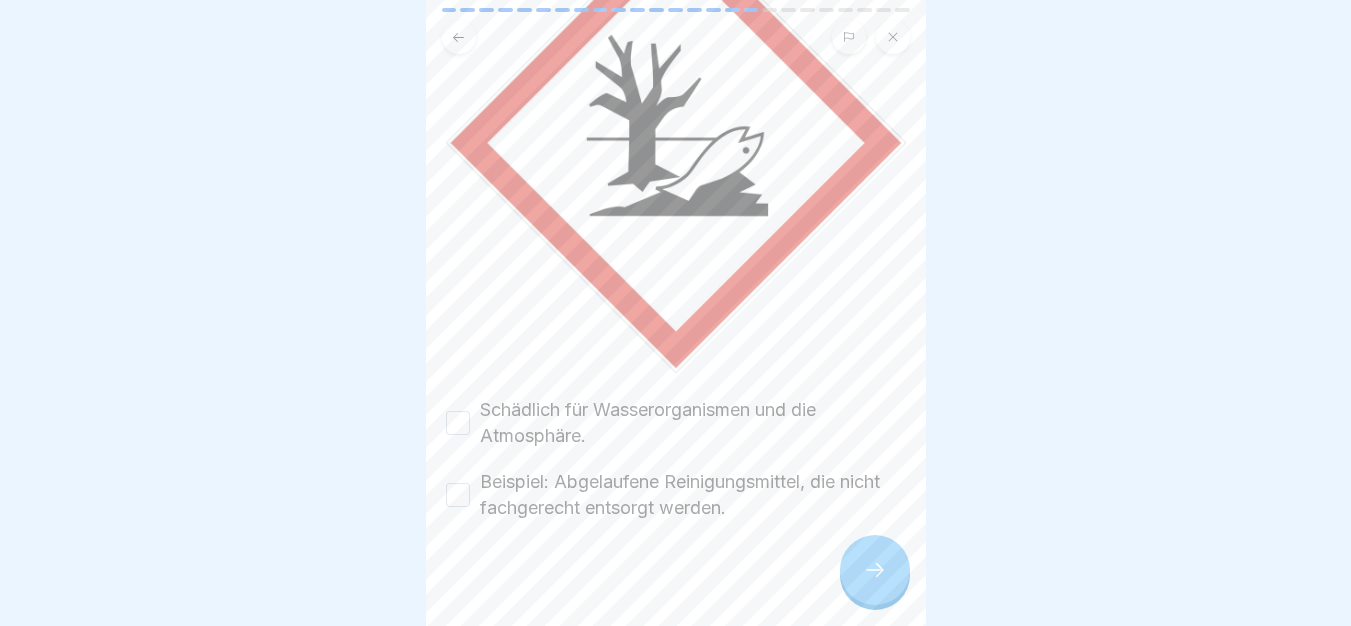 click at bounding box center [676, 581] 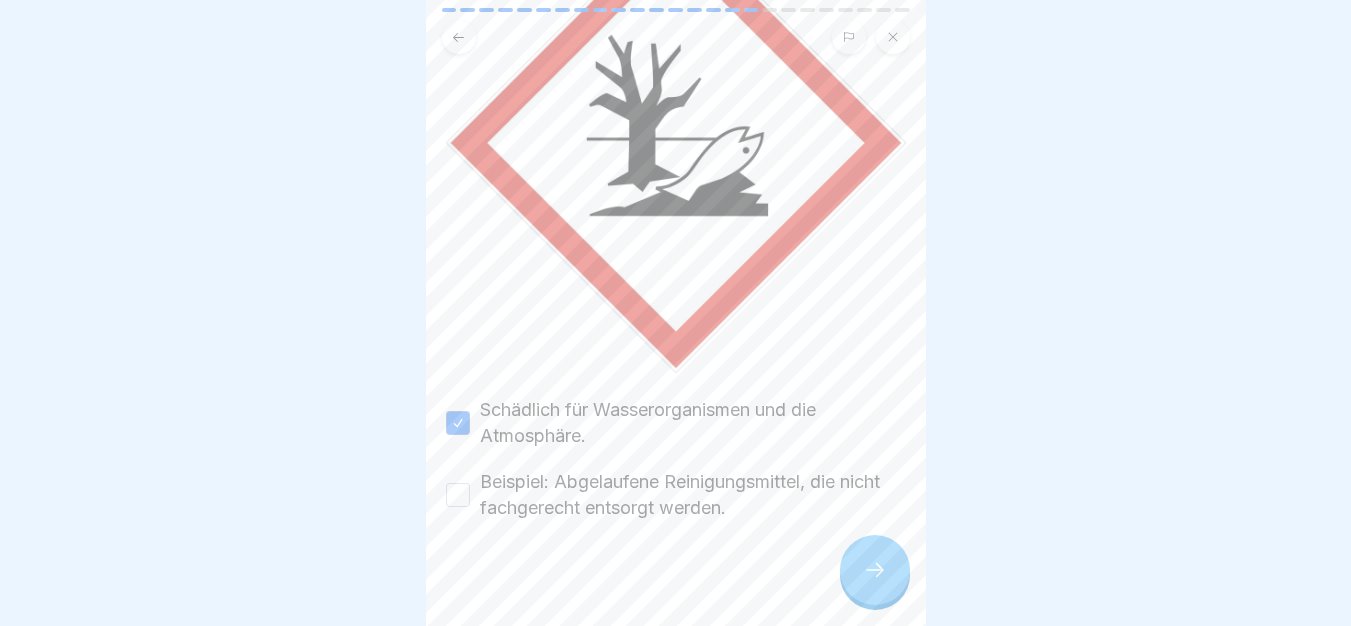 click on "Beispiel: Abgelaufene Reinigungsmittel, die nicht fachgerecht entsorgt werden." at bounding box center [693, 495] 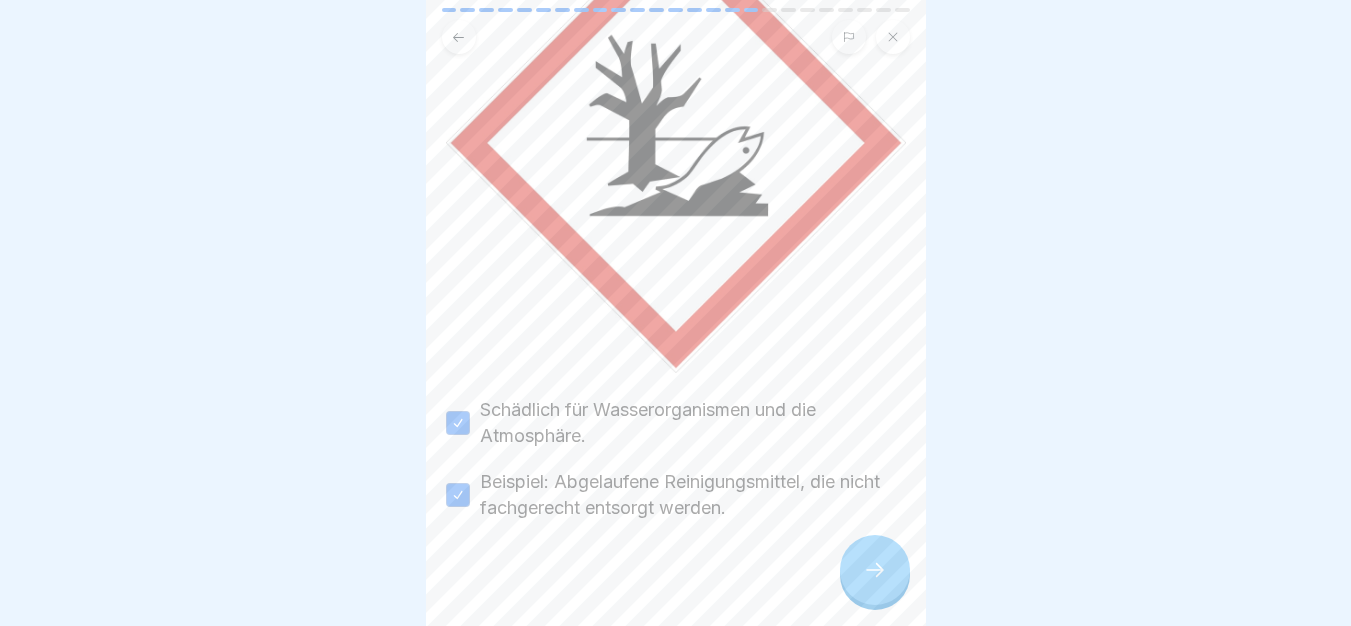 click 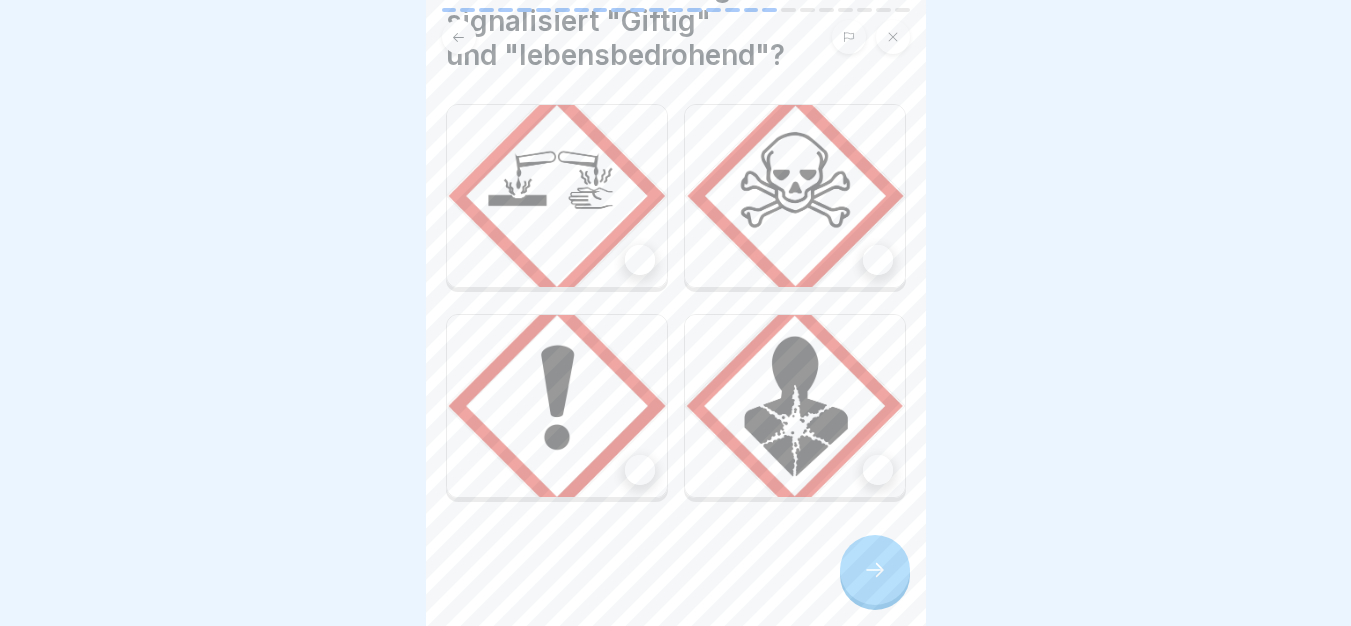 scroll, scrollTop: 110, scrollLeft: 0, axis: vertical 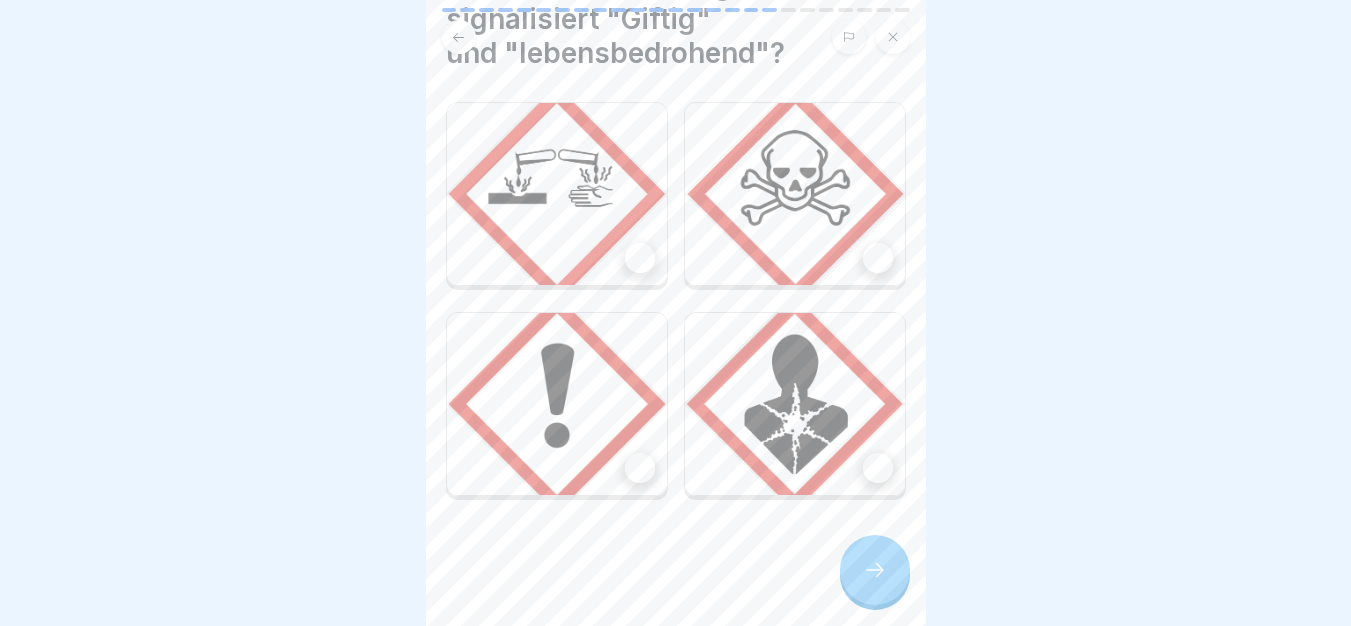click at bounding box center (795, 194) 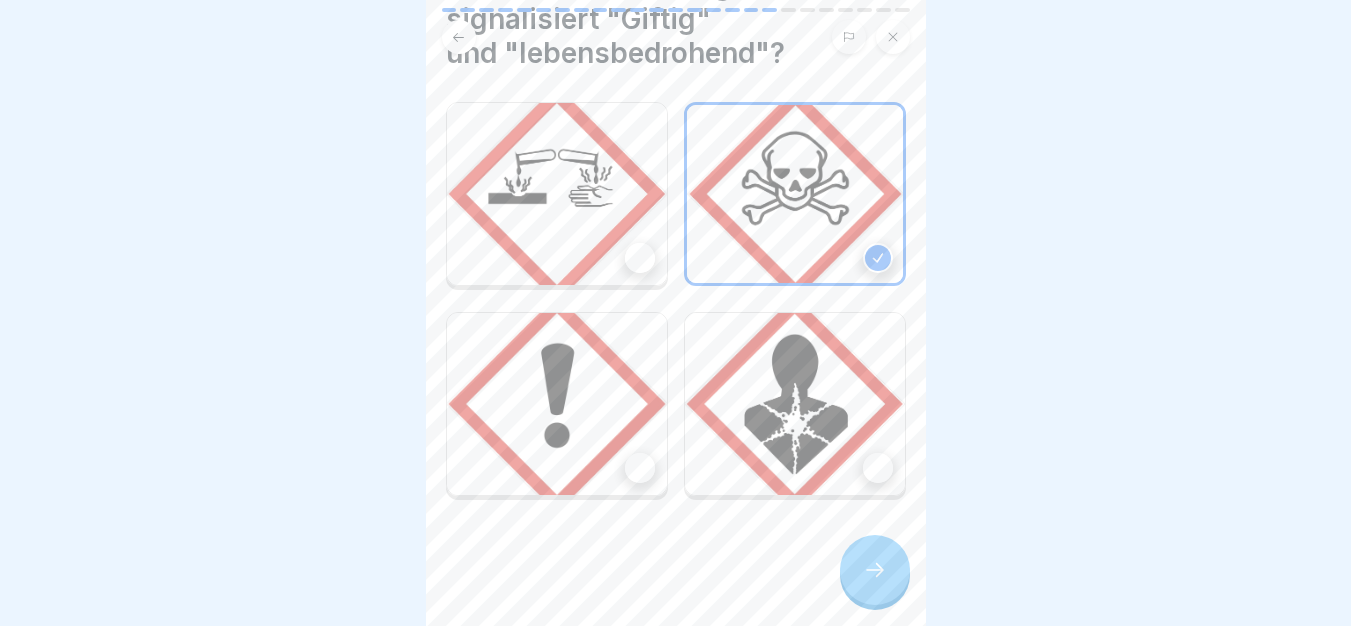 click at bounding box center (875, 570) 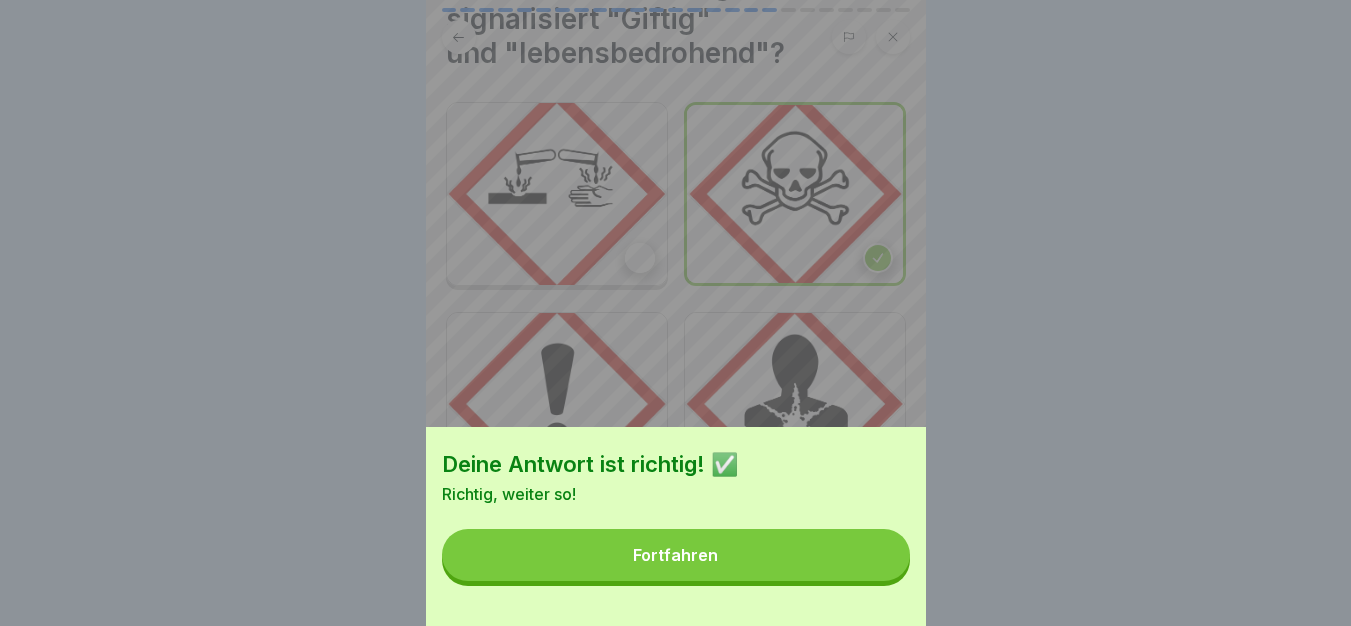 click on "Fortfahren" at bounding box center (676, 555) 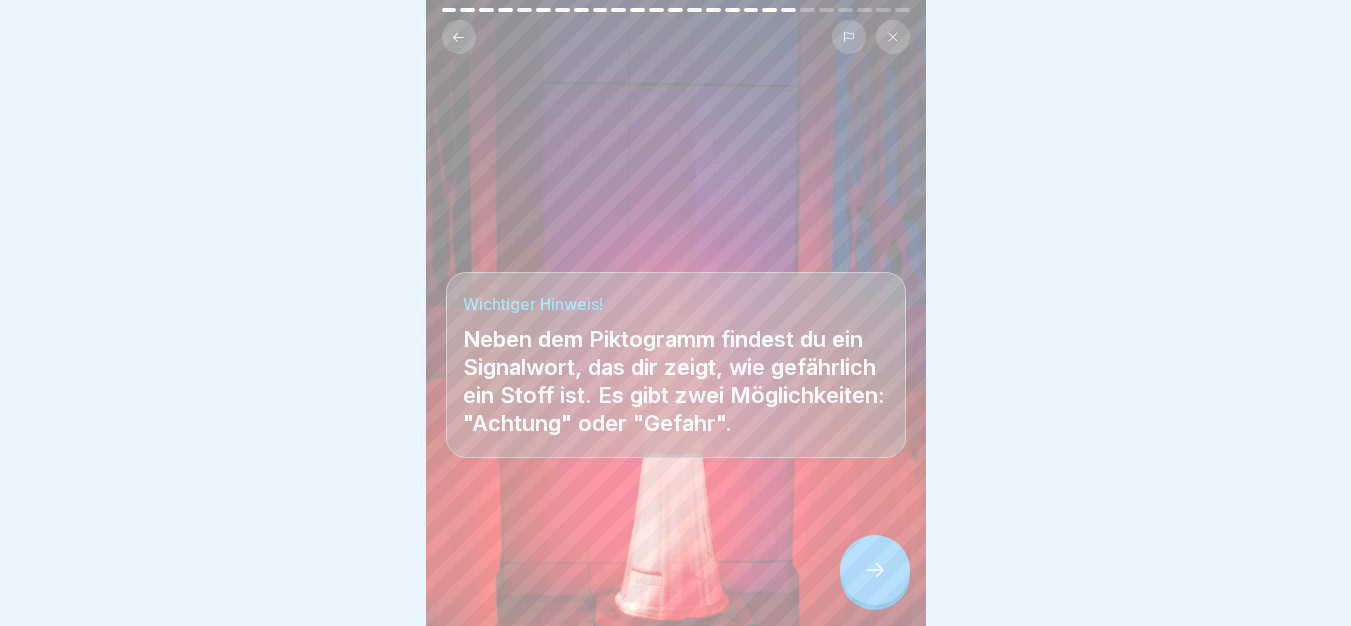 scroll, scrollTop: 15, scrollLeft: 0, axis: vertical 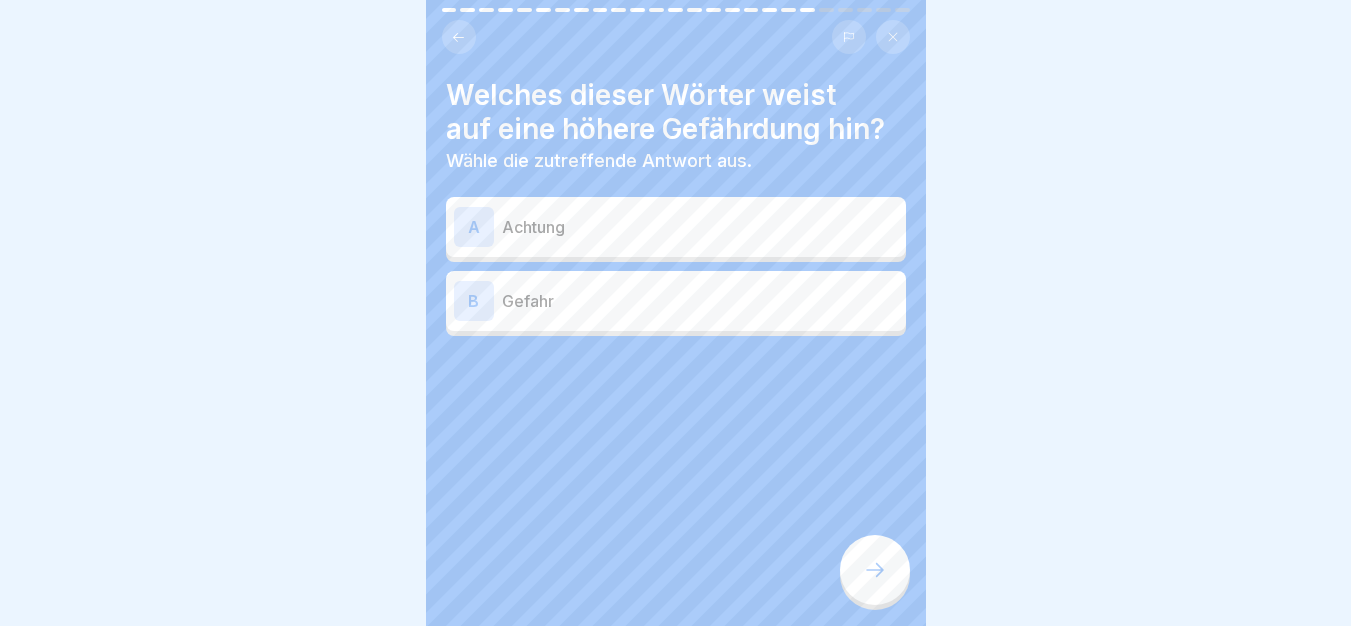 click on "Gefahr" at bounding box center (700, 301) 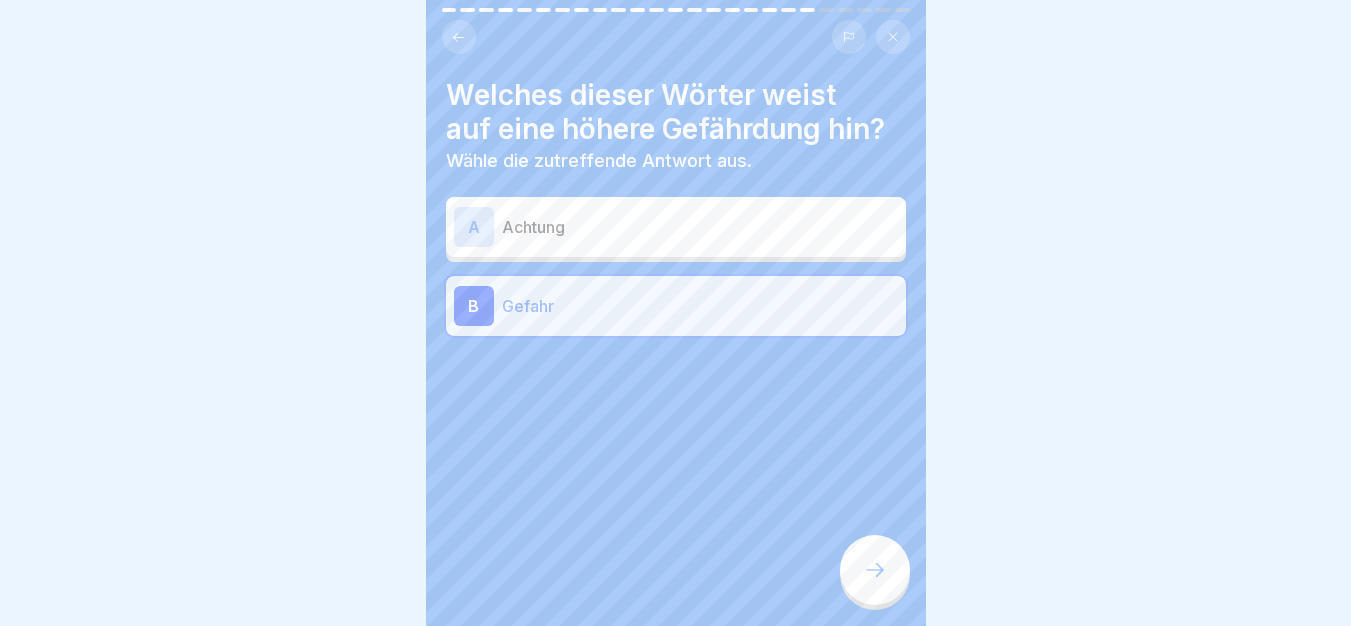 click 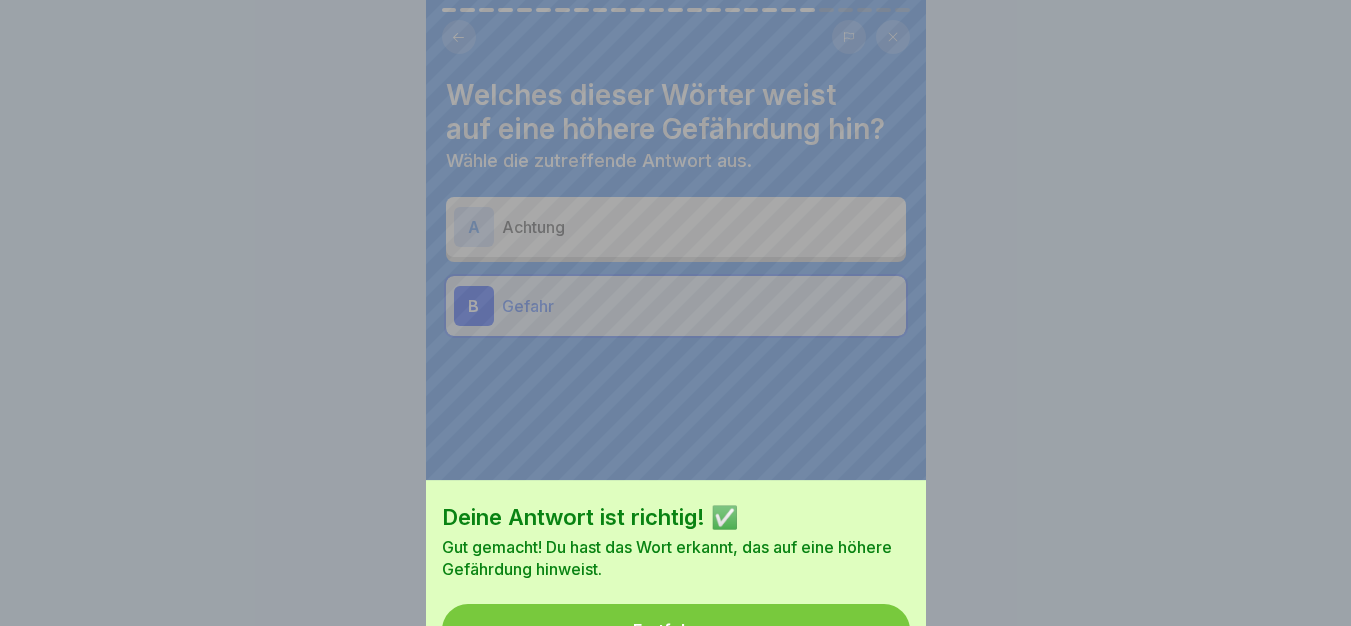 click on "Fortfahren" at bounding box center (676, 630) 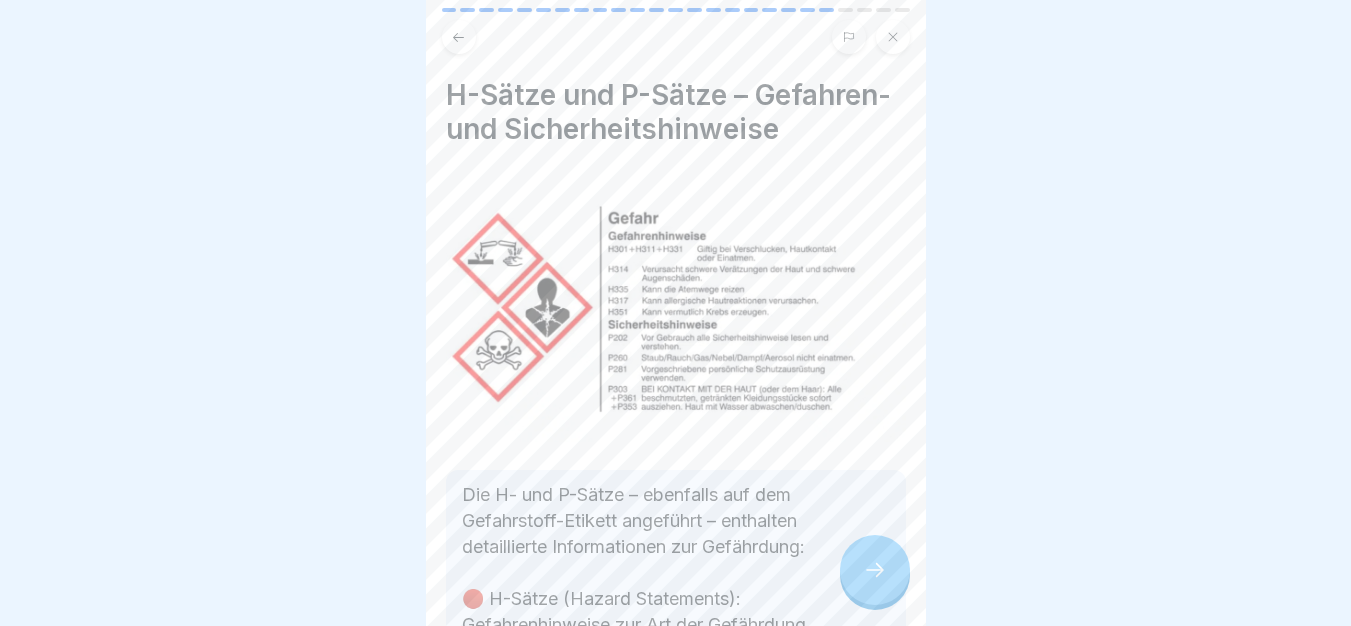click at bounding box center [875, 570] 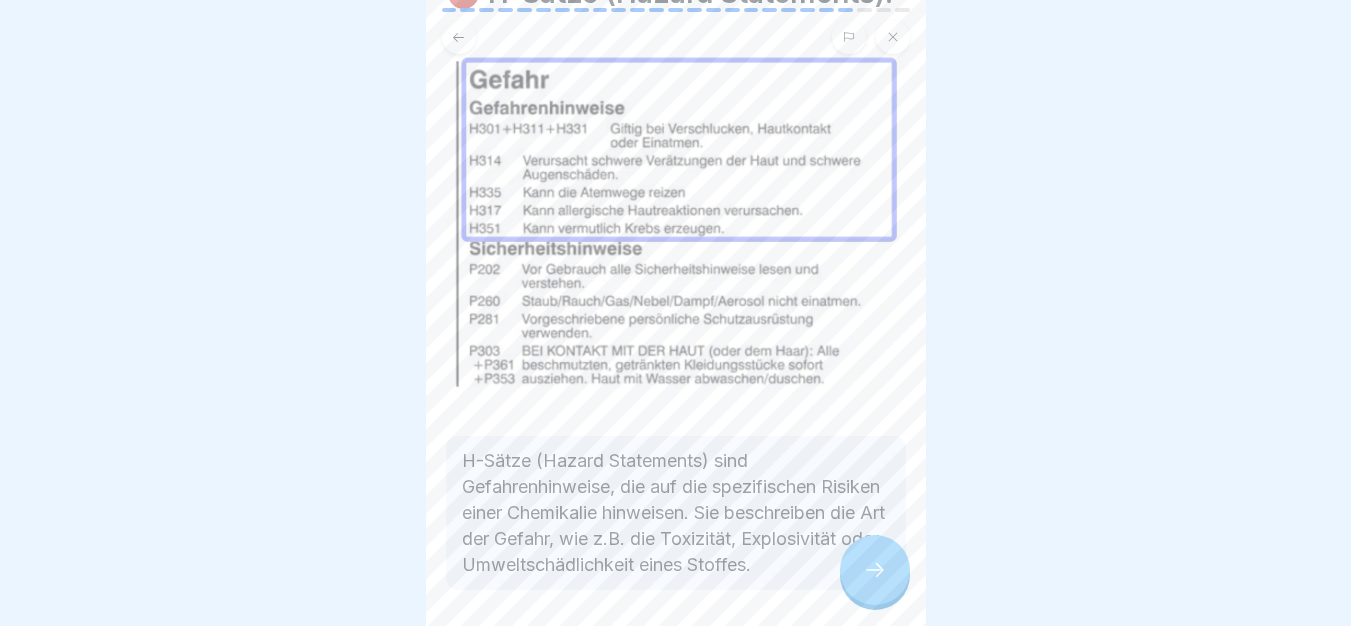 scroll, scrollTop: 234, scrollLeft: 0, axis: vertical 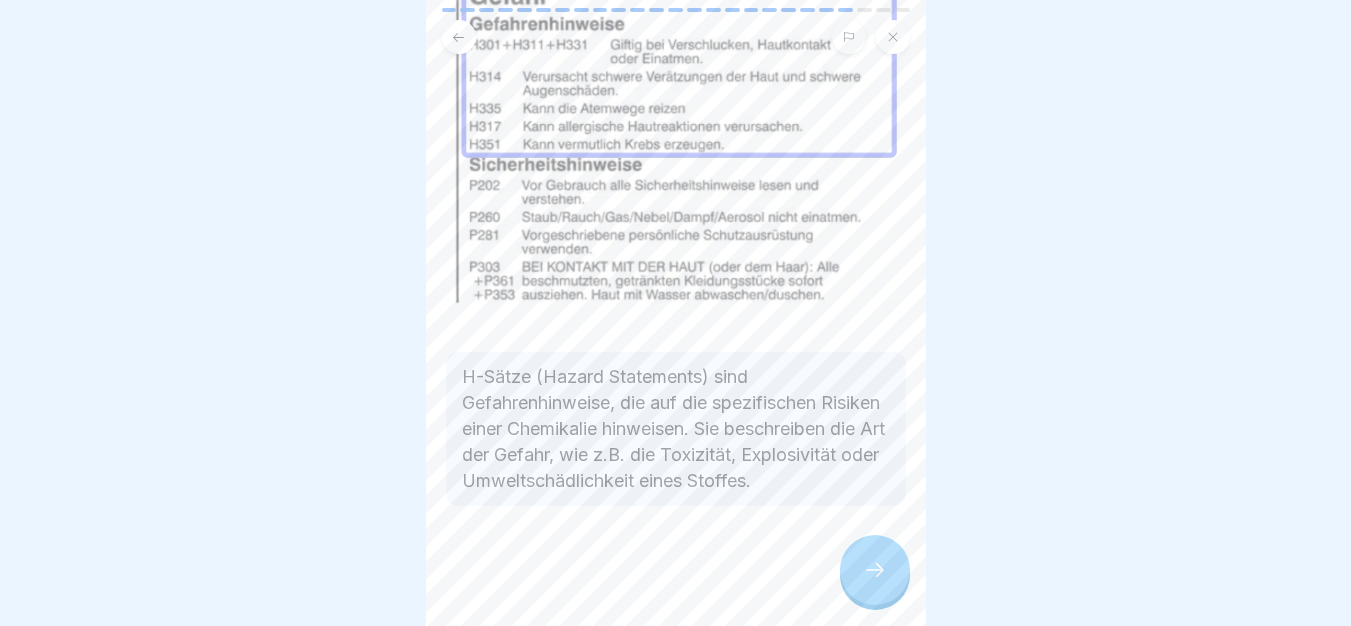 click on "Umgang mit Gefahrstoffen 25 Schritte Deutsch ⛔️ Gefahrstoff-Kennzeichnung Erkenne auf einen Blick, welche Stoffe gefährlich sind – so kannst du sicher und richtig damit umgehen. Fortfahren ⚖️ Die gesetzliche Basis dieser Schulung:  1 §14 der Verordnung zum Schutz vor Gefahrstoffen 2 dem Global Harmonisierten System (GHS) zur Einstufung und Kennzeichnung von Chemikalien 3 der CLP-Verordnung zur Einstufung, Kennzeichnung und Verpackung von Stoffen und Gemischen. Der richtige Umgang mit Gefahrstoffen Diese Schulung dient dem Schutz deiner Gesundheit und unserer Umwelt! Mit diesem Wissen kannst du Risiken am Arbeitsplatz reduzieren und sicherstellen, dass du und deine Kollegen geschützt bleiben. Woran erkennst du, ob ein Produkt ein Gefahrstoff ist? Wähle die zutreffende Antwort aus. A Am Geruch B An der Farbe des Behälters C Am Gefahrstoff-Piktogramm Das Gefahrstoff-Piktogramm Welche Gefahrstoffe könntest du in deinem Arbeitsalltag begegnen? desi Das Gefahrstoff-Piktogramm  Explosiv! Entzündbar!" at bounding box center [676, 313] 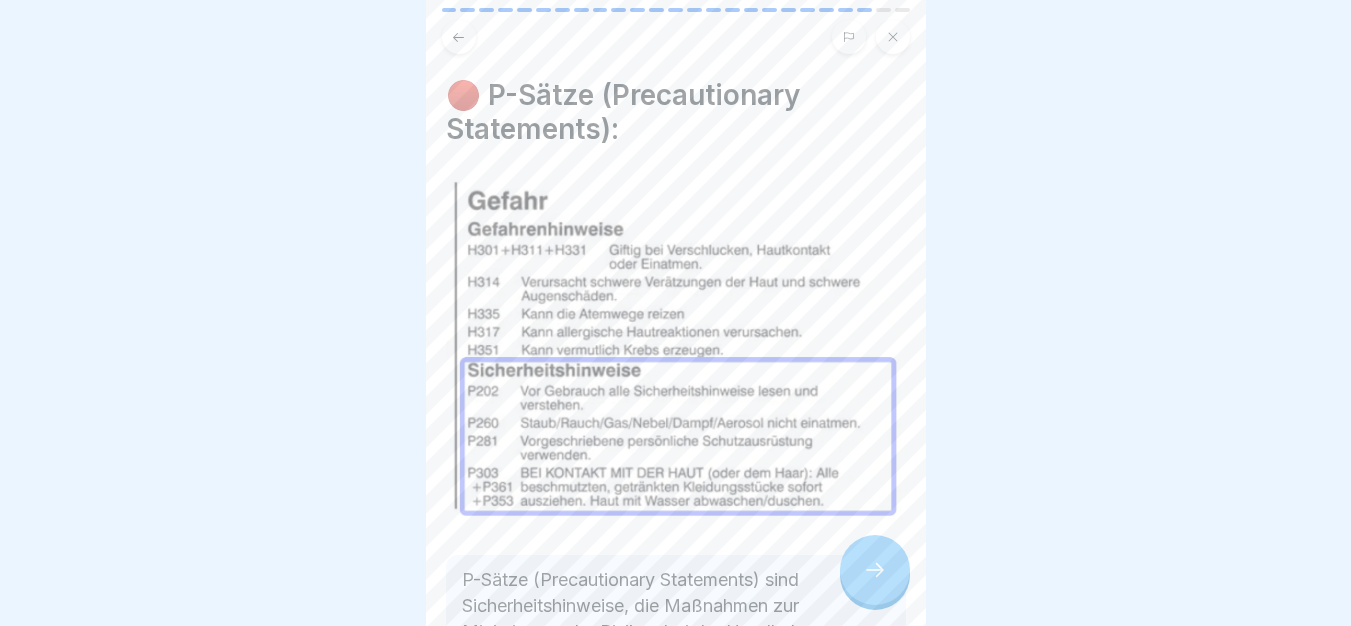 click at bounding box center (875, 570) 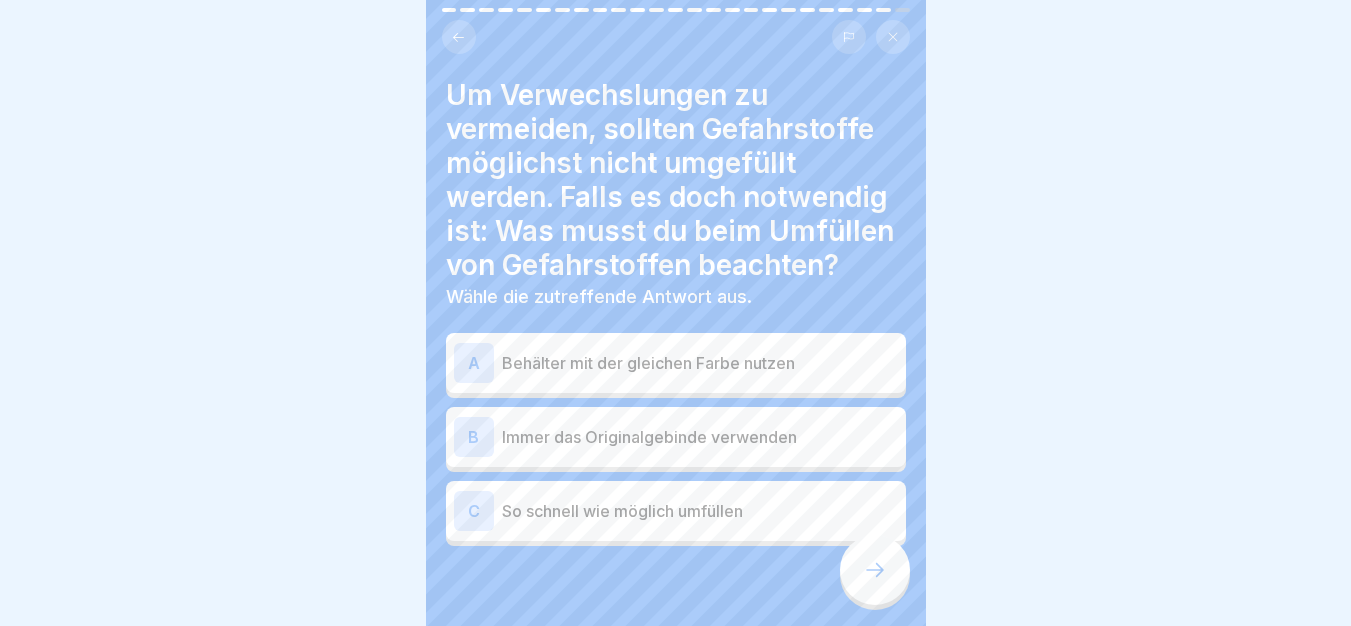 click on "B Immer das Originalgebinde verwenden" at bounding box center (676, 437) 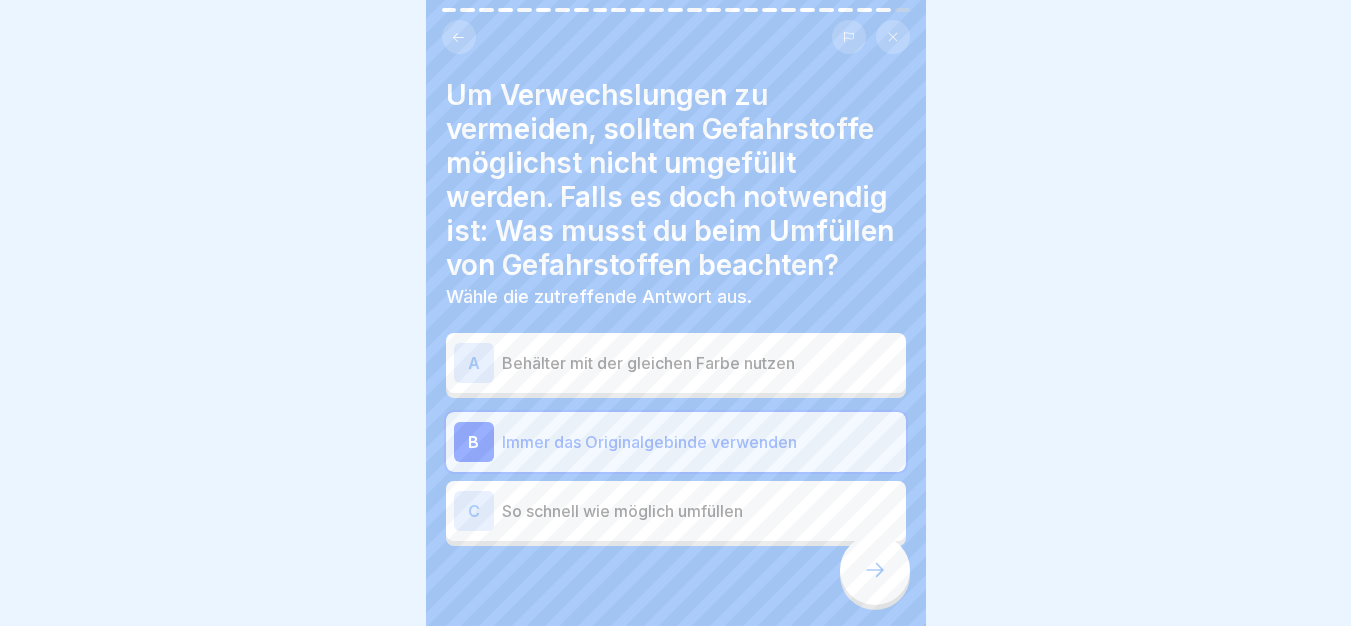 click at bounding box center (875, 570) 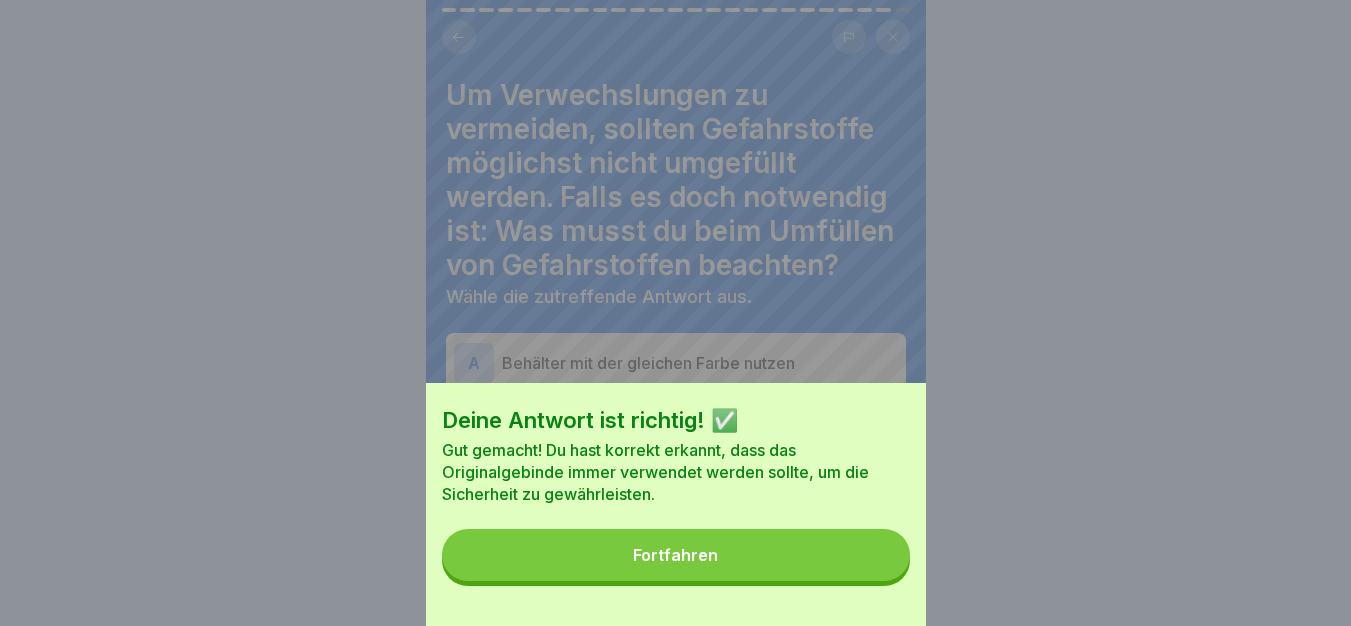 click on "Fortfahren" at bounding box center [676, 555] 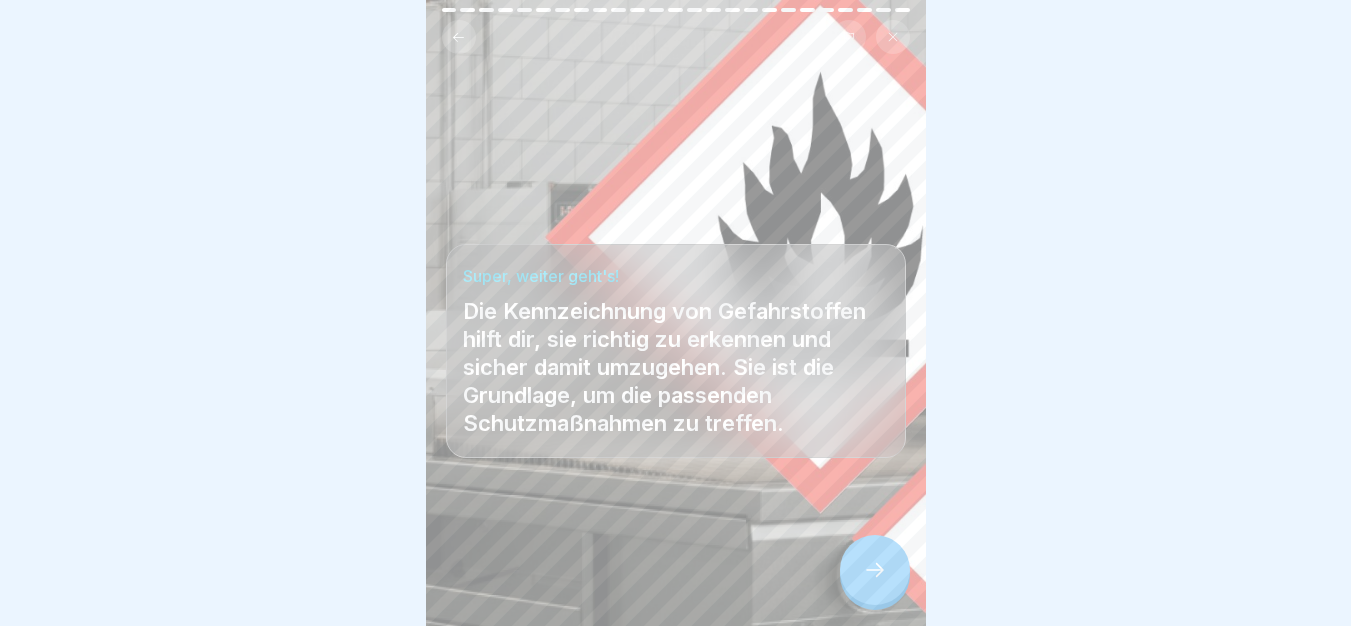 click 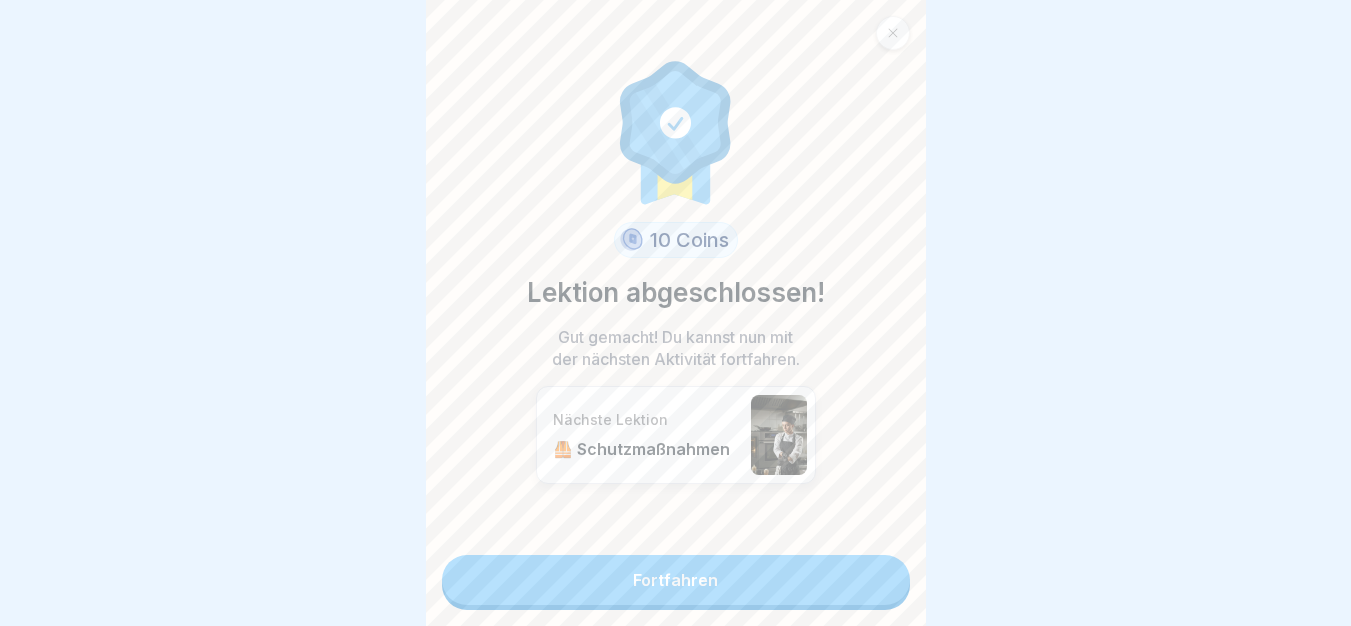 click on "Fortfahren" at bounding box center [676, 580] 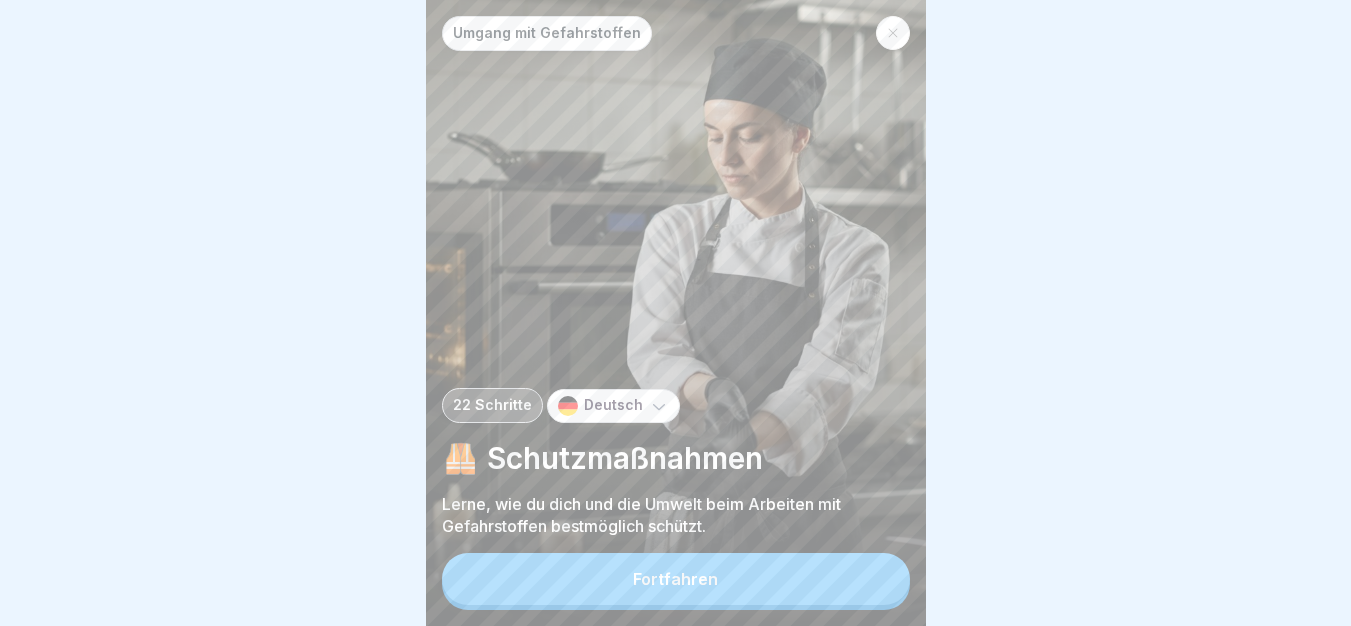 scroll, scrollTop: 0, scrollLeft: 0, axis: both 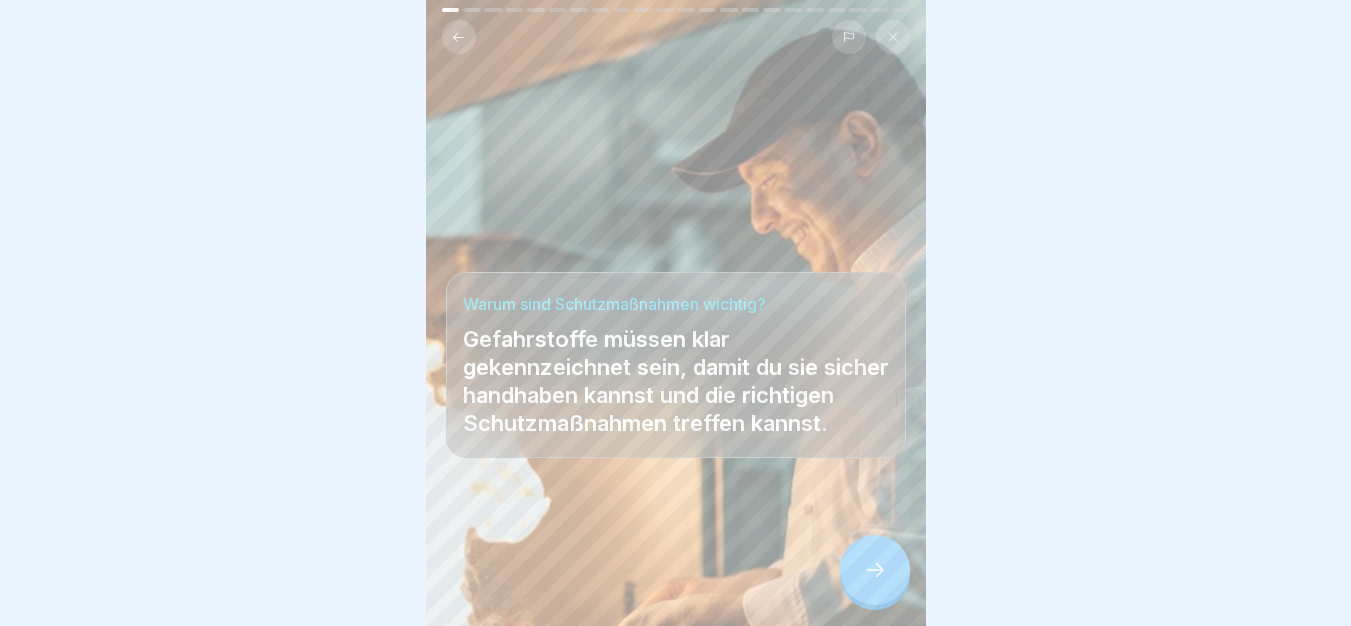 click at bounding box center (875, 570) 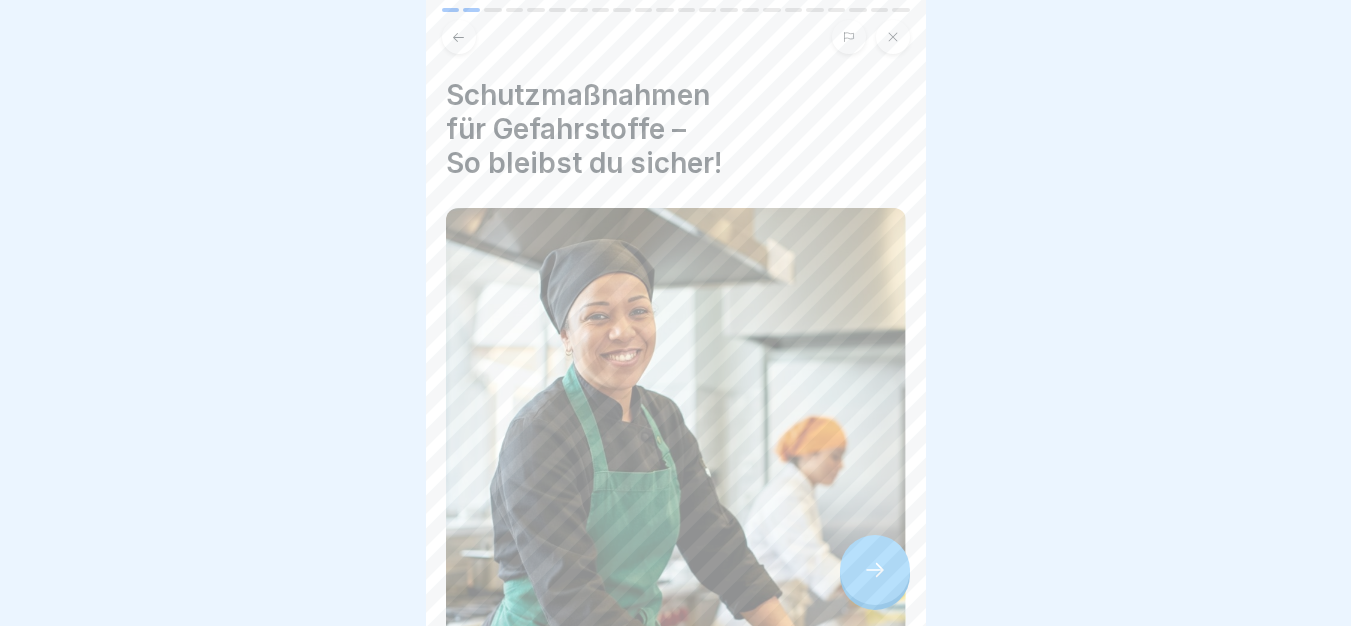 click at bounding box center (875, 570) 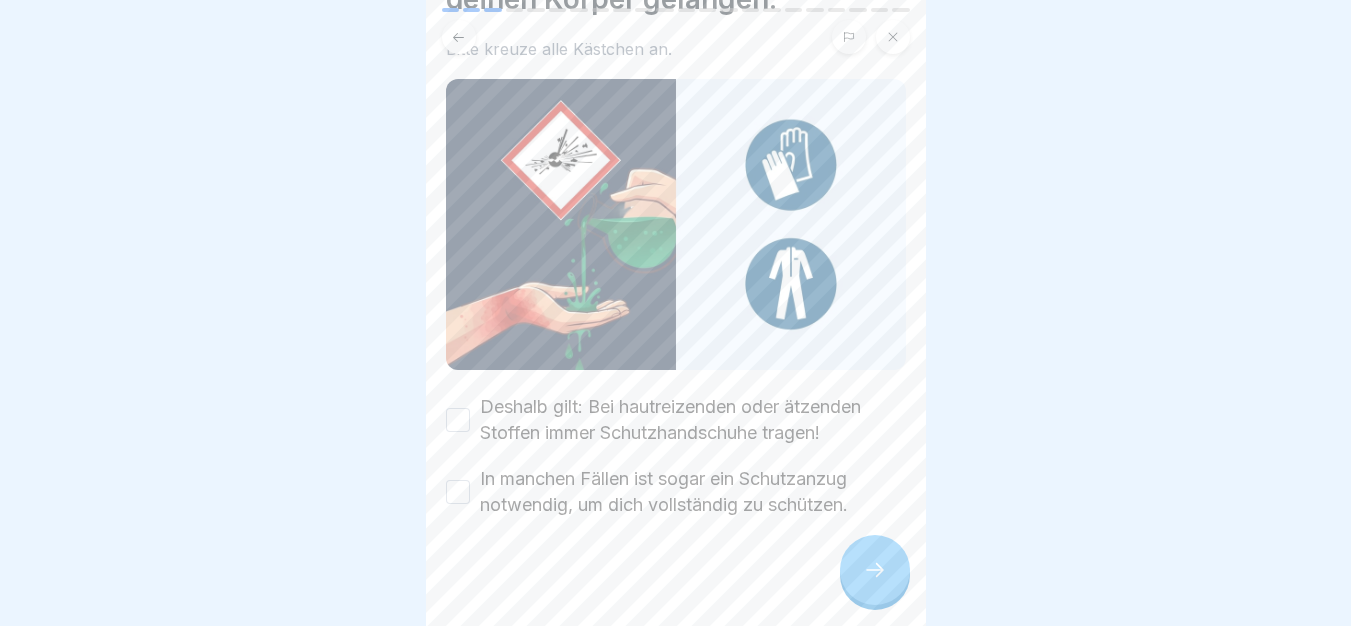 scroll, scrollTop: 200, scrollLeft: 0, axis: vertical 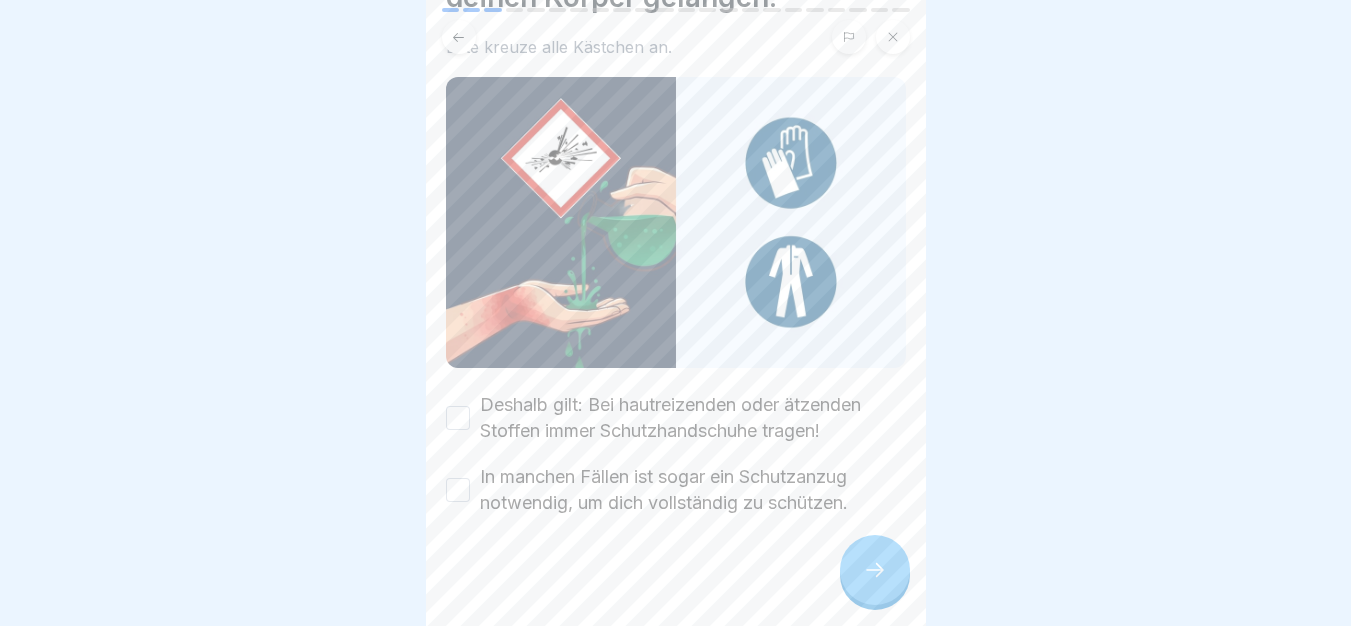 drag, startPoint x: 694, startPoint y: 398, endPoint x: 716, endPoint y: 454, distance: 60.166435 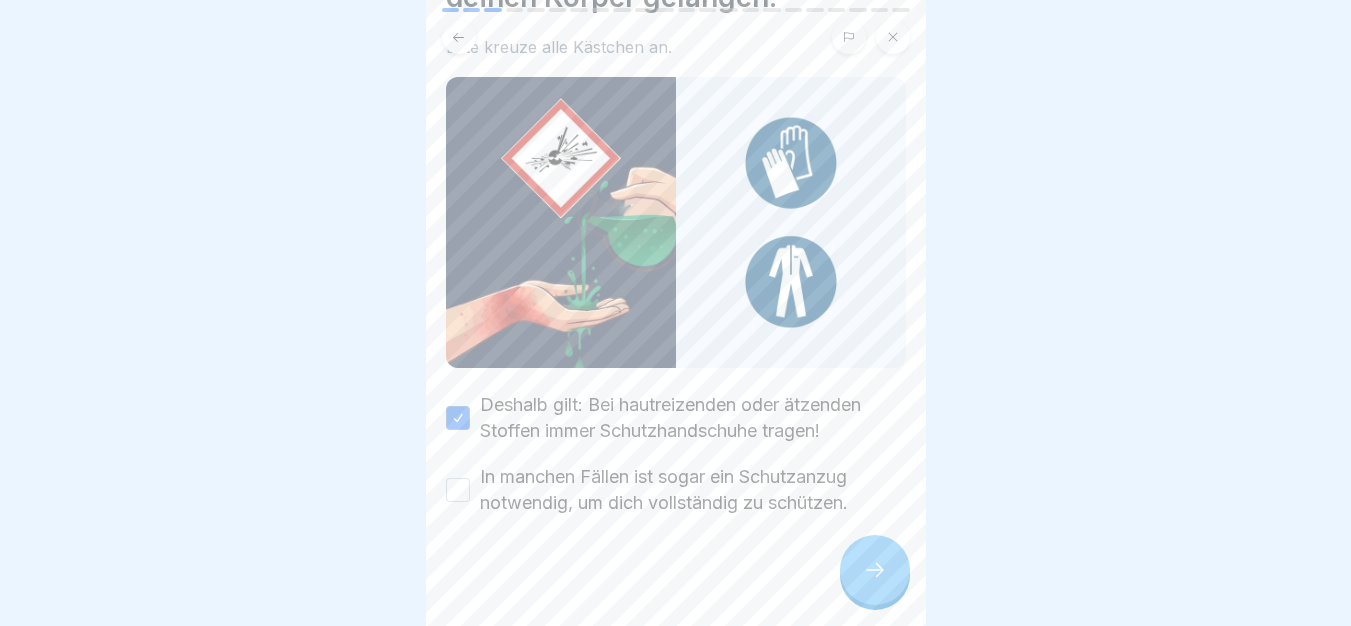 click on "In manchen Fällen ist sogar ein Schutzanzug notwendig, um dich vollständig zu schützen." at bounding box center (693, 490) 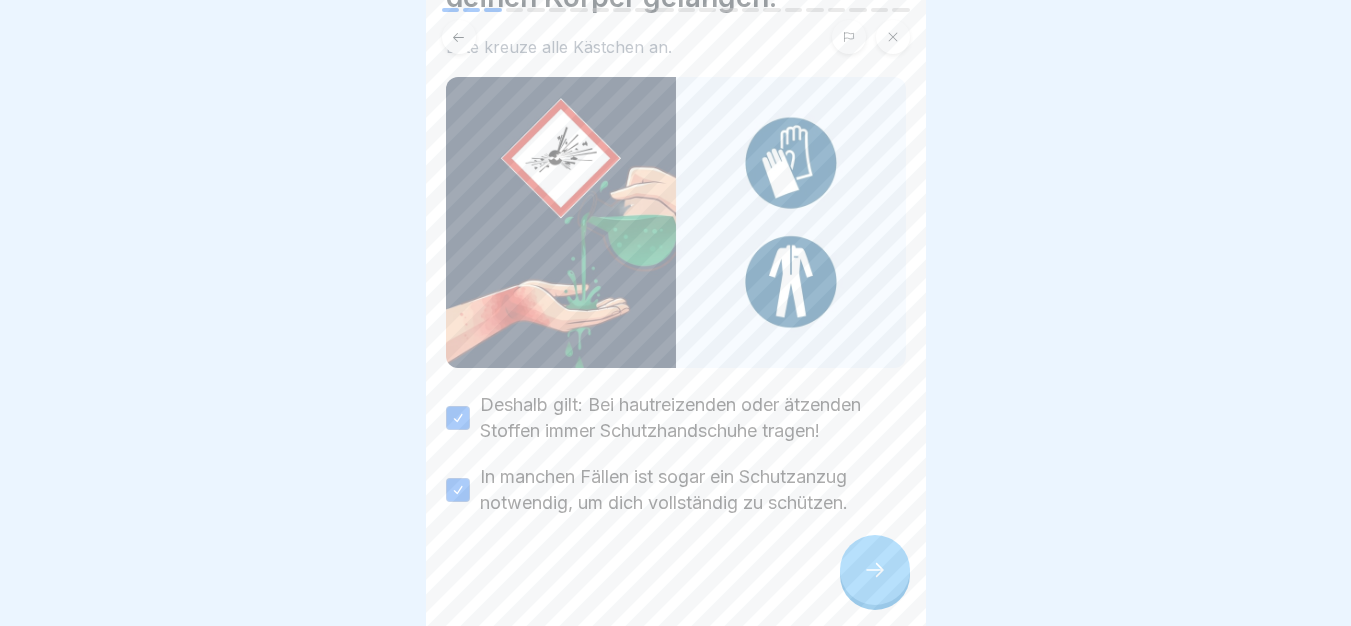 click at bounding box center [875, 570] 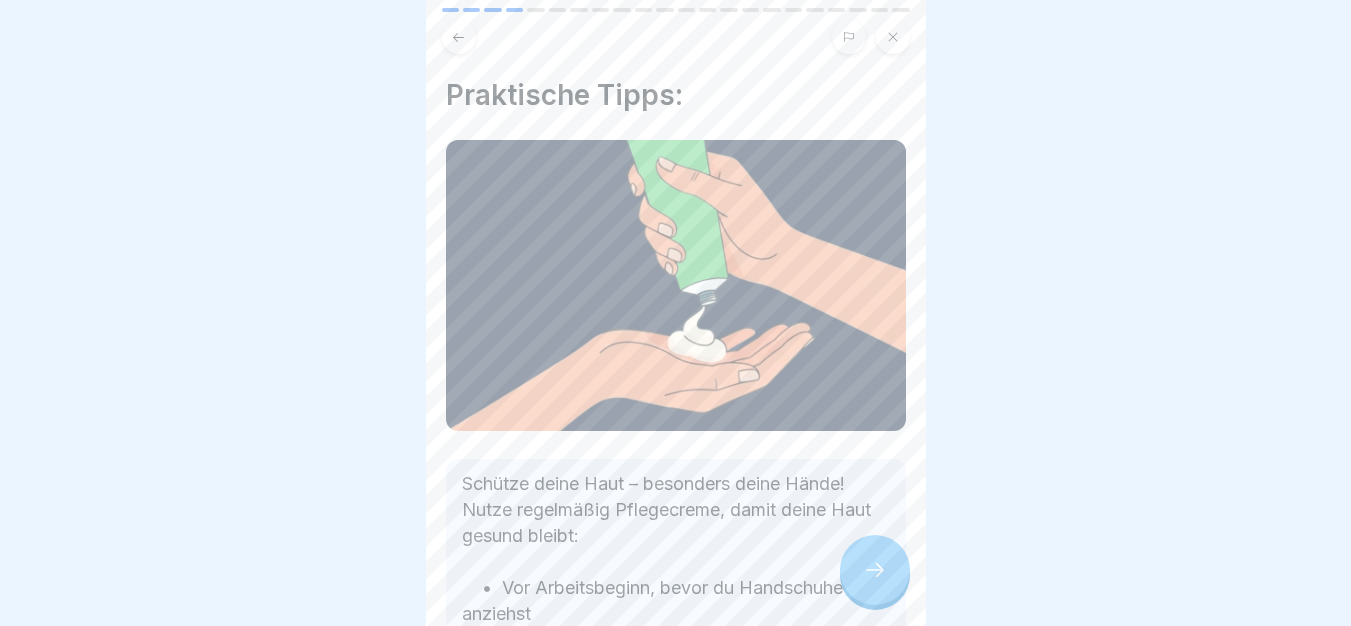 click 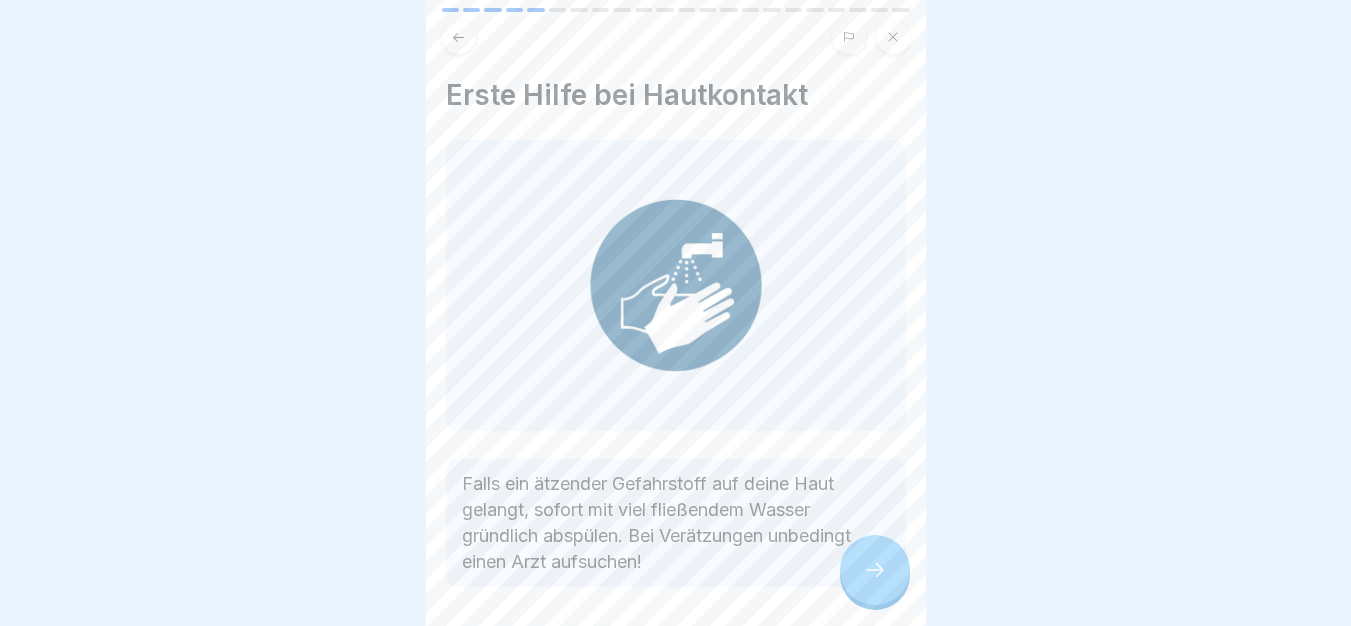 scroll, scrollTop: 71, scrollLeft: 0, axis: vertical 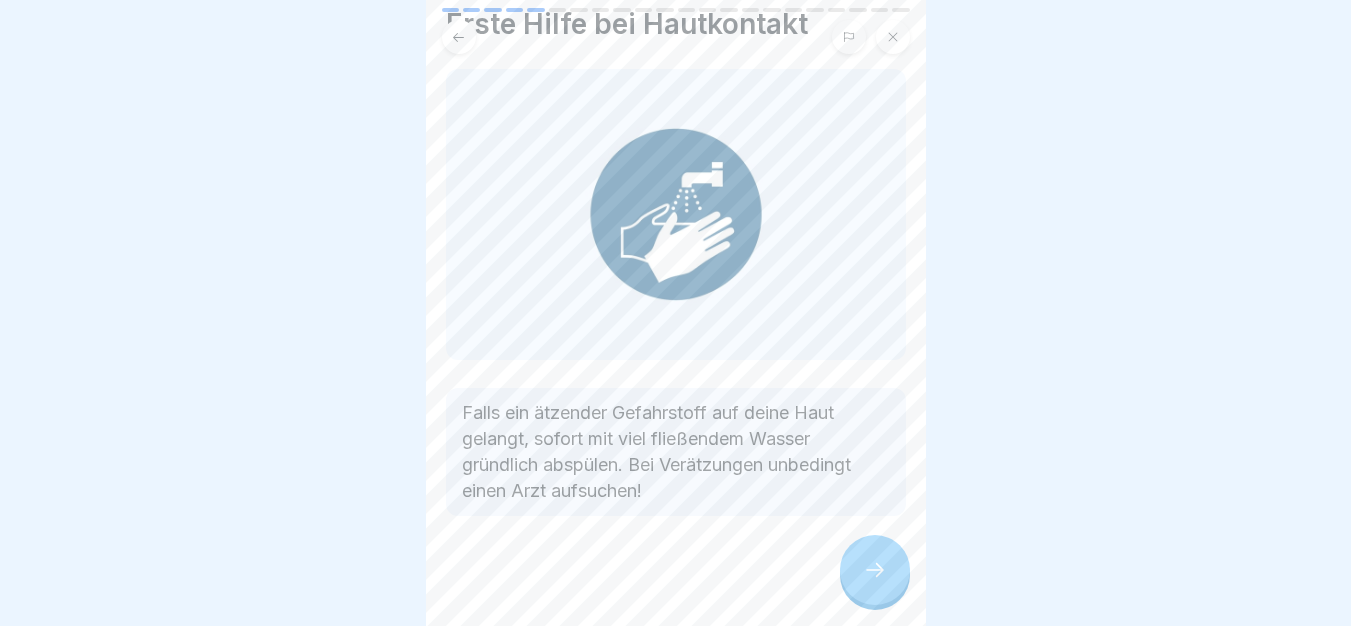 click at bounding box center [875, 570] 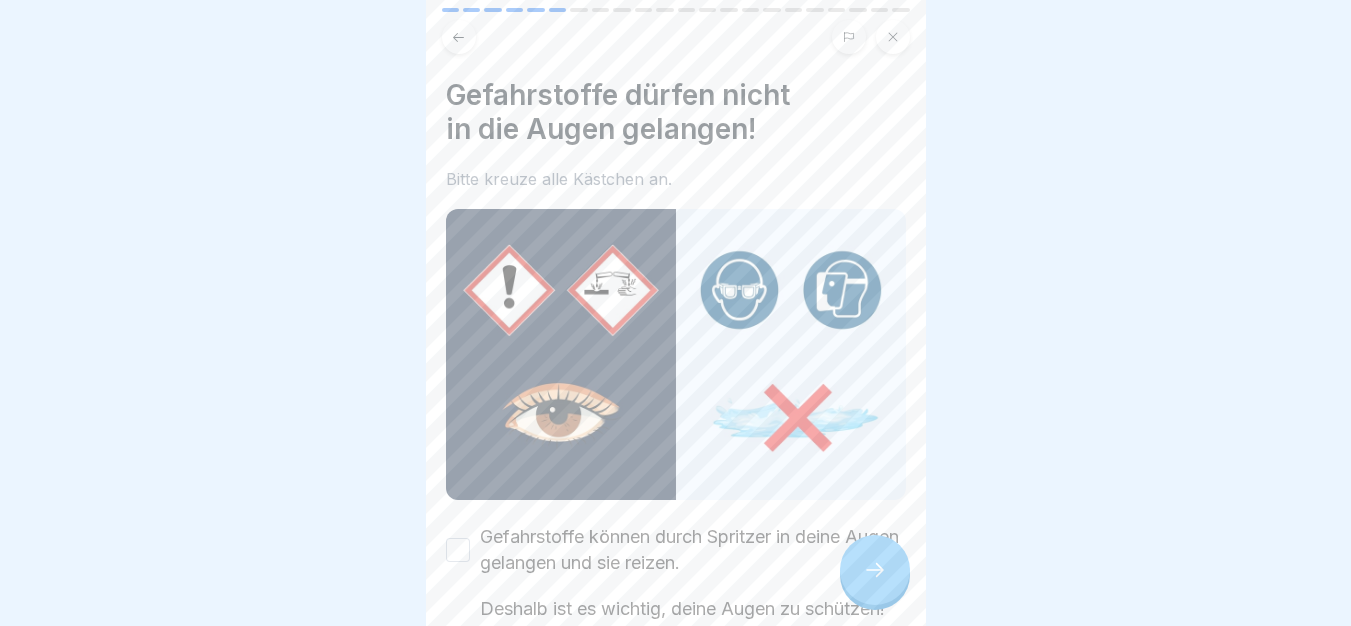 scroll, scrollTop: 282, scrollLeft: 0, axis: vertical 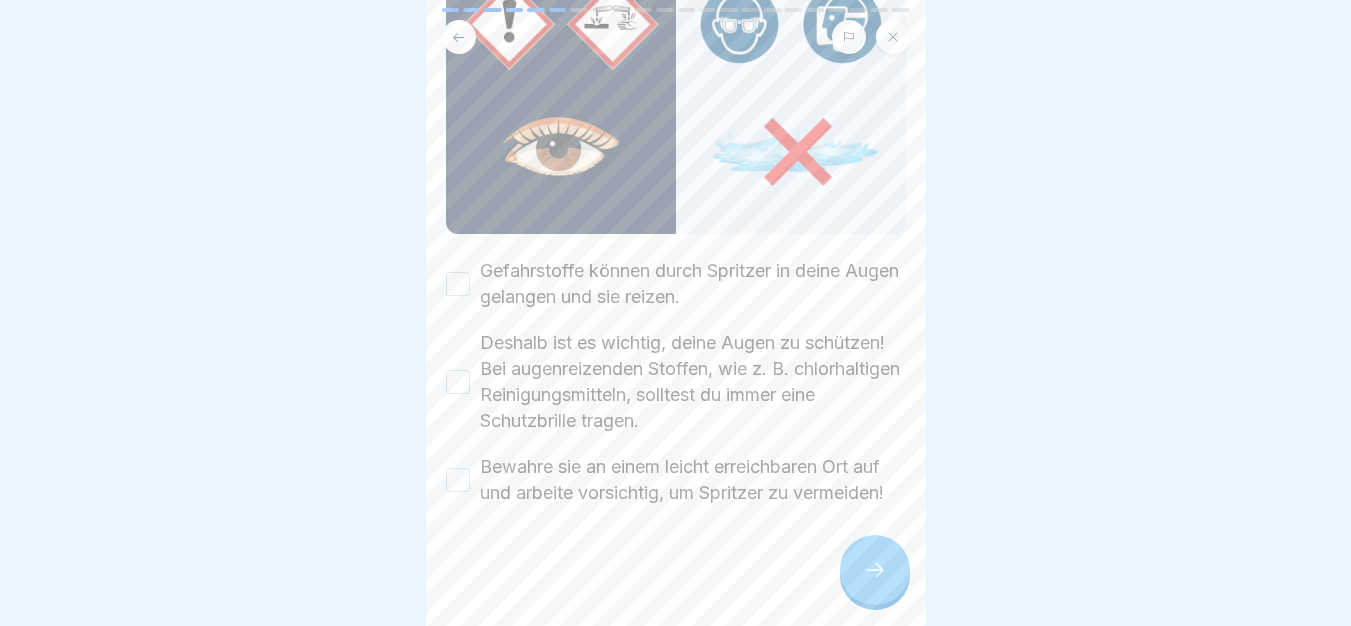 click on "Gefahrstoffe können durch Spritzer in deine Augen gelangen und sie reizen. Deshalb ist es wichtig, deine Augen zu schützen! Bei augenreizenden Stoffen, wie z. B. chlorhaltigen Reinigungsmitteln, solltest du immer eine Schutzbrille tragen. Bewahre sie an einem leicht erreichbaren Ort auf und arbeite vorsichtig, um Spritzer zu vermeiden!" at bounding box center [676, 382] 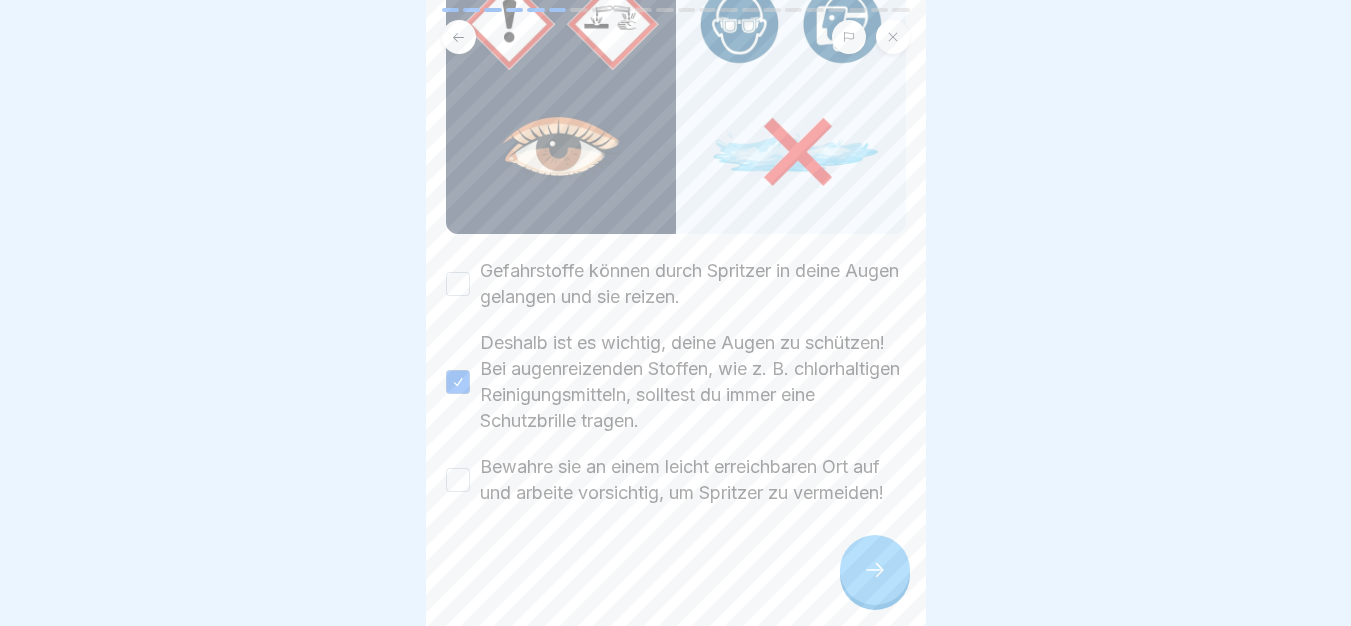 click on "Bewahre sie an einem leicht erreichbaren Ort auf und arbeite vorsichtig, um Spritzer zu vermeiden!" at bounding box center [693, 480] 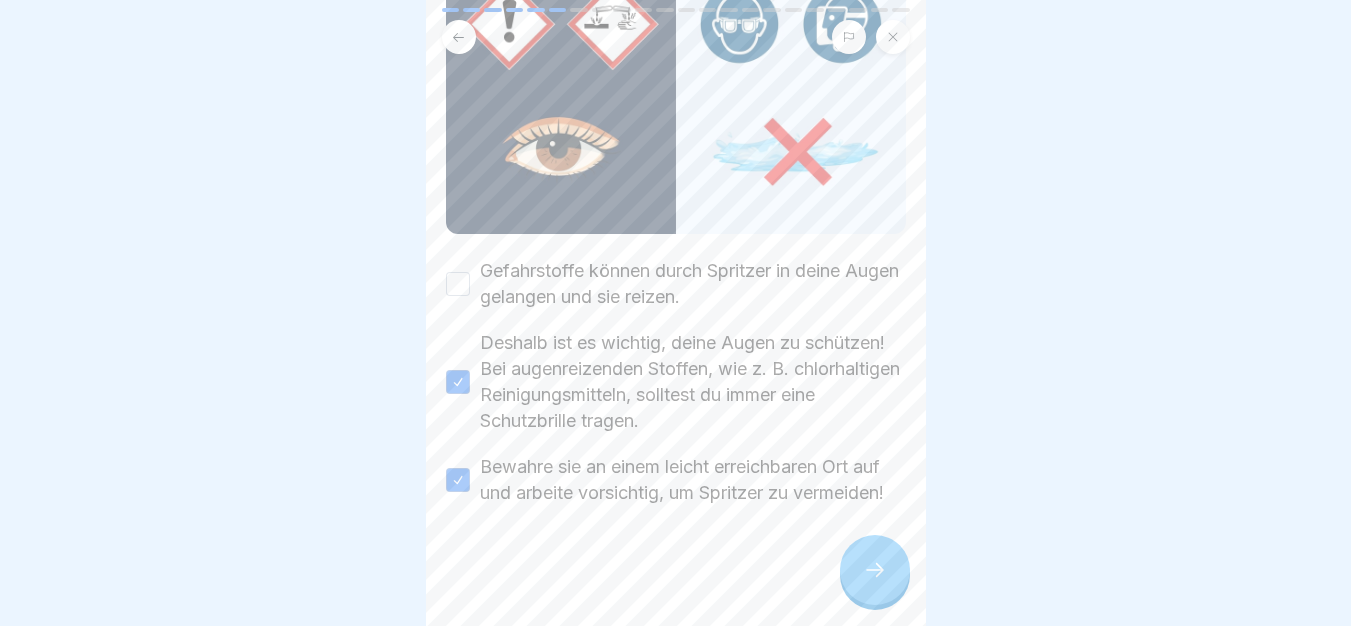 click on "Gefahrstoffe können durch Spritzer in deine Augen gelangen und sie reizen." at bounding box center (693, 284) 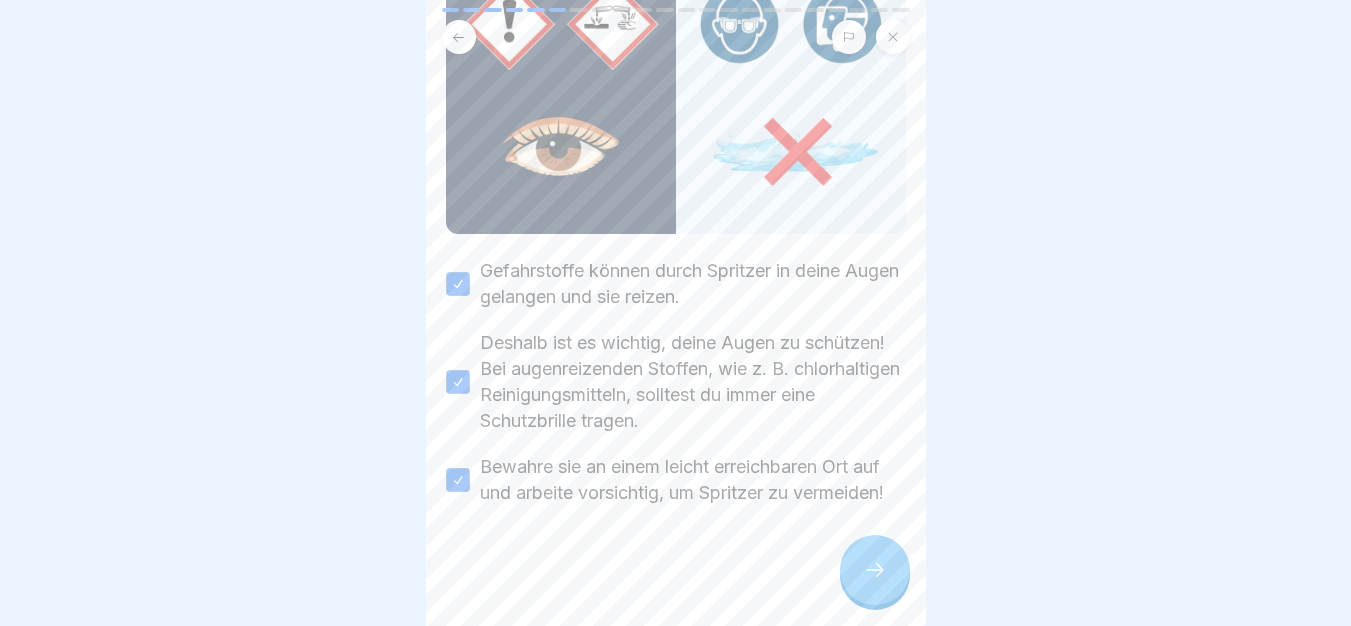 click at bounding box center (875, 570) 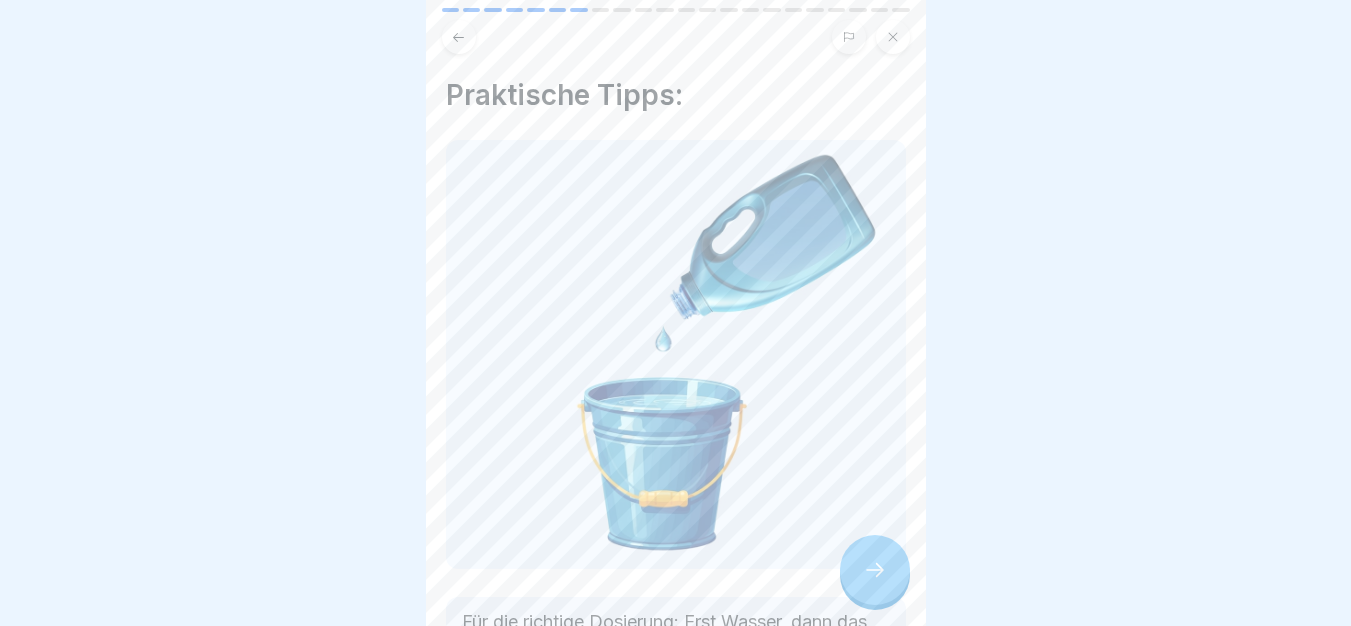 click at bounding box center [875, 570] 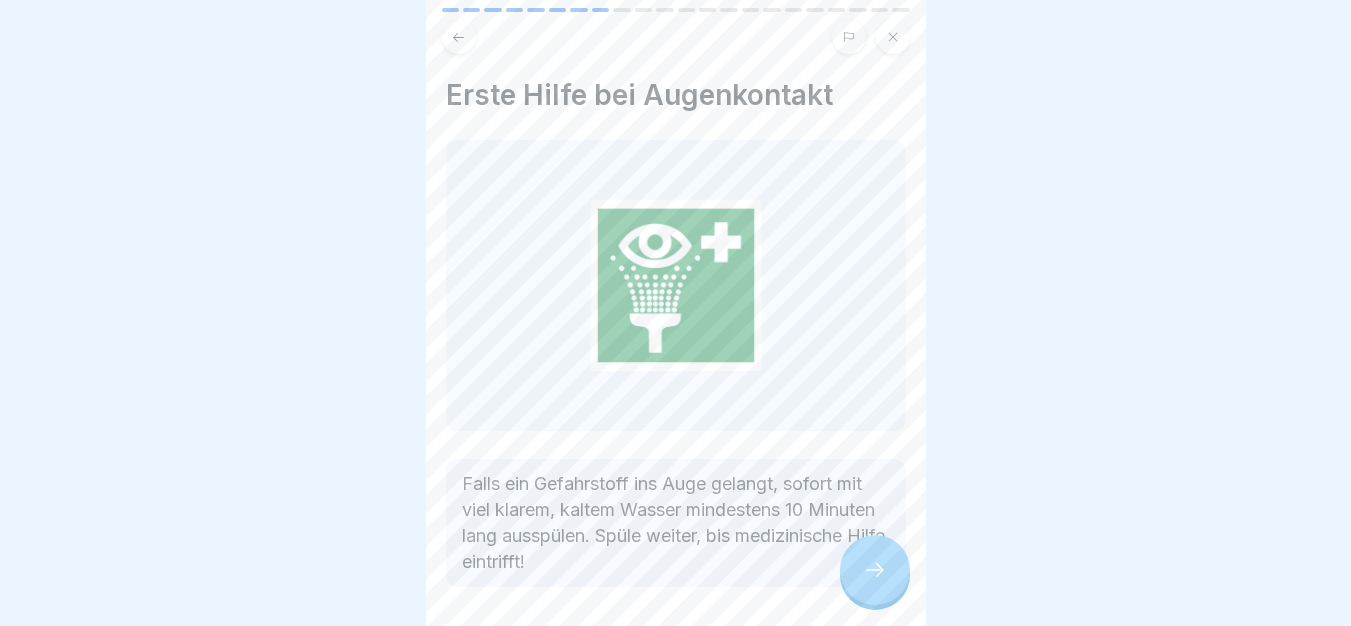 scroll, scrollTop: 15, scrollLeft: 0, axis: vertical 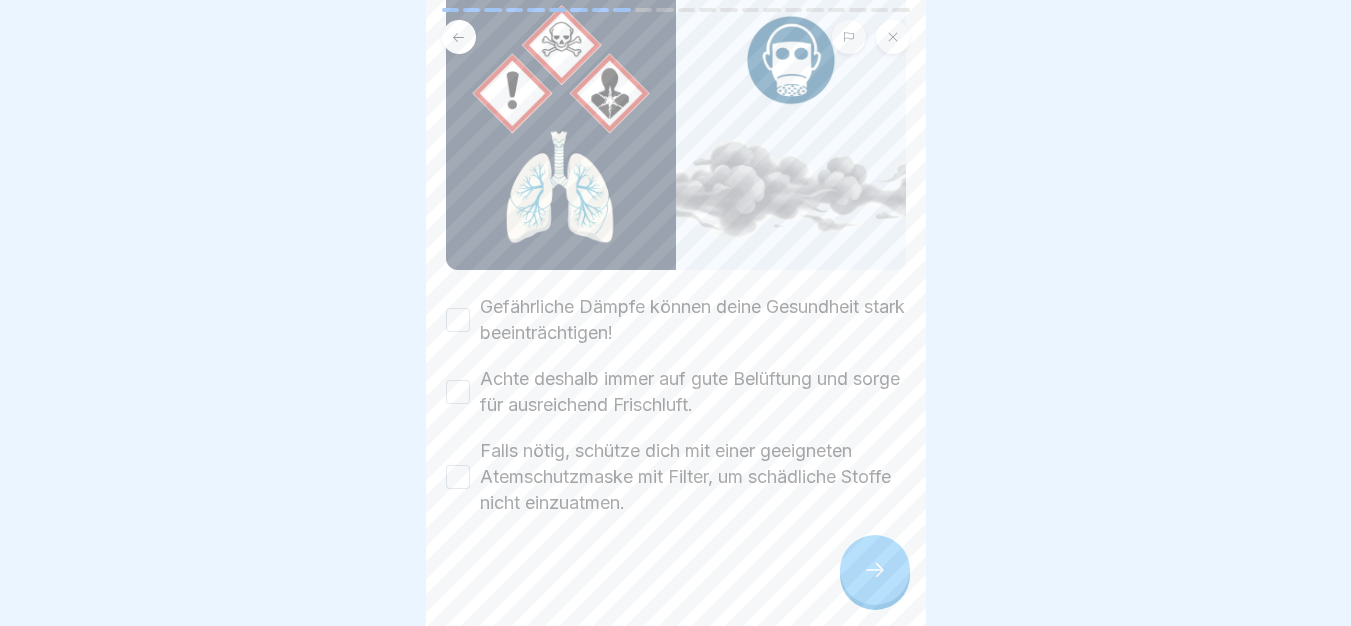 click on "Gefährliche Dämpfe können deine Gesundheit stark beeinträchtigen!" at bounding box center (693, 320) 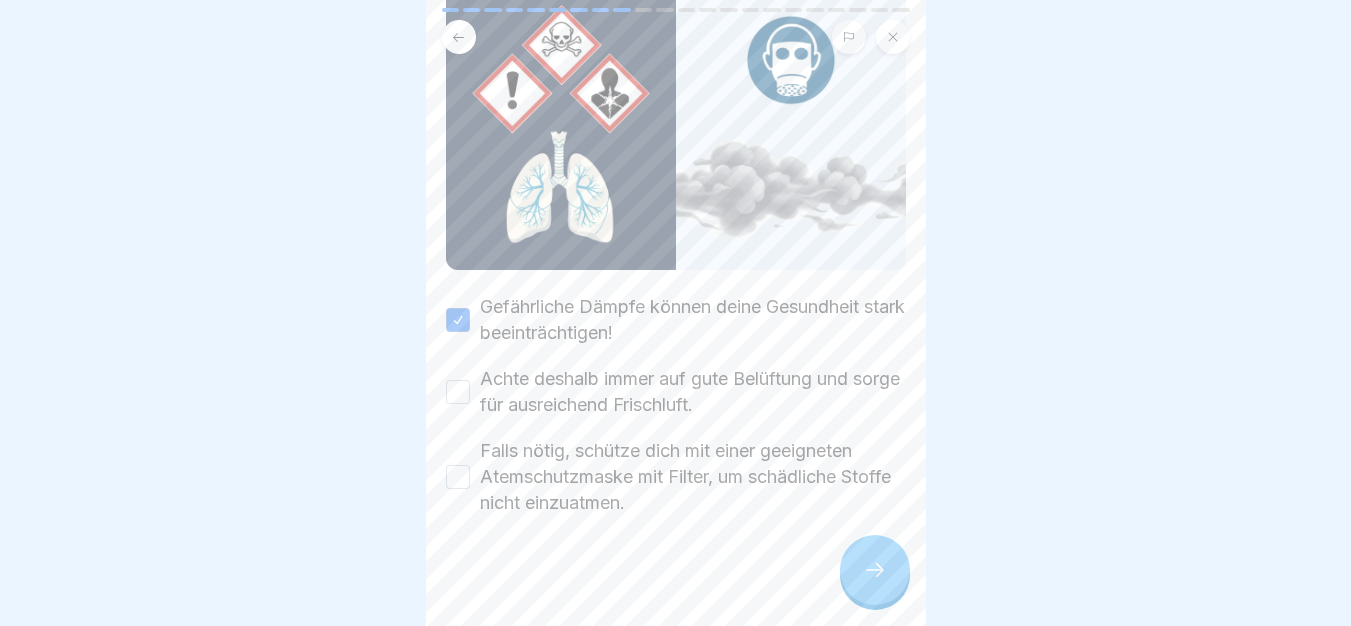 click on "Achte deshalb immer auf gute Belüftung und sorge für ausreichend Frischluft." at bounding box center [693, 392] 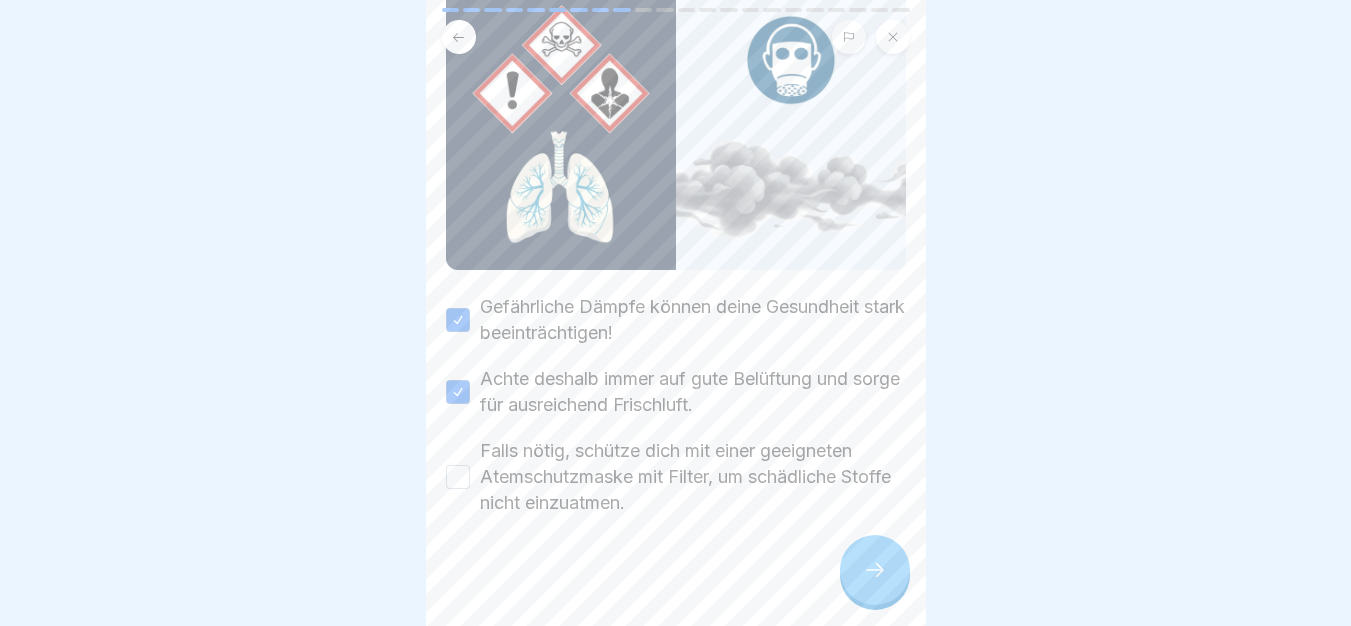 click on "Falls nötig, schütze dich mit einer geeigneten Atemschutzmaske mit Filter, um schädliche Stoffe nicht einzuatmen." at bounding box center [693, 477] 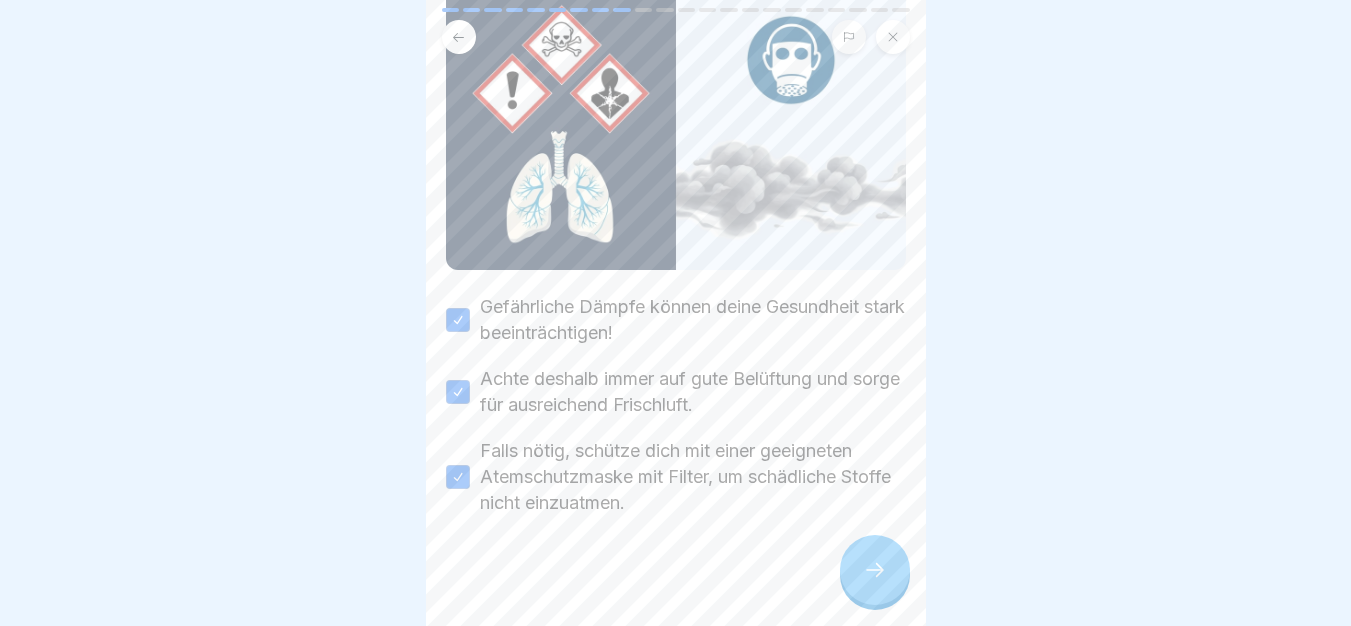 click at bounding box center (875, 570) 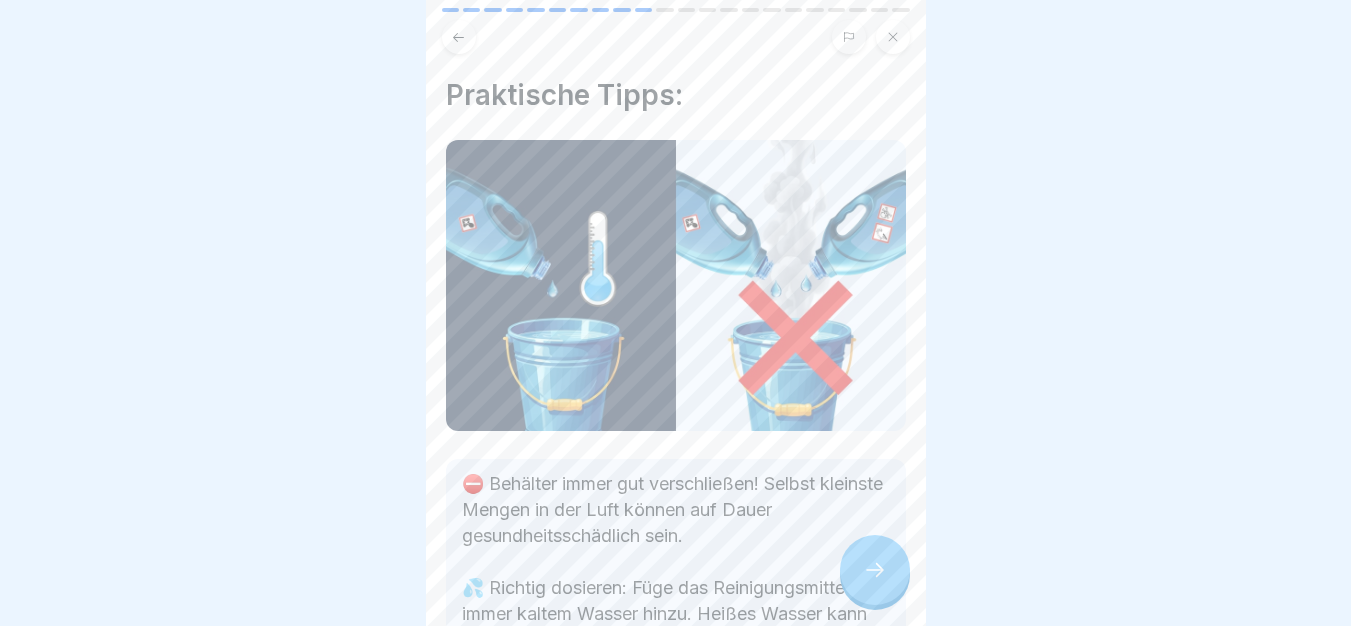 click at bounding box center [875, 570] 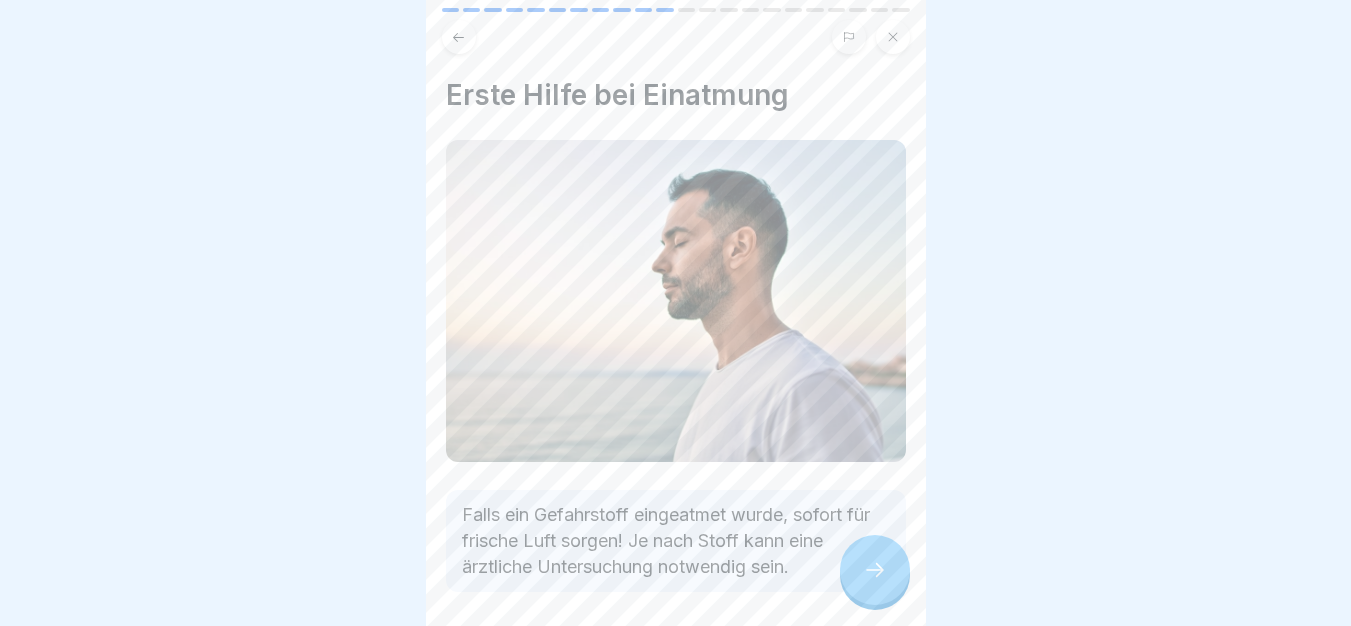 scroll, scrollTop: 76, scrollLeft: 0, axis: vertical 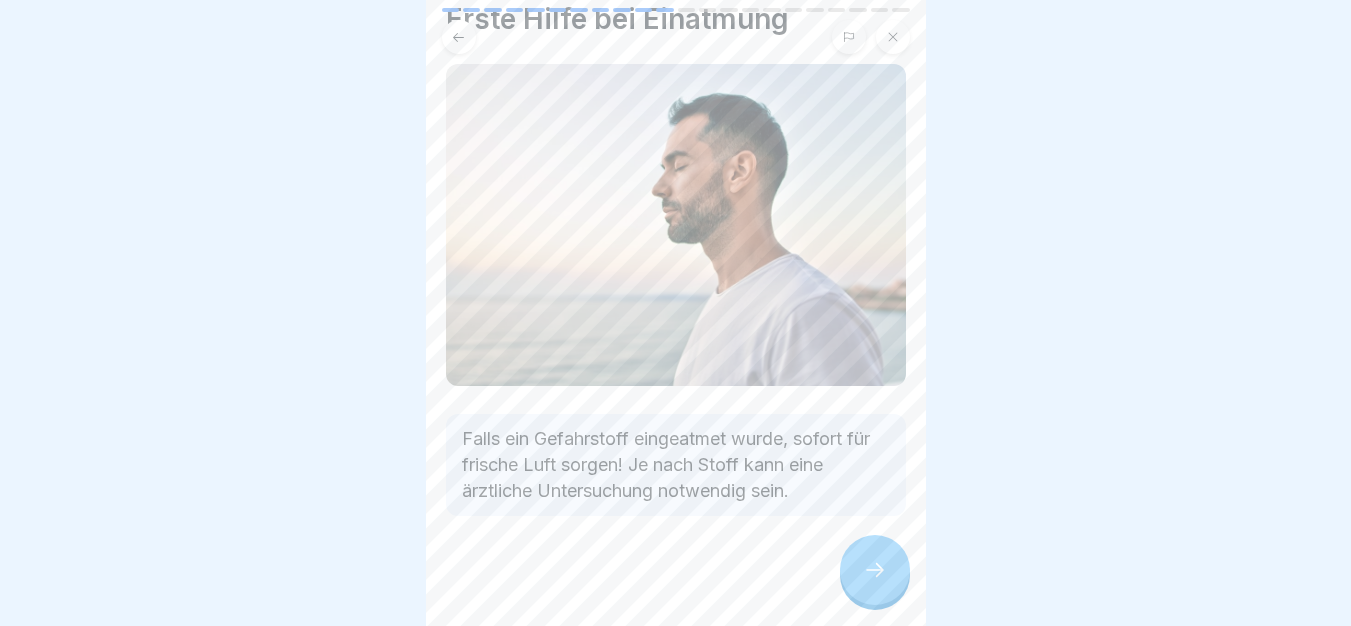 click 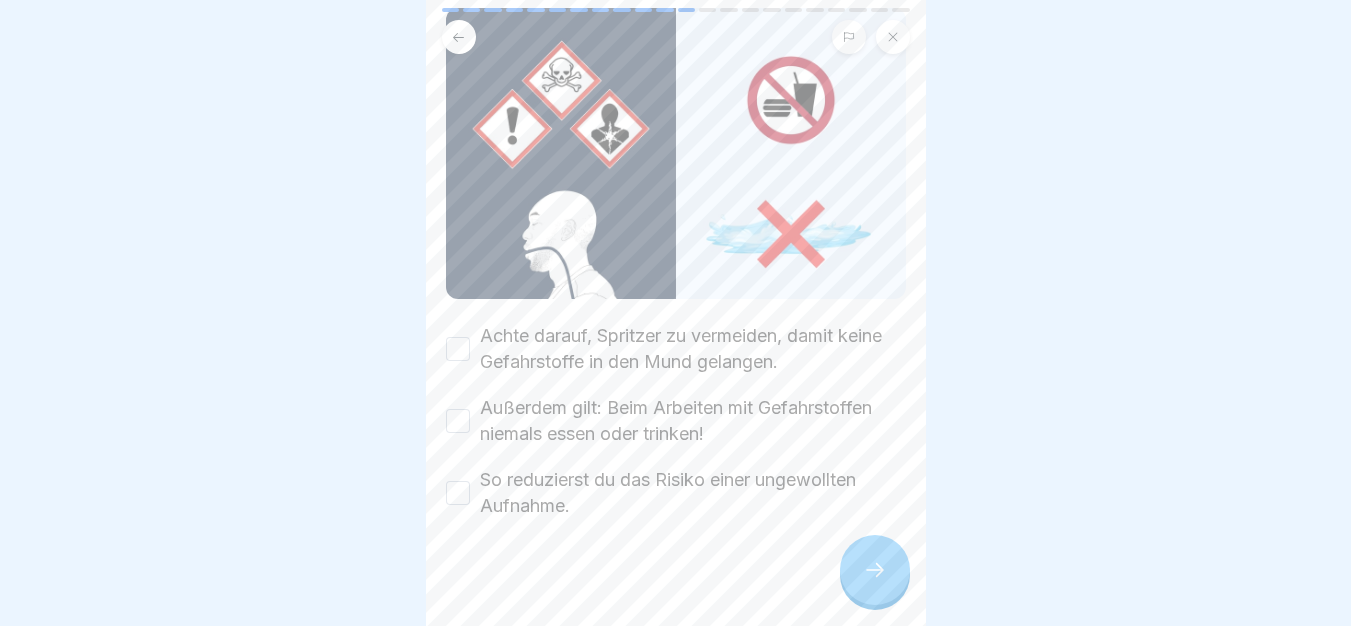 scroll, scrollTop: 264, scrollLeft: 0, axis: vertical 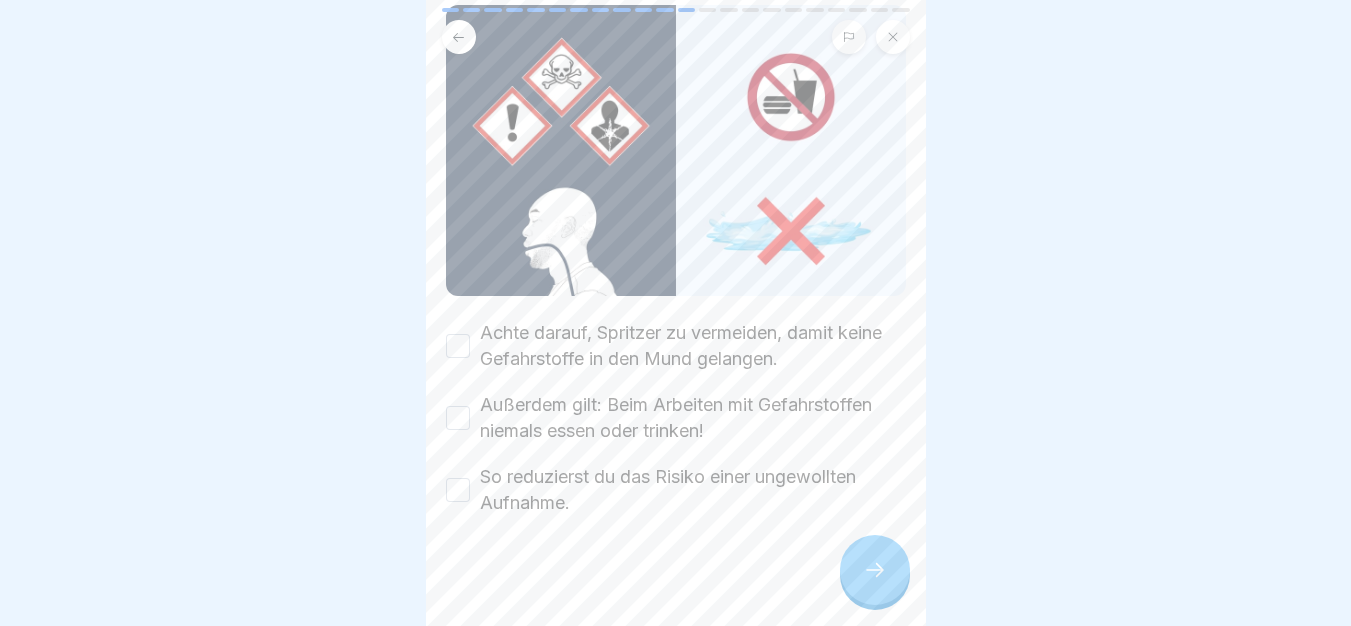 click on "Achte darauf, Spritzer zu vermeiden, damit keine Gefahrstoffe in den Mund gelangen." at bounding box center [693, 346] 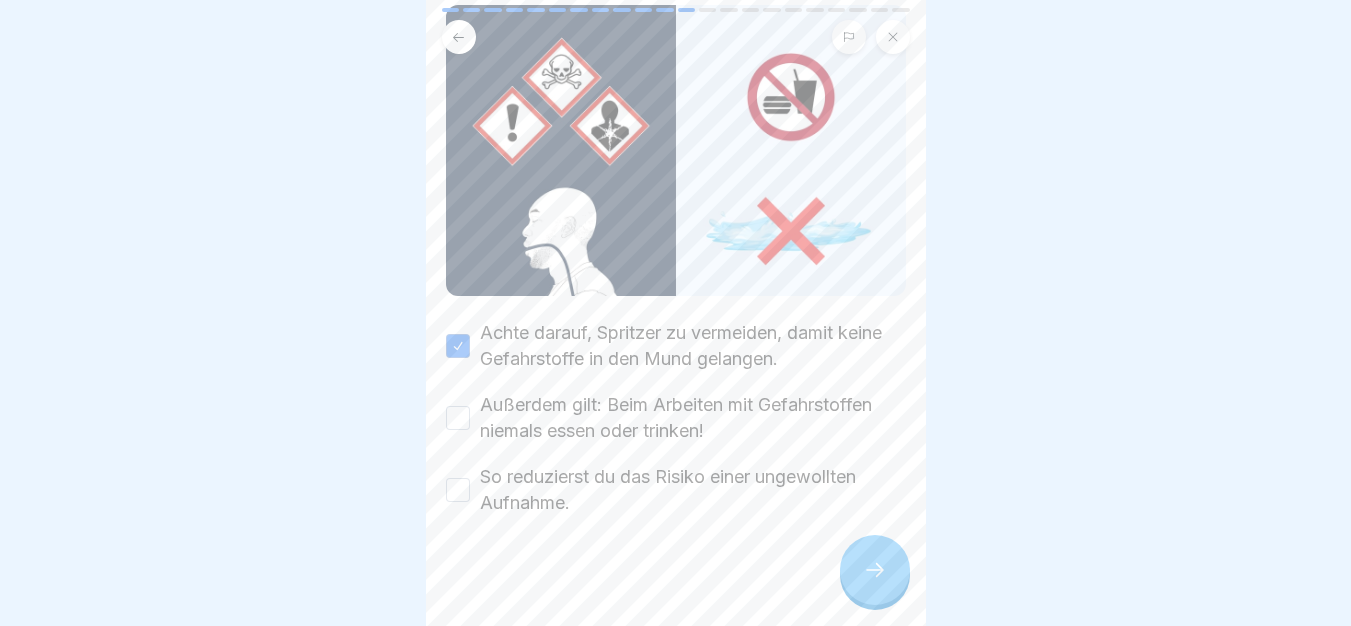 click on "Außerdem gilt: Beim Arbeiten mit Gefahrstoffen niemals essen oder trinken!" at bounding box center [693, 418] 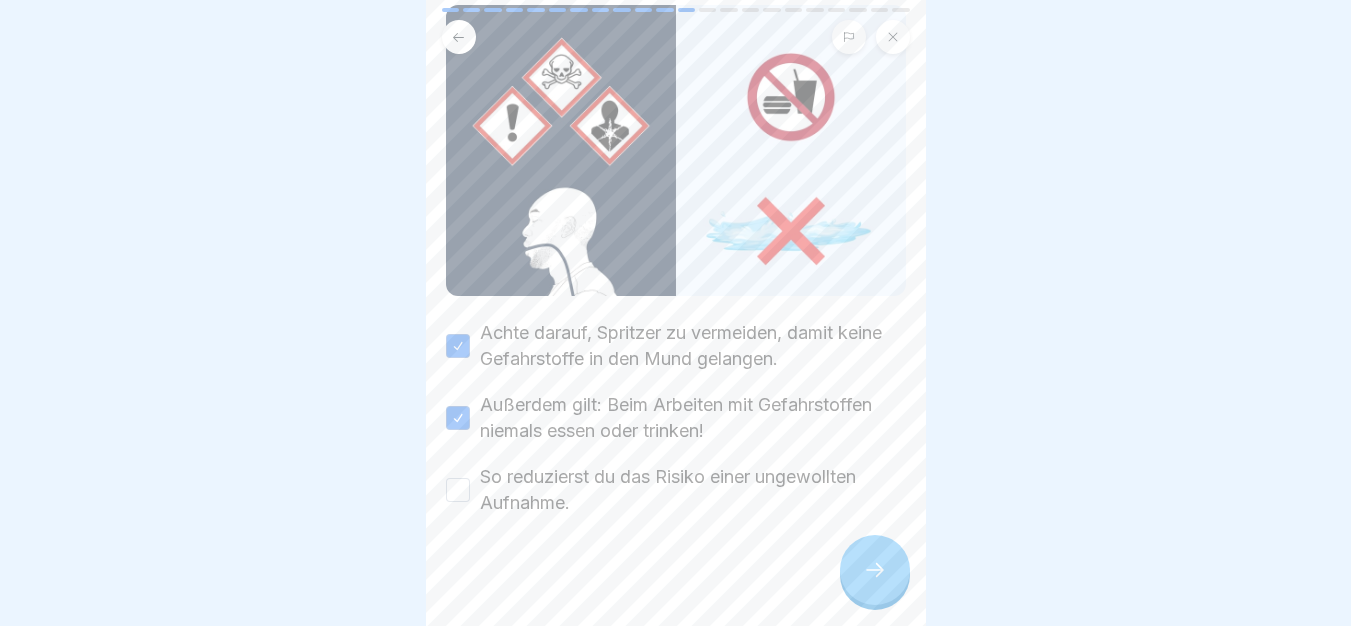click on "So reduzierst du das Risiko einer ungewollten Aufnahme." at bounding box center [693, 490] 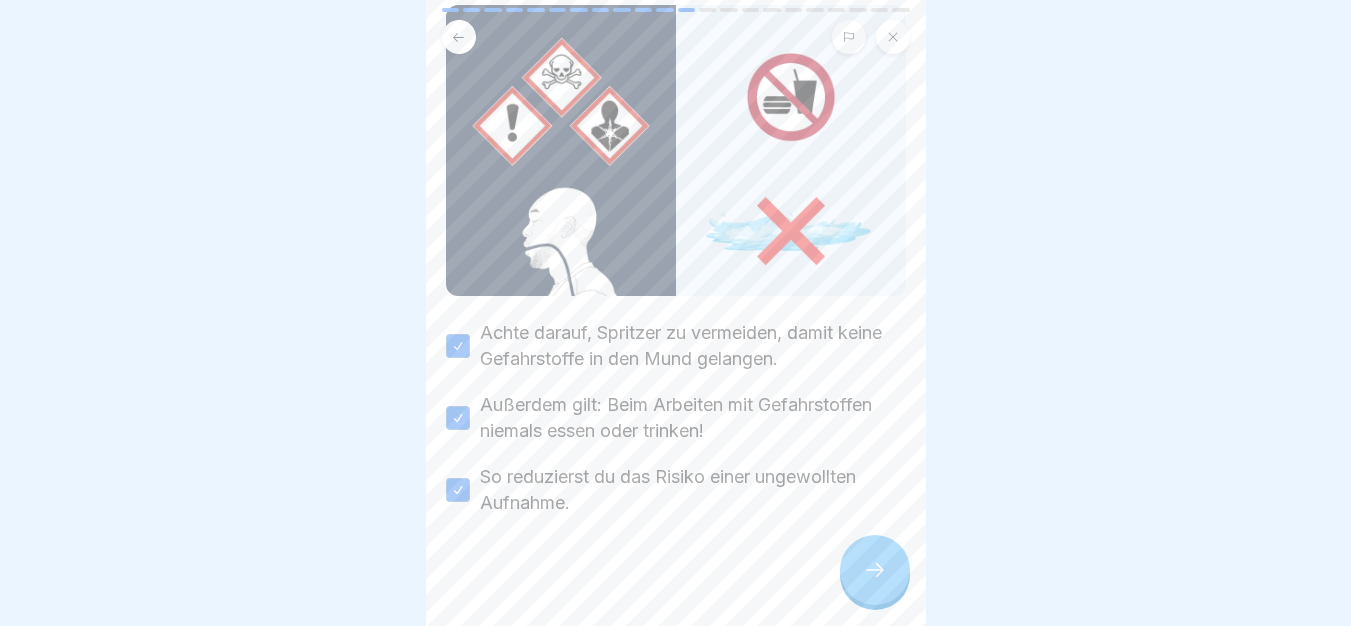 click on "Umgang mit Gefahrstoffen 22 Schritte Deutsch 🦺 Schutzmaßnahmen Lerne, wie du dich und die Umwelt beim Arbeiten mit Gefahrstoffen bestmöglich schützt. Fortfahren Warum sind Schutzmaßnahmen wichtig? Gefahrstoffe müssen klar gekennzeichnet sein, damit du sie sicher handhaben kannst und die richtigen Schutzmaßnahmen treffen kannst. Schutzmaßnahmen für Gefahrstoffe – So bleibst du sicher! Der richtige Umgang mit Gefahrstoffen ist entscheidend für deine Gesundheit. In diesem Abschnitt erfährst du, welche Gefahren bestehen und wie du dich optimal schützt. Gefahrstoffe können Hautreizungen verursachen oder über die Haut in deinen Körper gelangen. Bitte kreuze alle Kästchen an. Deshalb gilt: Bei hautreizenden oder ätzenden Stoffen immer Schutzhandschuhe tragen!  In manchen Fällen ist sogar ein Schutzanzug notwendig, um dich vollständig zu schützen. Praktische Tipps: Erste Hilfe bei Hautkontakt Gefahrstoffe dürfen nicht in die Augen gelangen! Bitte kreuze alle Kästchen an. Praktische Tipps: A" at bounding box center (676, 313) 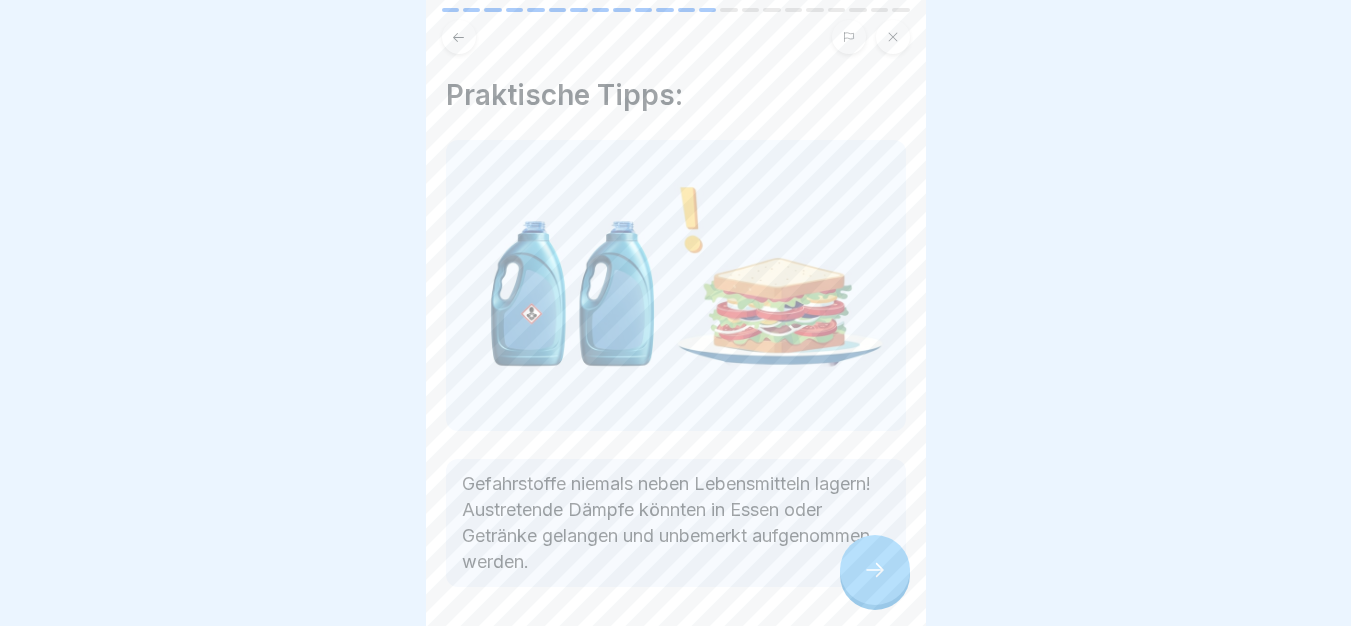click at bounding box center (875, 570) 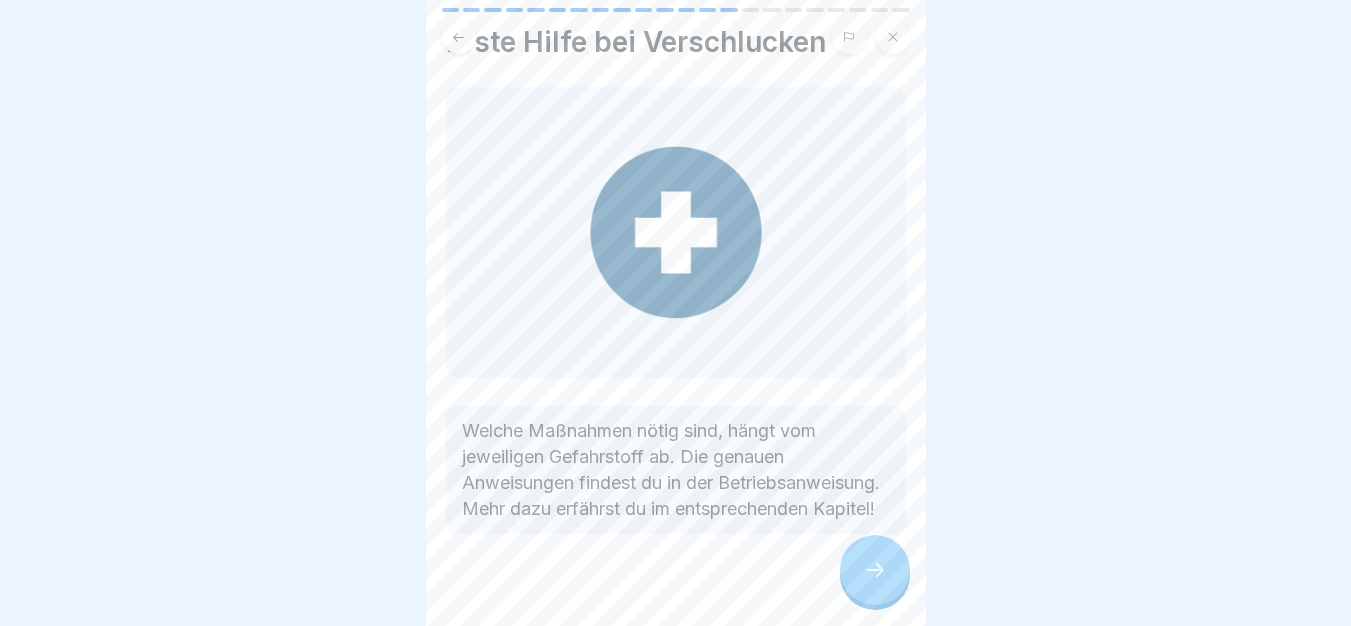scroll, scrollTop: 97, scrollLeft: 0, axis: vertical 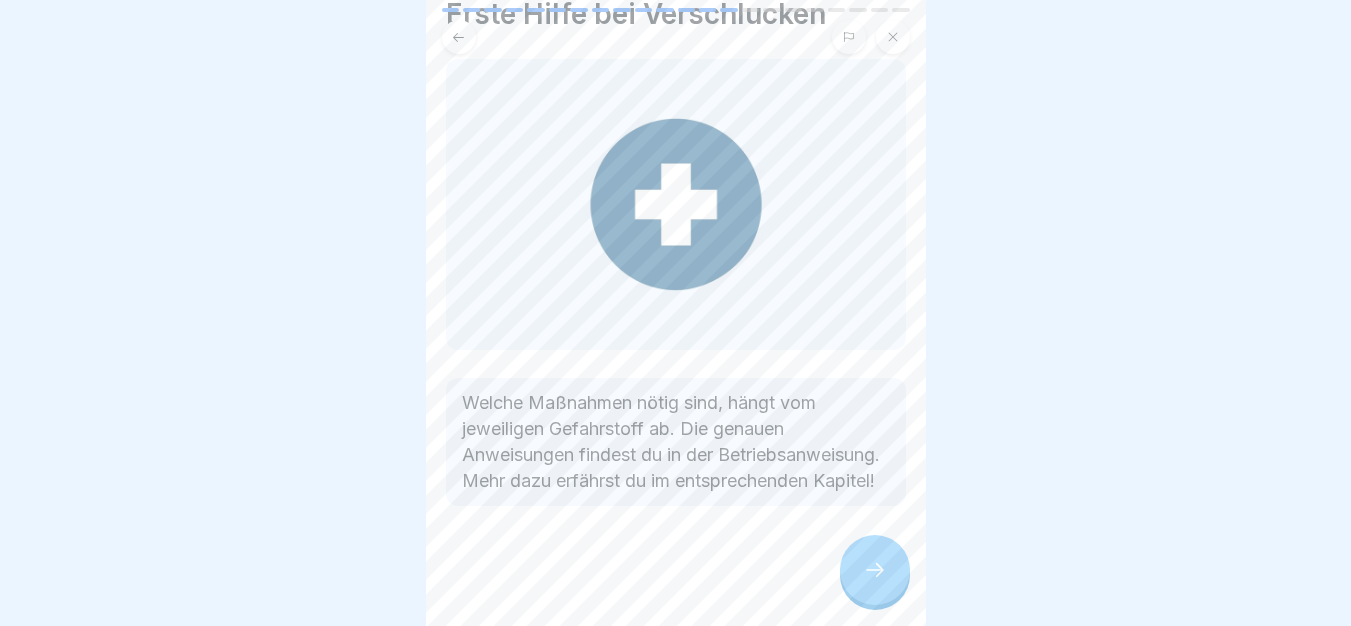 click at bounding box center [875, 570] 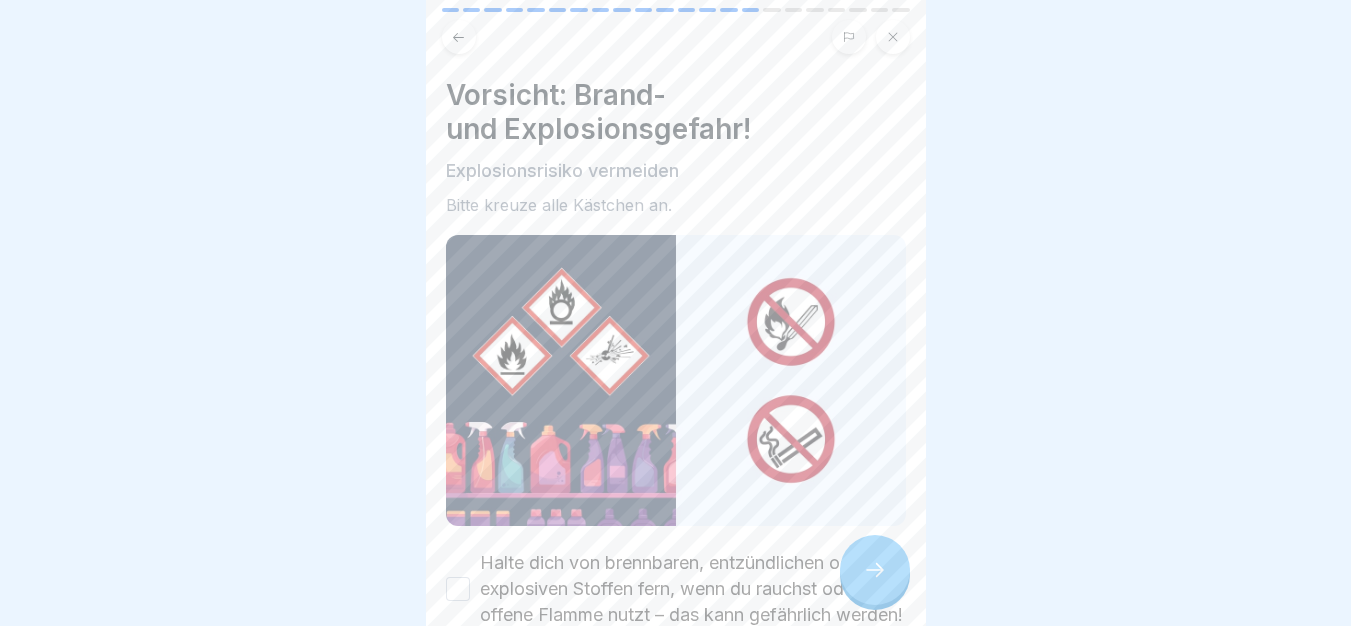 scroll, scrollTop: 210, scrollLeft: 0, axis: vertical 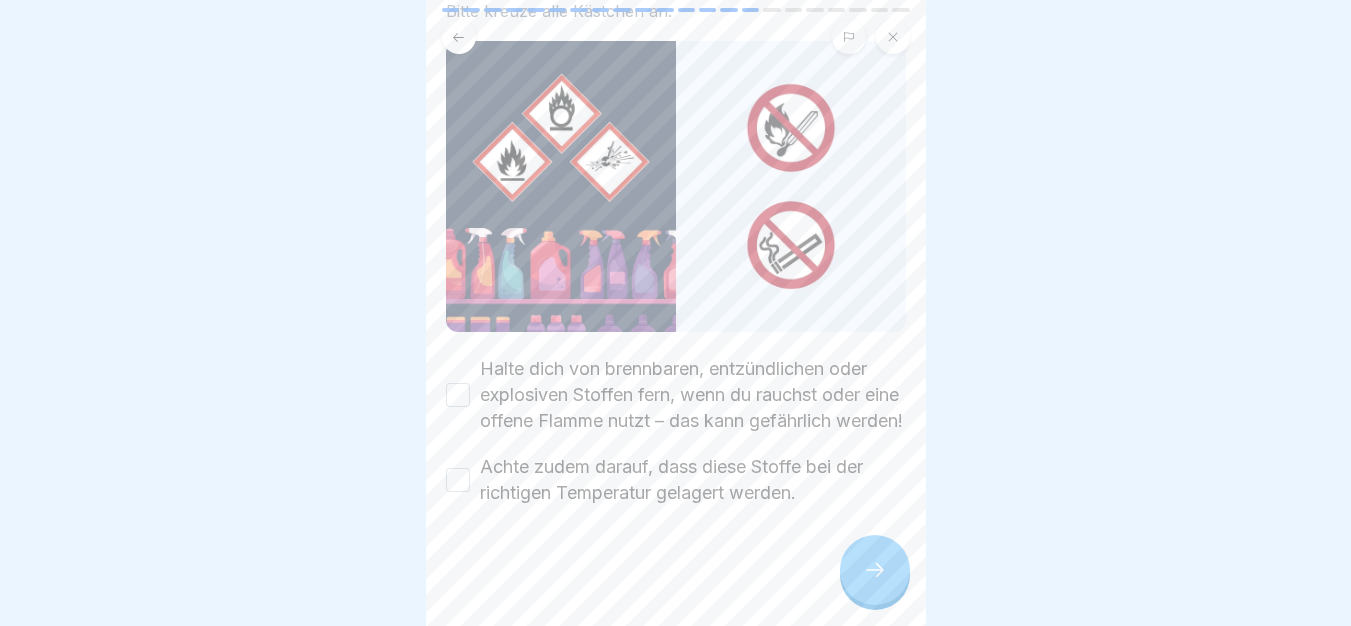 click on "Halte dich von brennbaren, entzündlichen oder explosiven Stoffen fern, wenn du rauchst oder eine offene Flamme nutzt – das kann gefährlich werden!" at bounding box center (693, 395) 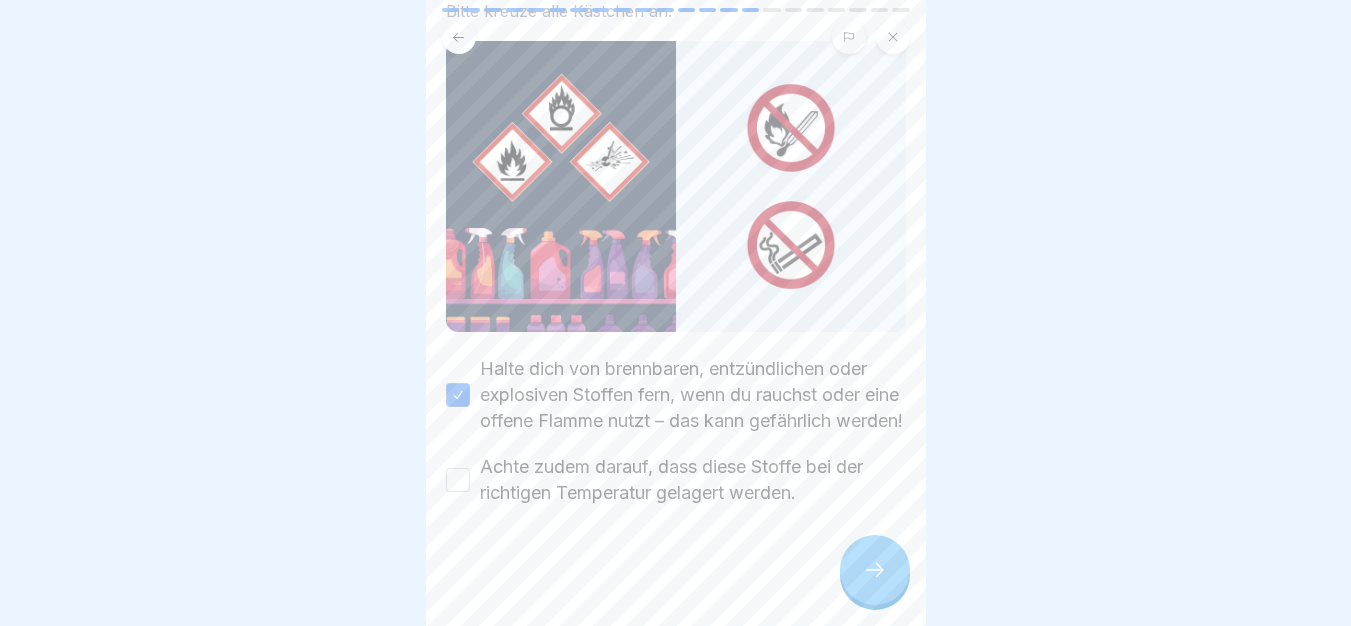 drag, startPoint x: 679, startPoint y: 480, endPoint x: 688, endPoint y: 495, distance: 17.492855 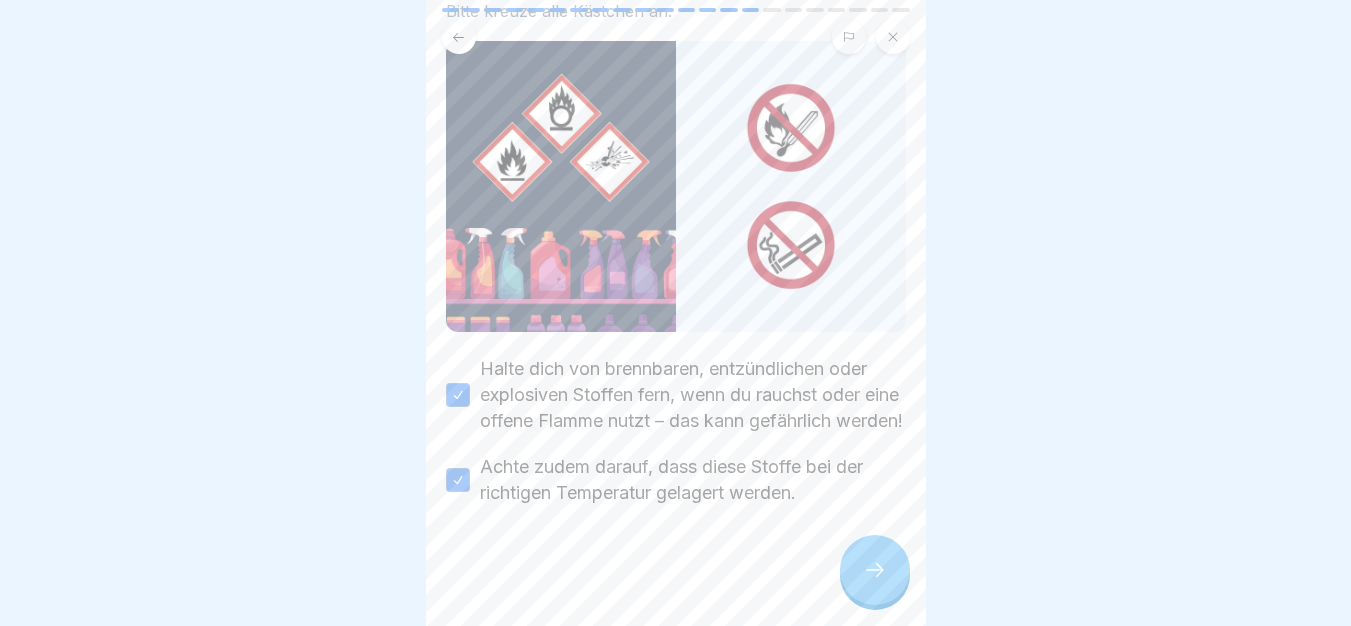 click at bounding box center (875, 570) 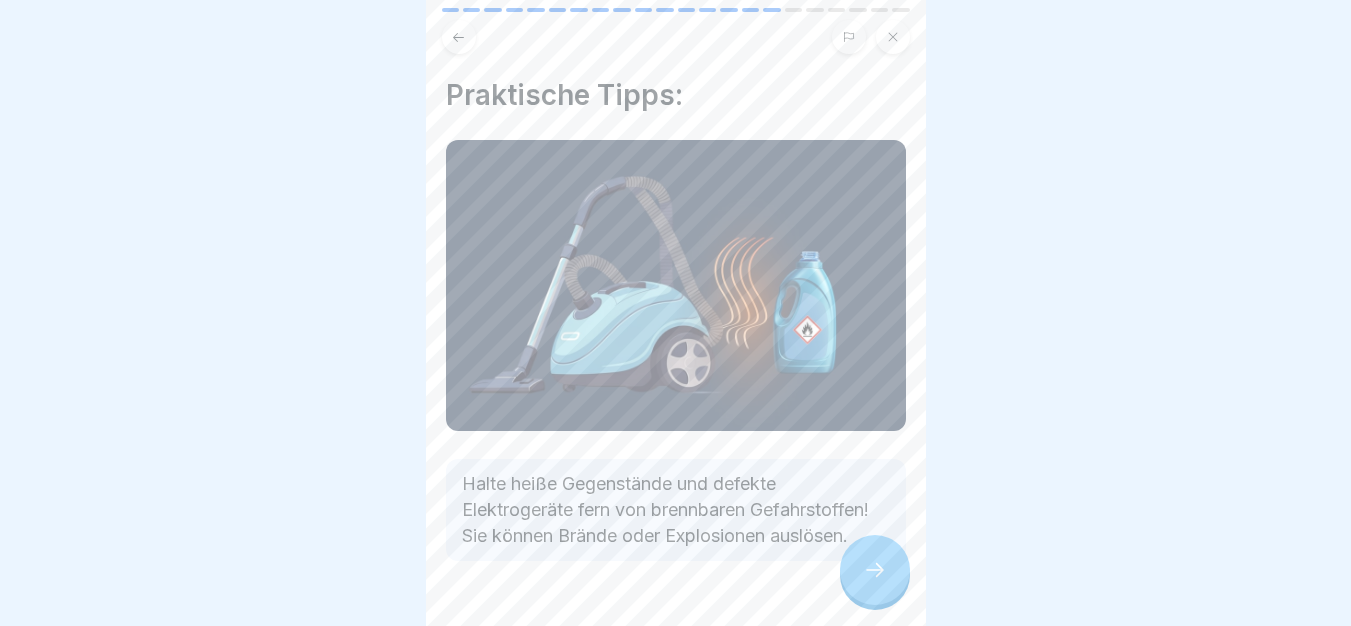 click at bounding box center [875, 570] 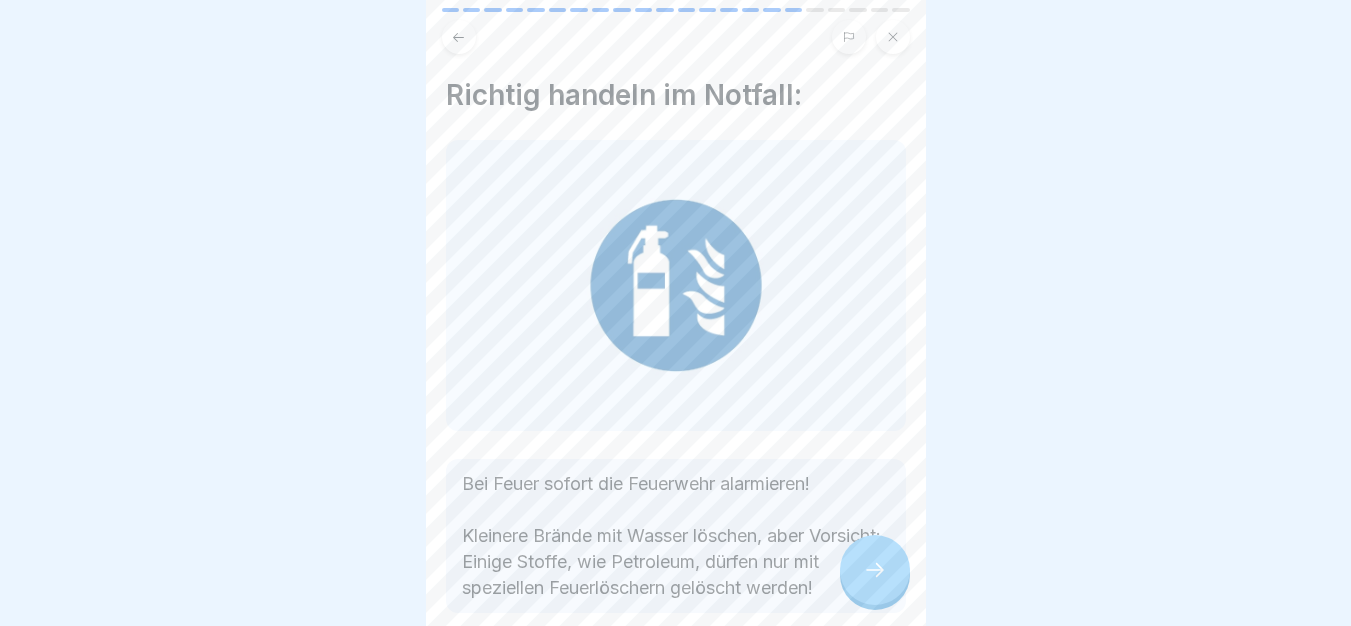 scroll, scrollTop: 123, scrollLeft: 0, axis: vertical 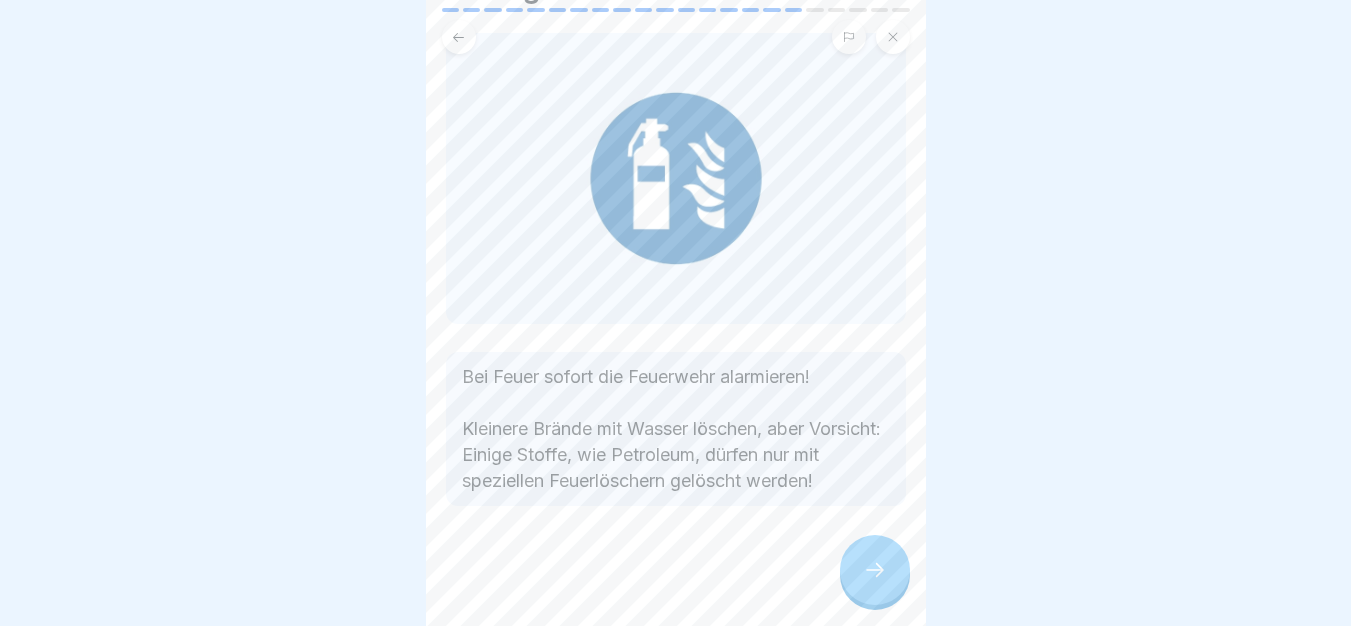 click at bounding box center [875, 570] 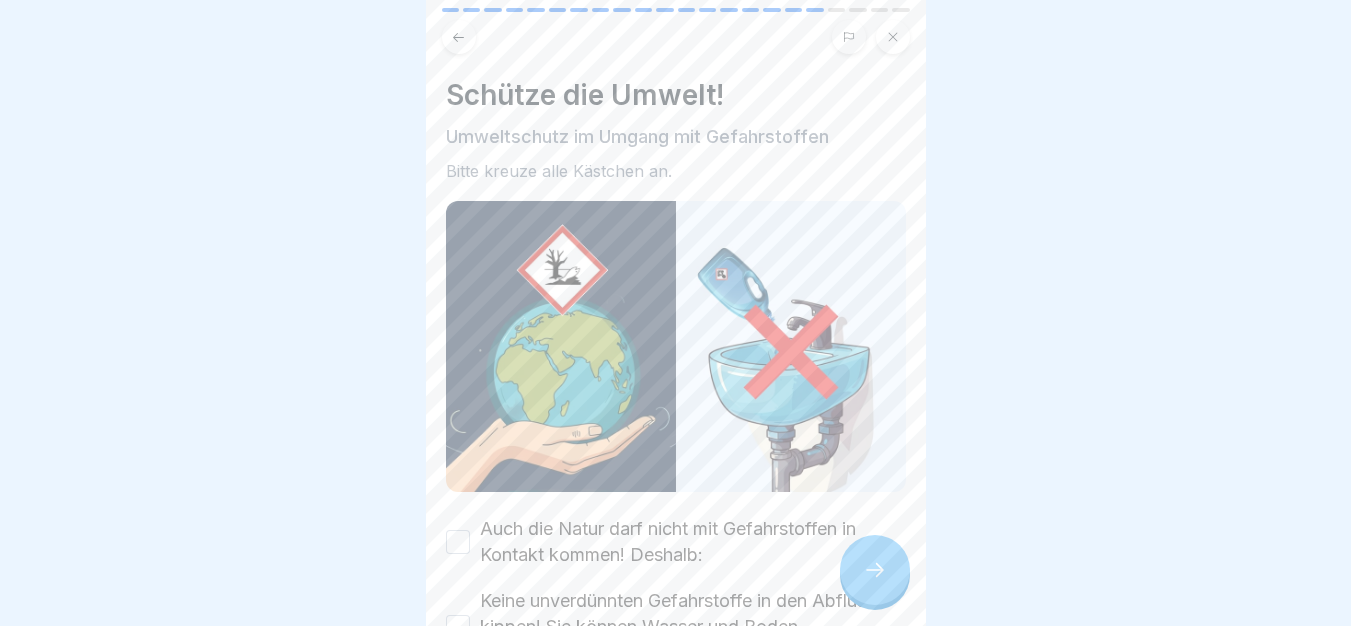 scroll, scrollTop: 222, scrollLeft: 0, axis: vertical 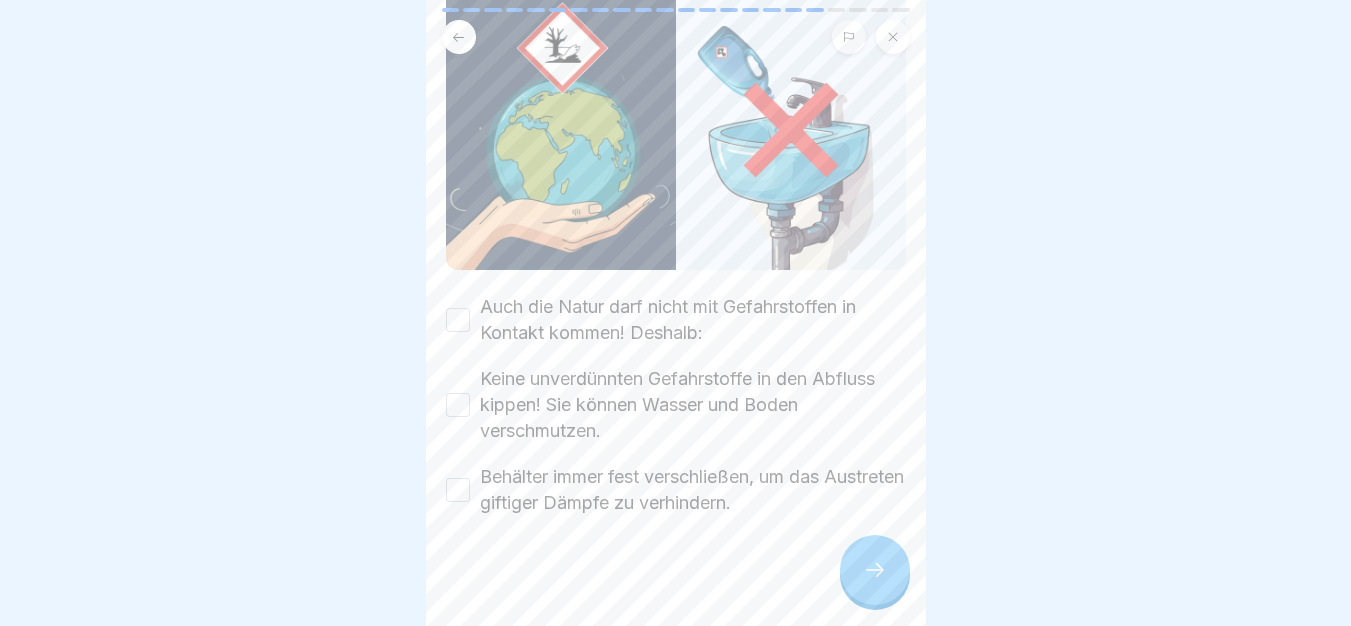 click on "Auch die Natur darf nicht mit Gefahrstoffen in Kontakt kommen! Deshalb:" at bounding box center [693, 320] 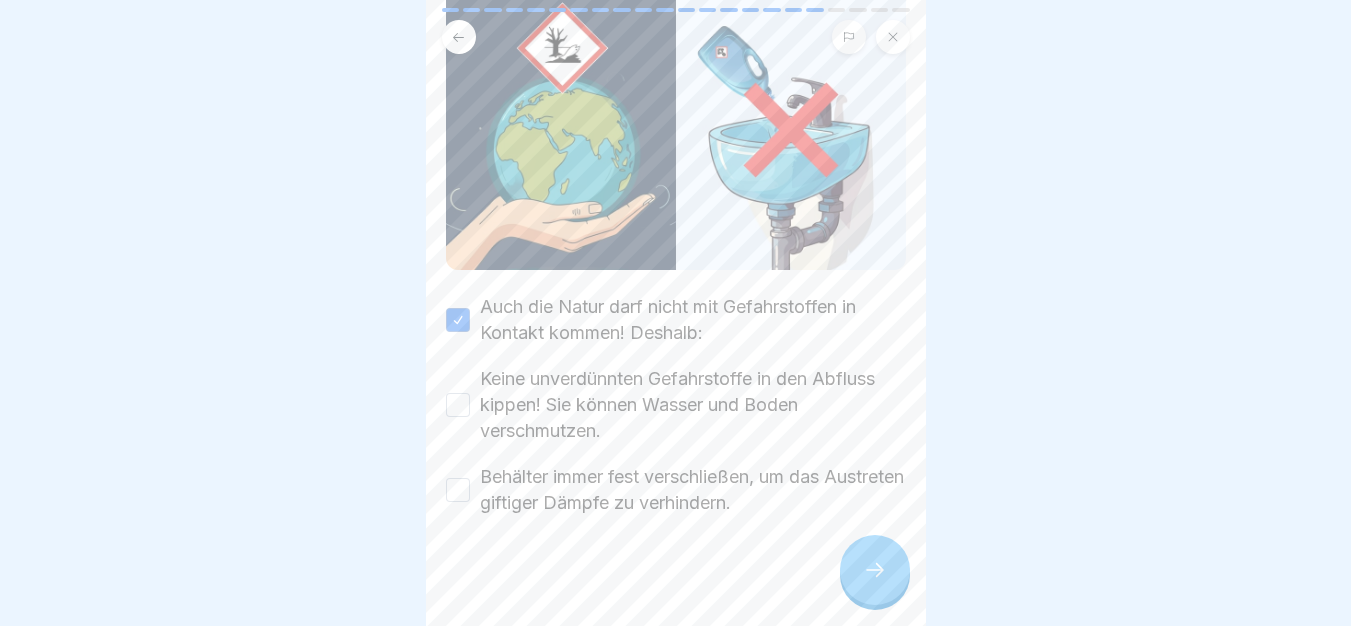 click on "Keine unverdünnten Gefahrstoffe in den Abfluss kippen! Sie können Wasser und Boden verschmutzen." at bounding box center (693, 405) 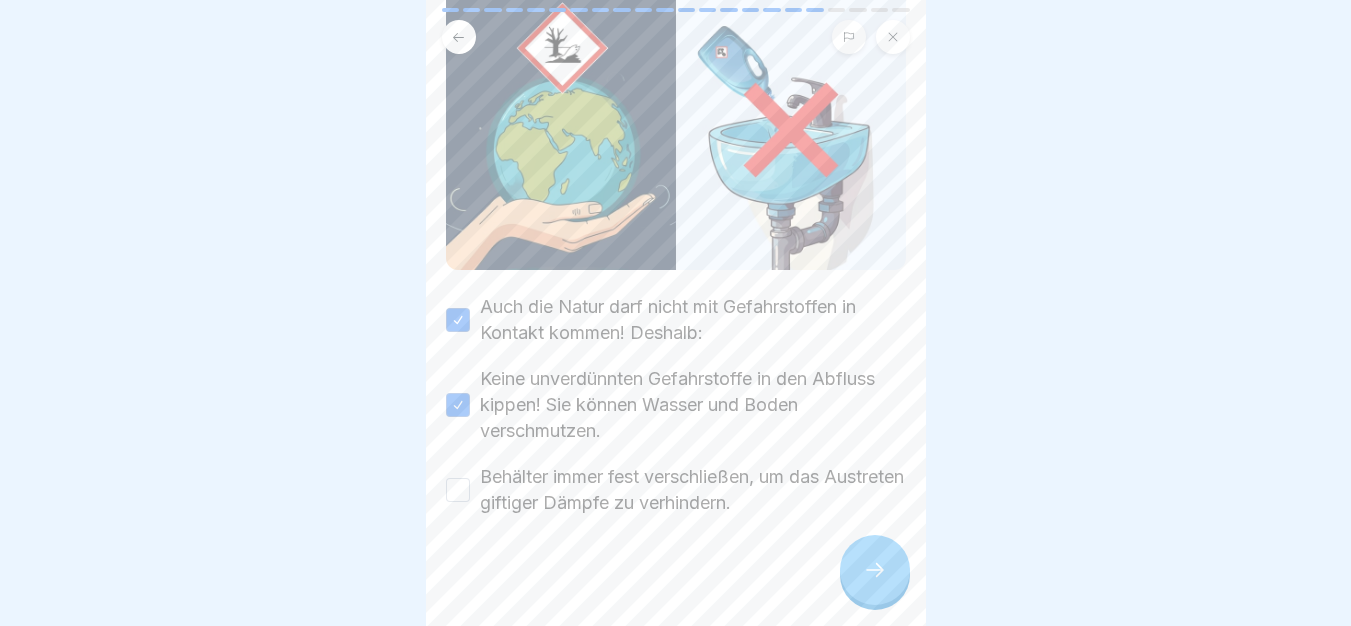 click on "Schütze die Umwelt! Umweltschutz im Umgang mit Gefahrstoffen Bitte kreuze alle Kästchen an. Auch die Natur darf nicht mit Gefahrstoffen in Kontakt kommen! Deshalb: Keine unverdünnten Gefahrstoffe in den Abfluss kippen! Sie können Wasser und Boden verschmutzen. Behälter immer fest verschließen, um das Austreten giftiger Dämpfe zu verhindern." at bounding box center (676, 313) 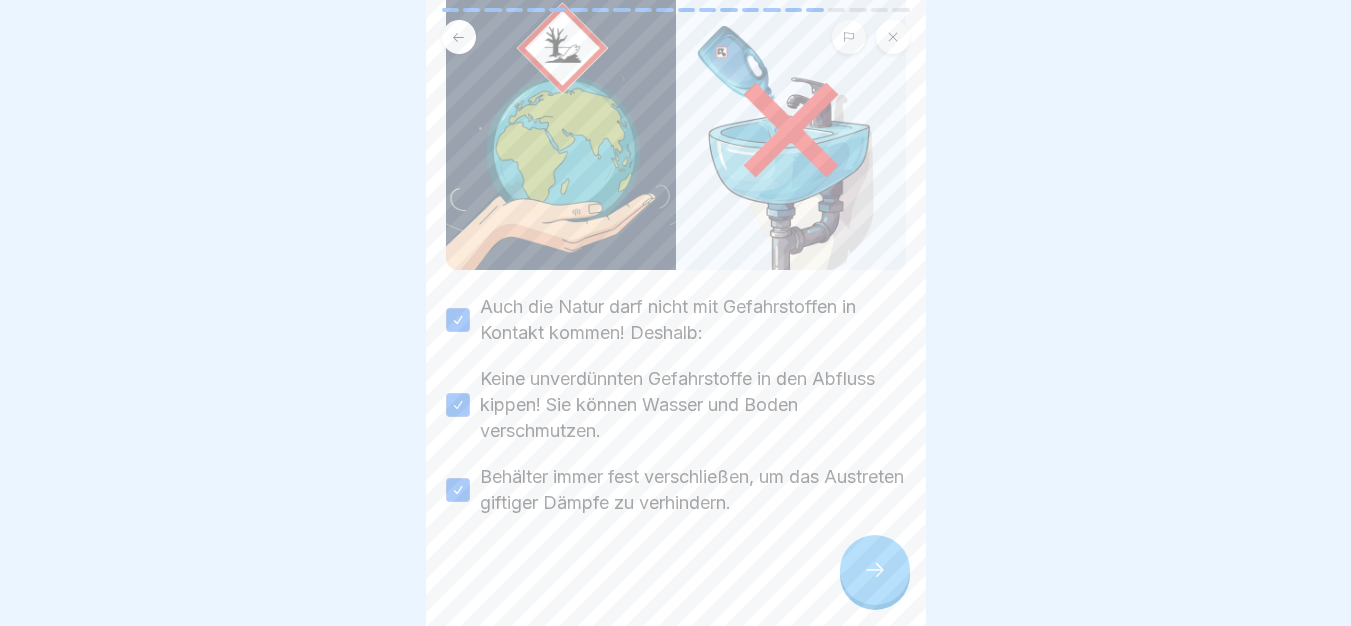 click 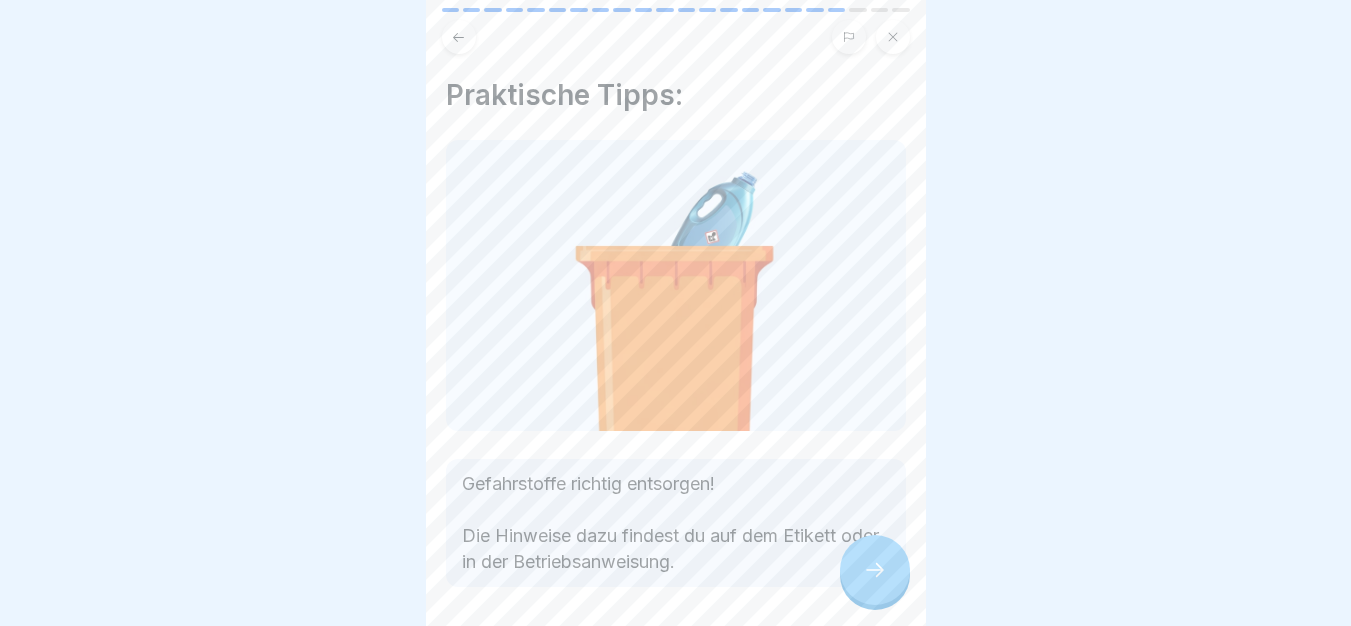 click at bounding box center (875, 570) 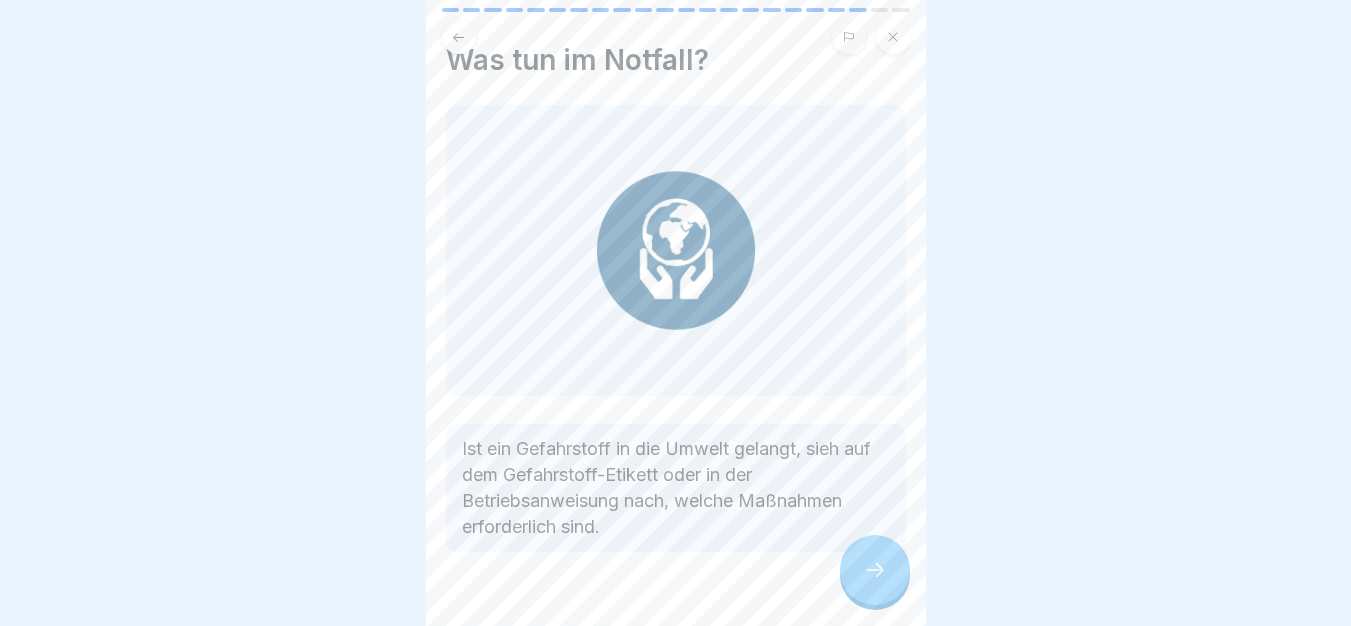 scroll, scrollTop: 71, scrollLeft: 0, axis: vertical 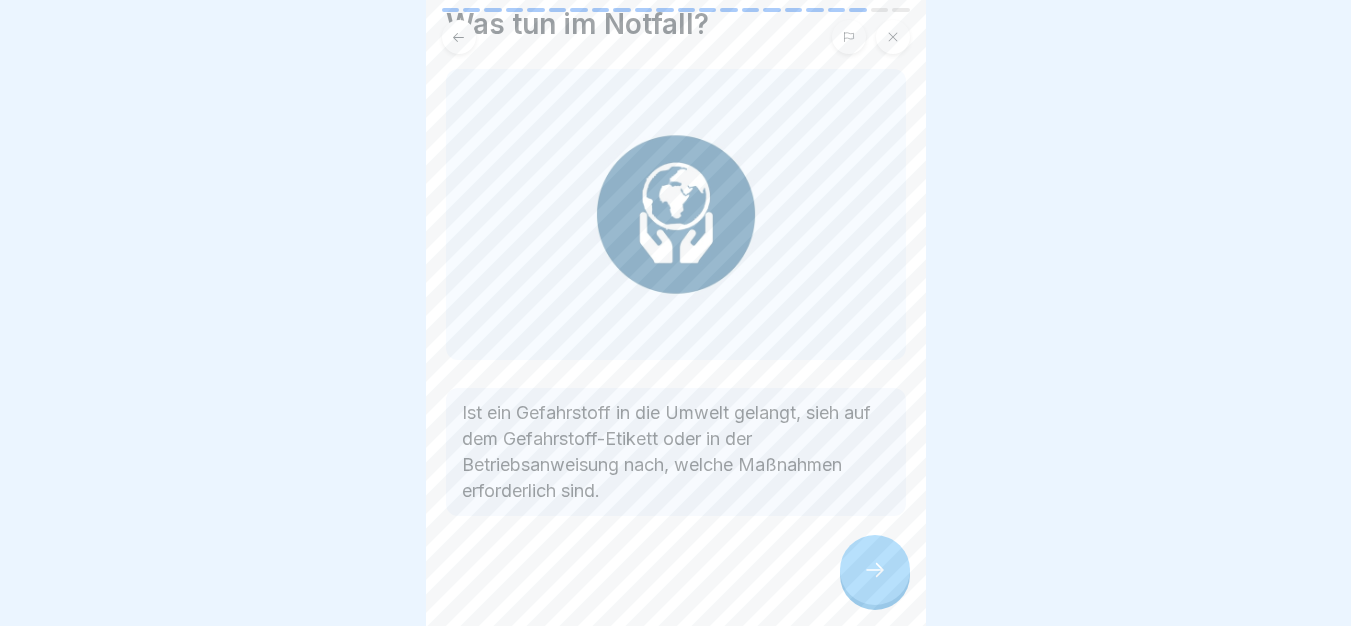 click on "Umgang mit Gefahrstoffen 22 Schritte Deutsch 🦺 Schutzmaßnahmen Lerne, wie du dich und die Umwelt beim Arbeiten mit Gefahrstoffen bestmöglich schützt. Fortfahren Warum sind Schutzmaßnahmen wichtig? Gefahrstoffe müssen klar gekennzeichnet sein, damit du sie sicher handhaben kannst und die richtigen Schutzmaßnahmen treffen kannst. Schutzmaßnahmen für Gefahrstoffe – So bleibst du sicher! Der richtige Umgang mit Gefahrstoffen ist entscheidend für deine Gesundheit. In diesem Abschnitt erfährst du, welche Gefahren bestehen und wie du dich optimal schützt. Gefahrstoffe können Hautreizungen verursachen oder über die Haut in deinen Körper gelangen. Bitte kreuze alle Kästchen an. Deshalb gilt: Bei hautreizenden oder ätzenden Stoffen immer Schutzhandschuhe tragen!  In manchen Fällen ist sogar ein Schutzanzug notwendig, um dich vollständig zu schützen. Praktische Tipps: Erste Hilfe bei Hautkontakt Gefahrstoffe dürfen nicht in die Augen gelangen! Bitte kreuze alle Kästchen an. Praktische Tipps: A" at bounding box center [676, 313] 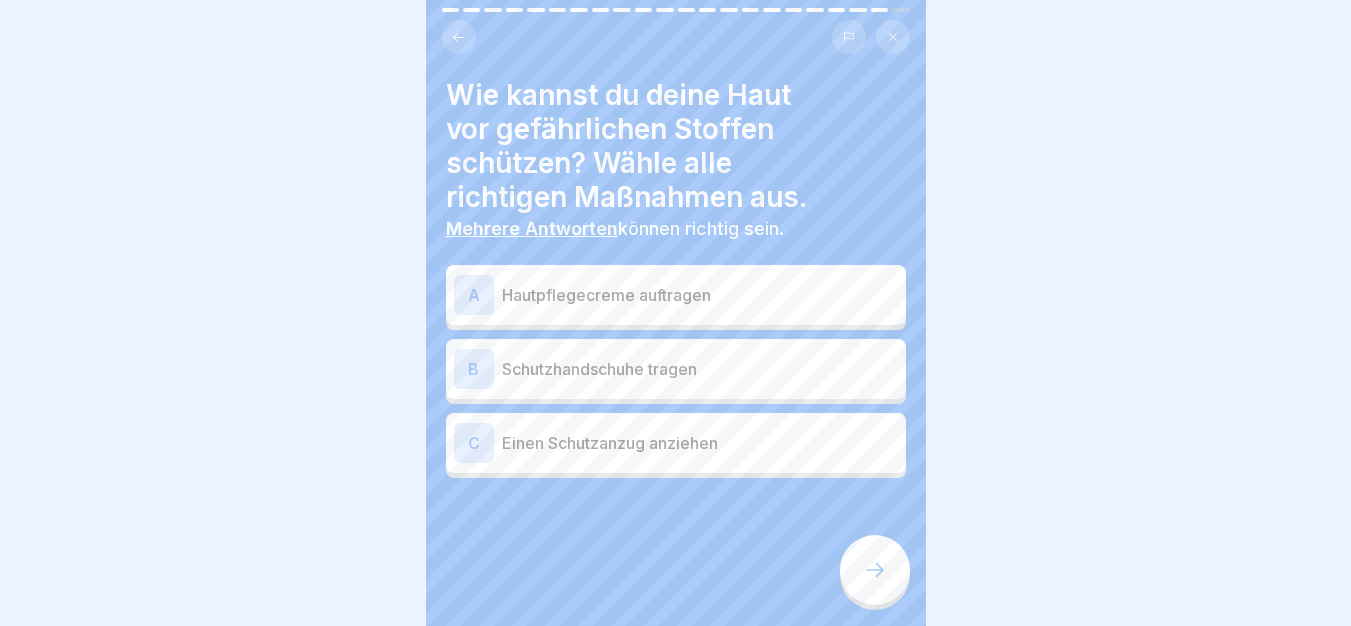 click on "C Einen Schutzanzug anziehen" at bounding box center (676, 443) 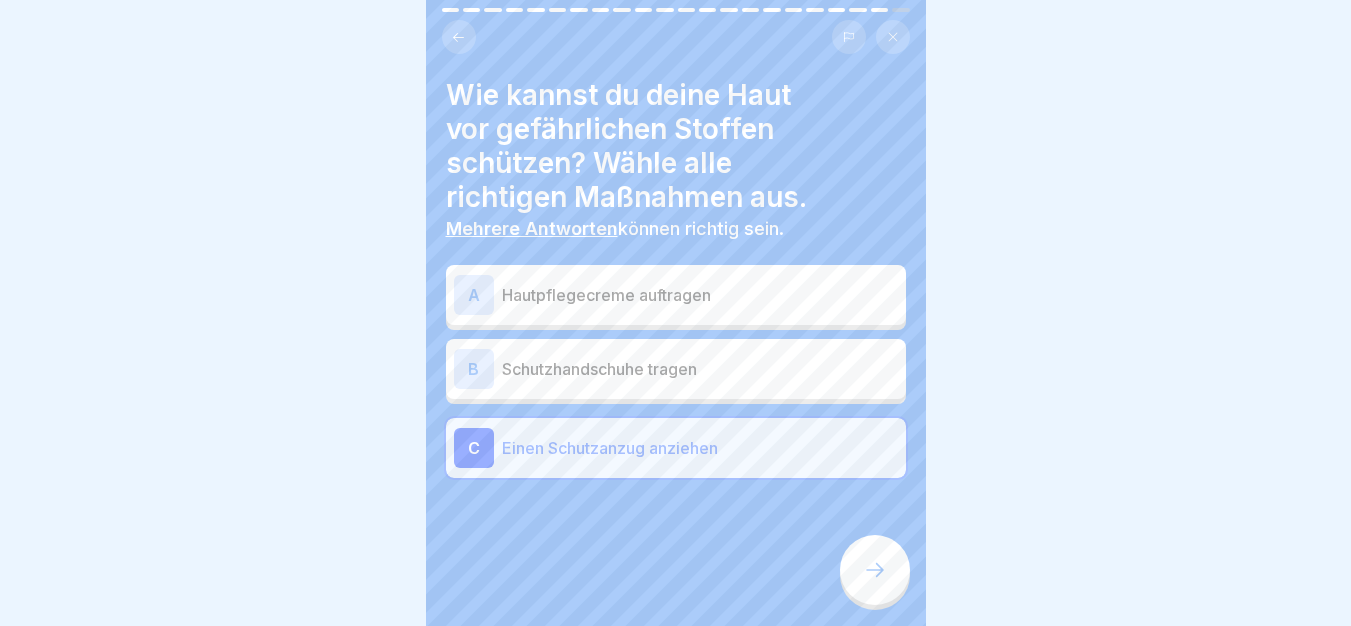 click on "B Schutzhandschuhe tragen" at bounding box center [676, 369] 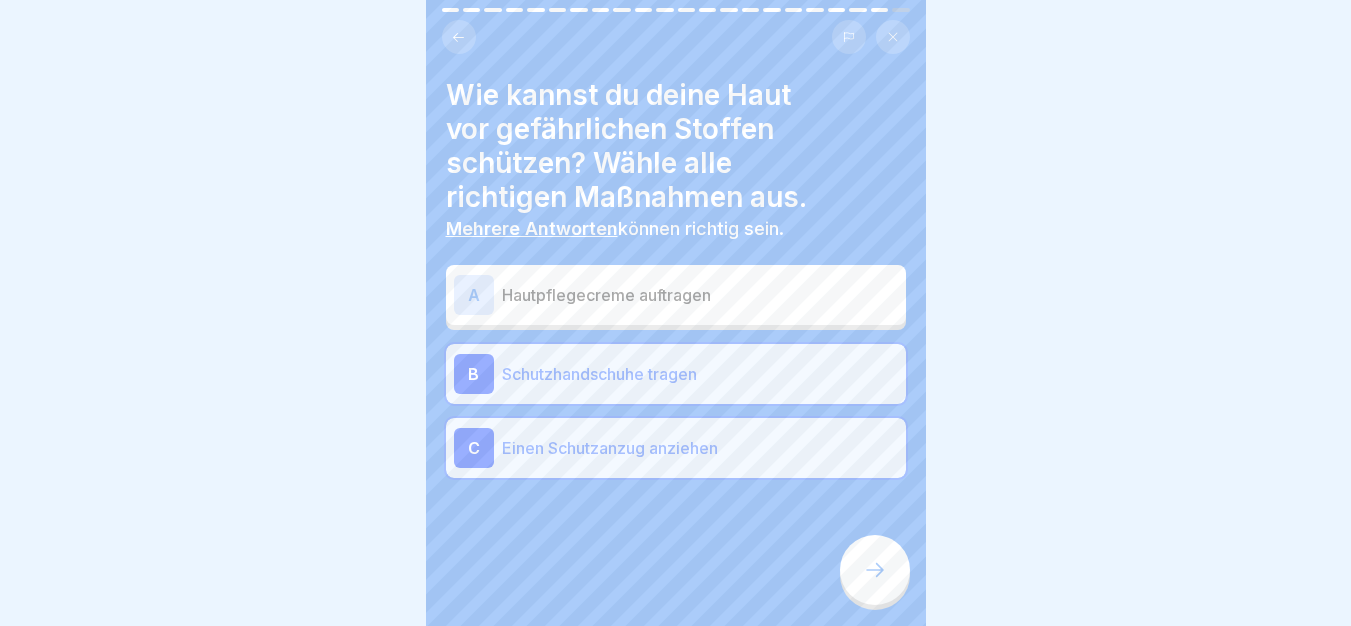 click at bounding box center [676, 538] 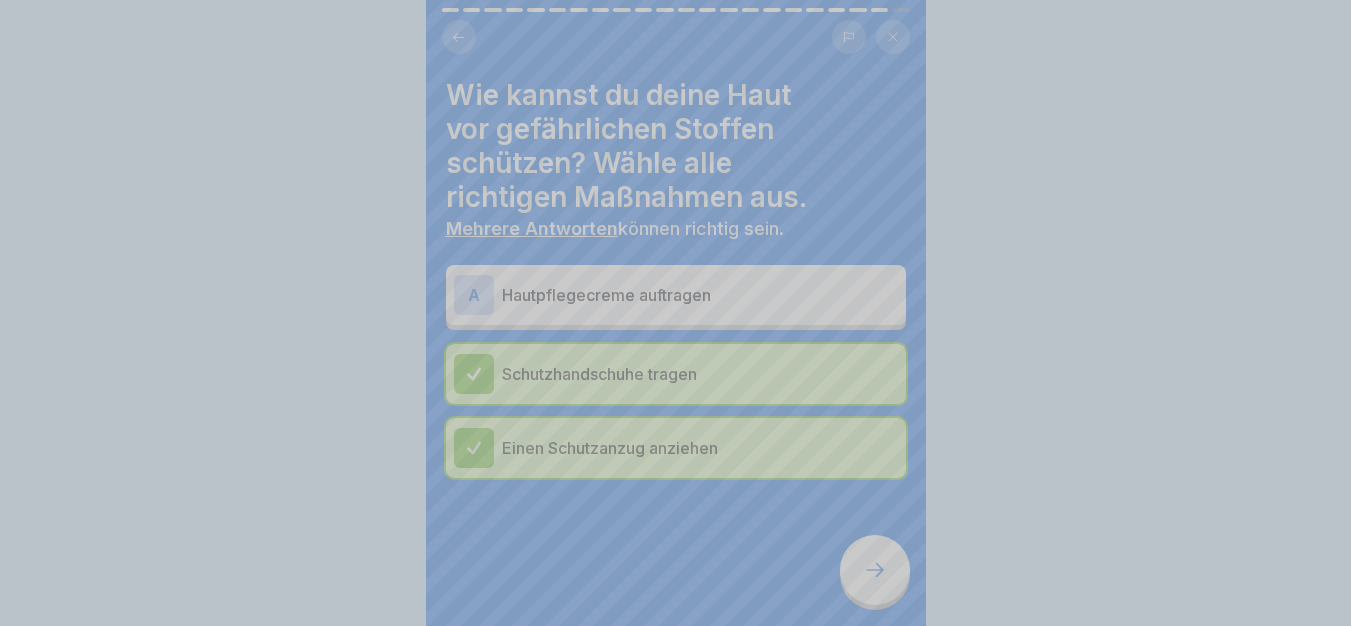 click on "Fortfahren" at bounding box center (676, 862) 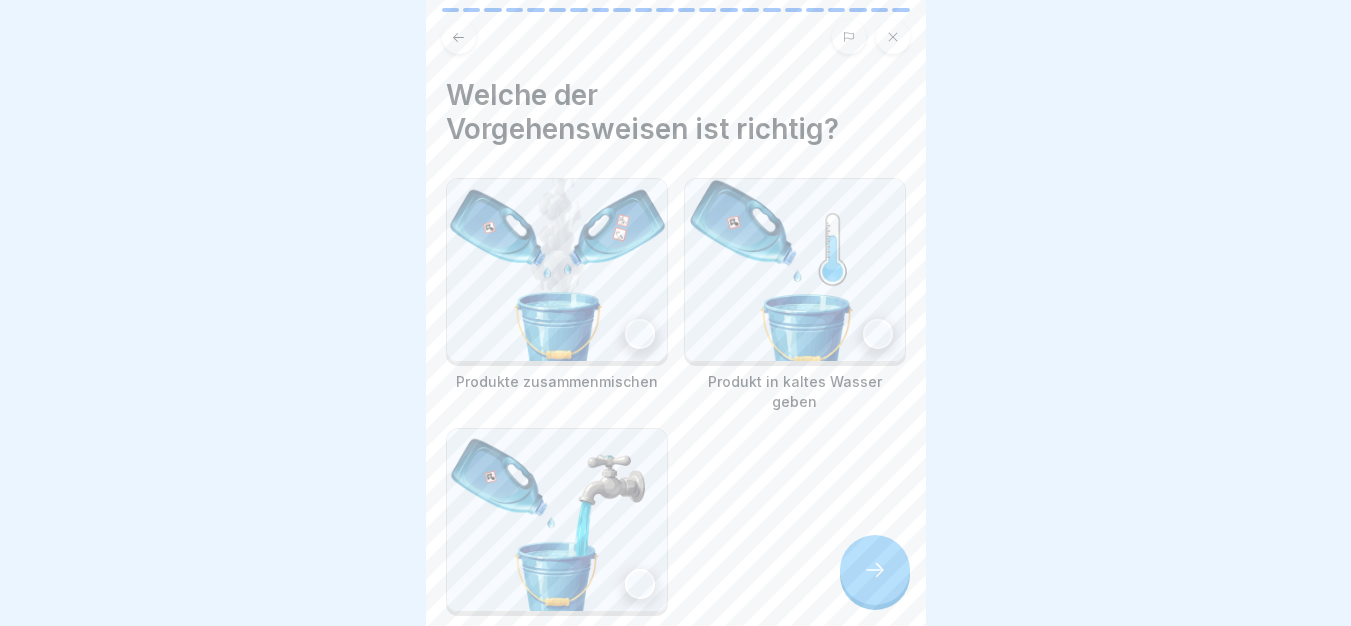 scroll, scrollTop: 136, scrollLeft: 0, axis: vertical 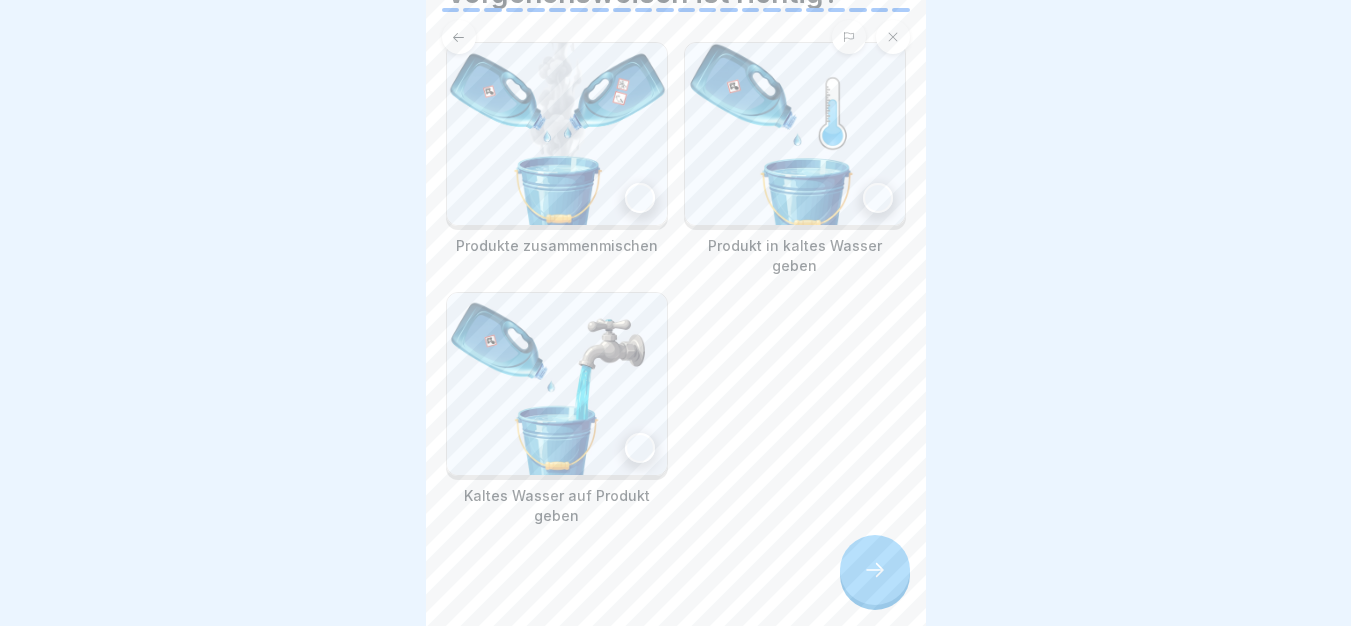 click at bounding box center (795, 134) 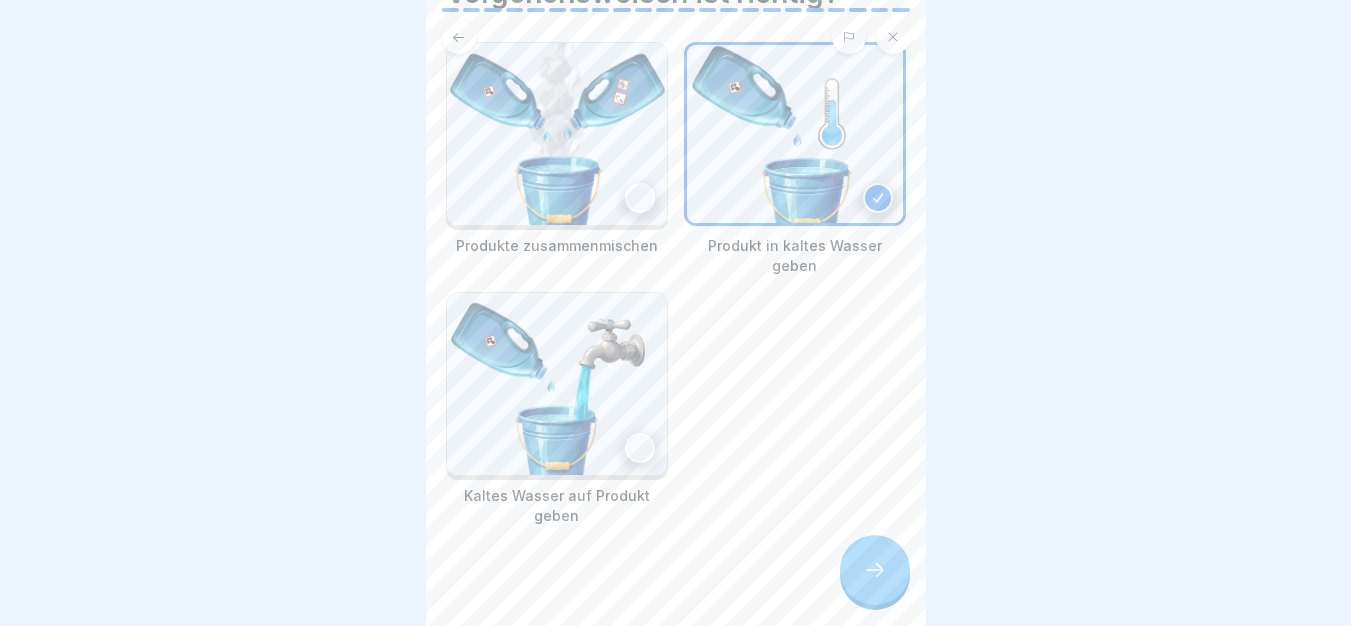 click at bounding box center (875, 570) 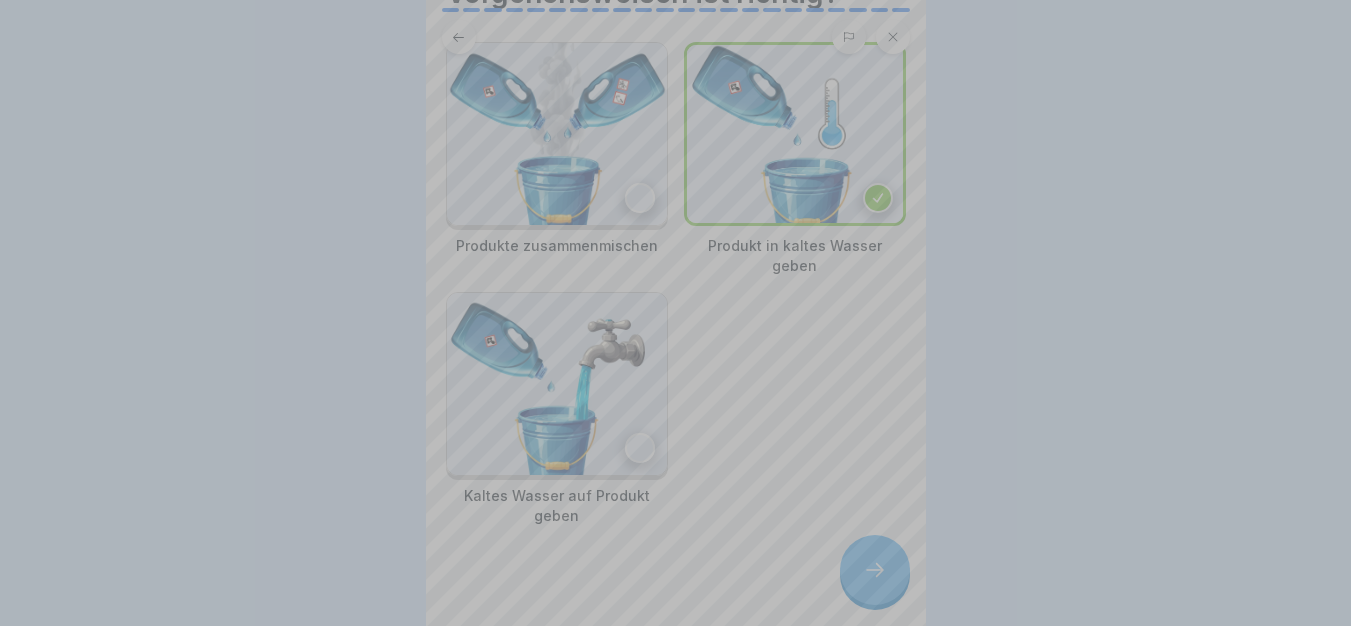 click on "Fortfahren" at bounding box center [676, 780] 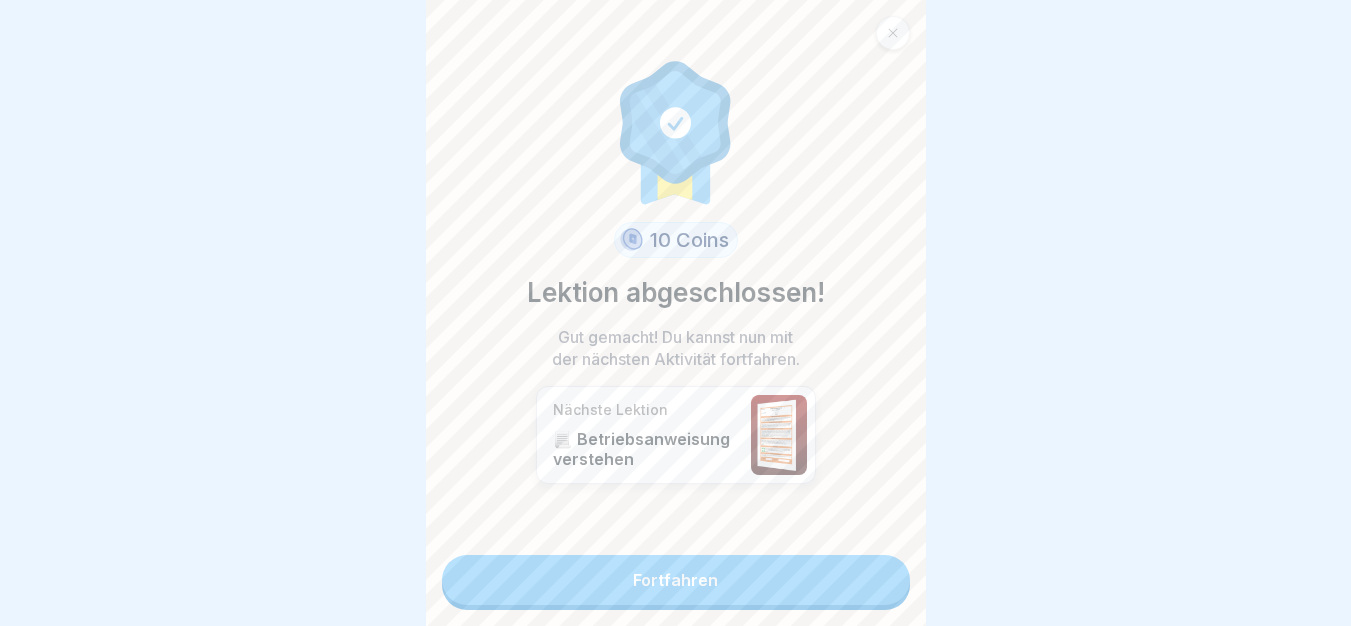 click on "Fortfahren" at bounding box center (676, 580) 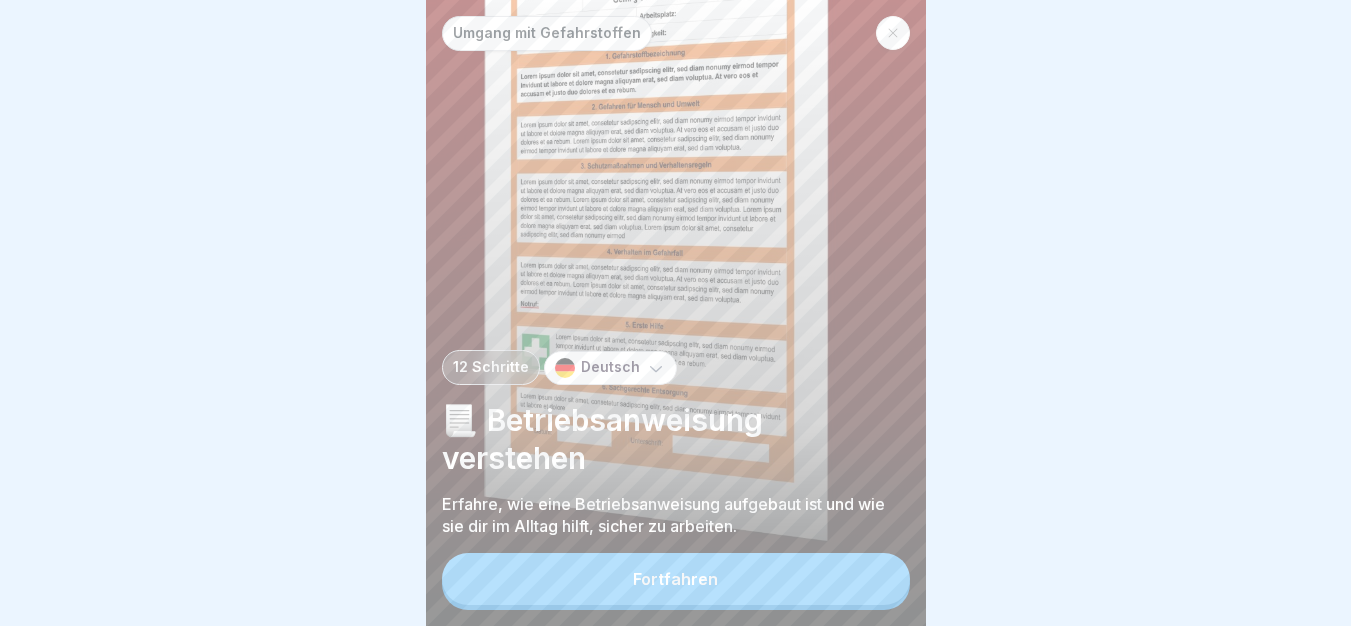 scroll, scrollTop: 0, scrollLeft: 0, axis: both 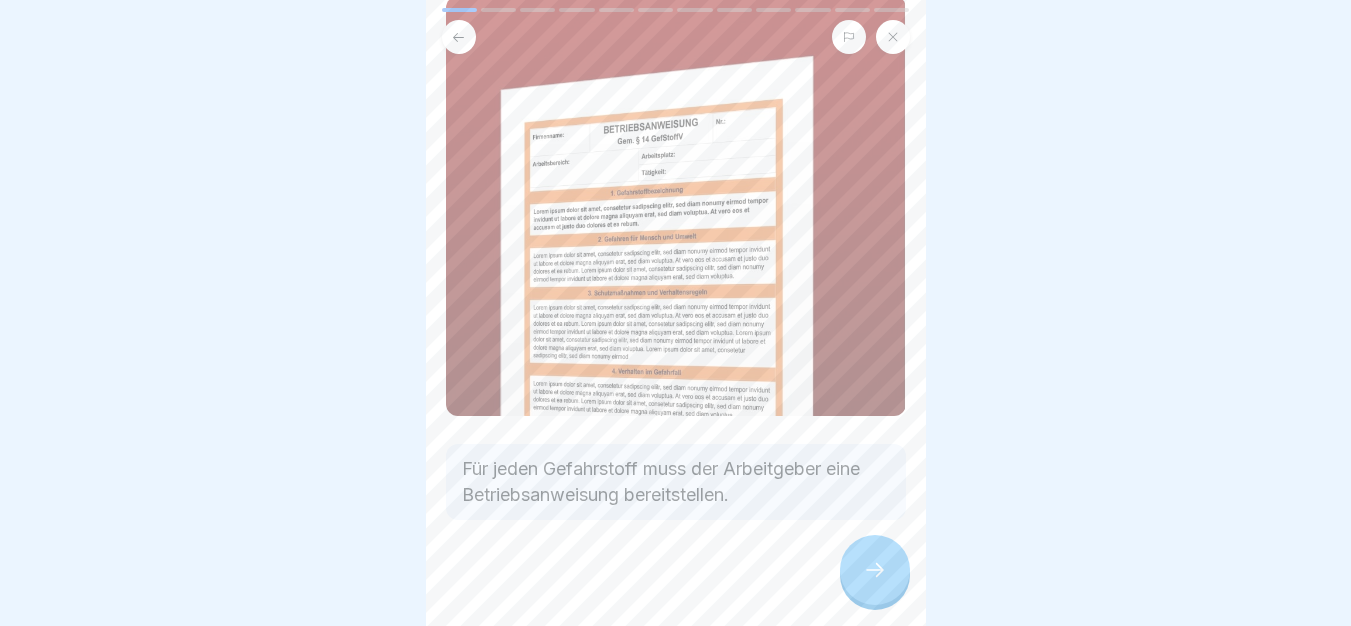click at bounding box center (875, 570) 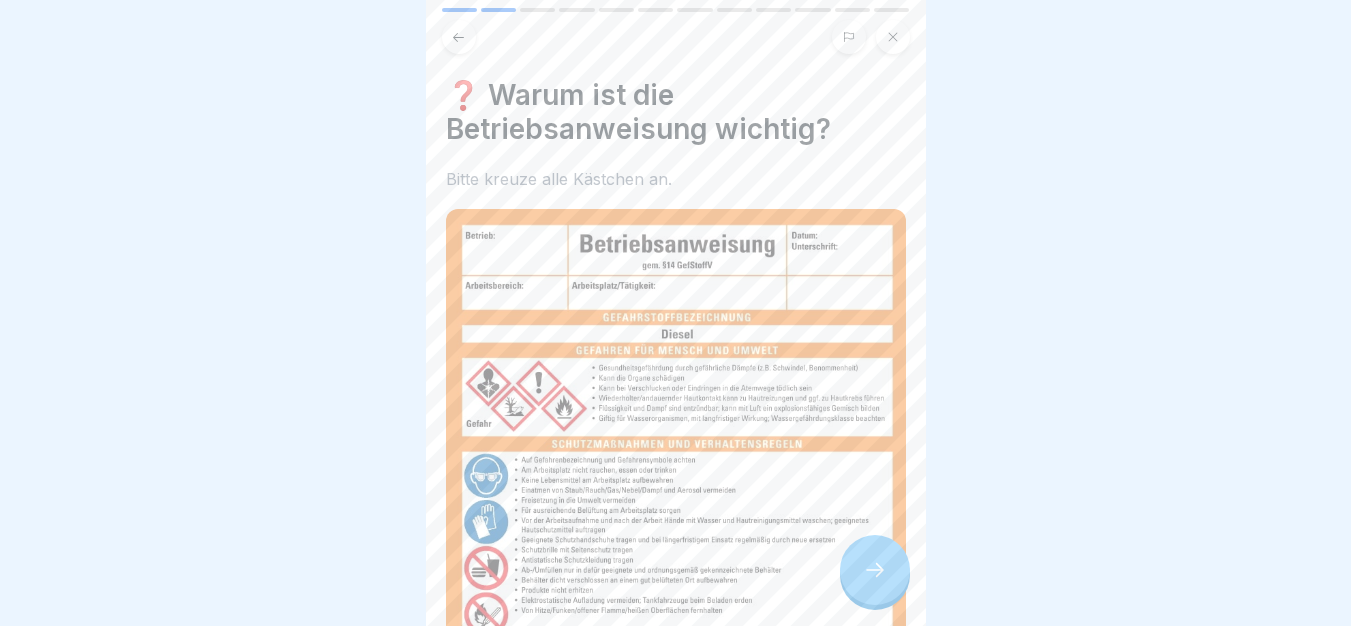scroll, scrollTop: 464, scrollLeft: 0, axis: vertical 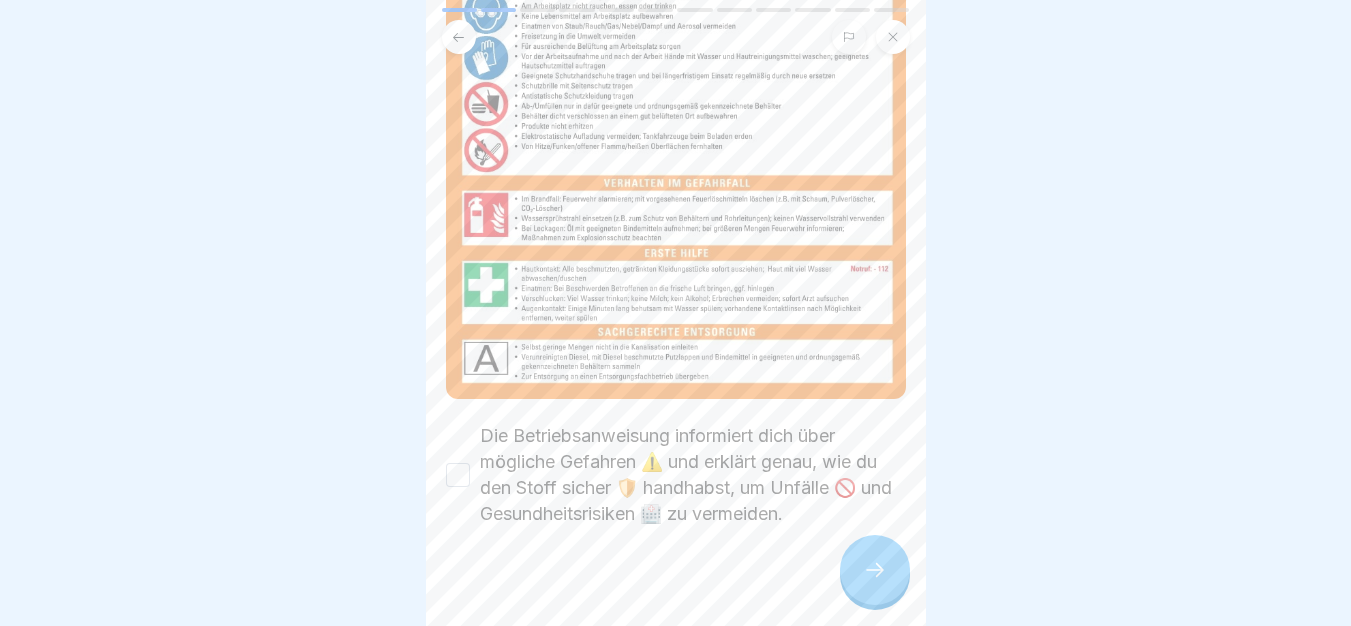 click 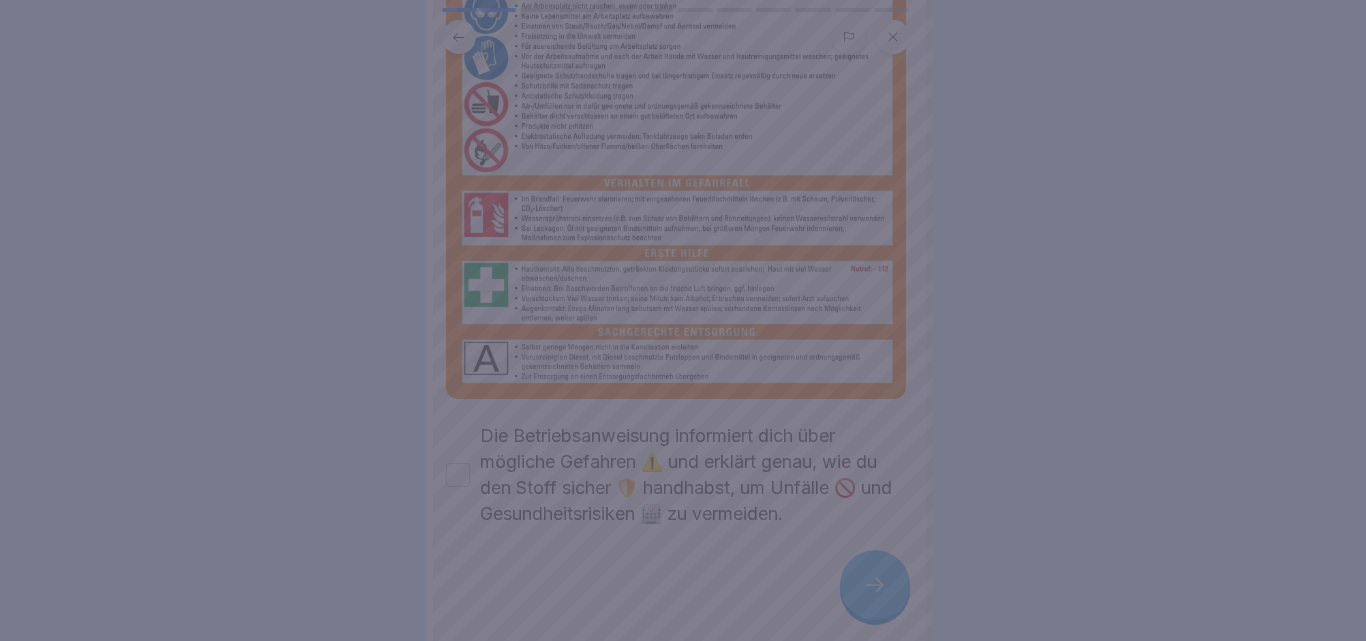 drag, startPoint x: 865, startPoint y: 572, endPoint x: 854, endPoint y: 563, distance: 14.21267 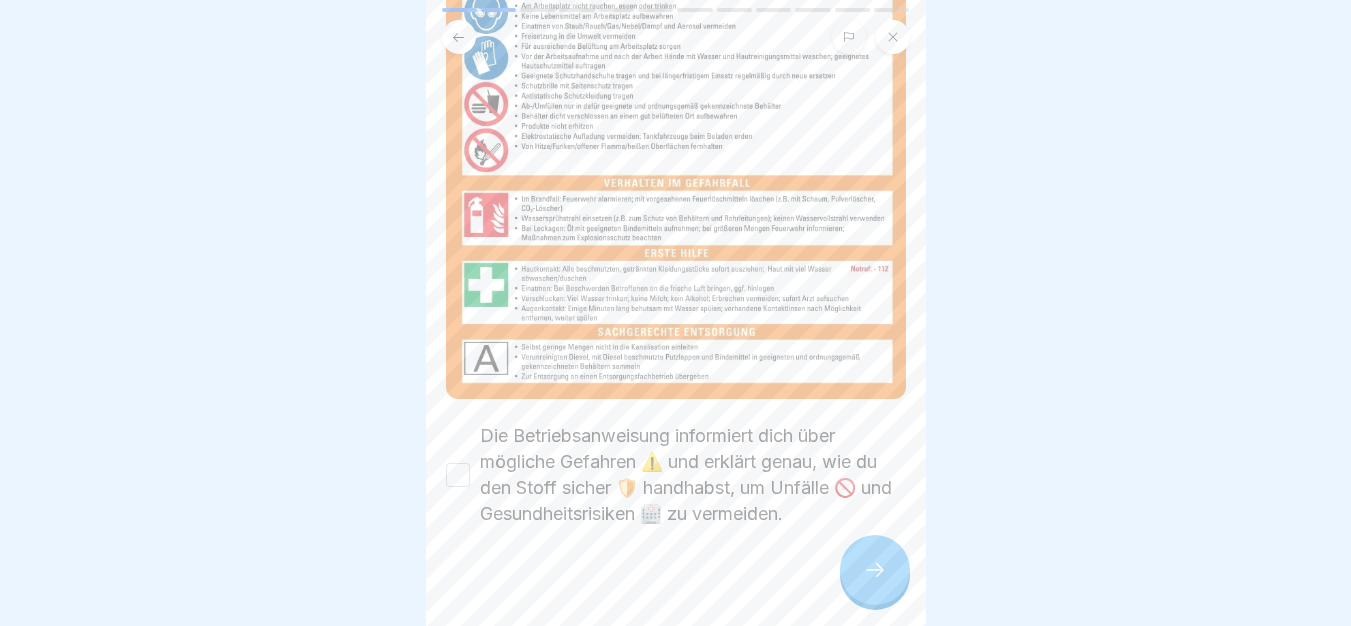click at bounding box center (676, 587) 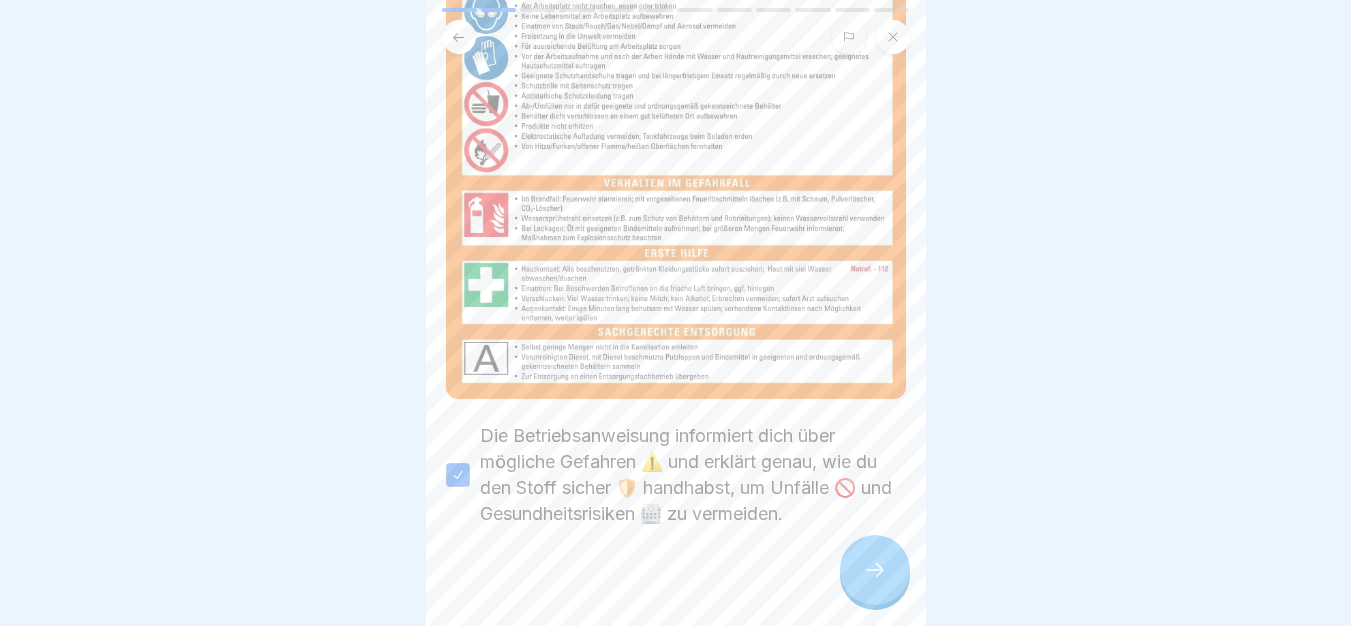 click at bounding box center [875, 570] 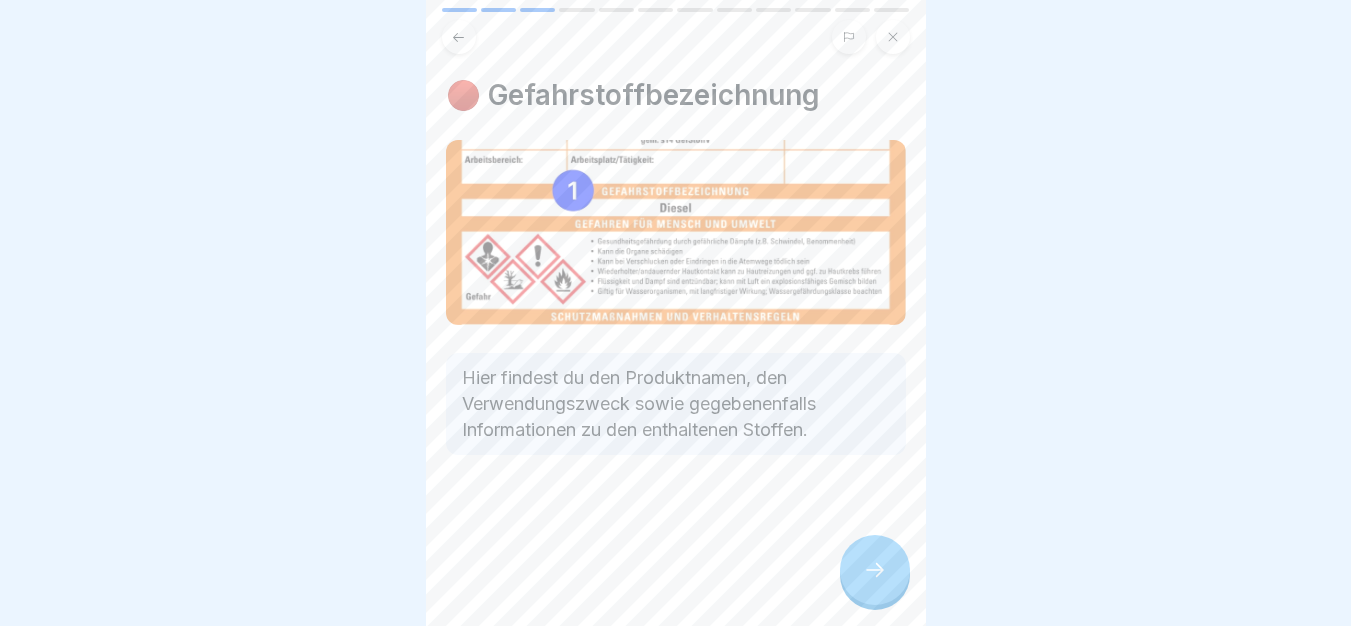 click at bounding box center (875, 570) 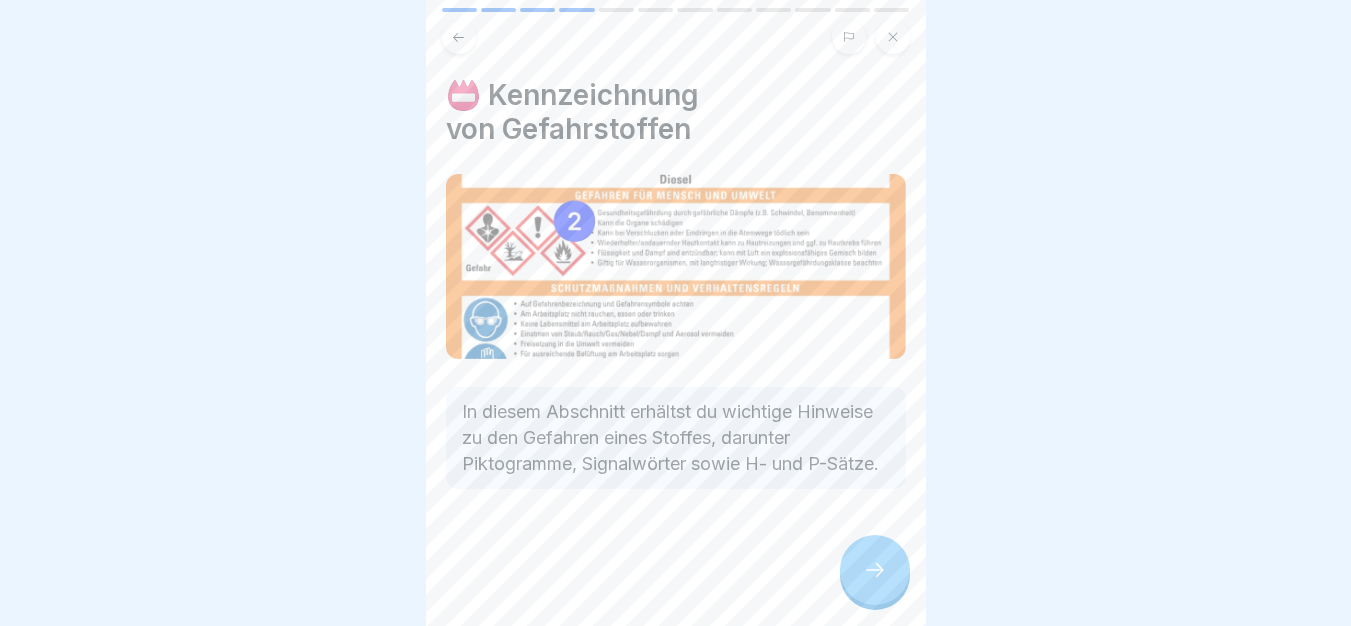 click at bounding box center [875, 570] 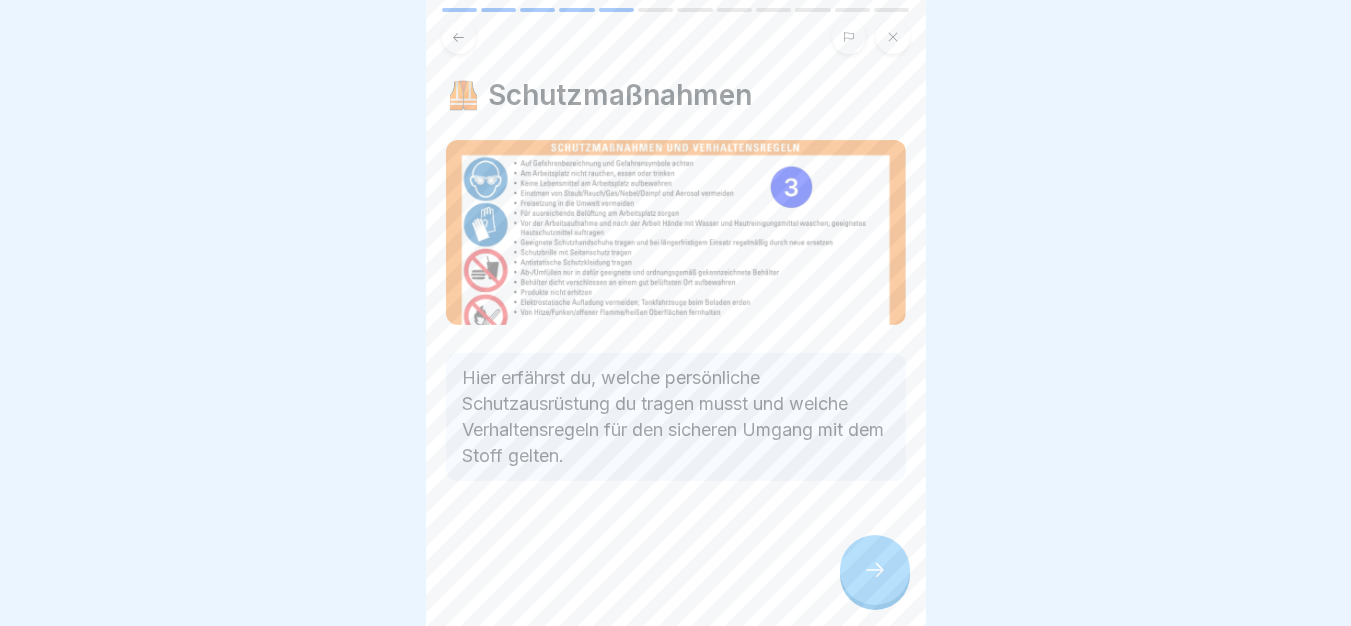 click at bounding box center (875, 570) 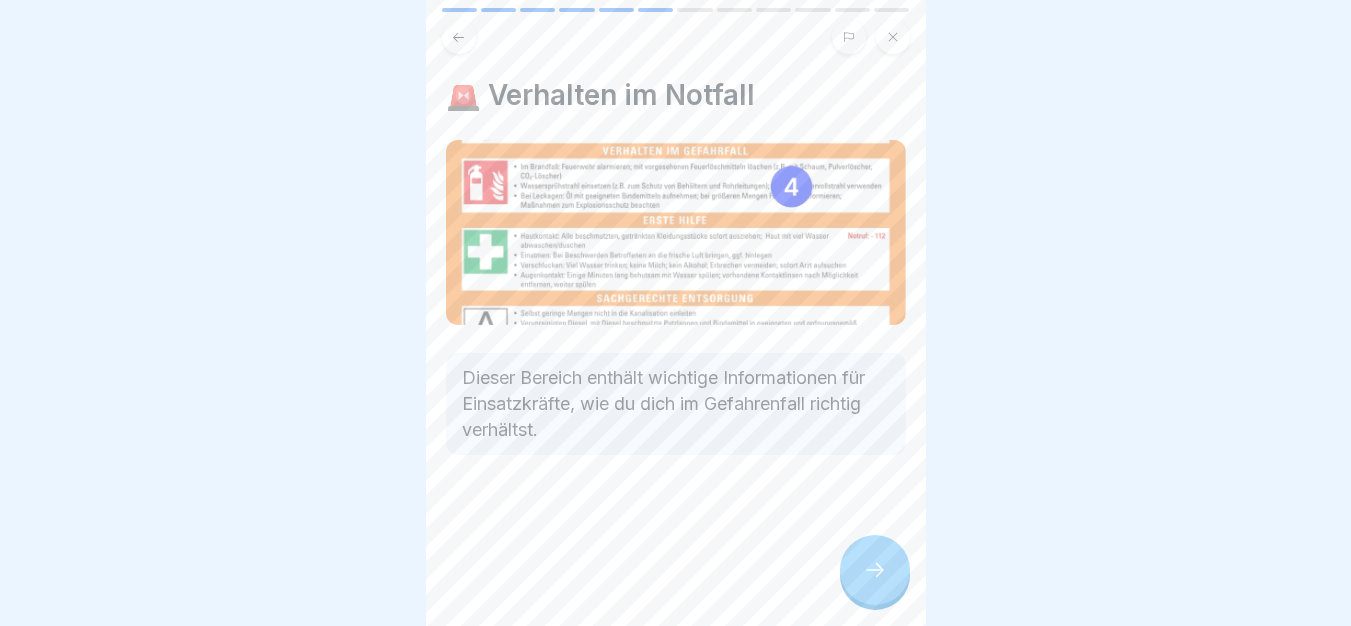 click at bounding box center [875, 570] 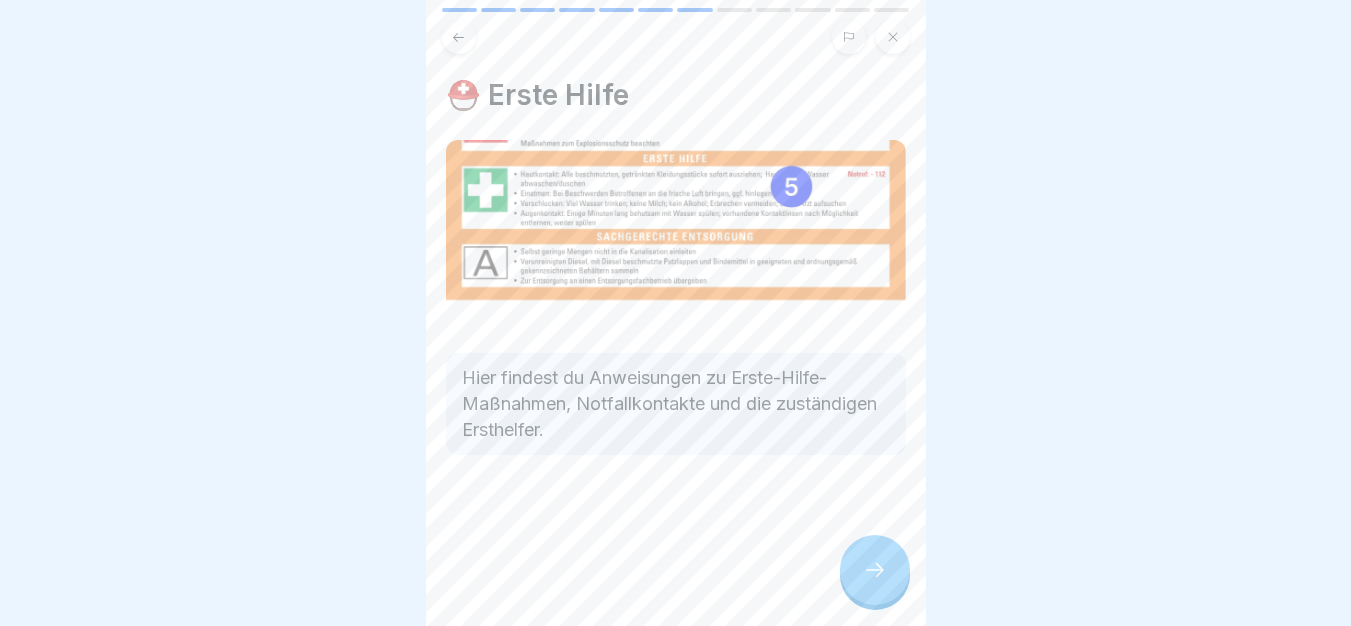 click at bounding box center (875, 570) 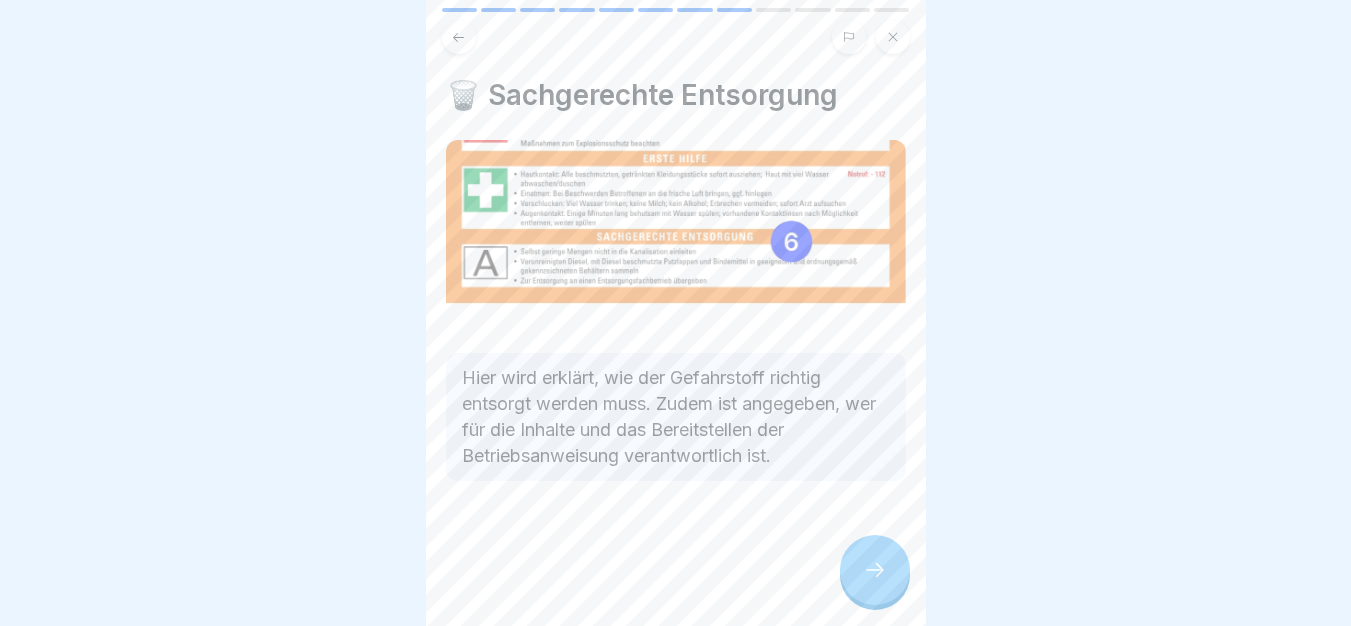 click at bounding box center (875, 570) 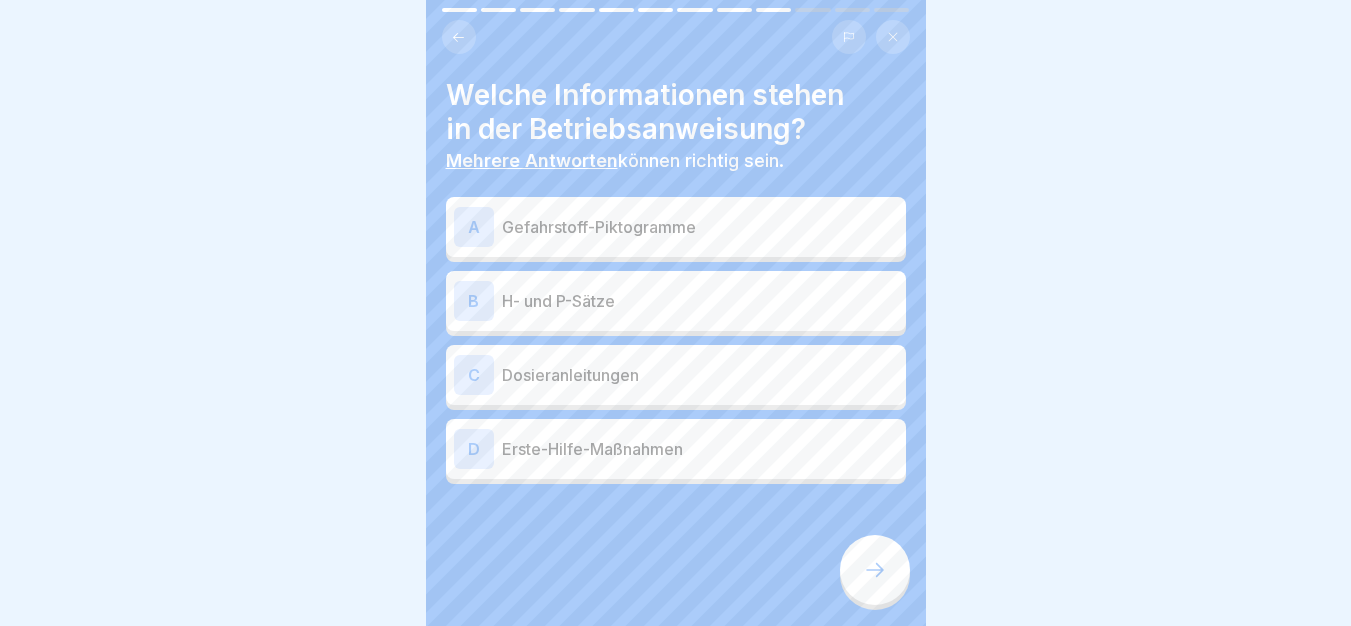 click on "Gefahrstoff-Piktogramme" at bounding box center (700, 227) 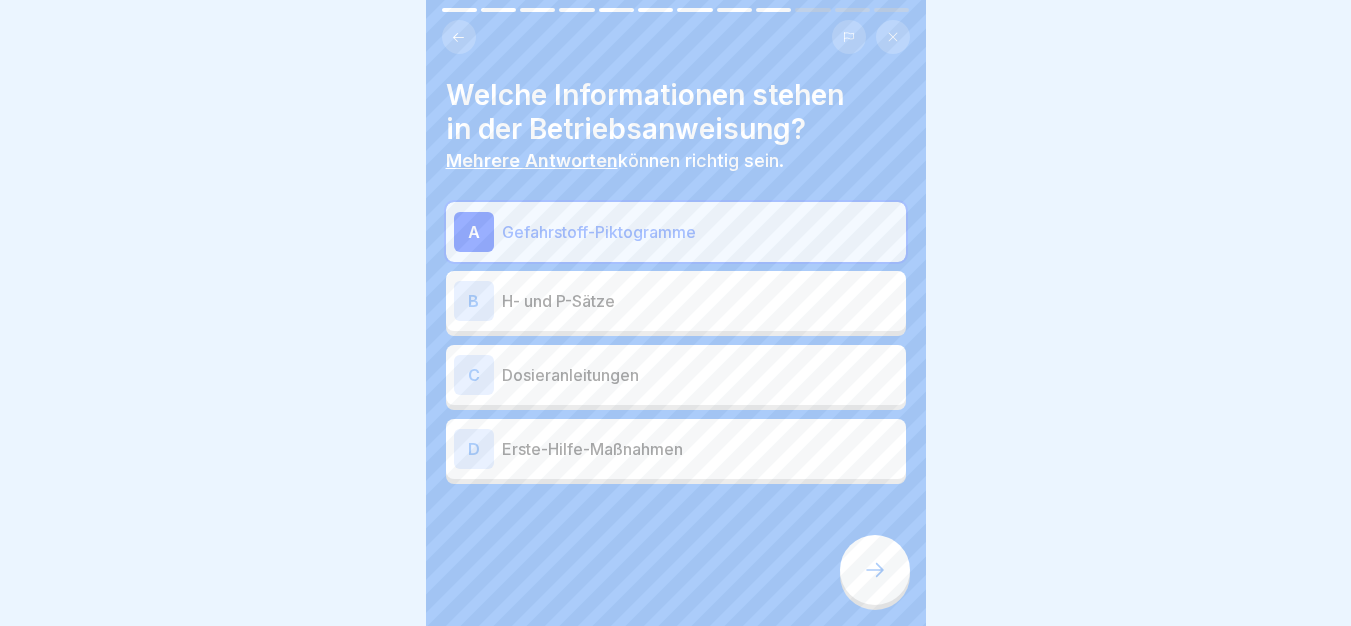 click on "H- und P-Sätze" at bounding box center [700, 301] 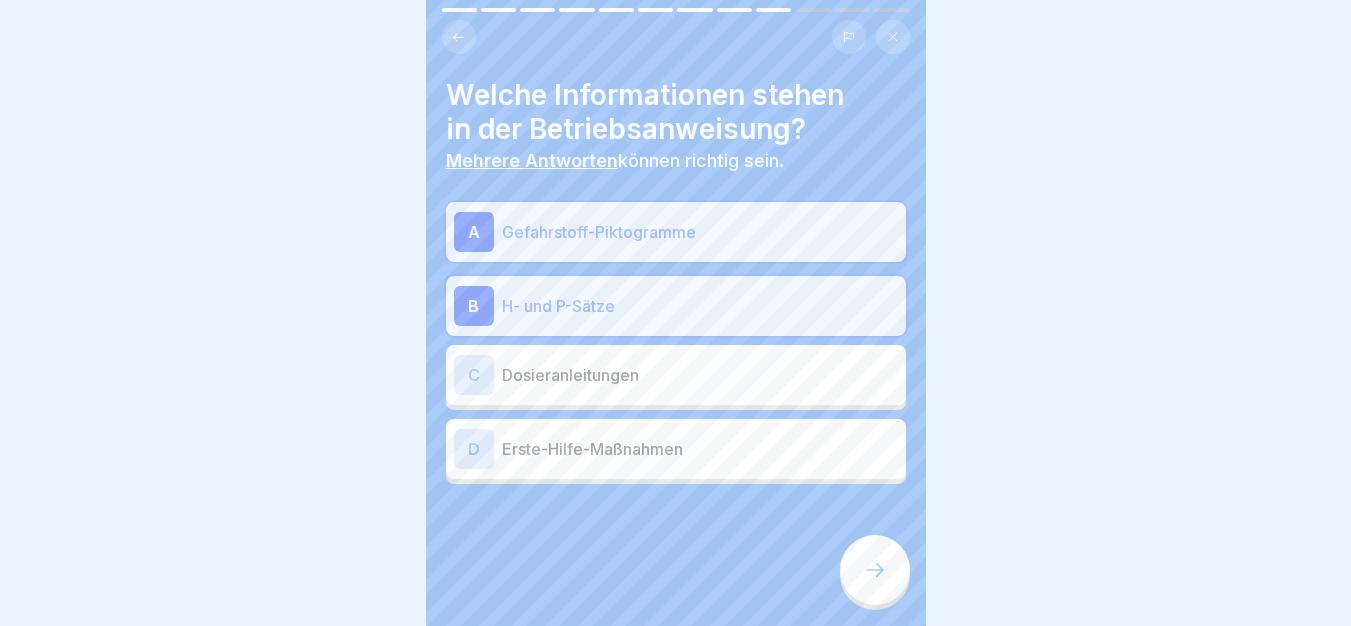 click on "Erste-Hilfe-Maßnahmen" at bounding box center (700, 449) 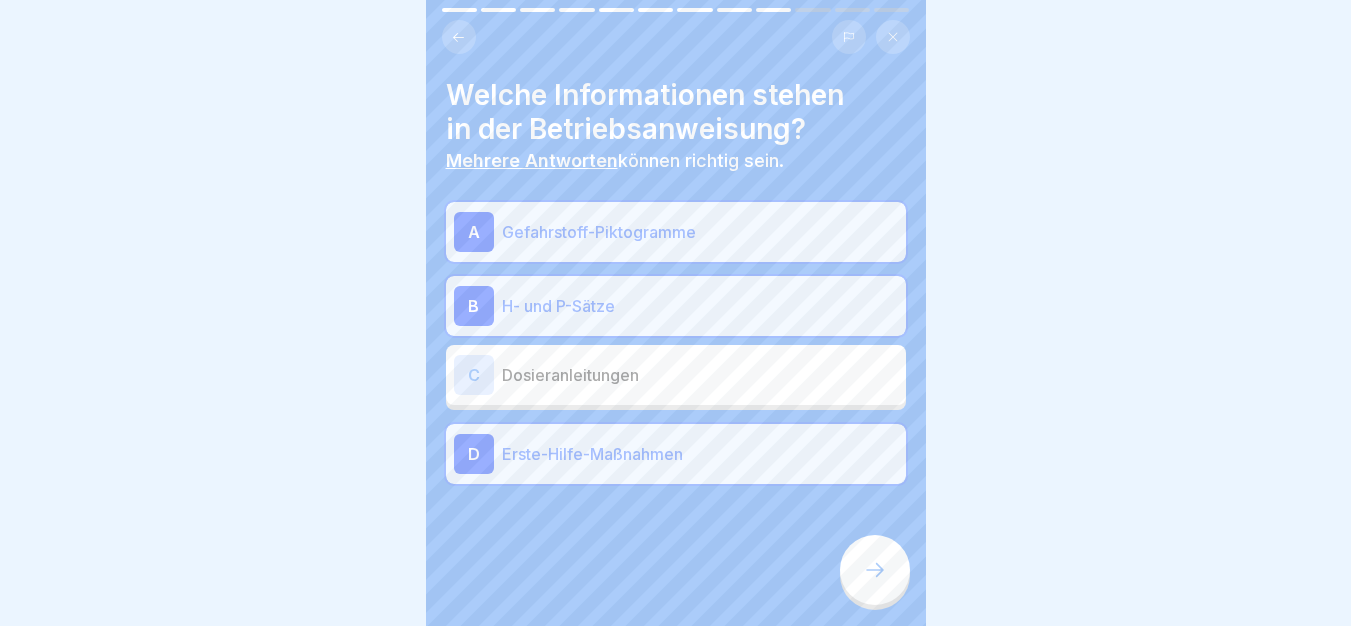 click 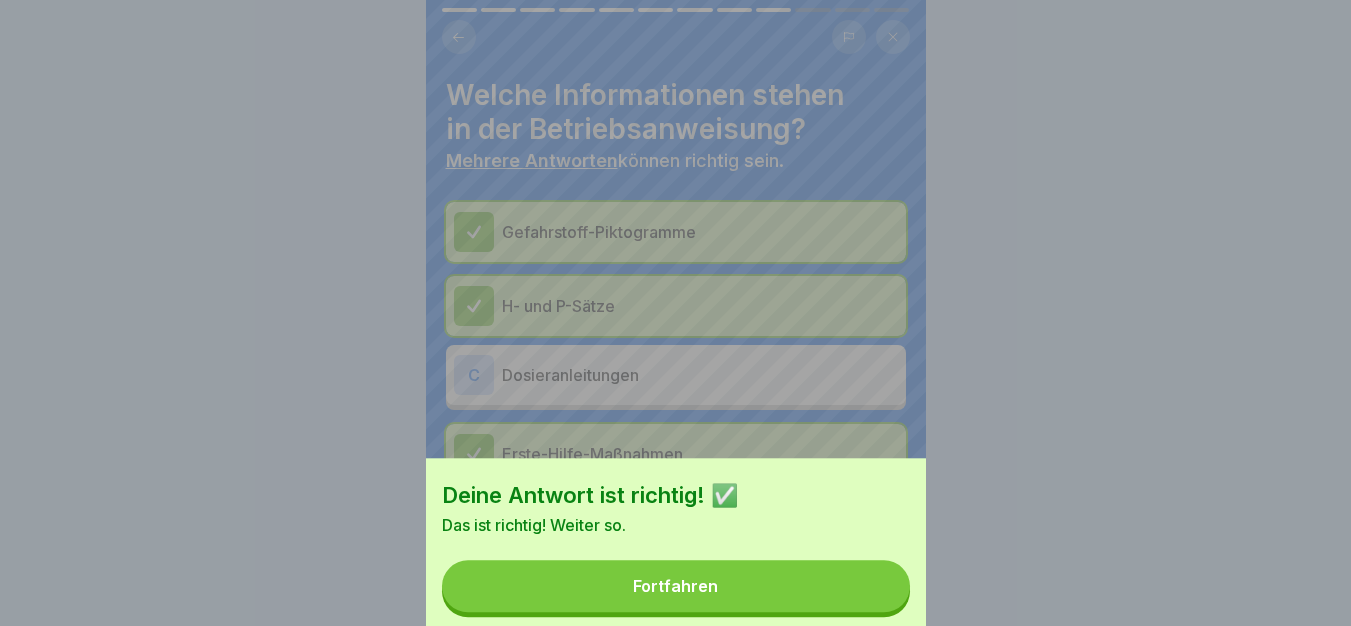 click on "Fortfahren" at bounding box center [676, 586] 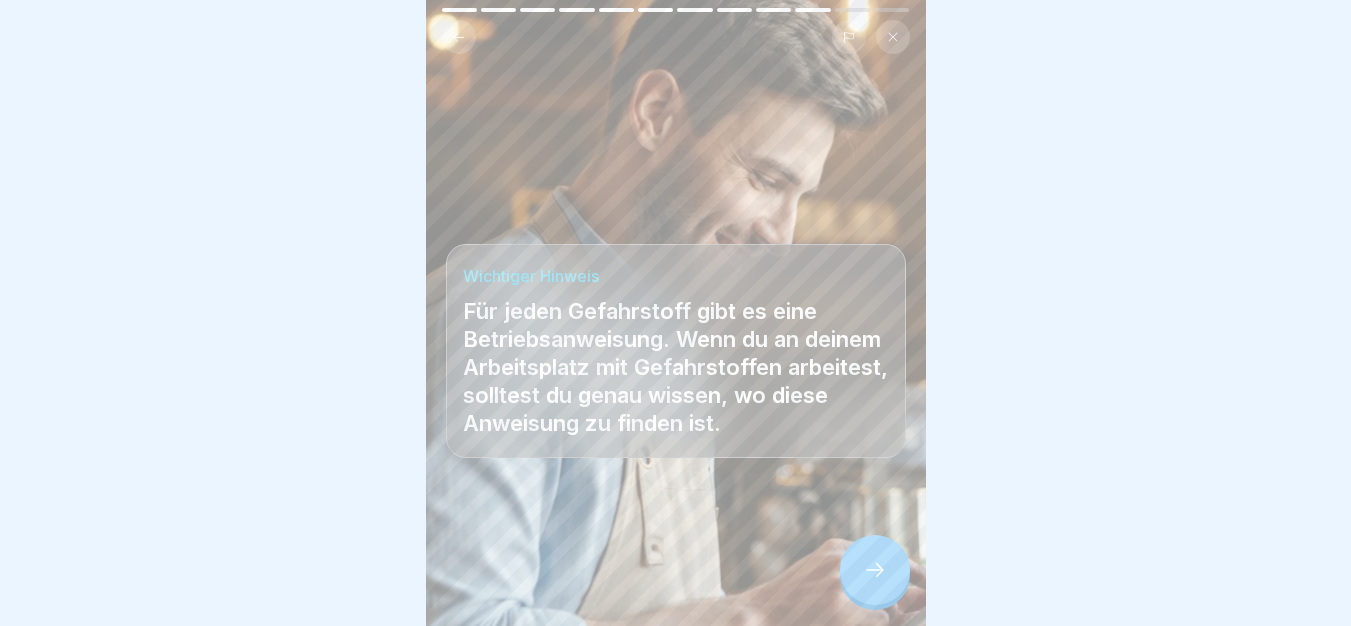 click on "Wichtiger Hinweis Für jeden Gefahrstoff gibt es eine Betriebsanweisung. Wenn du an deinem Arbeitsplatz mit Gefahrstoffen arbeitest, solltest du genau wissen, wo diese Anweisung zu finden ist." at bounding box center [676, 313] 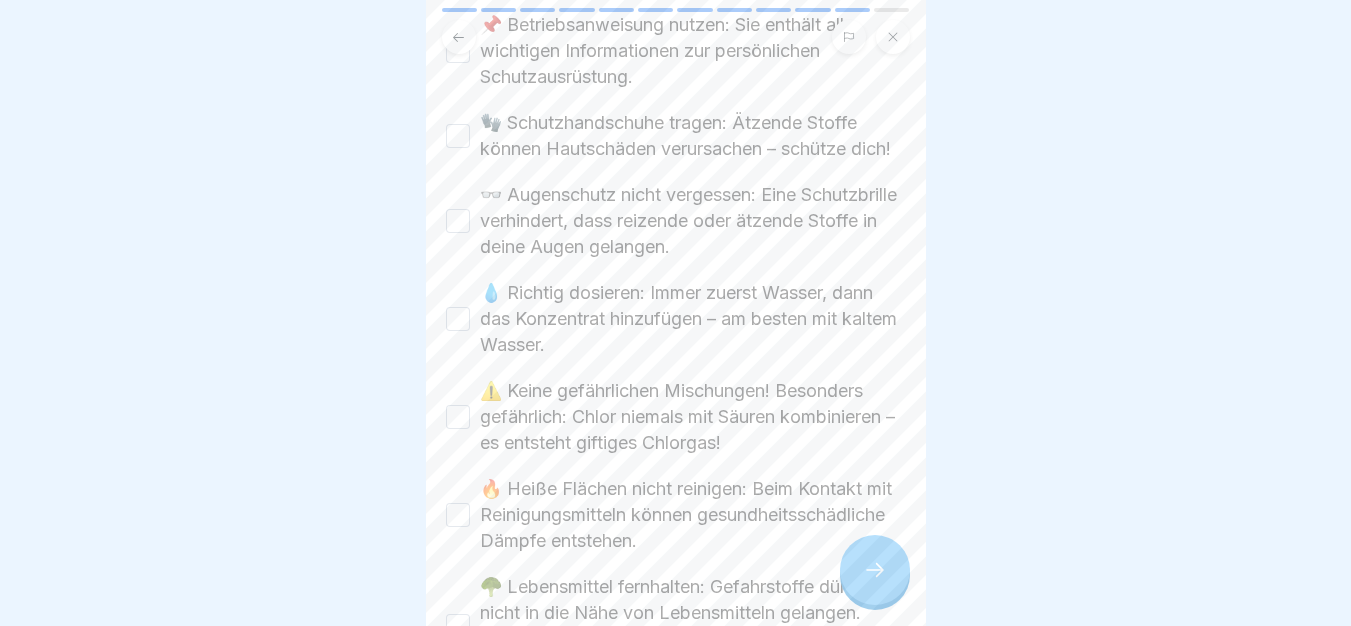 click 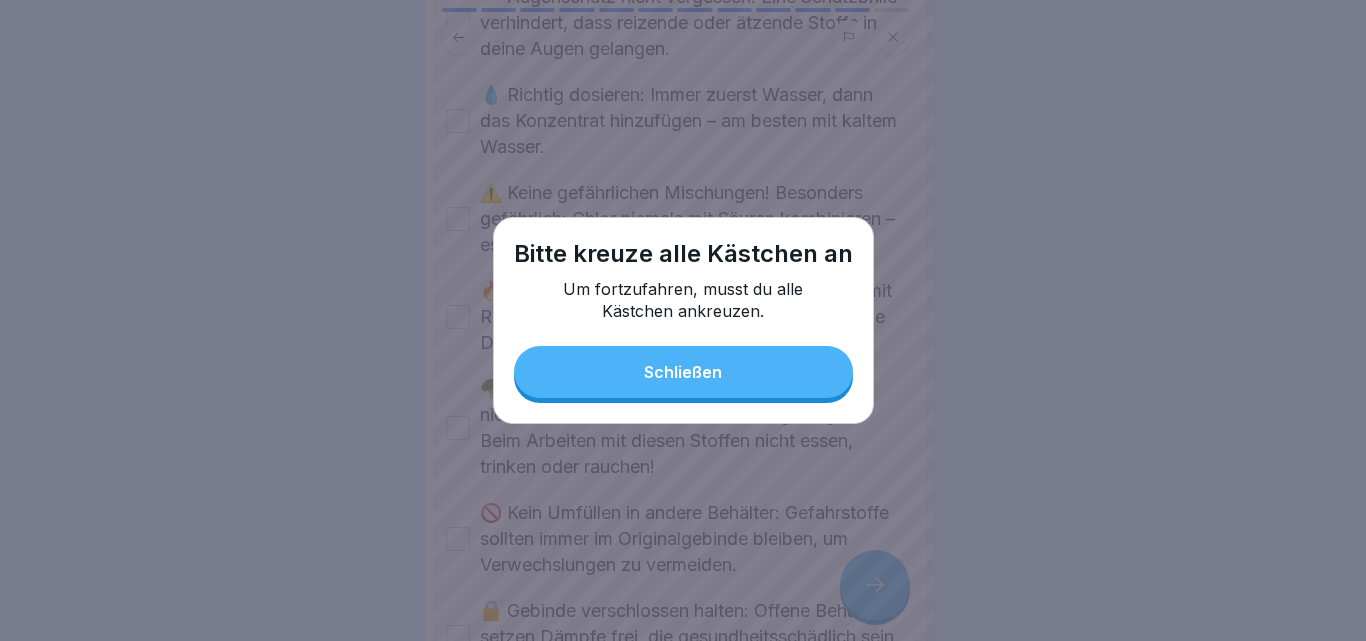 click on "Schließen" at bounding box center (683, 372) 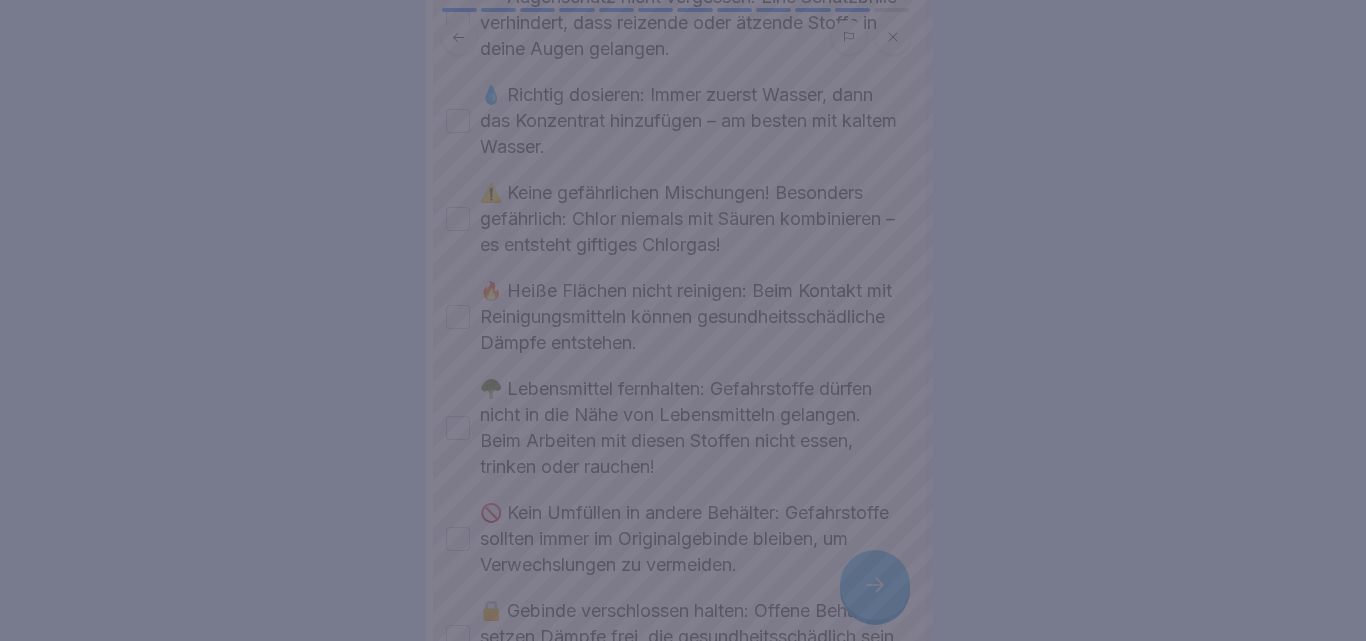 click on "Schließen" at bounding box center (683, 372) 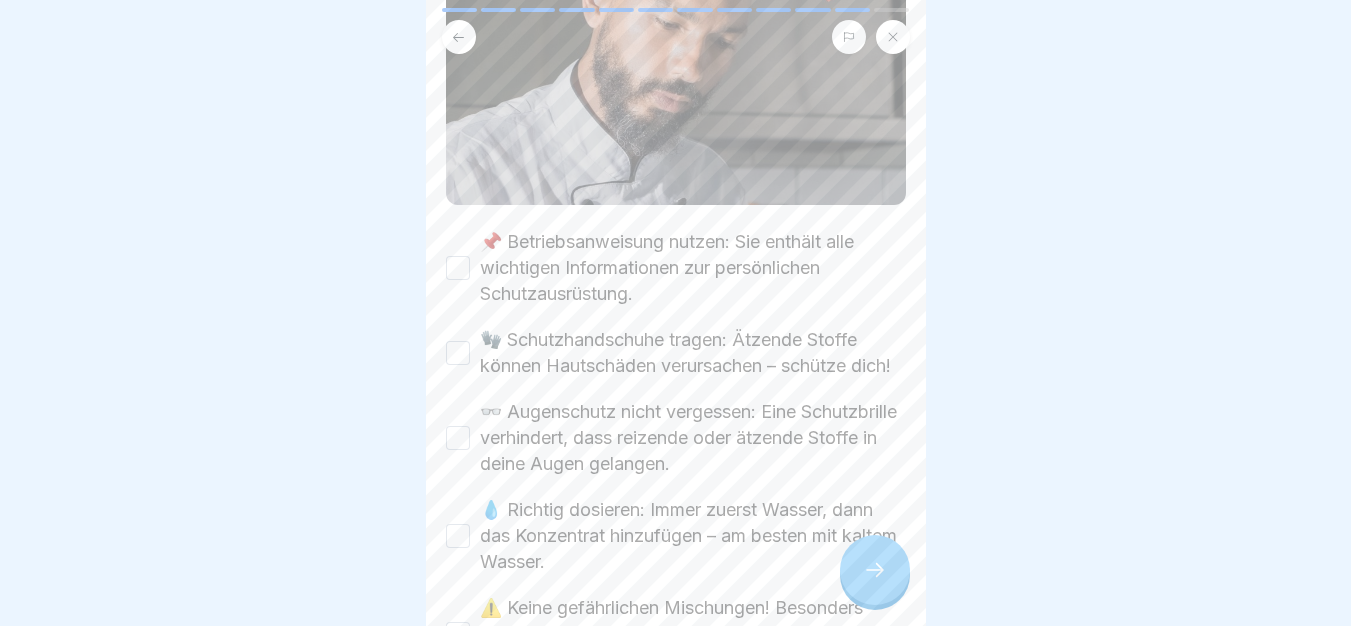 scroll, scrollTop: 560, scrollLeft: 0, axis: vertical 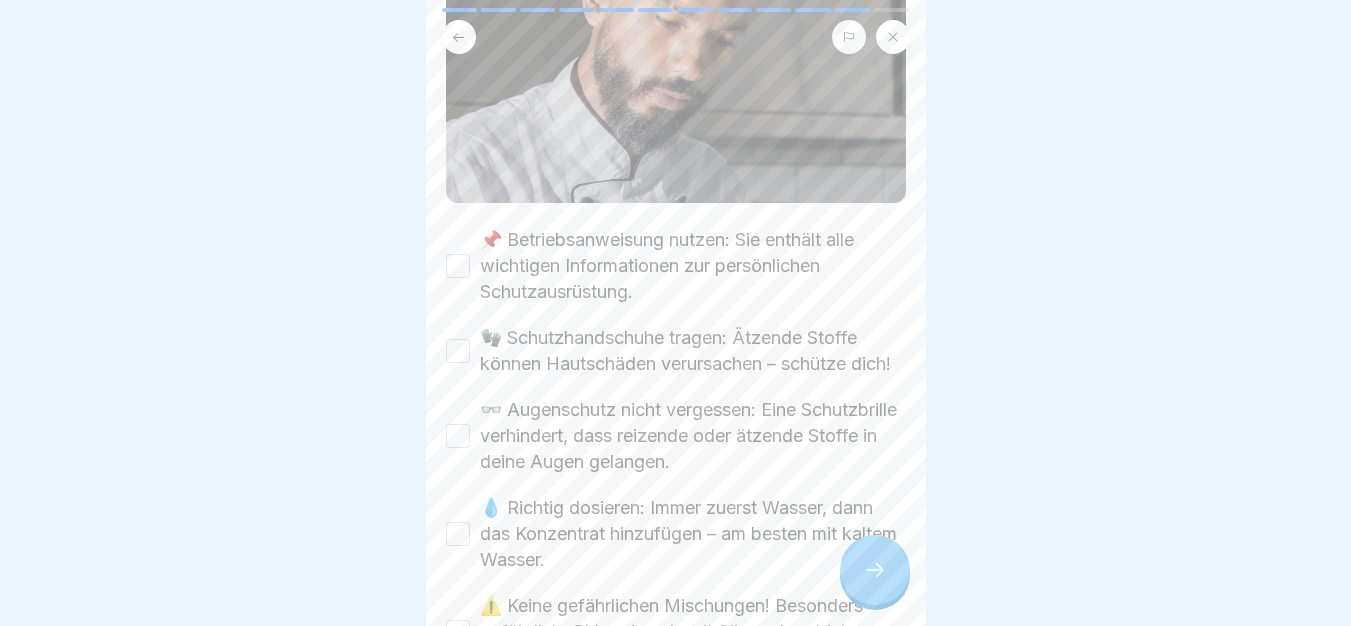 click on "📌 Betriebsanweisung nutzen: Sie enthält alle wichtigen Informationen zur persönlichen Schutzausrüstung." at bounding box center (693, 266) 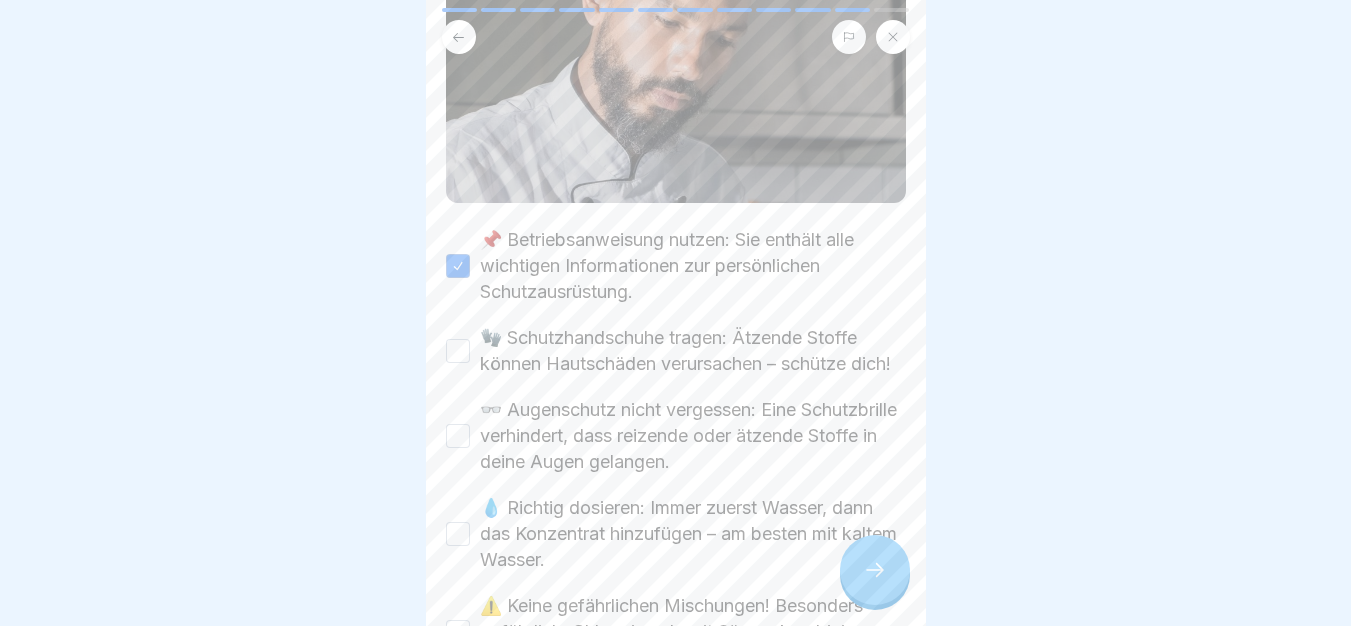 click on "🧤 Schutzhandschuhe tragen: Ätzende Stoffe können Hautschäden verursachen – schütze dich!" at bounding box center [693, 351] 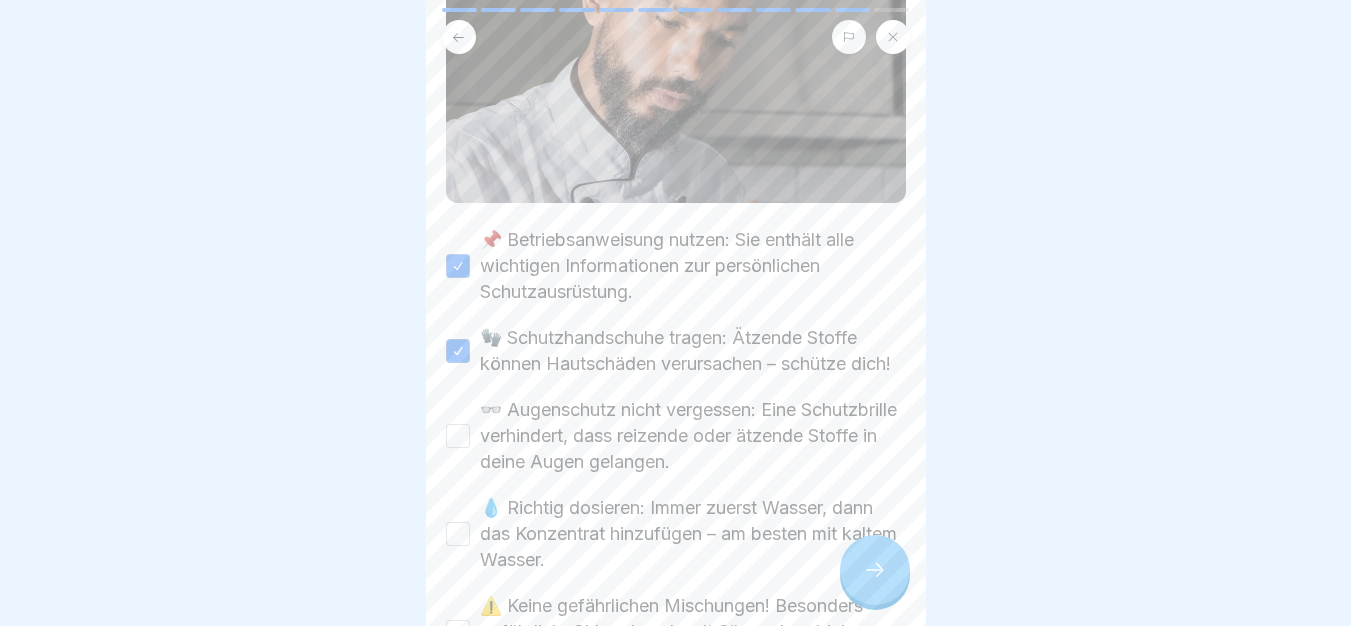 click on "👓 Augenschutz nicht vergessen: Eine Schutzbrille verhindert, dass reizende oder ätzende Stoffe in deine Augen gelangen." at bounding box center (693, 436) 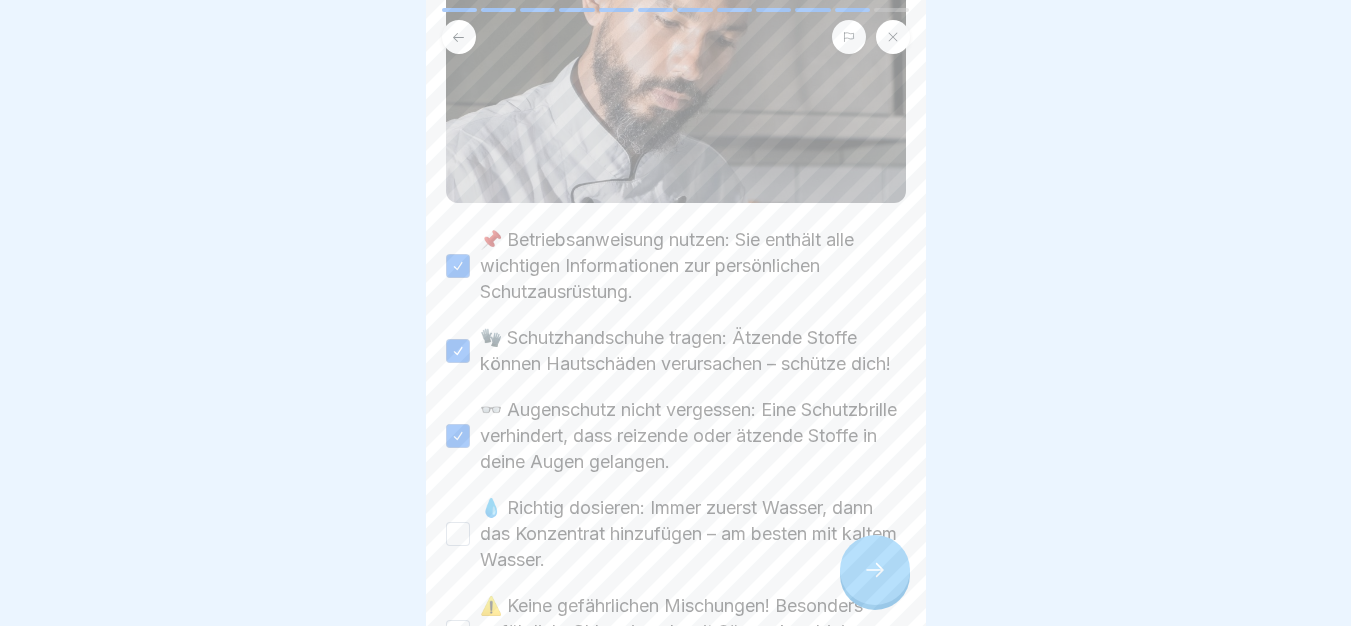 click on "📌 Betriebsanweisung nutzen: Sie enthält alle wichtigen Informationen zur persönlichen Schutzausrüstung. 🧤 Schutzhandschuhe tragen: Ätzende Stoffe können Hautschäden verursachen – schütze dich! 👓 Augenschutz nicht vergessen: Eine Schutzbrille verhindert, dass reizende oder ätzende Stoffe in deine Augen gelangen. 💧 Richtig dosieren: Immer zuerst Wasser, dann das Konzentrat hinzufügen – am besten mit kaltem Wasser. ⚠️ Keine gefährlichen Mischungen! Besonders gefährlich: Chlor niemals mit Säuren kombinieren – es entsteht giftiges Chlorgas! 🔥 Heiße Flächen nicht reinigen: Beim Kontakt mit Reinigungsmitteln können gesundheitsschädliche Dämpfe entstehen. 🥦 Lebensmittel fernhalten: Gefahrstoffe dürfen nicht in die Nähe von Lebensmitteln gelangen. Beim Arbeiten mit diesen Stoffen nicht essen, trinken oder rauchen! 🚫 Kein Umfüllen in andere Behälter: Gefahrstoffe sollten immer im Originalgebinde bleiben, um Verwechslungen zu vermeiden." at bounding box center (676, 658) 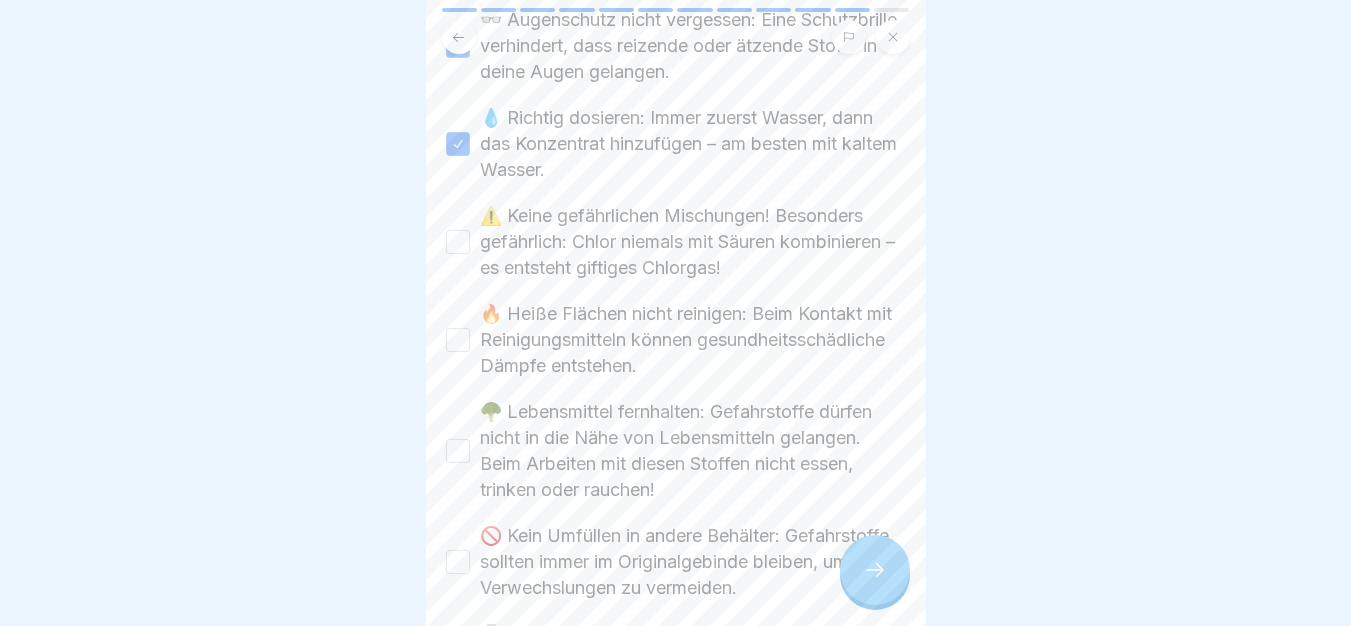 scroll, scrollTop: 1053, scrollLeft: 0, axis: vertical 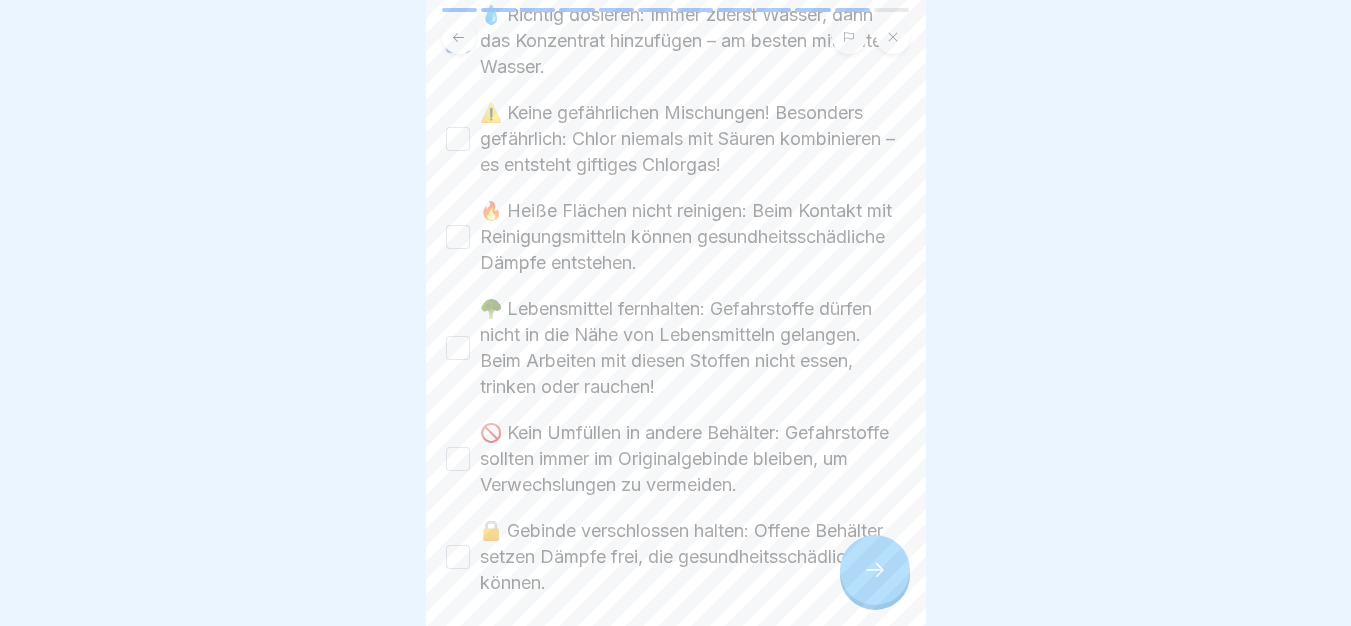 click on "⚠️ Keine gefährlichen Mischungen! Besonders gefährlich: Chlor niemals mit Säuren kombinieren – es entsteht giftiges Chlorgas!" at bounding box center [693, 139] 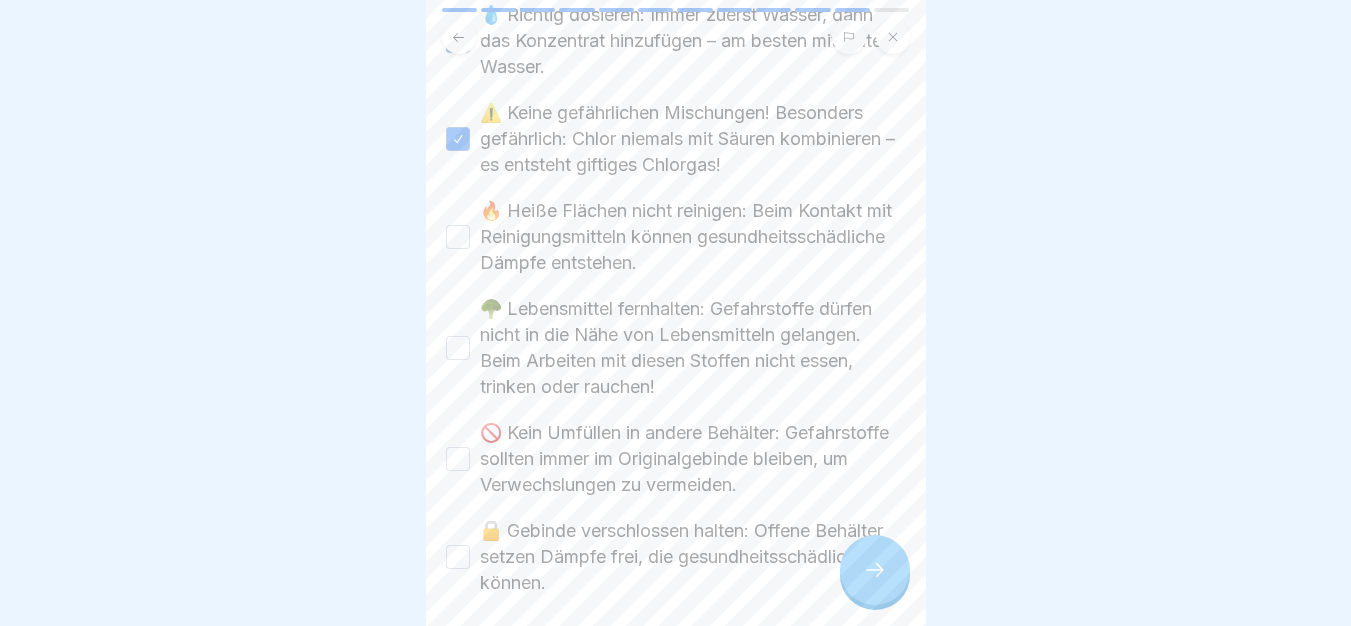 click on "🔥 Heiße Flächen nicht reinigen: Beim Kontakt mit Reinigungsmitteln können gesundheitsschädliche Dämpfe entstehen." at bounding box center [693, 237] 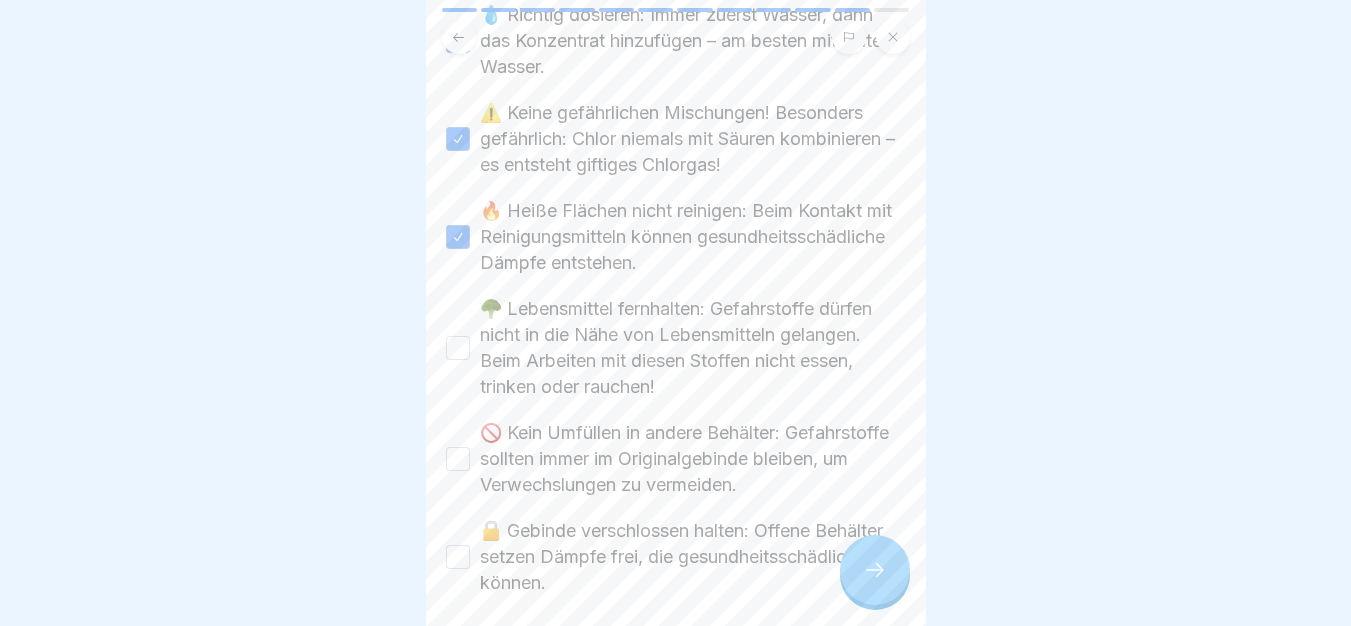 click on "🥦 Lebensmittel fernhalten: Gefahrstoffe dürfen nicht in die Nähe von Lebensmitteln gelangen. Beim Arbeiten mit diesen Stoffen nicht essen, trinken oder rauchen!" at bounding box center [693, 348] 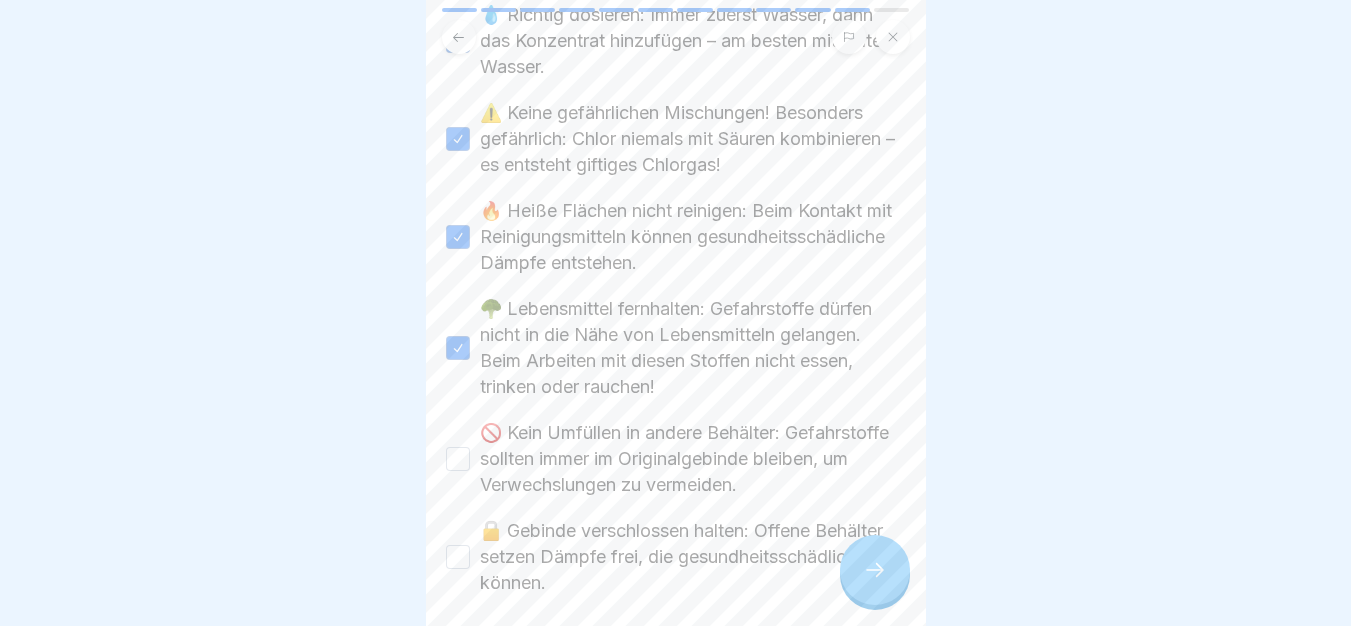 click on "🚫 Kein Umfüllen in andere Behälter: Gefahrstoffe sollten immer im Originalgebinde bleiben, um Verwechslungen zu vermeiden." at bounding box center (693, 459) 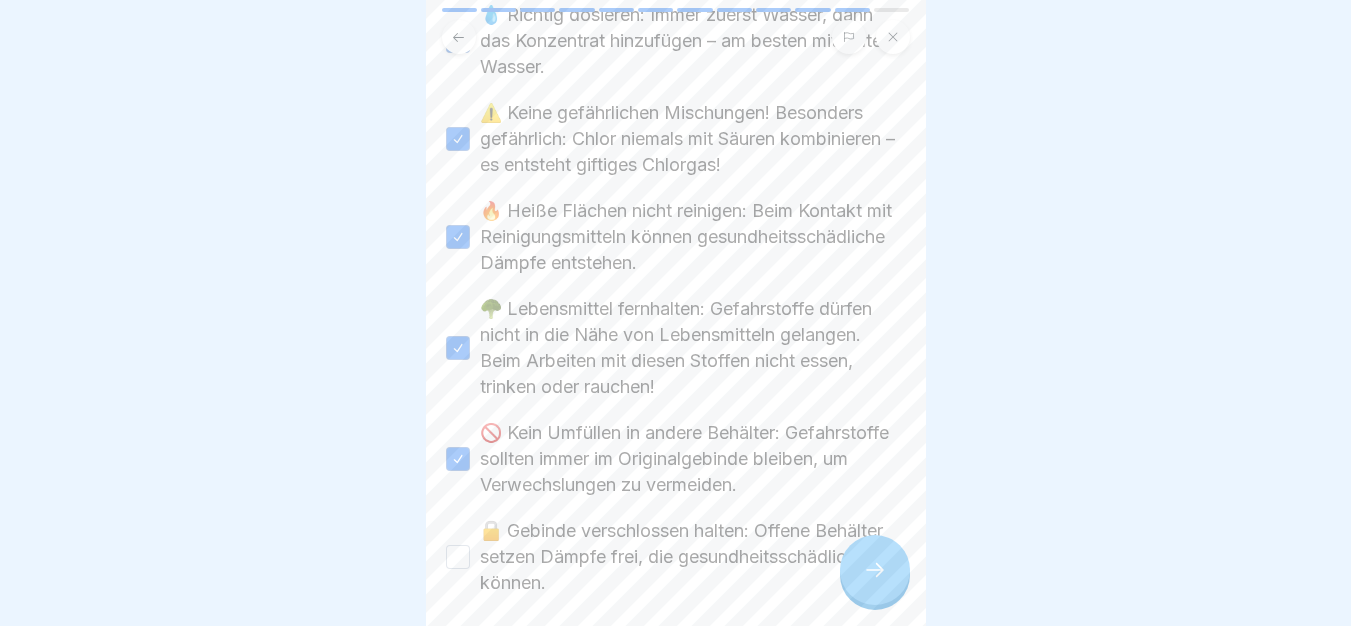 click on "🔒 Gebinde verschlossen halten: Offene Behälter setzen Dämpfe frei, die gesundheitsschädlich sein können." at bounding box center (693, 557) 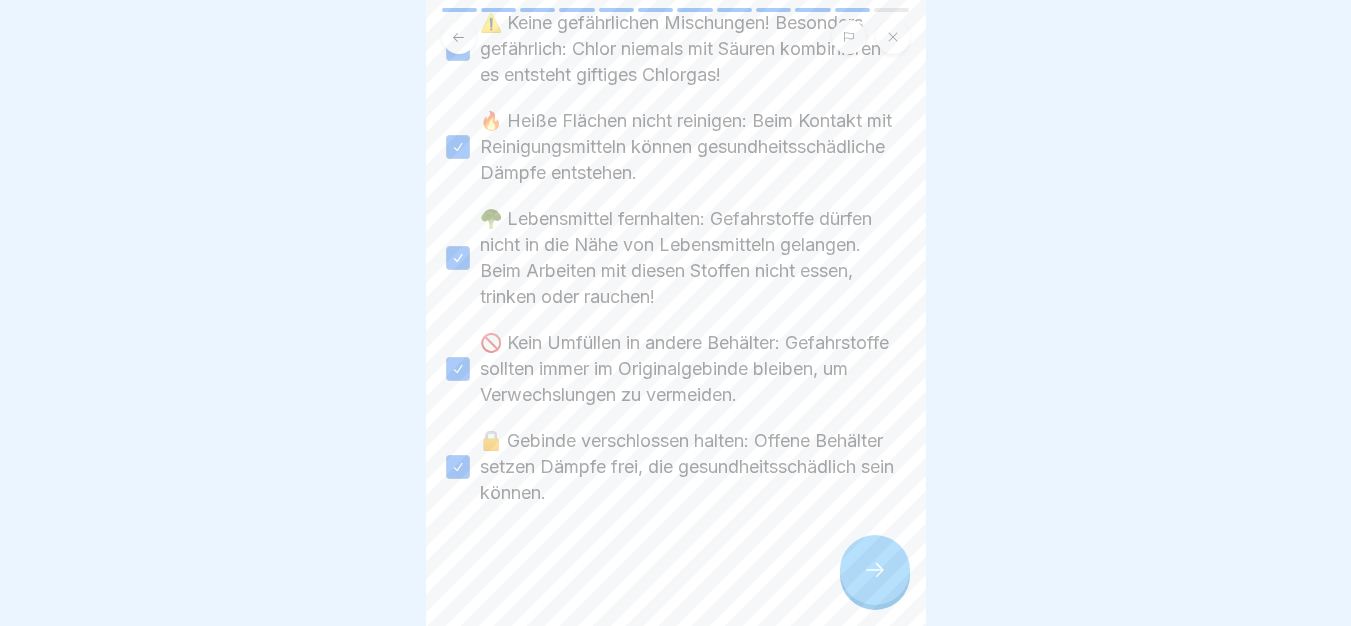 scroll, scrollTop: 1151, scrollLeft: 0, axis: vertical 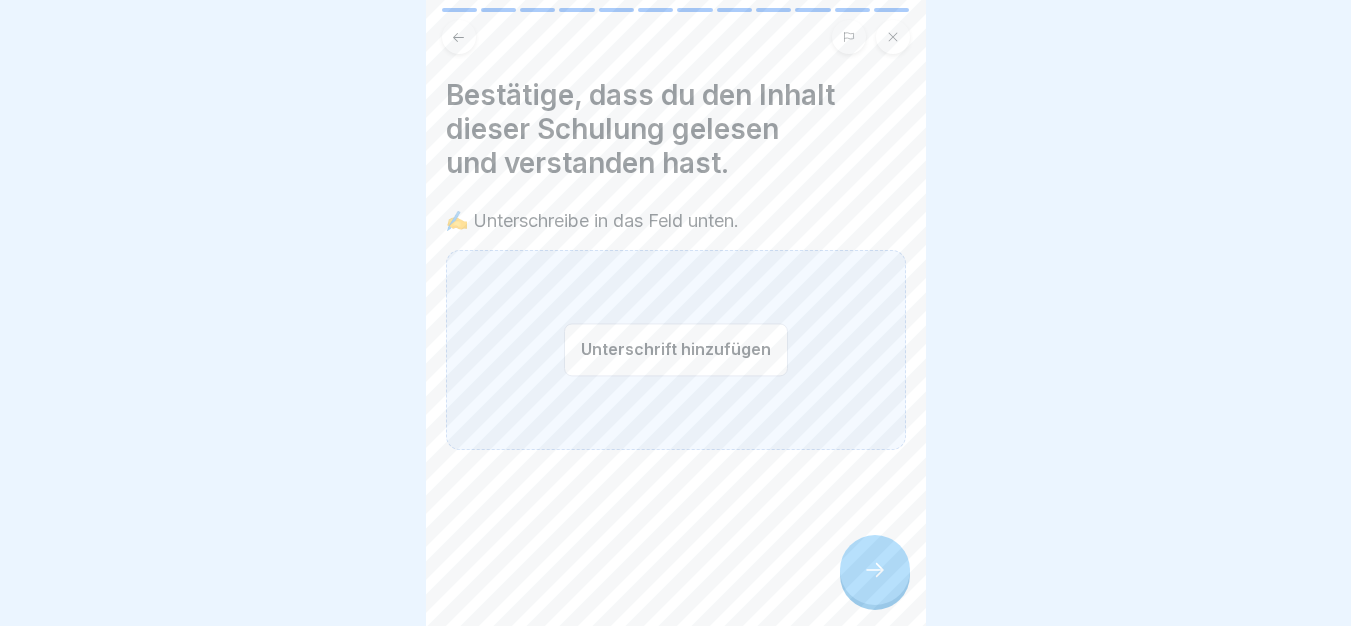 click on "Unterschrift hinzufügen" at bounding box center (676, 349) 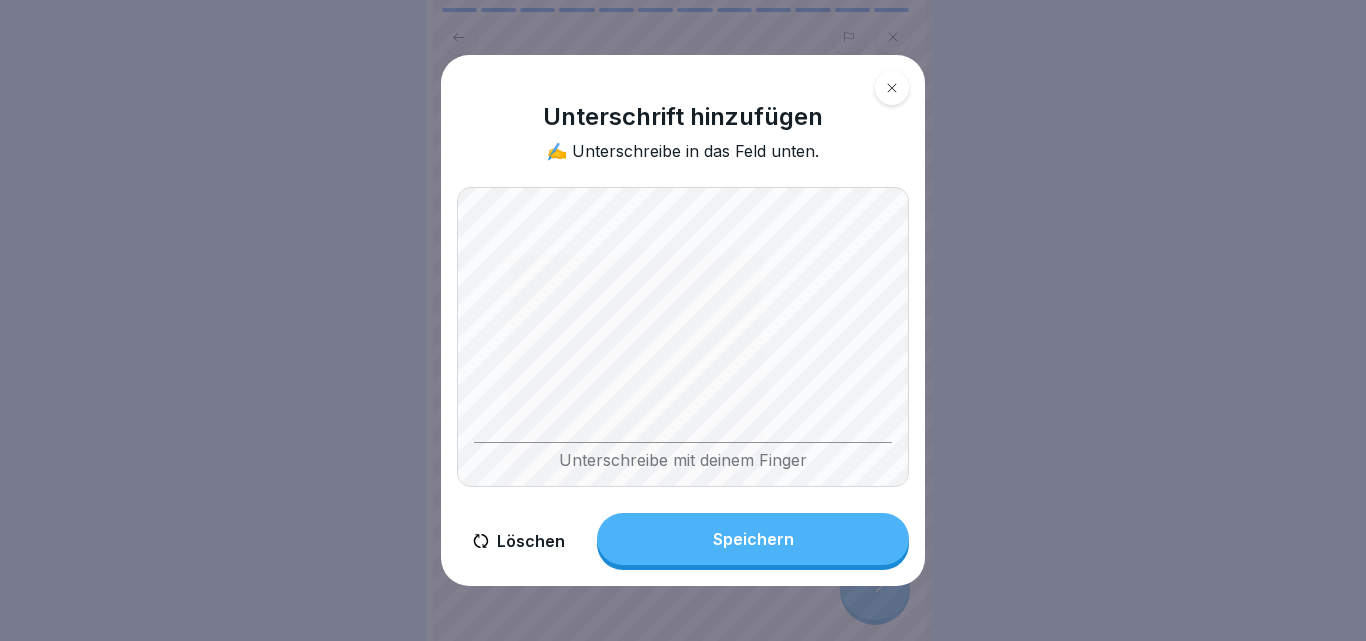 drag, startPoint x: 843, startPoint y: 561, endPoint x: 838, endPoint y: 552, distance: 10.29563 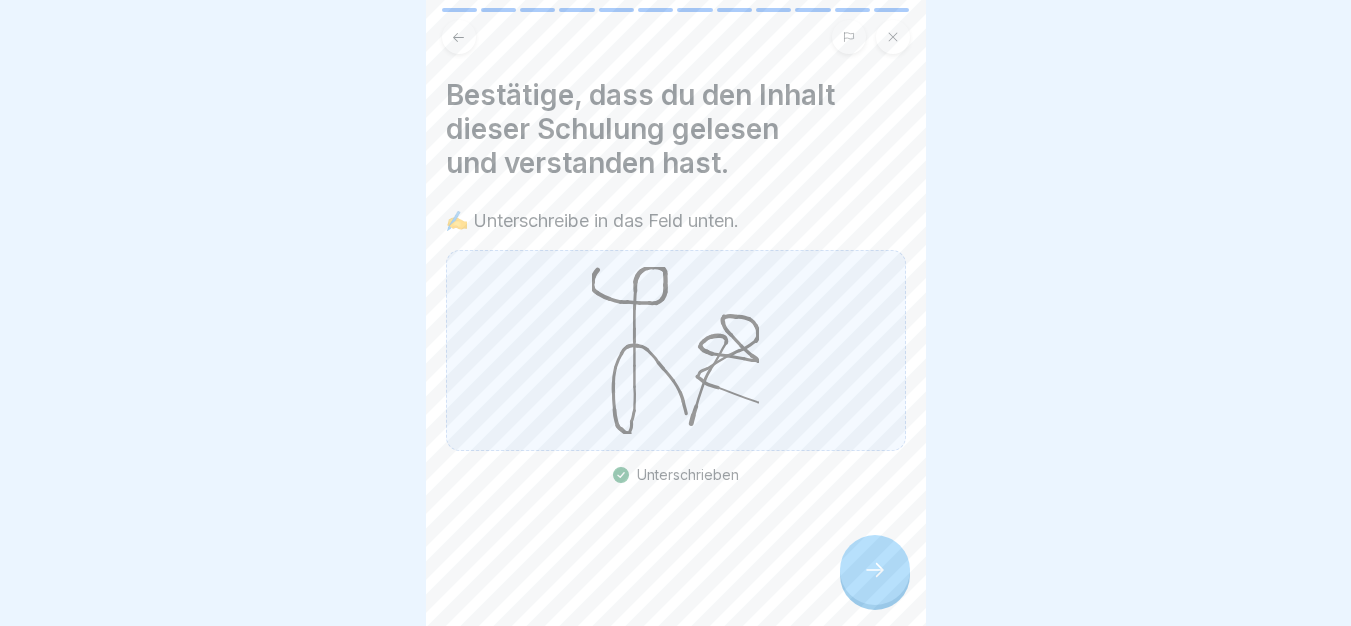 click at bounding box center [875, 570] 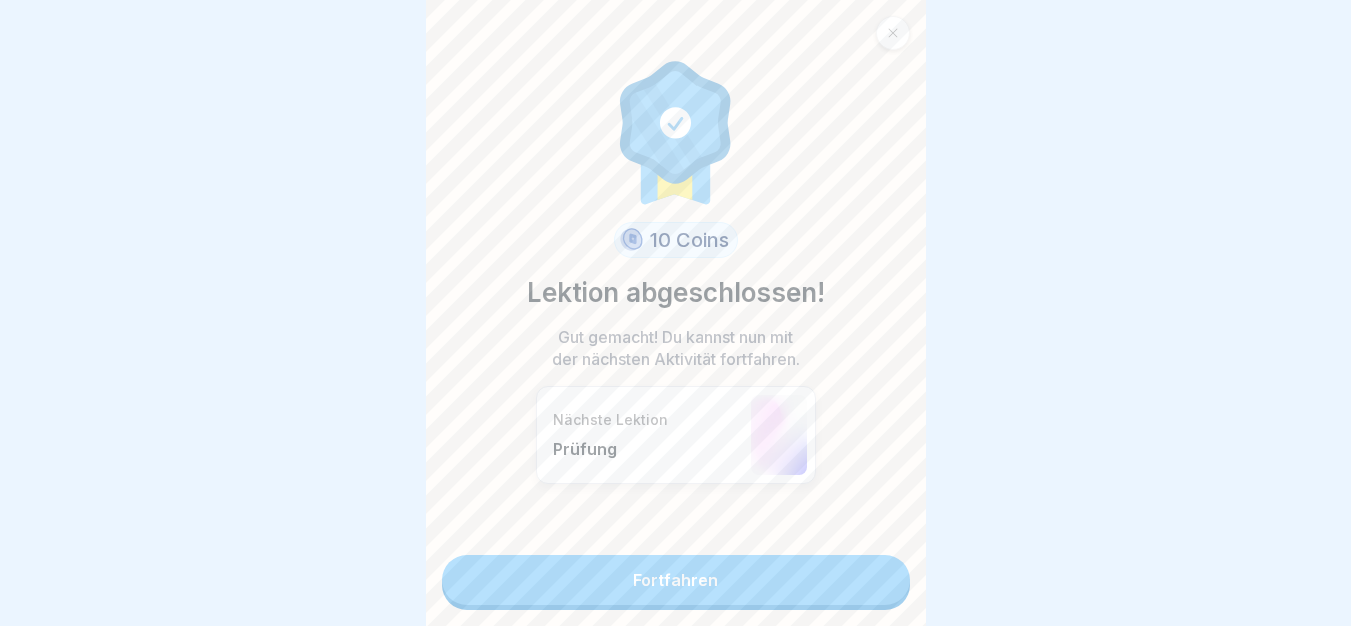 click on "Fortfahren" at bounding box center (676, 580) 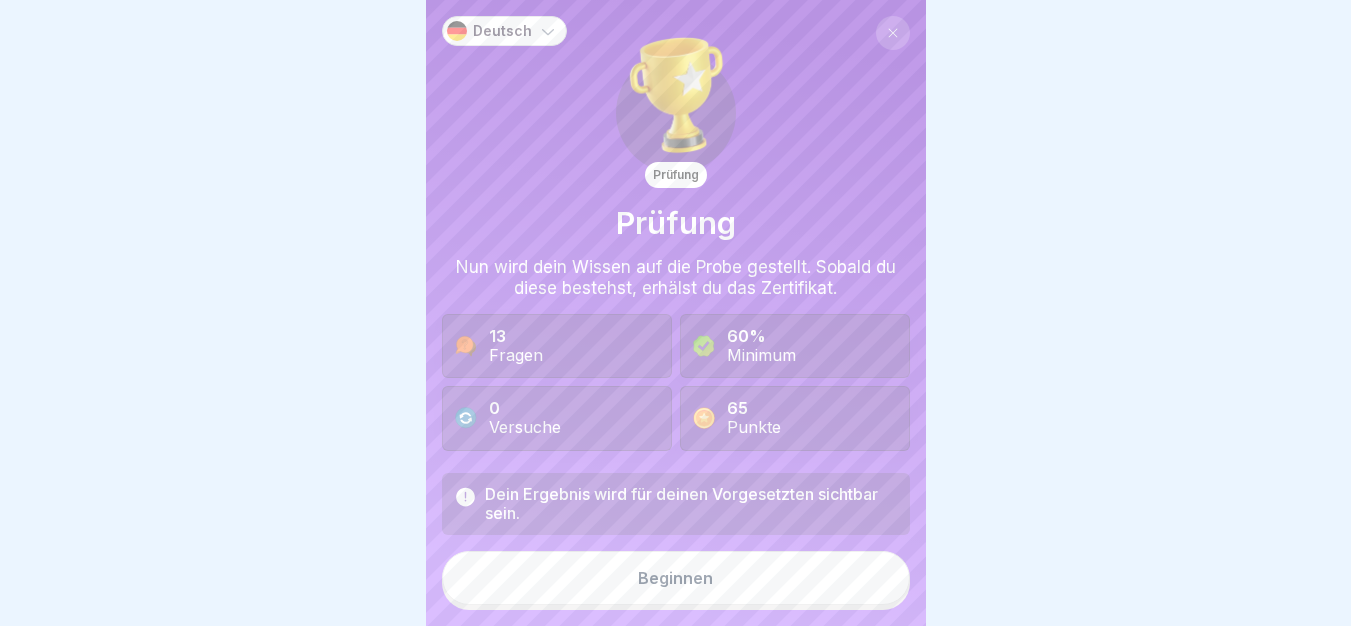 click on "Beginnen" at bounding box center [676, 578] 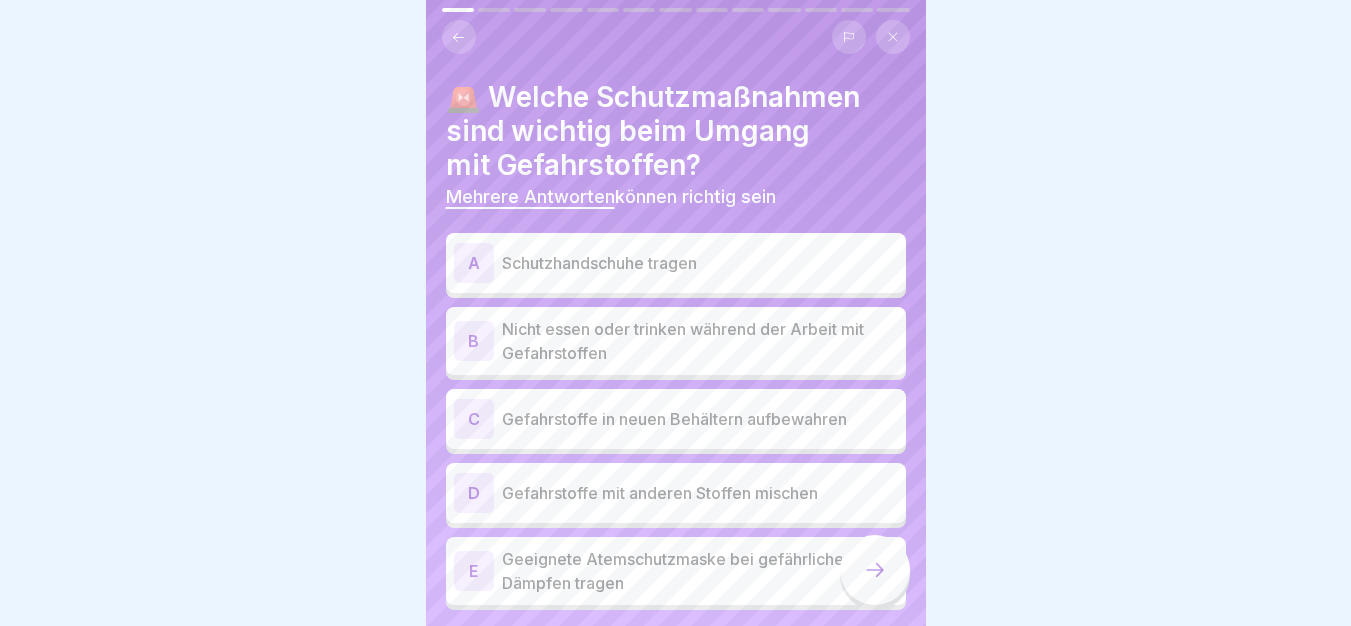 click on "Schutzhandschuhe tragen" at bounding box center (700, 263) 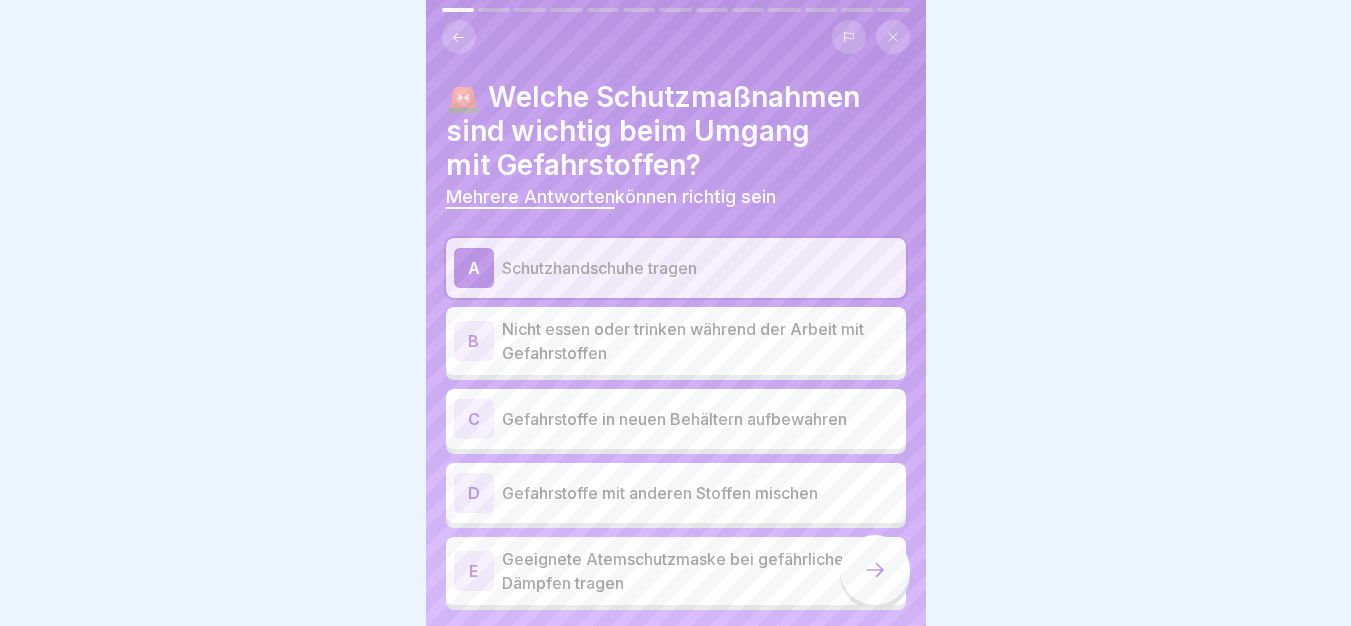 click on "Nicht essen oder trinken während der Arbeit mit Gefahrstoffen" at bounding box center (700, 341) 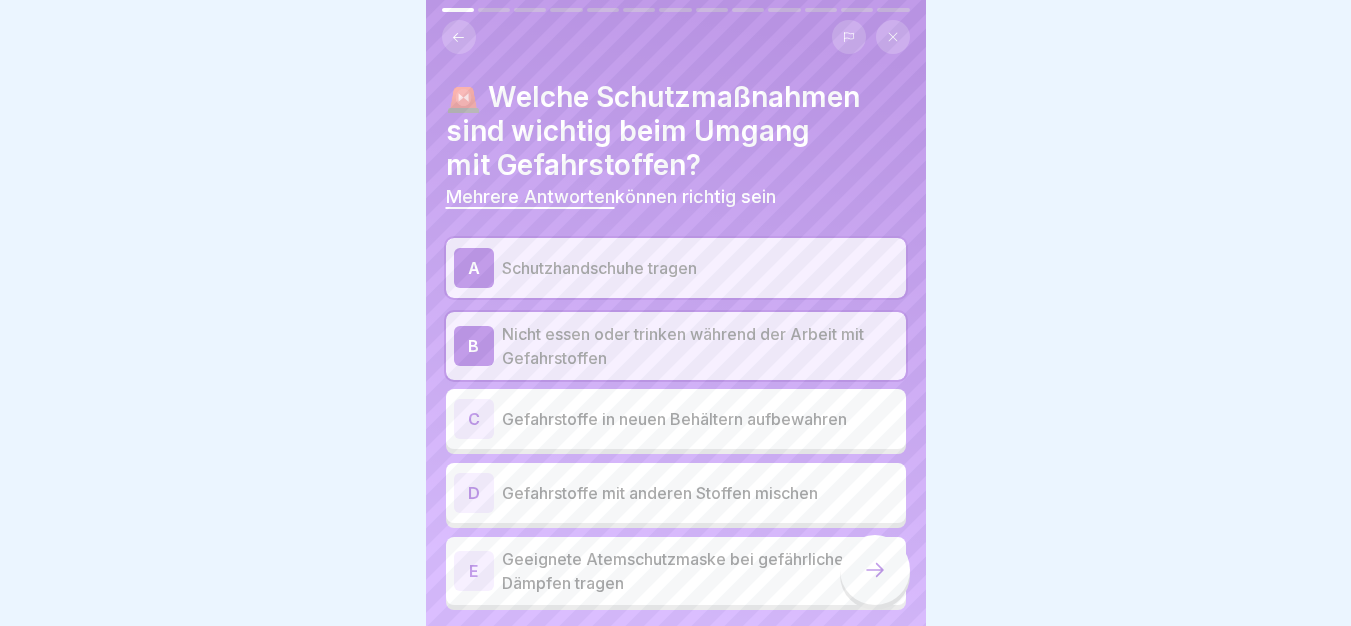 click on "Geeignete Atemschutzmaske bei gefährlichen Dämpfen tragen" at bounding box center (700, 571) 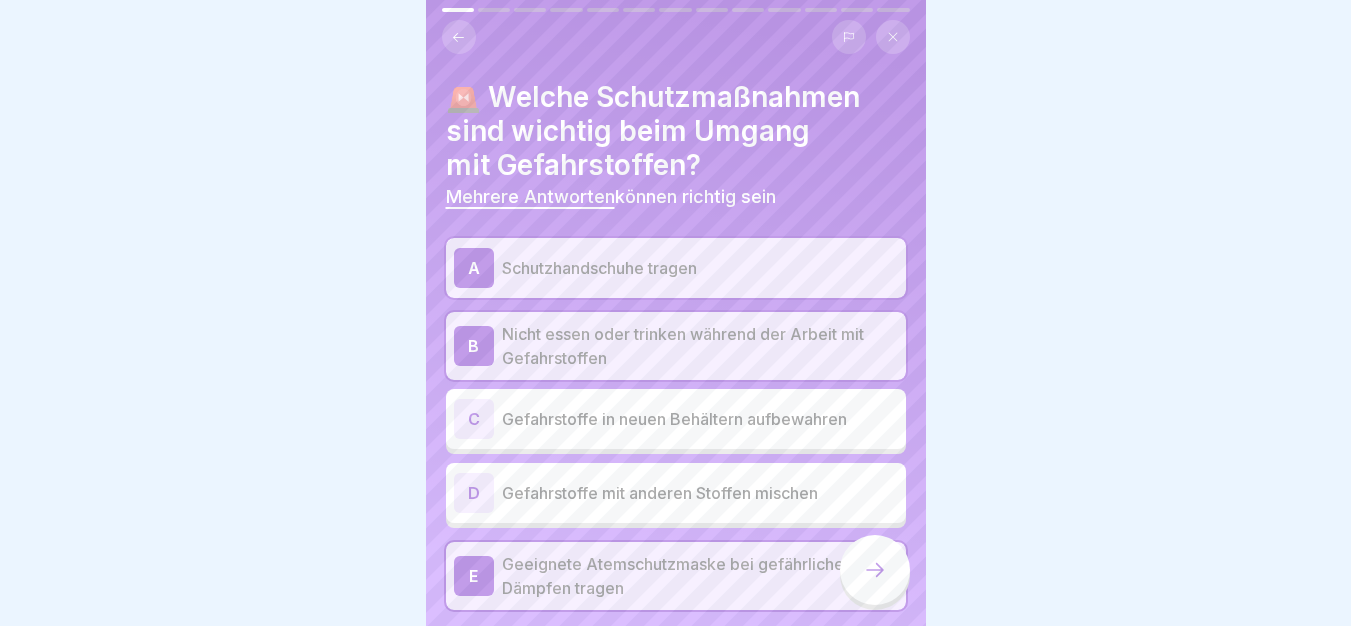 click on "Geeignete Atemschutzmaske bei gefährlichen Dämpfen tragen" at bounding box center [700, 576] 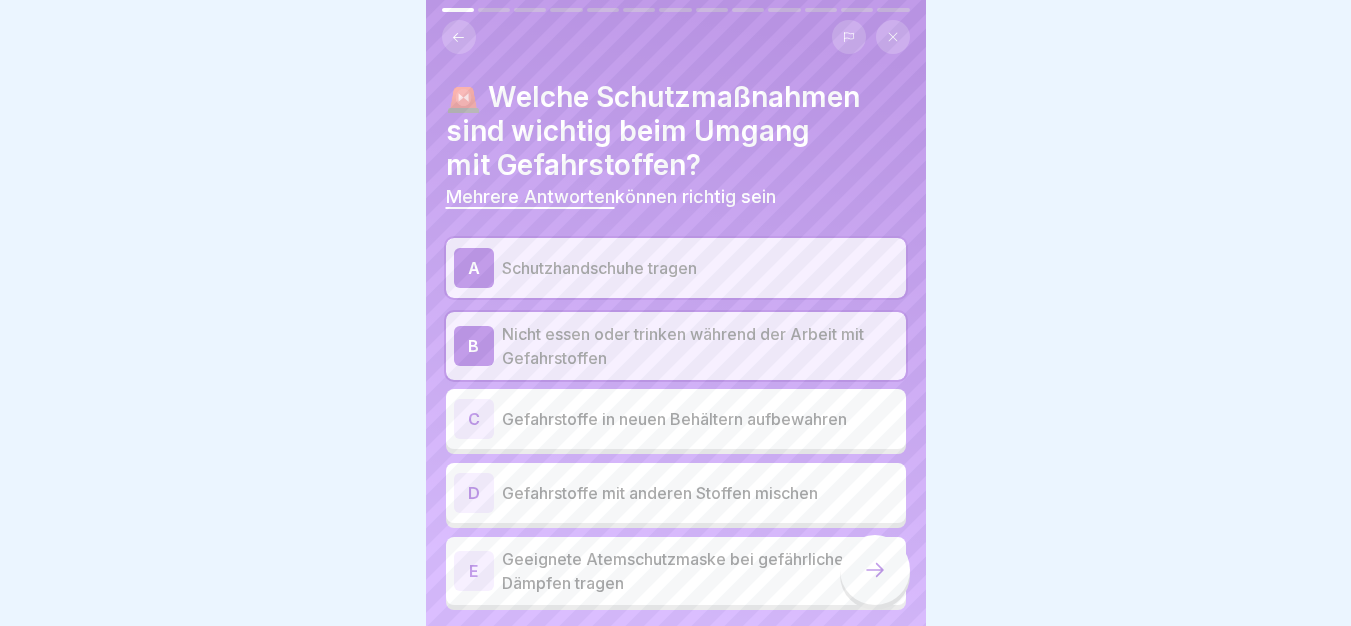 click at bounding box center (875, 570) 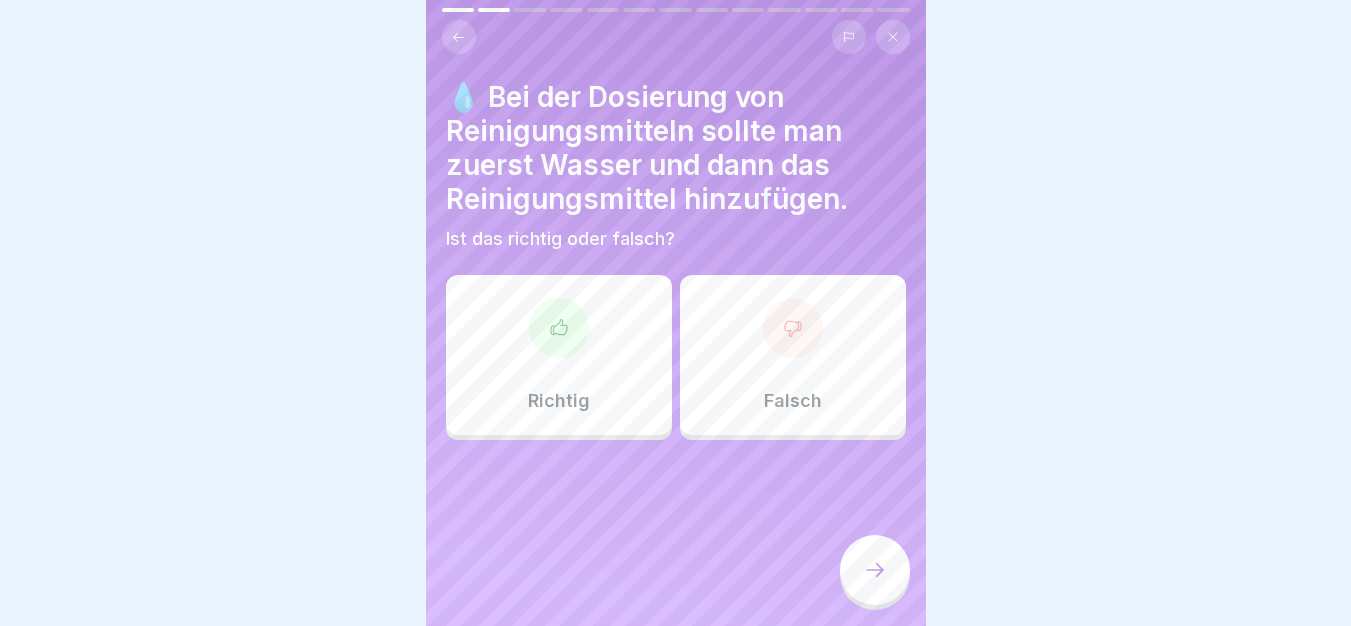 click 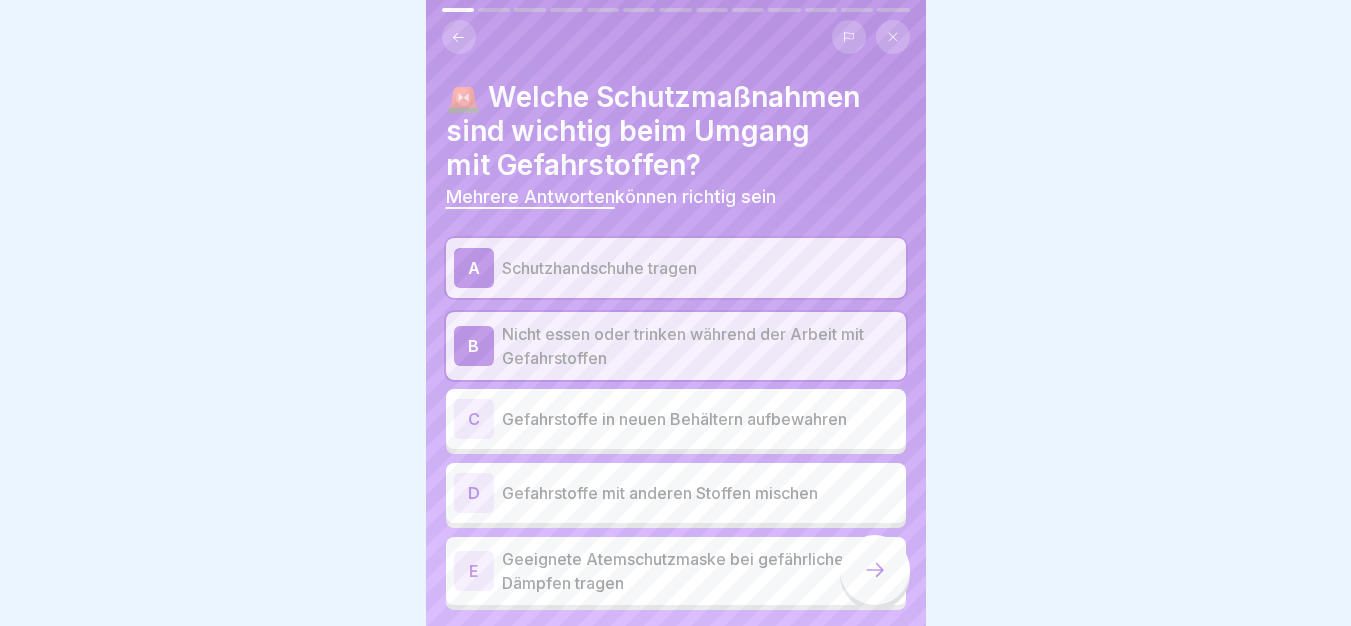 click on "Geeignete Atemschutzmaske bei gefährlichen Dämpfen tragen" at bounding box center [700, 571] 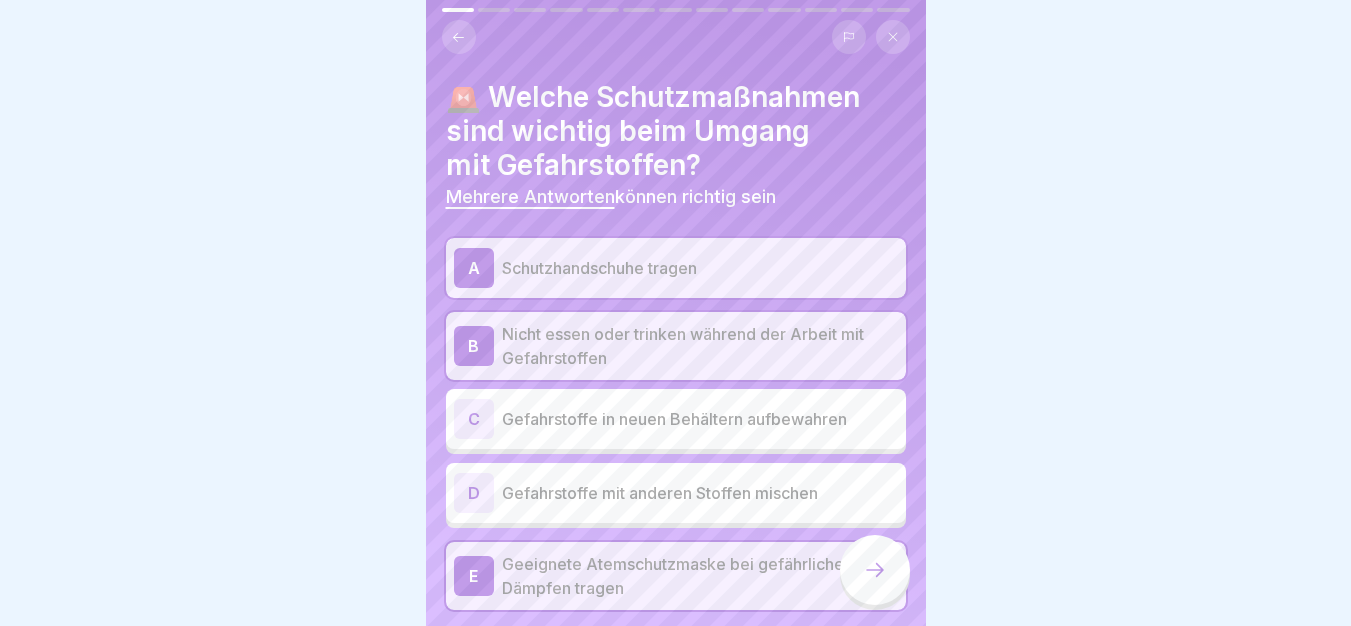click 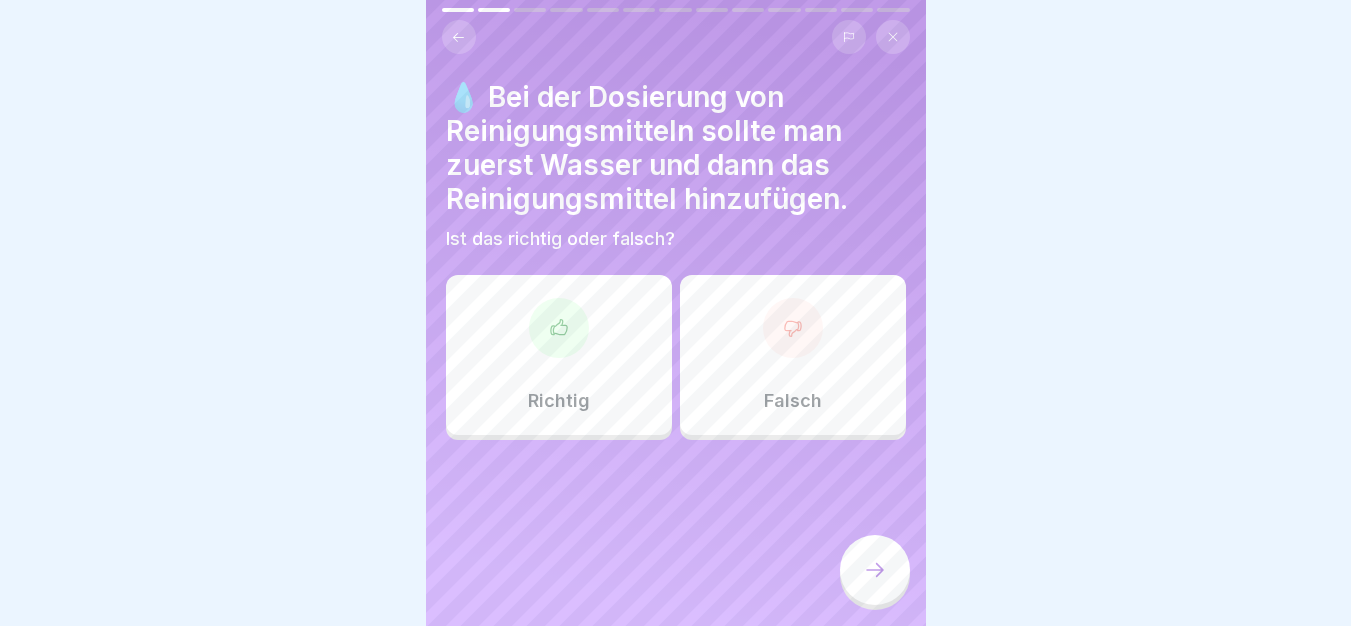 click on "Richtig" at bounding box center (559, 355) 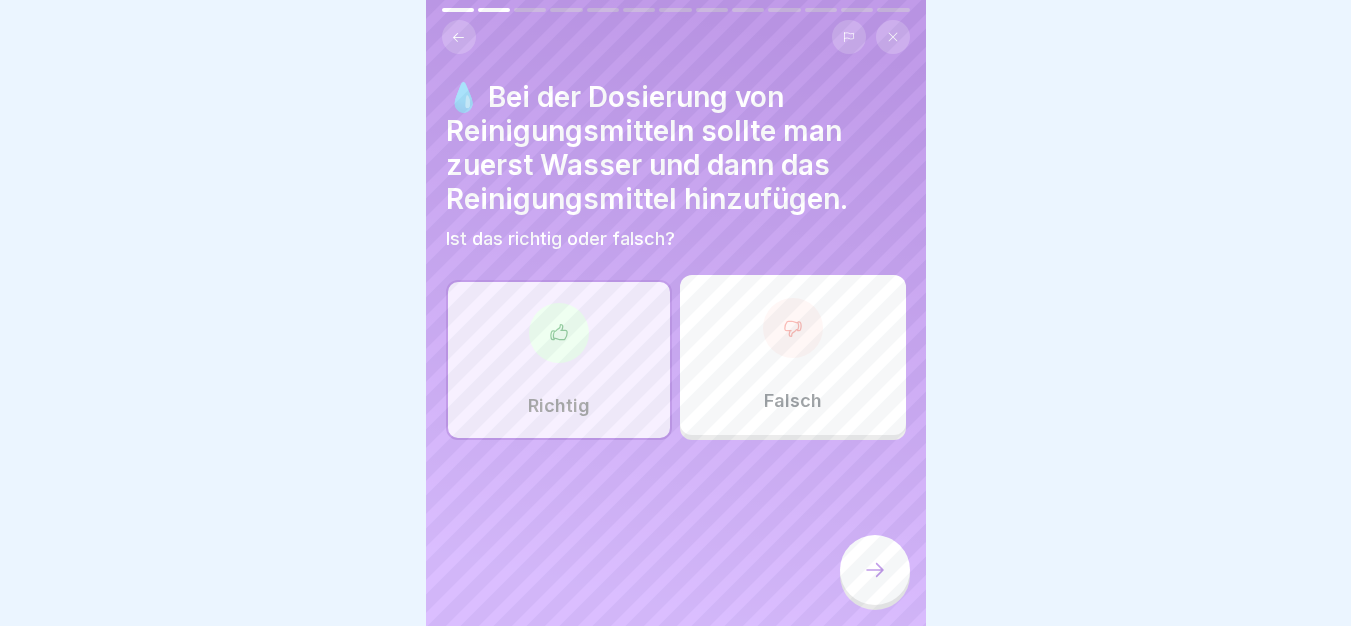 click 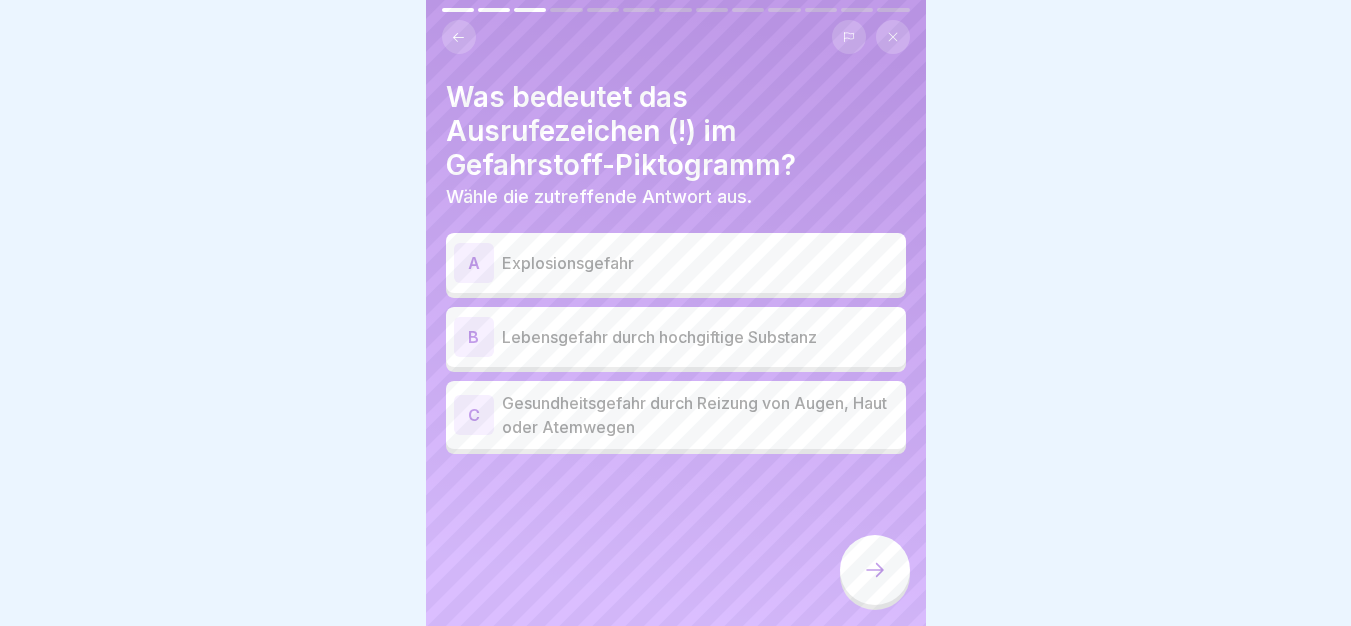 click on "Gesundheitsgefahr durch Reizung von Augen, Haut oder Atemwegen" at bounding box center (700, 415) 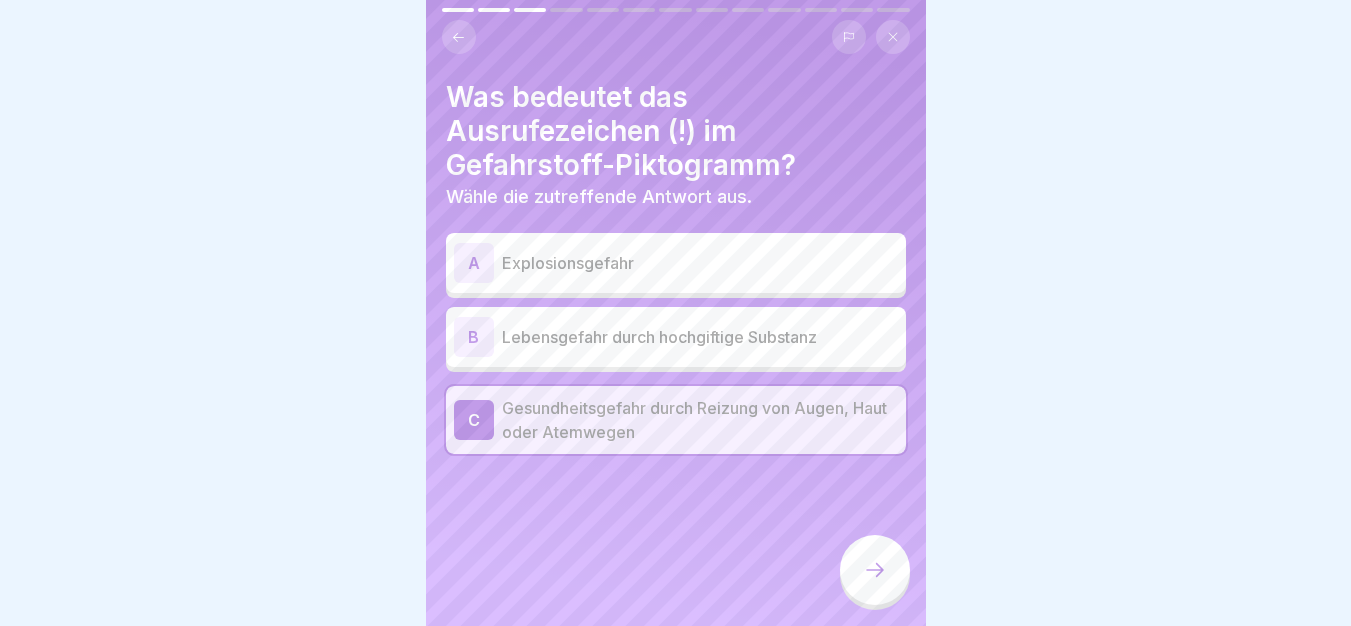 click 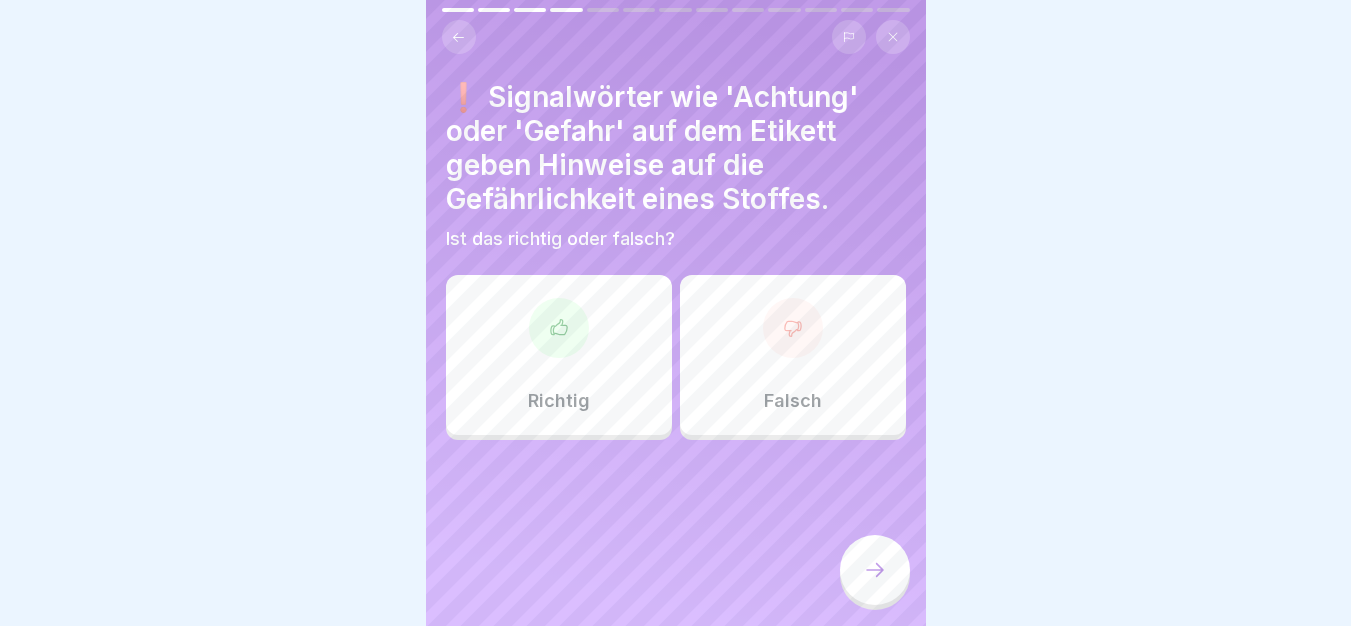 click on "Richtig" at bounding box center [559, 355] 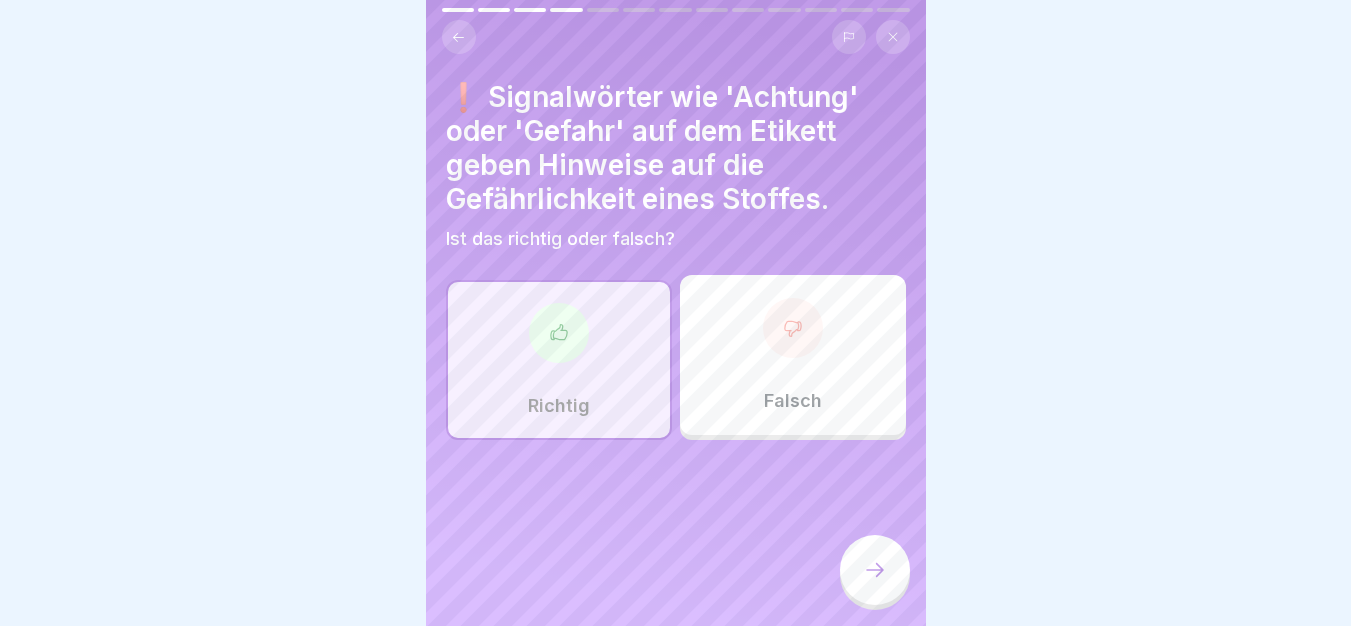 click at bounding box center (875, 570) 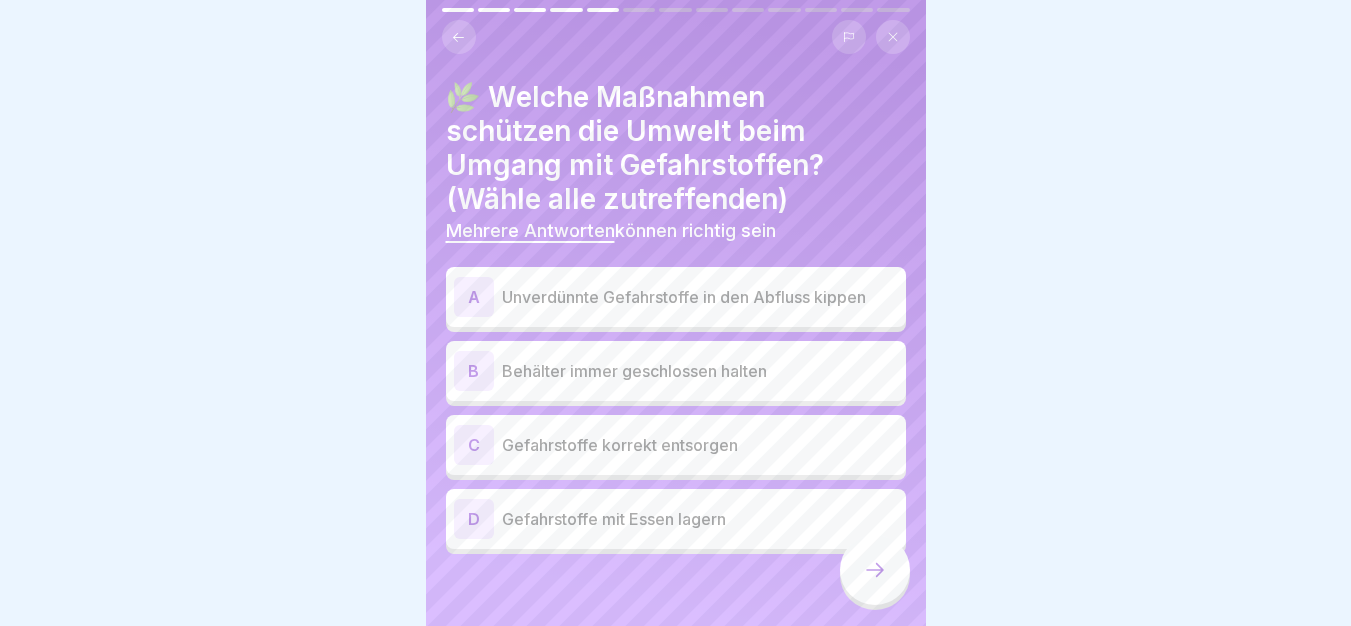 click on "Behälter immer geschlossen halten" at bounding box center [700, 371] 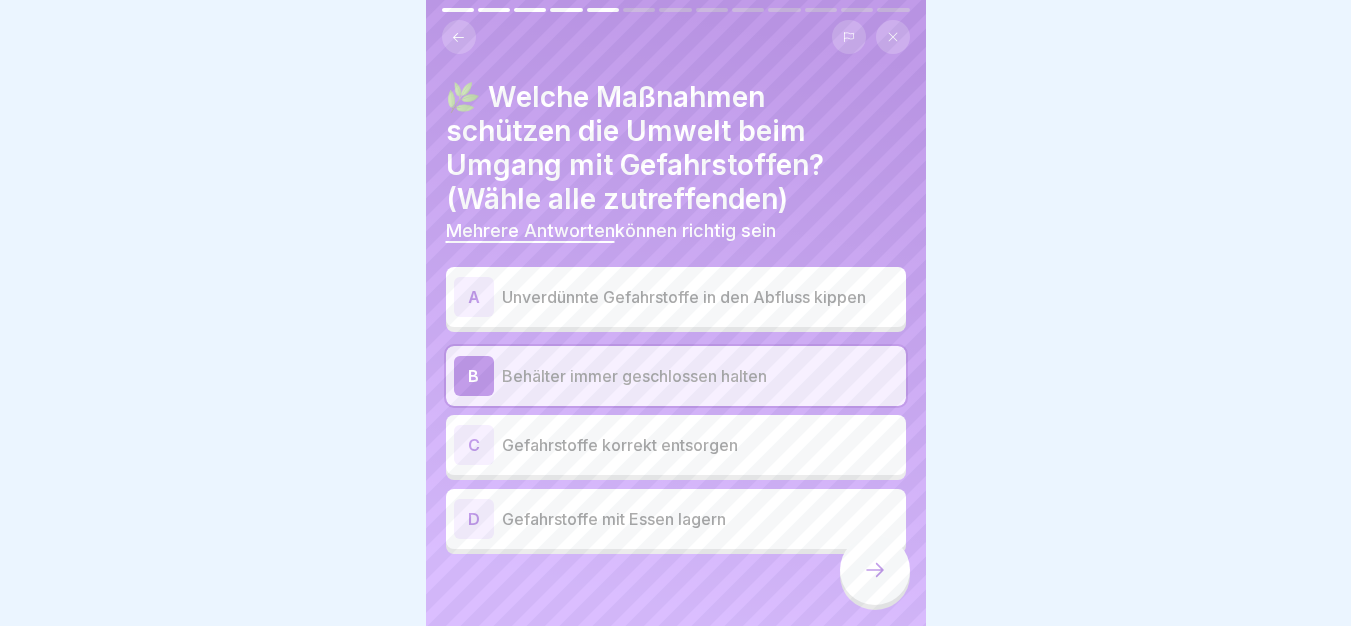 click on "C Gefahrstoffe korrekt entsorgen" at bounding box center [676, 445] 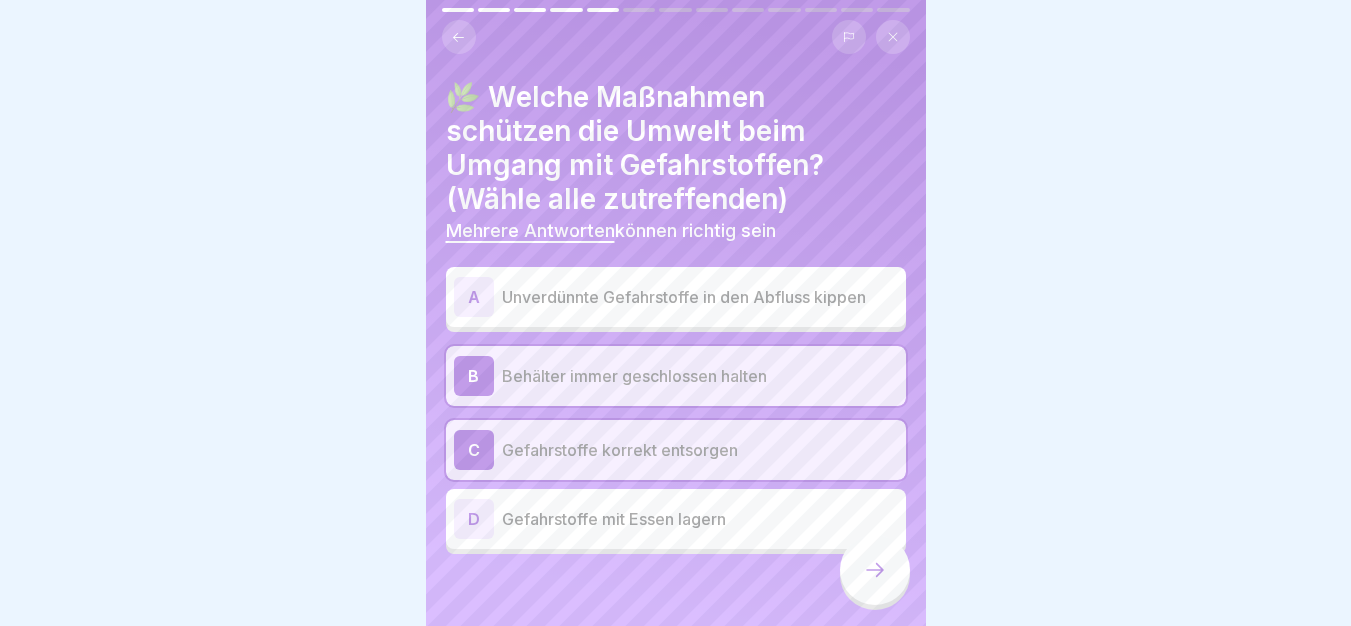 click at bounding box center [875, 570] 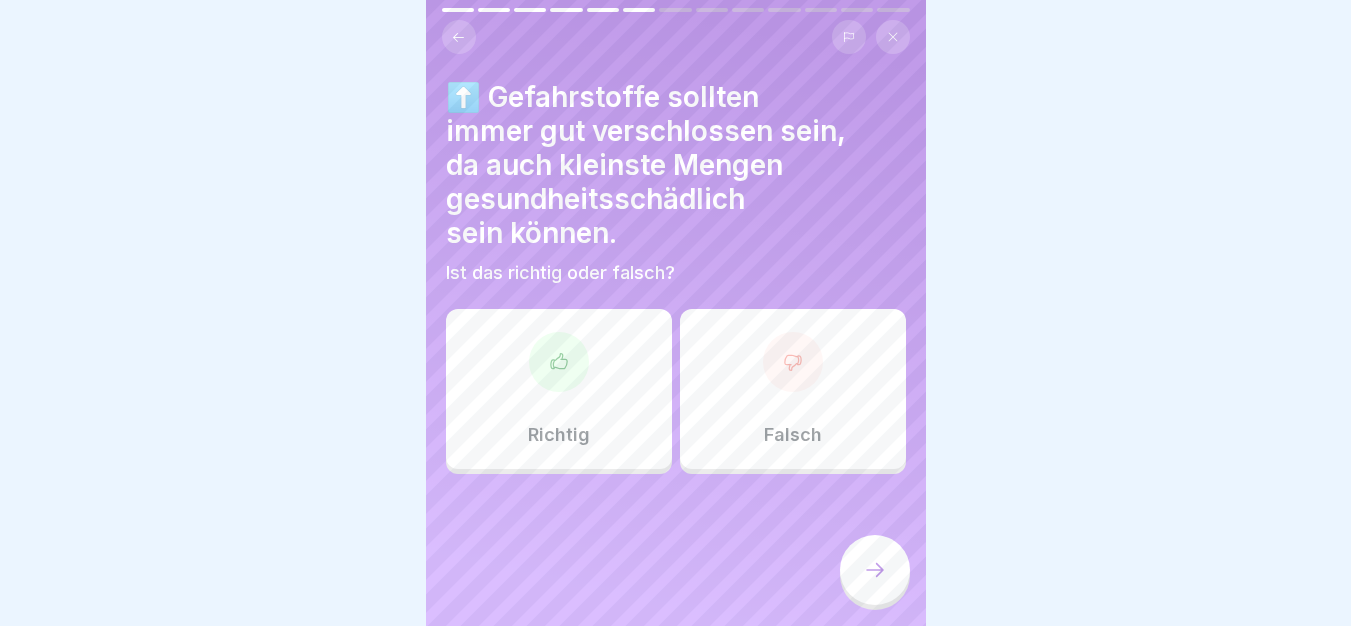 click on "Richtig" at bounding box center (559, 389) 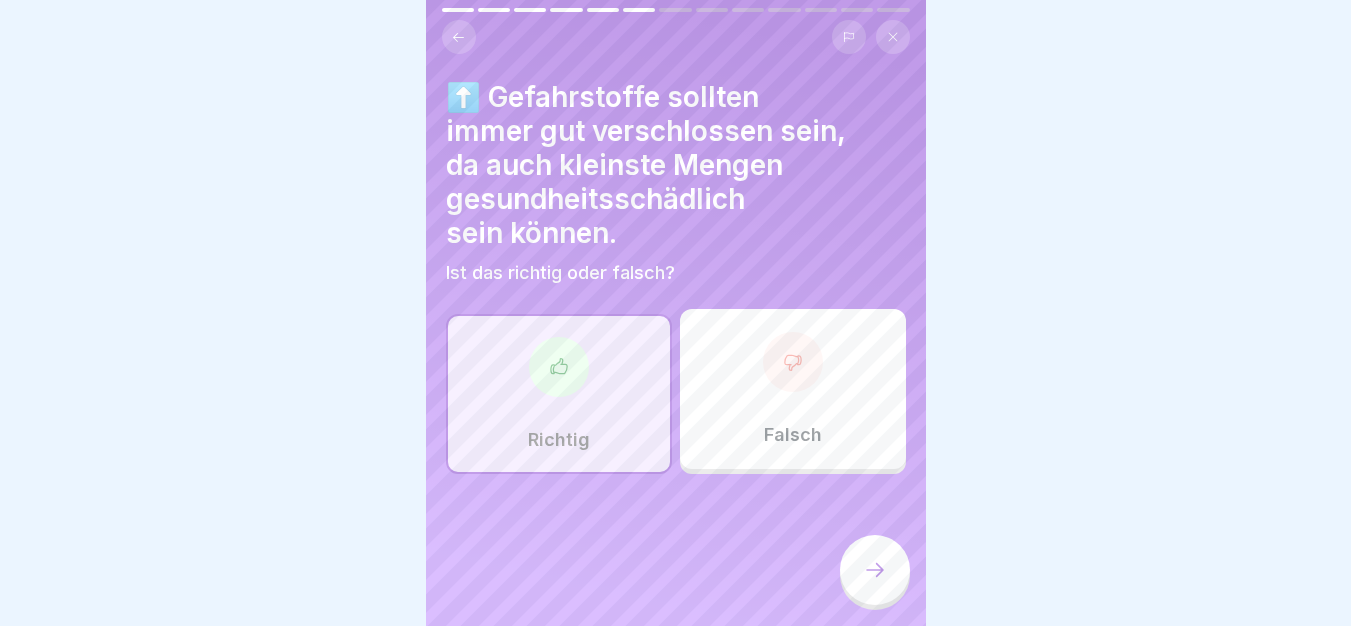 click 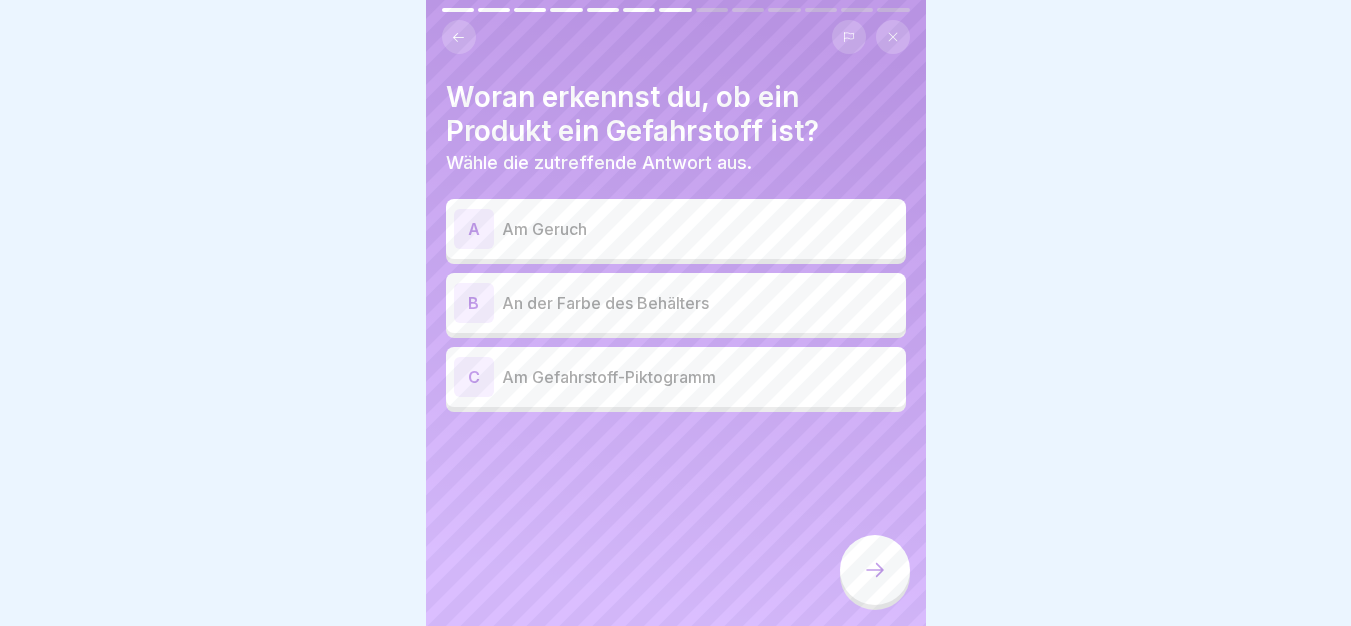 click on "A Am Geruch B An der Farbe des Behälters C Am Gefahrstoff-Piktogramm" at bounding box center [676, 308] 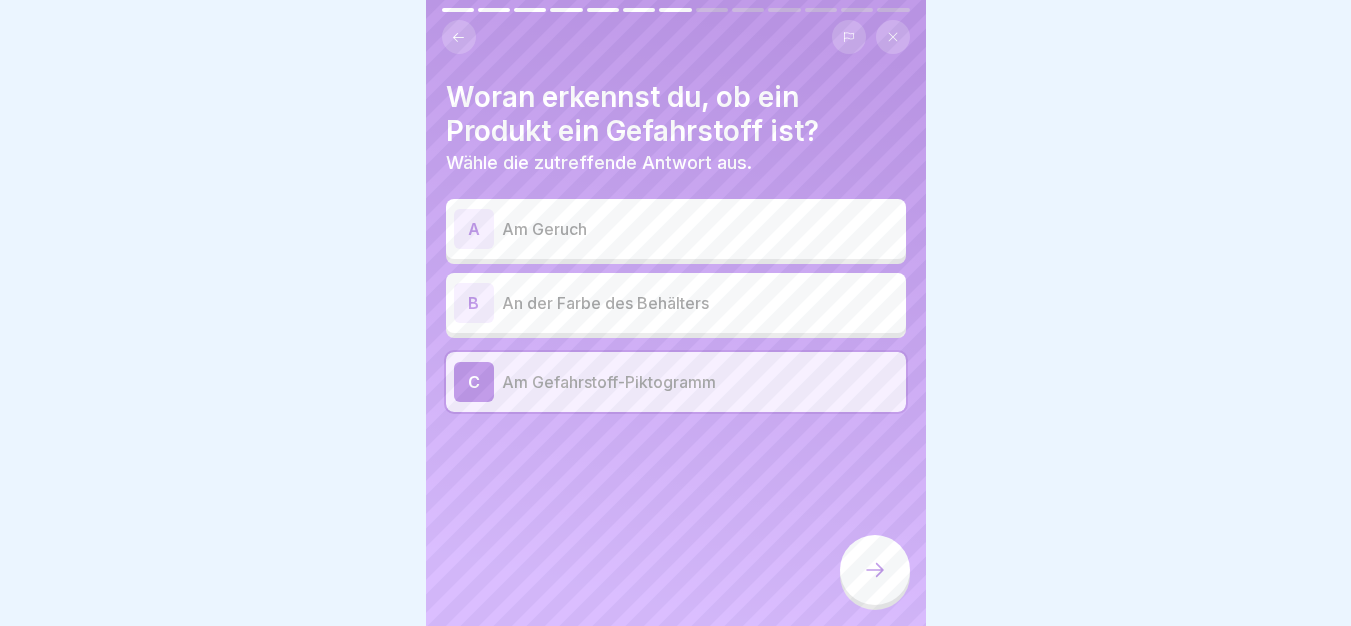 click 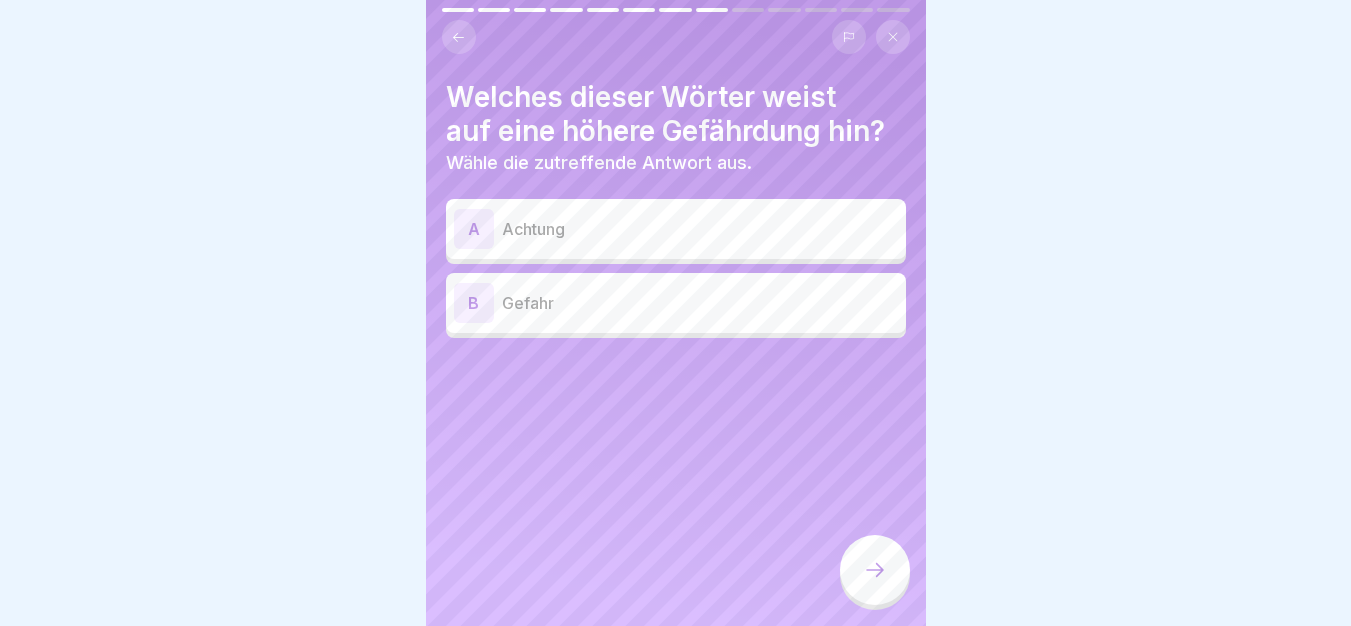 click on "Gefahr" at bounding box center [700, 303] 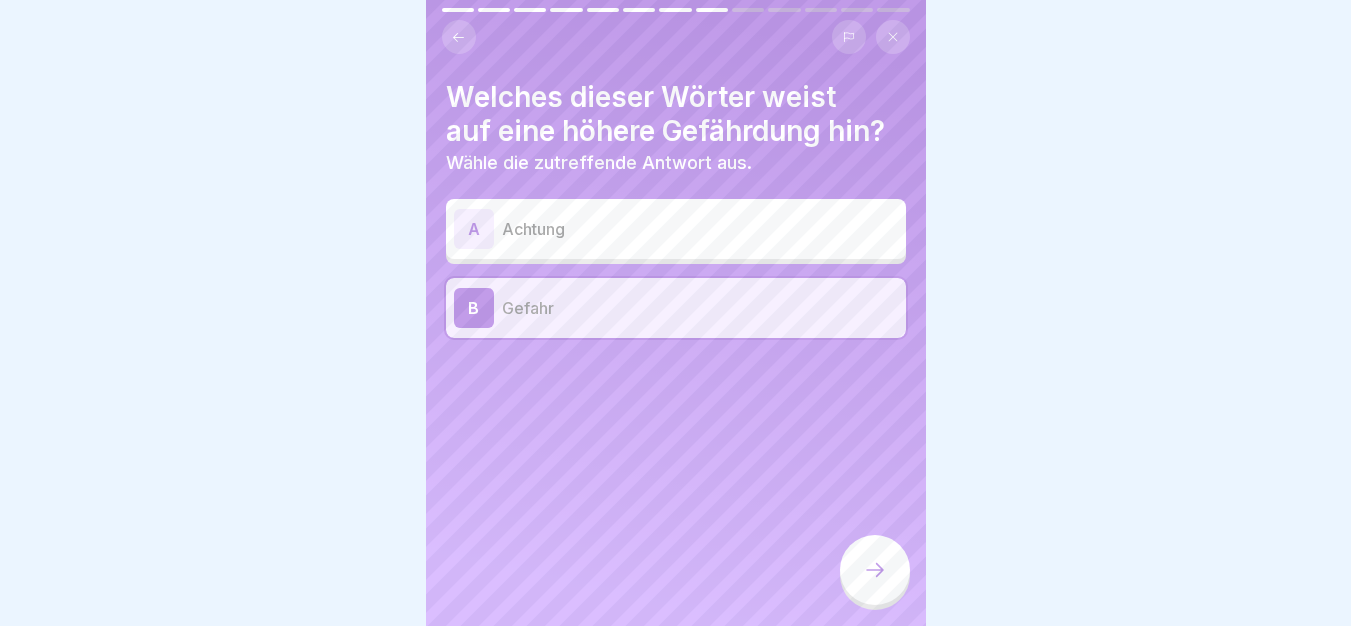 click at bounding box center [875, 570] 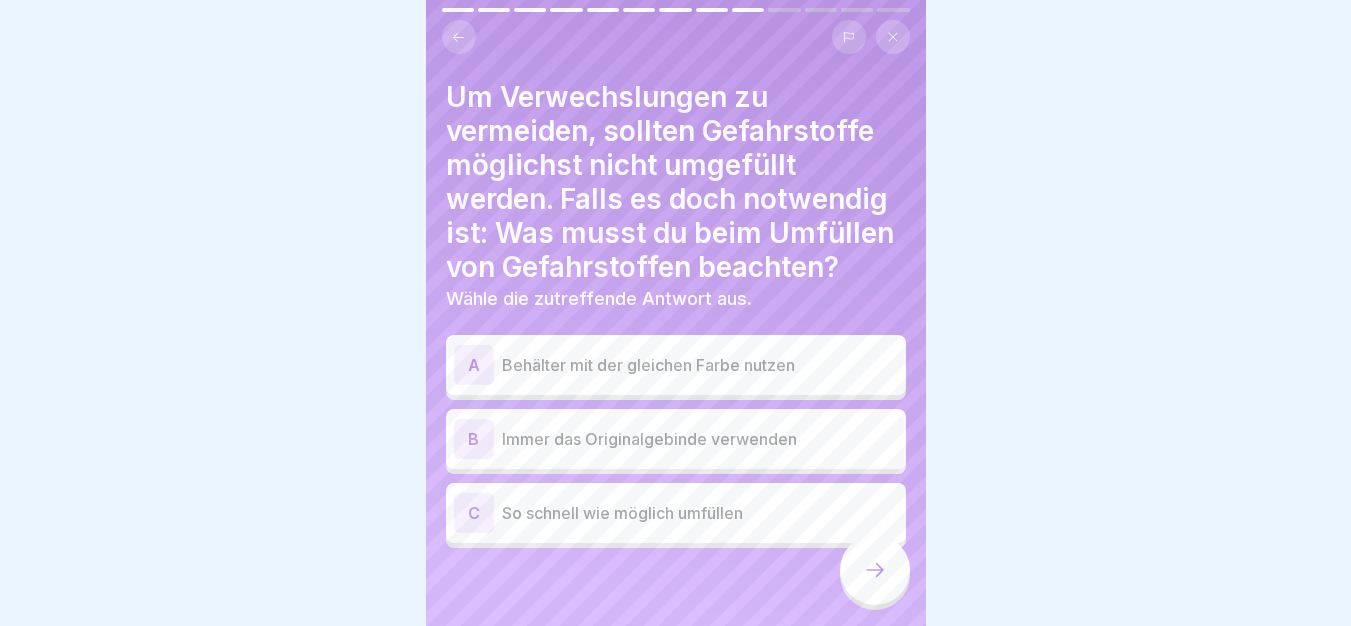 click on "Immer das Originalgebinde verwenden" at bounding box center (700, 439) 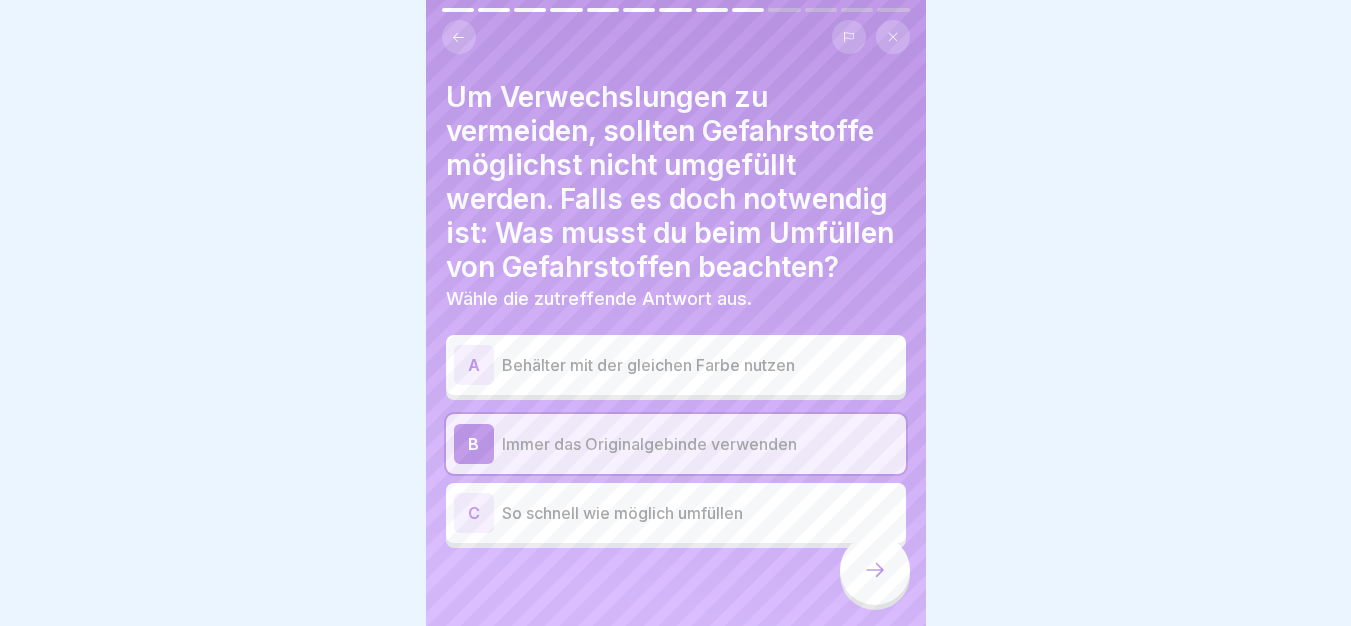 click at bounding box center (875, 570) 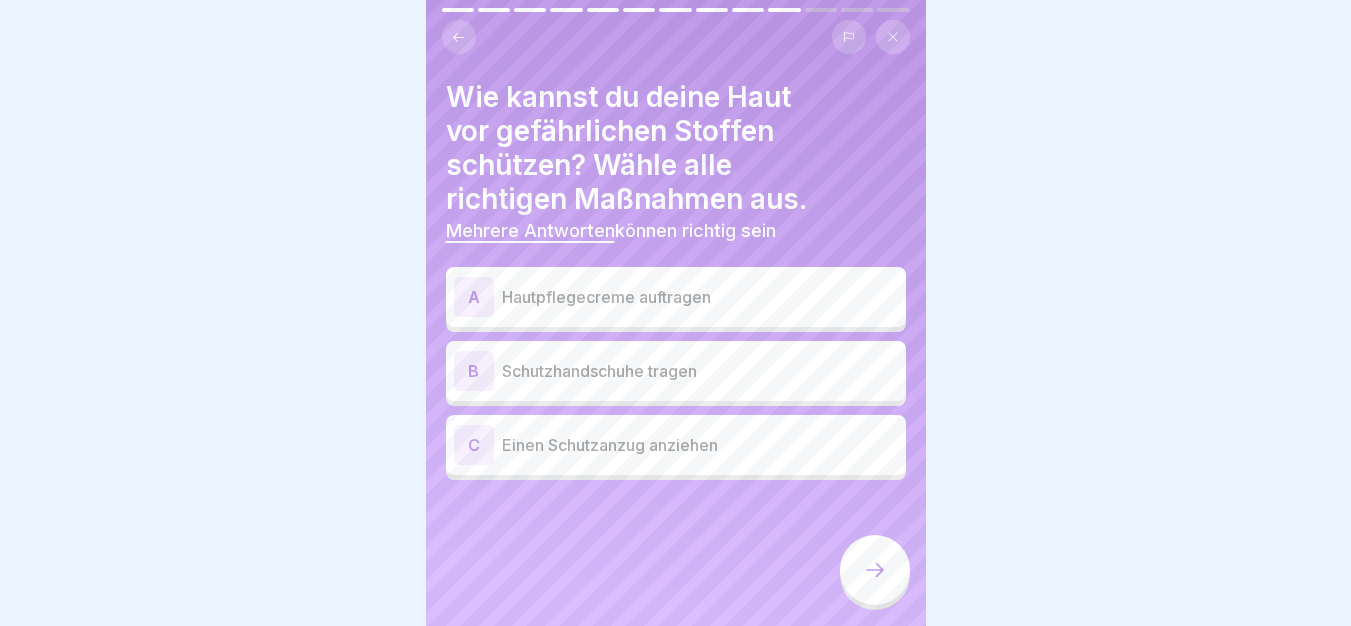 click on "Schutzhandschuhe tragen" at bounding box center [700, 371] 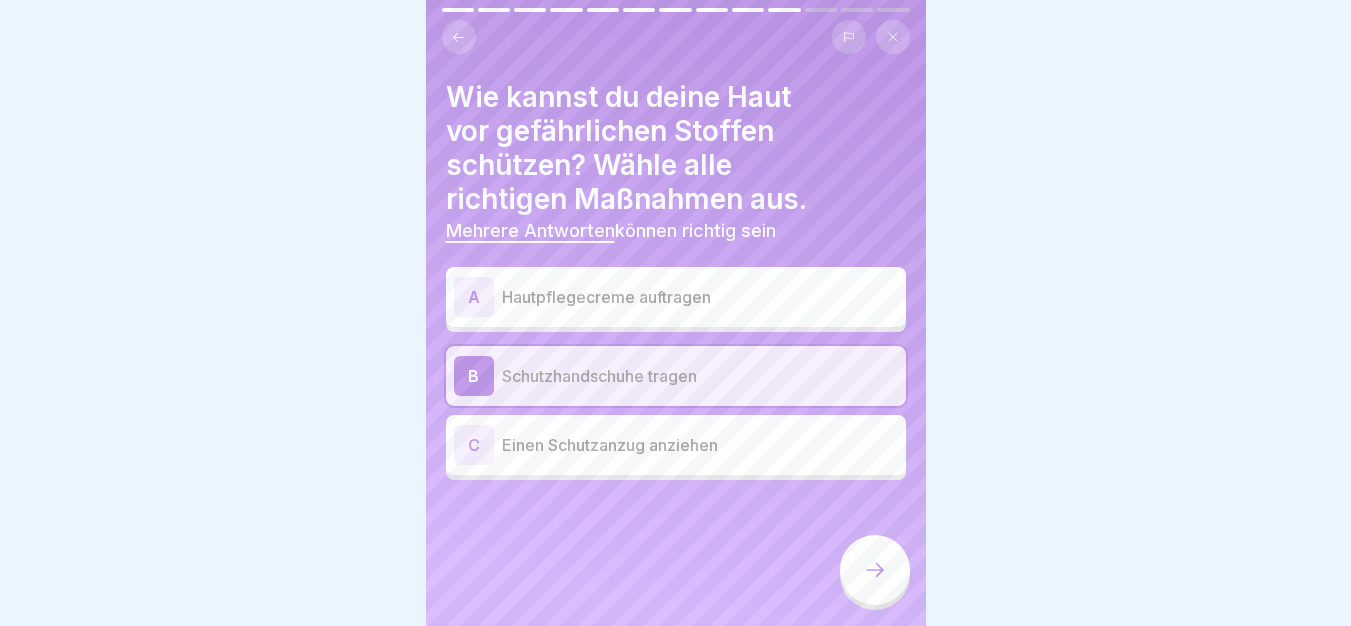 click on "C Einen Schutzanzug anziehen" at bounding box center (676, 445) 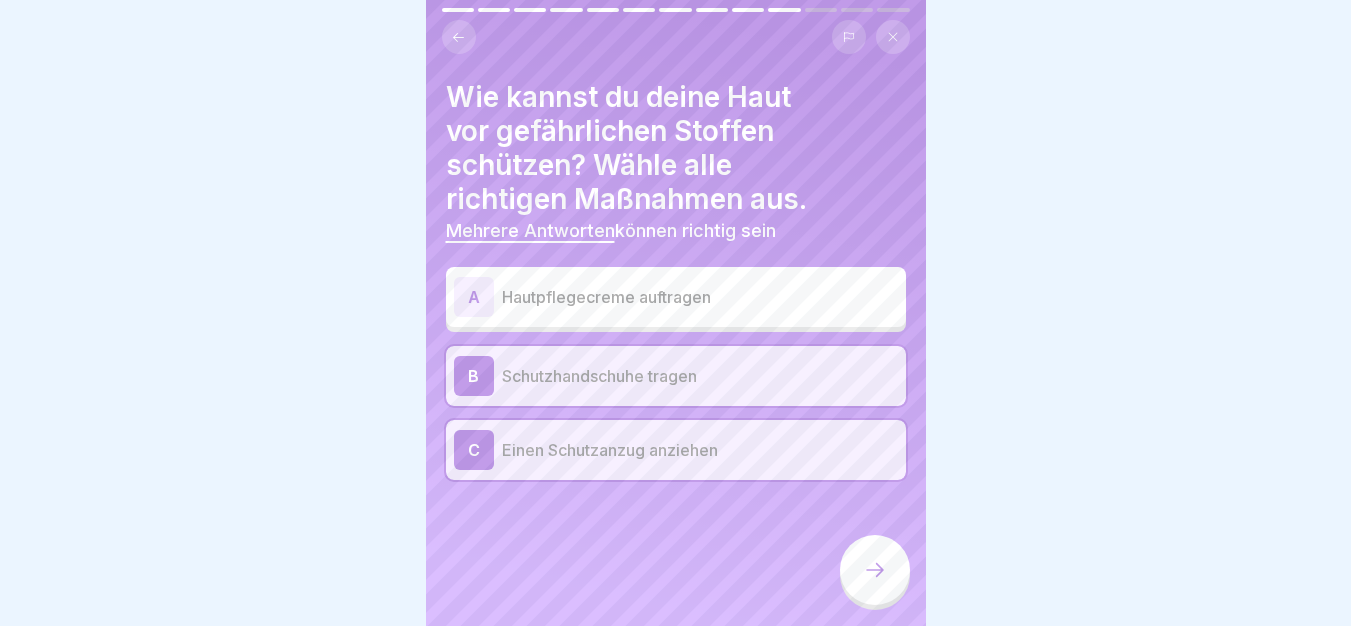 click at bounding box center [875, 570] 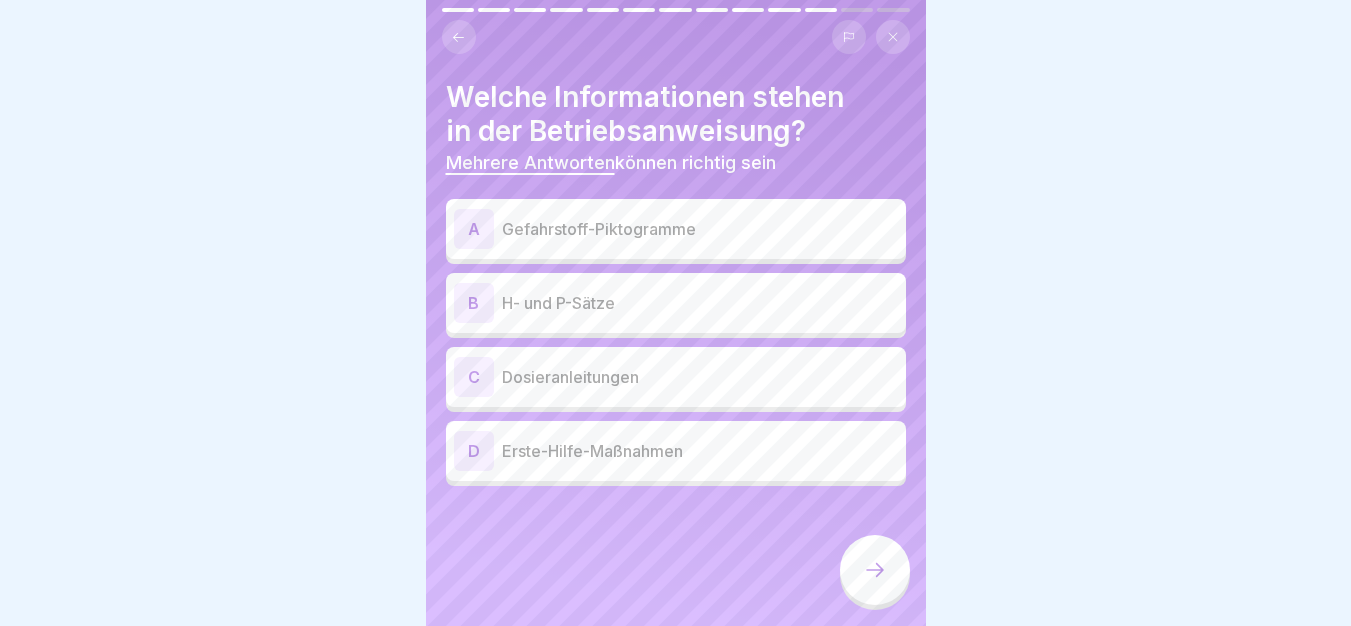 click on "A Gefahrstoff-Piktogramme" at bounding box center [676, 229] 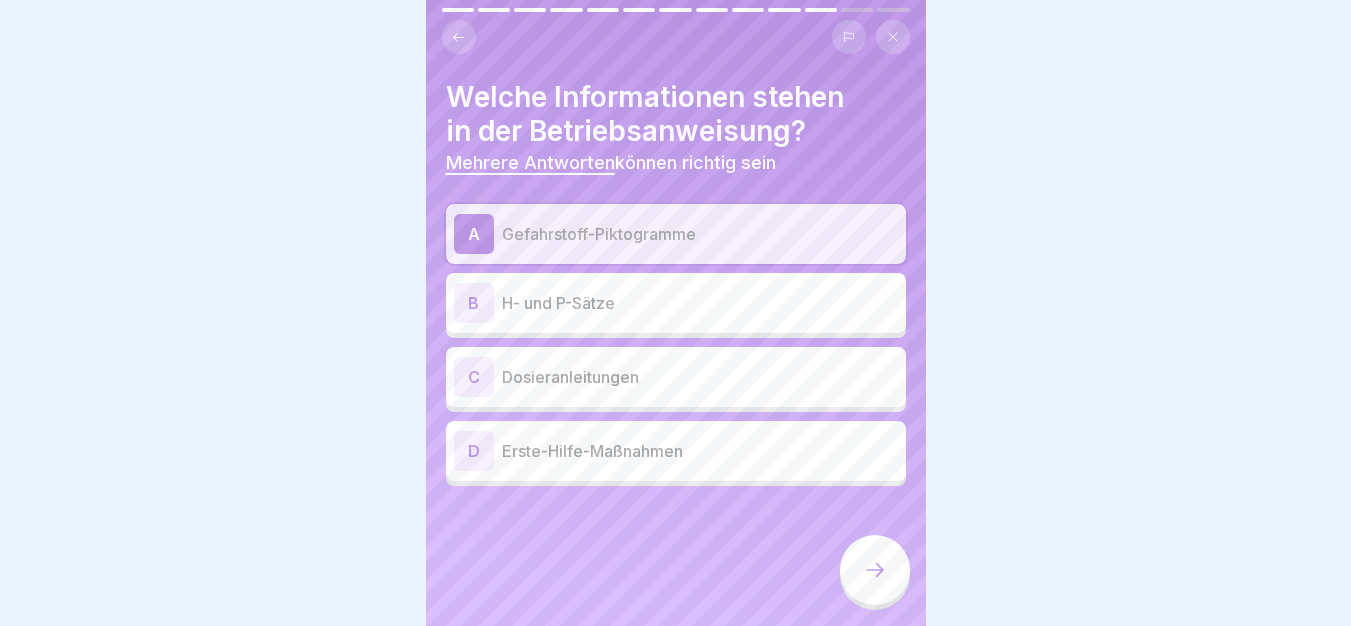 click on "B H- und P-Sätze" at bounding box center [676, 303] 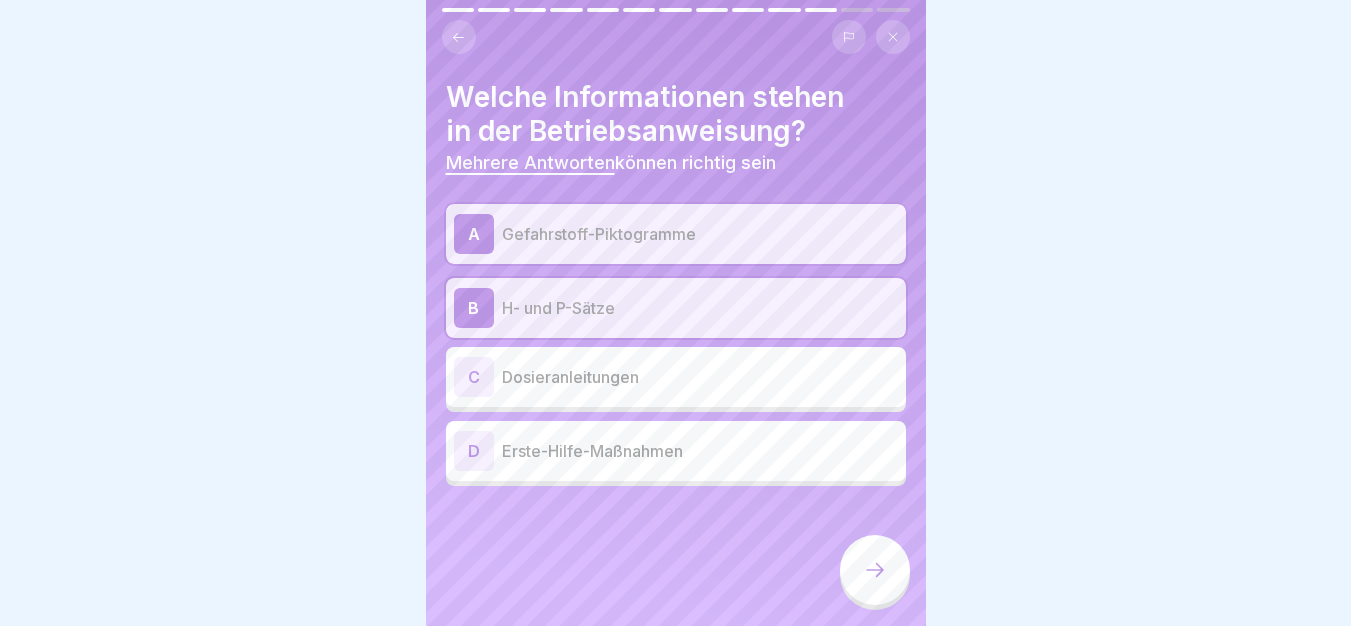 click on "H- und P-Sätze" at bounding box center [700, 308] 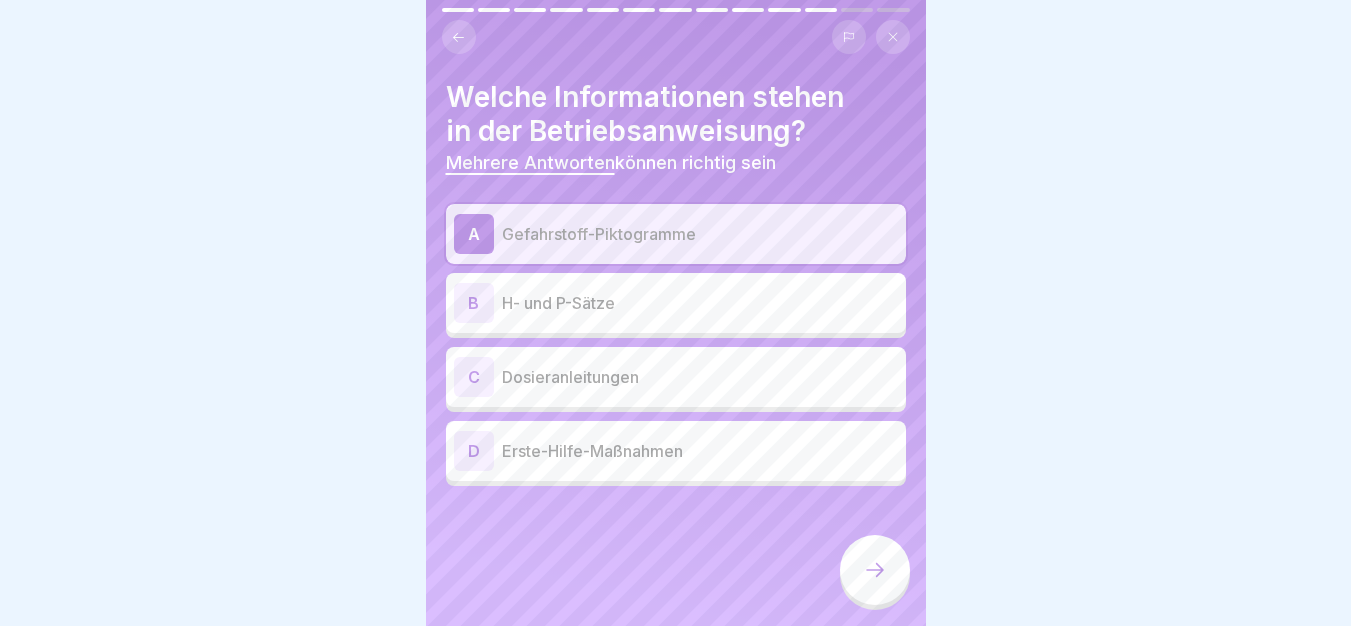 click on "B H- und P-Sätze" at bounding box center [676, 303] 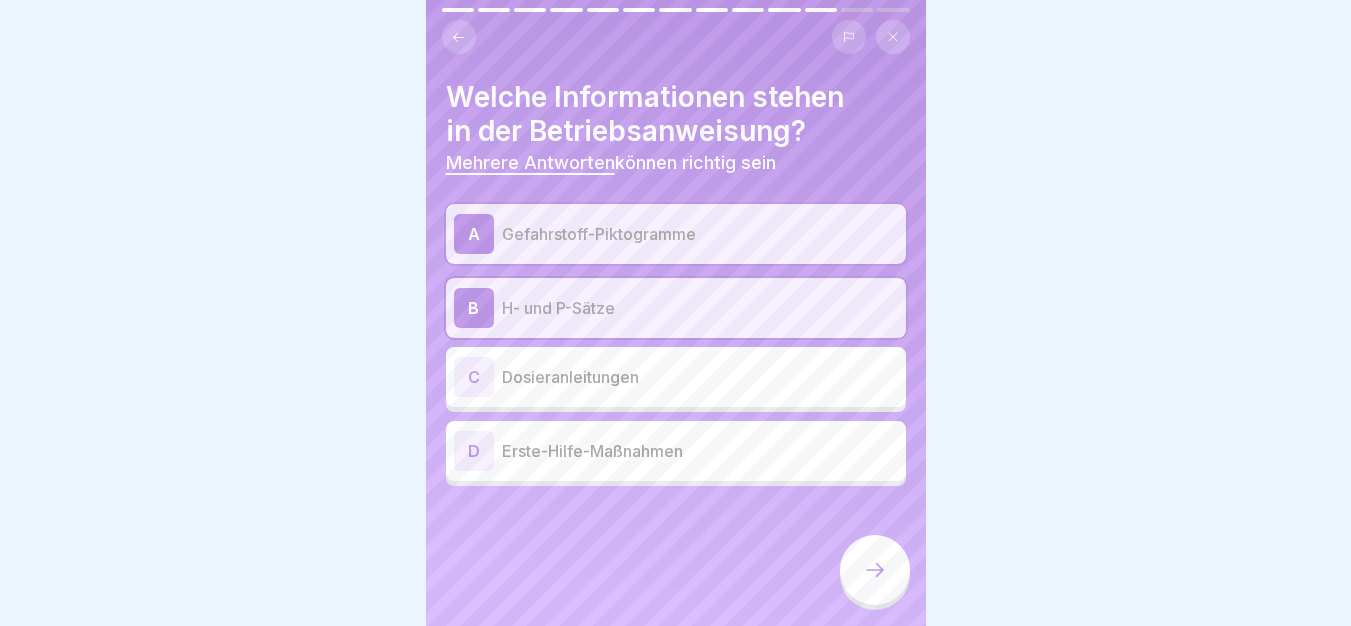 click on "D Erste-Hilfe-Maßnahmen" at bounding box center (676, 451) 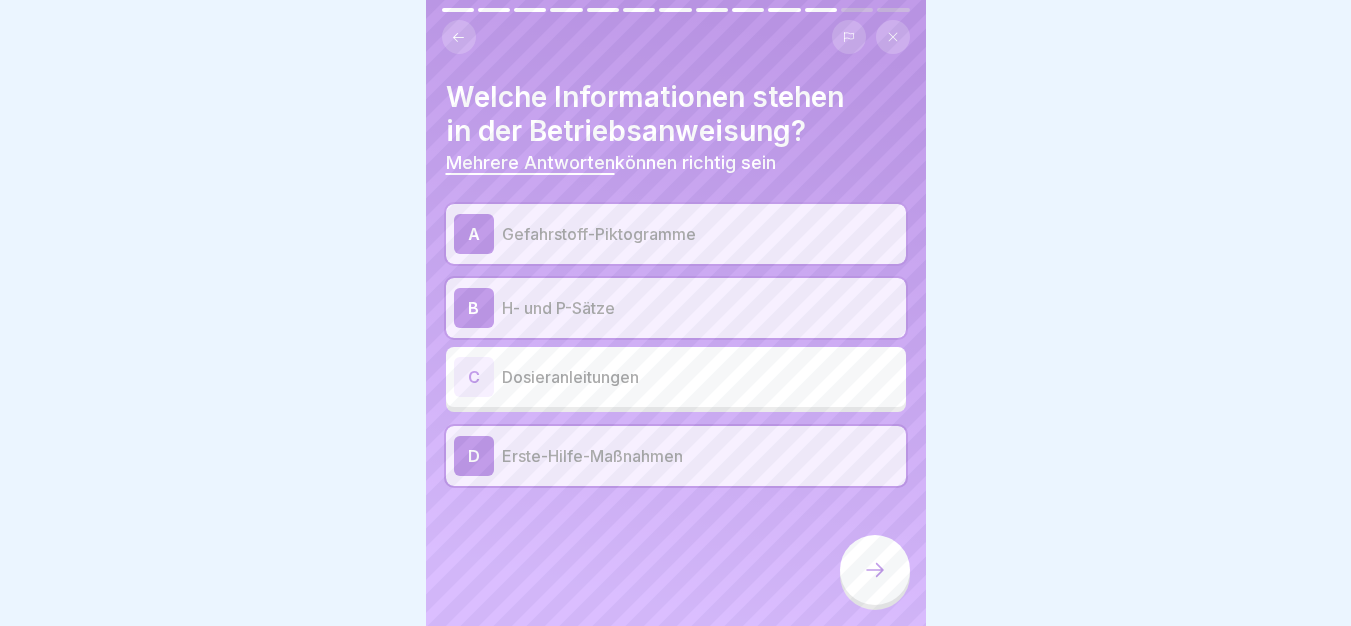 click at bounding box center (875, 570) 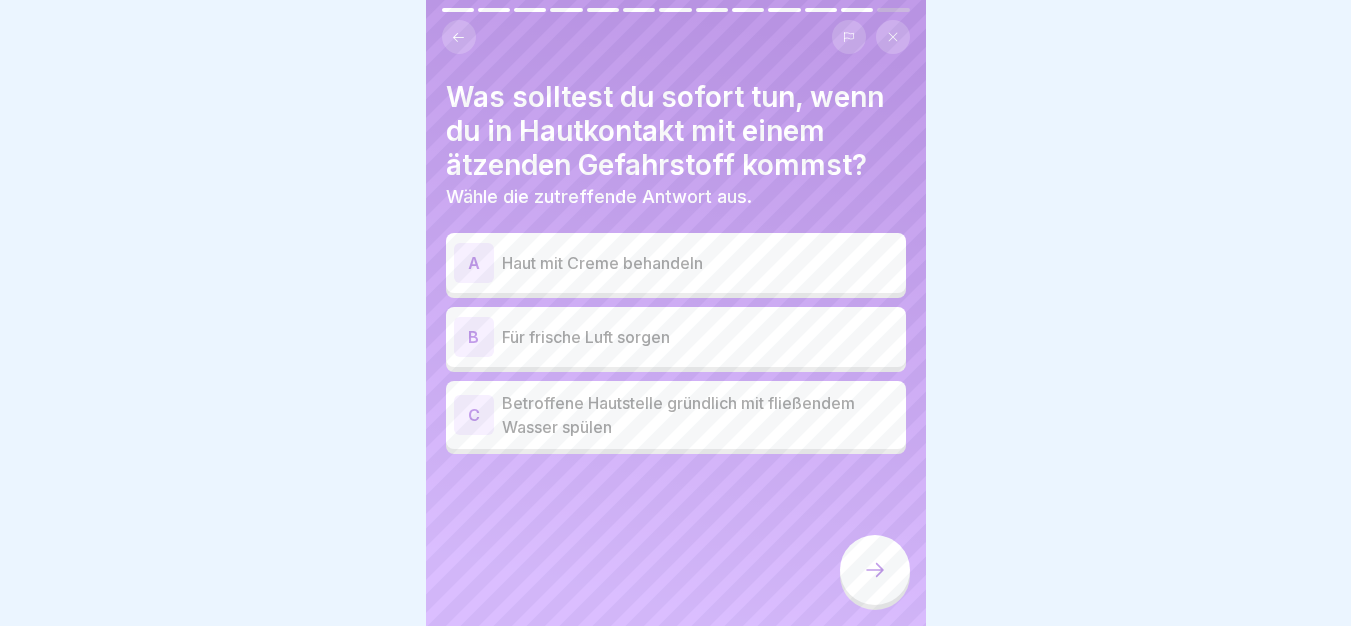 click on "Betroffene Hautstelle gründlich mit fließendem Wasser spülen" at bounding box center [700, 415] 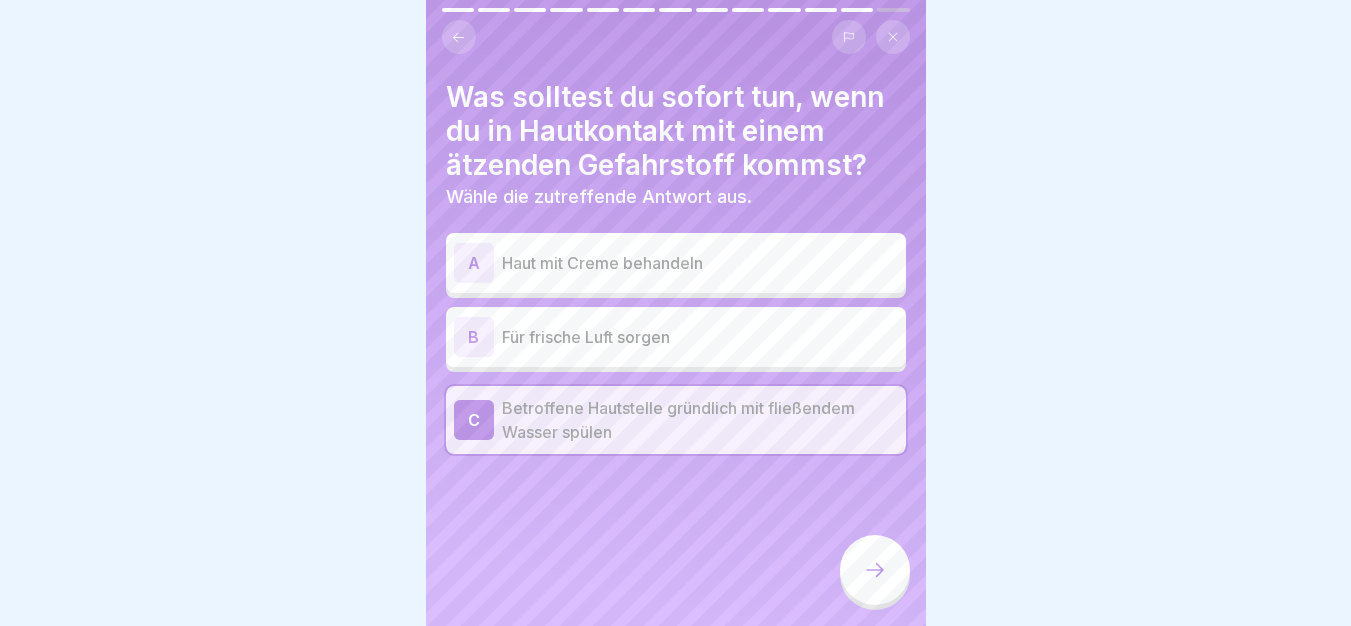 click at bounding box center (875, 570) 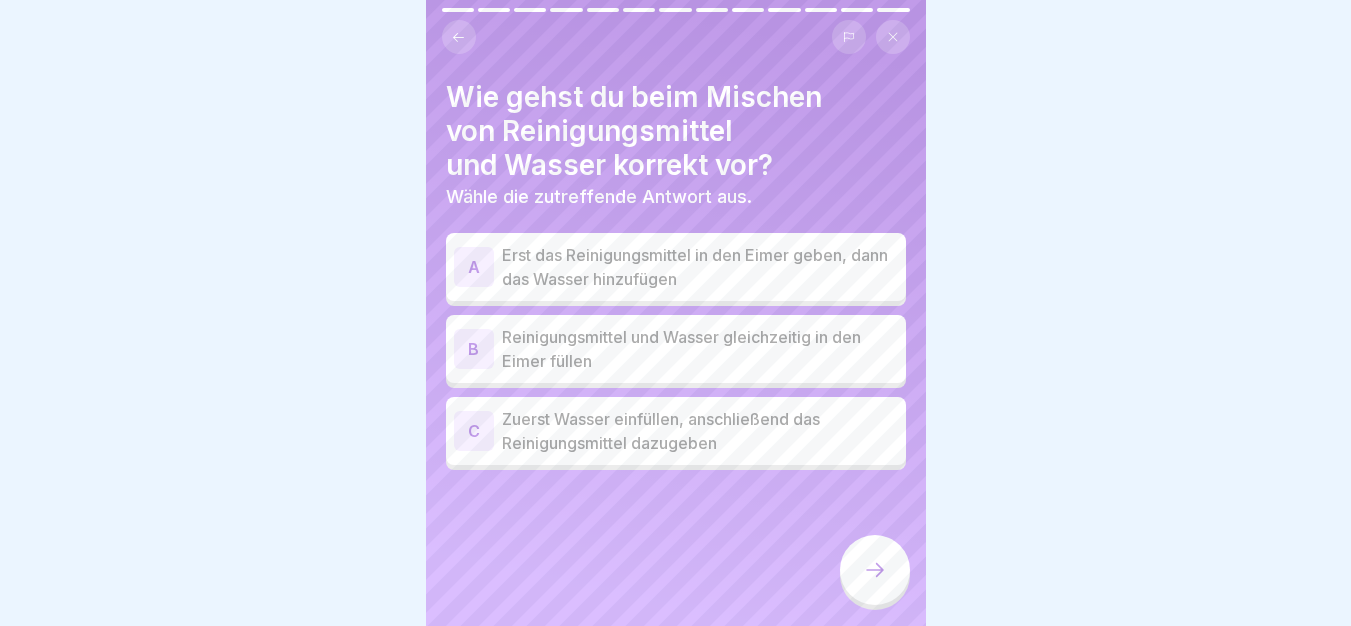 click on "Zuerst Wasser einfüllen, anschließend das Reinigungsmittel dazugeben" at bounding box center [700, 431] 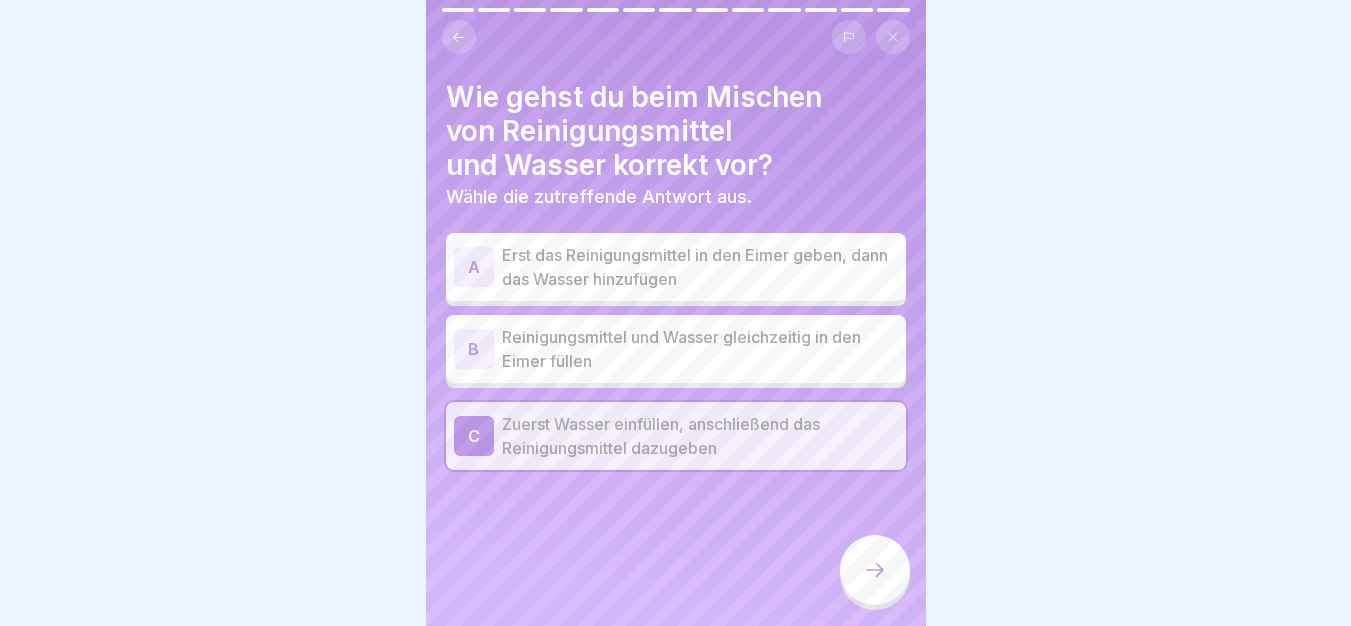 click at bounding box center (875, 570) 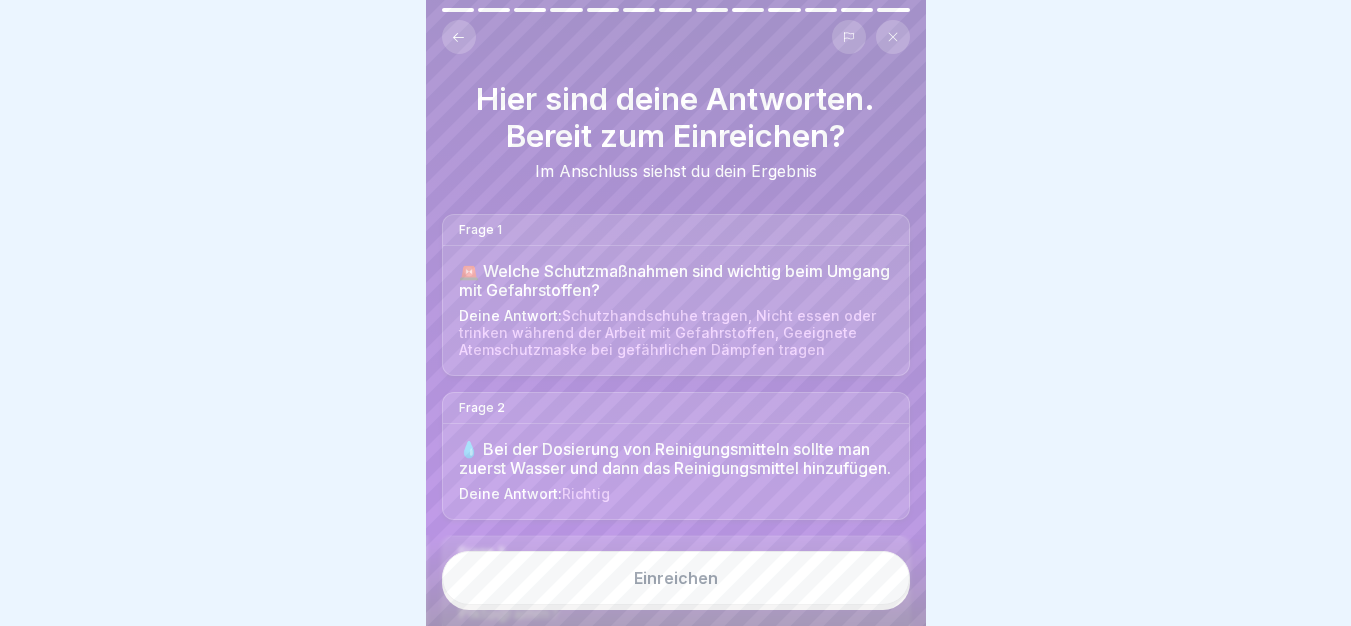 click on "Einreichen" at bounding box center [676, 578] 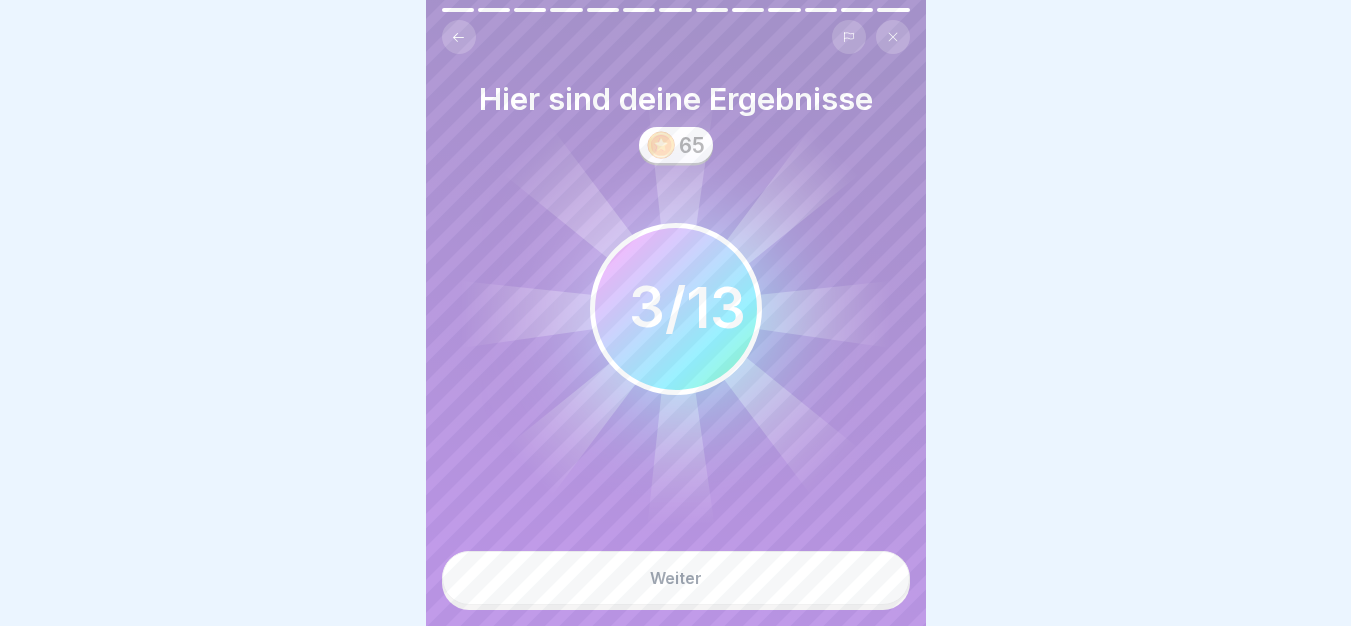 click on "Weiter" at bounding box center (676, 578) 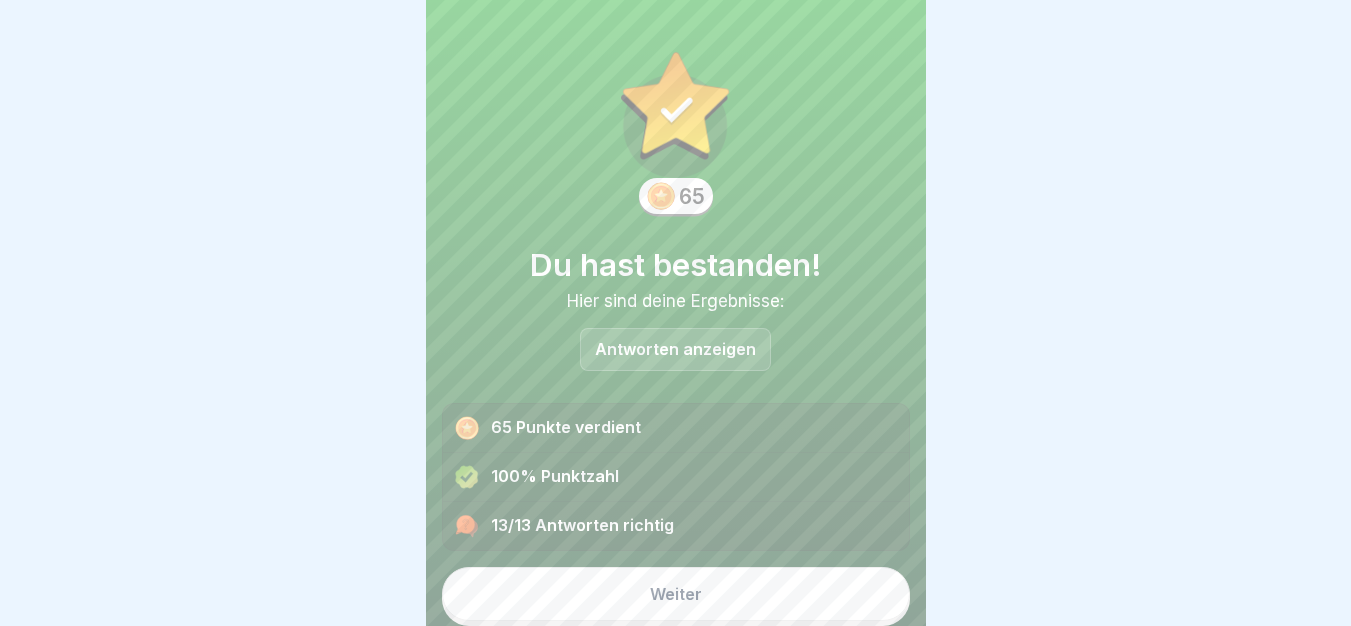 click on "Weiter" at bounding box center (676, 594) 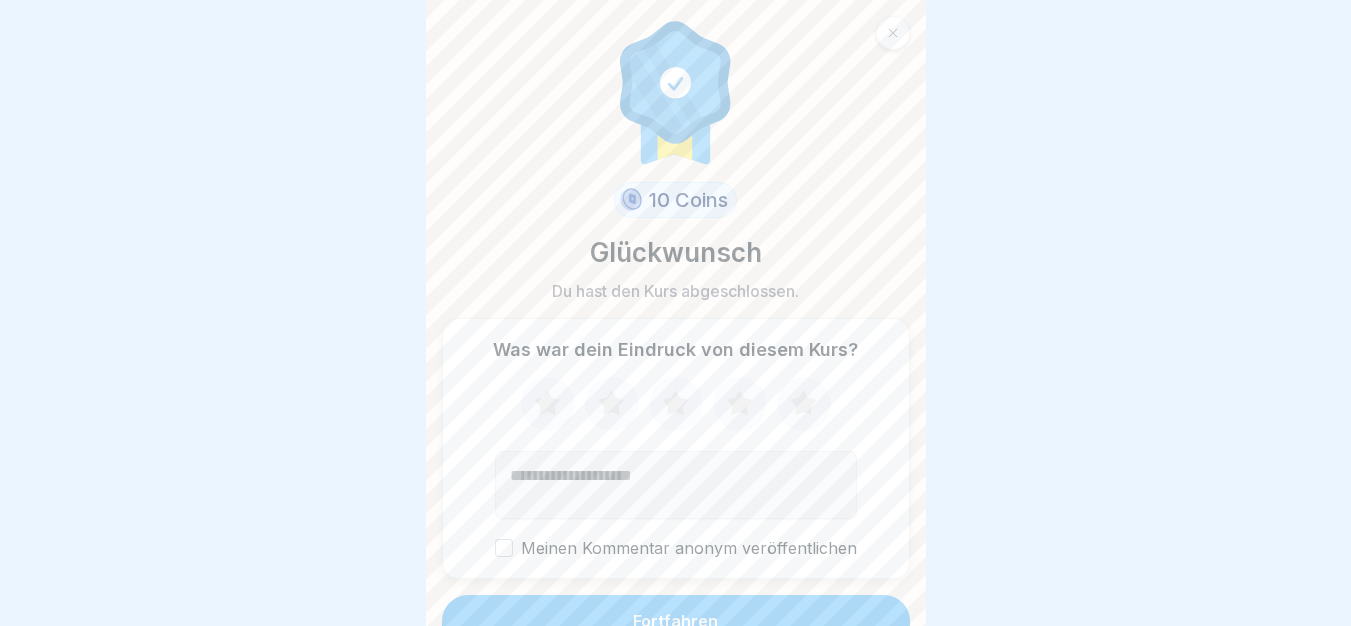 click on "10 Coins Glückwunsch Du hast den Kurs abgeschlossen. Was war dein Eindruck von diesem Kurs? Meinen Kommentar anonym veröffentlichen Fortfahren" at bounding box center (676, 313) 